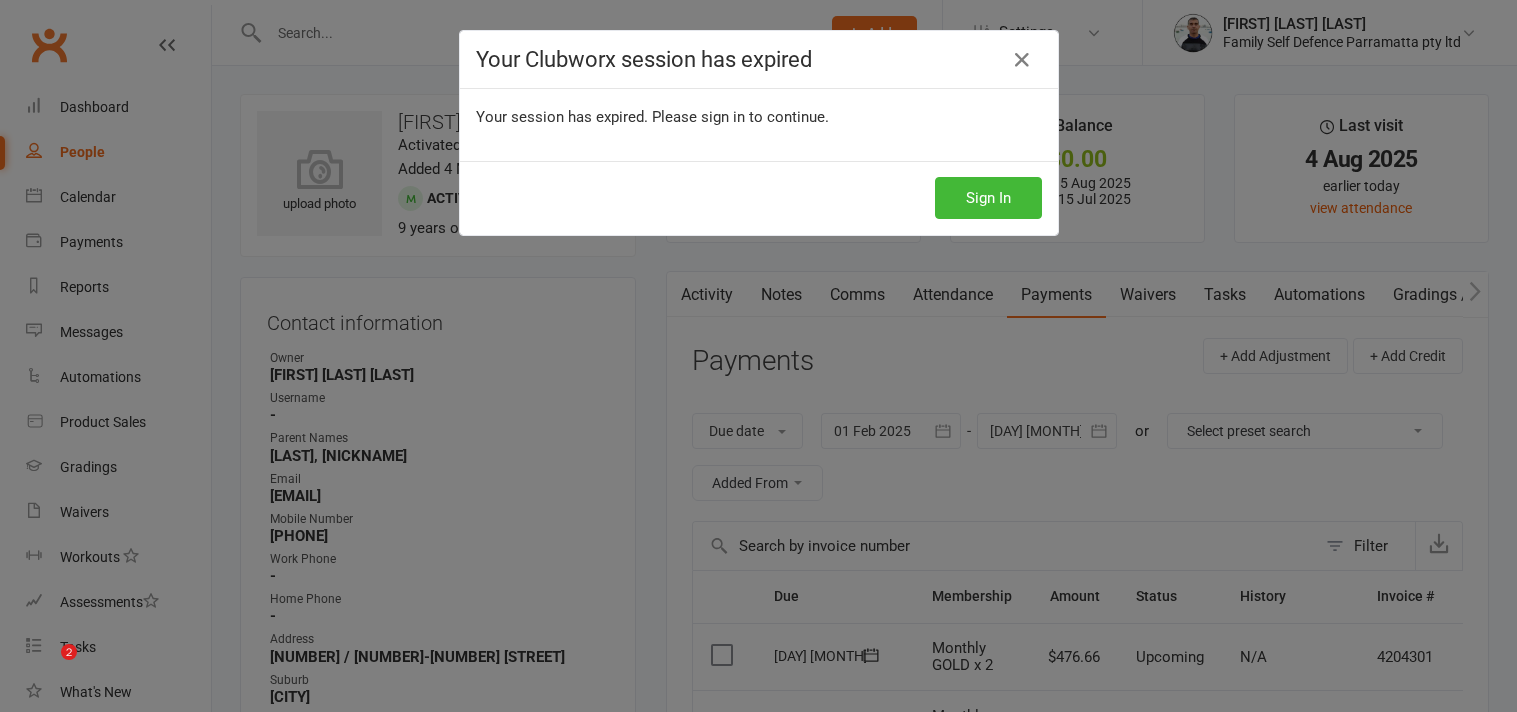 scroll, scrollTop: 555, scrollLeft: 0, axis: vertical 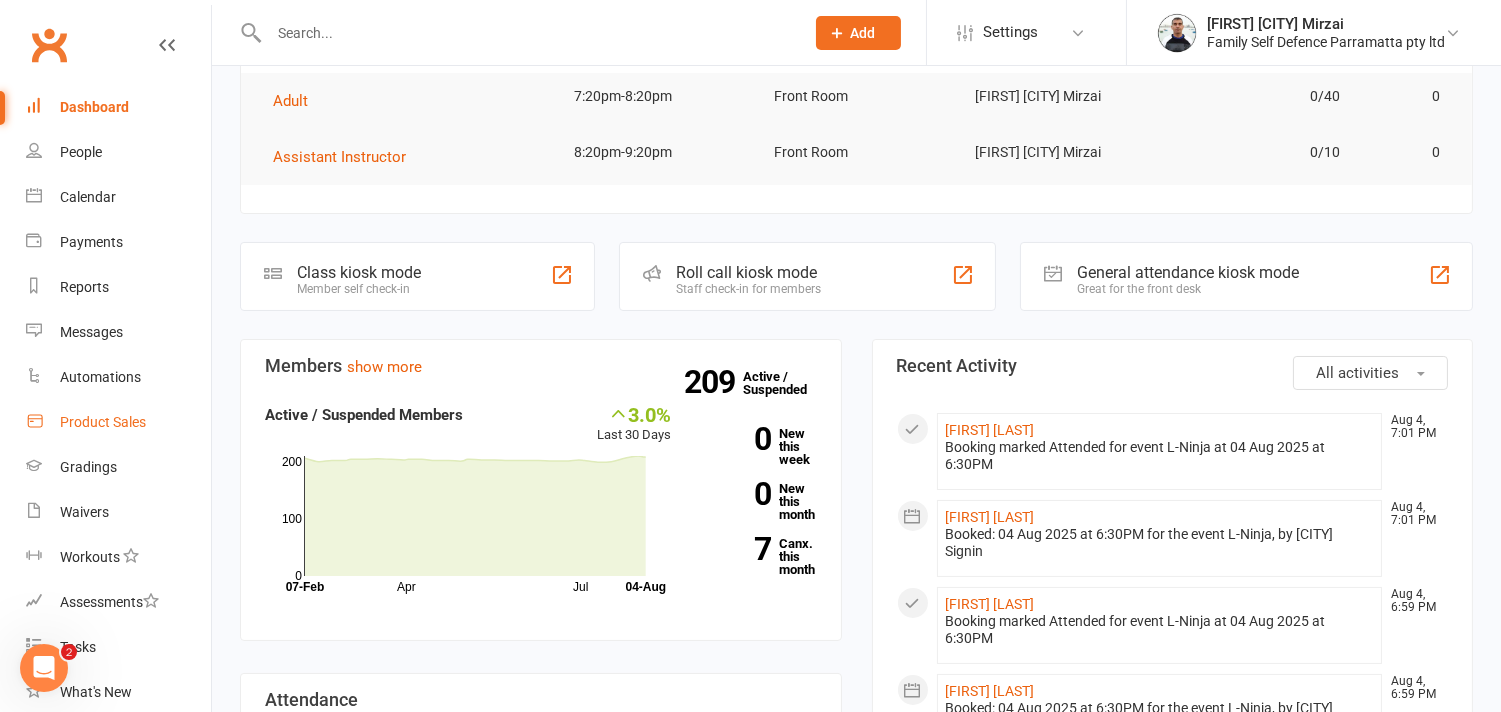click on "Product Sales" at bounding box center (103, 422) 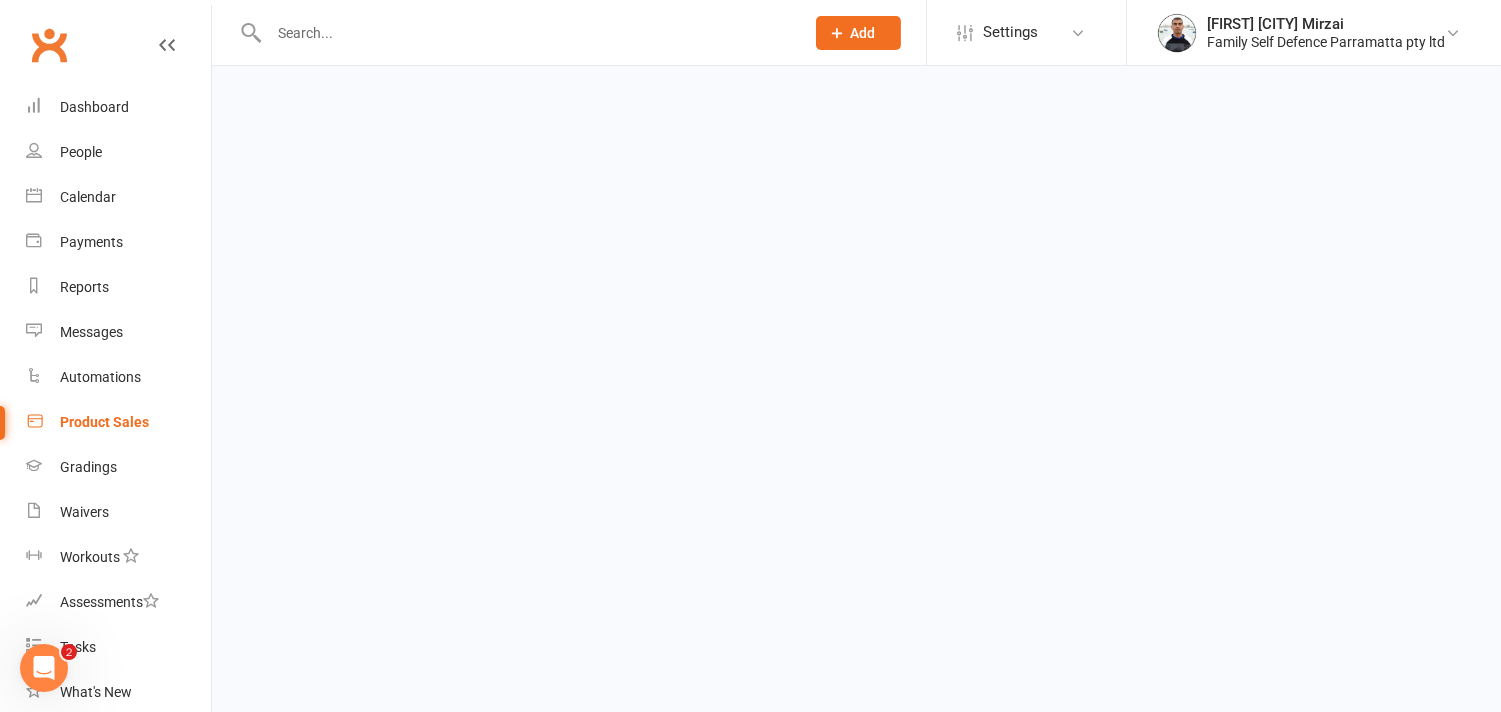 scroll, scrollTop: 0, scrollLeft: 0, axis: both 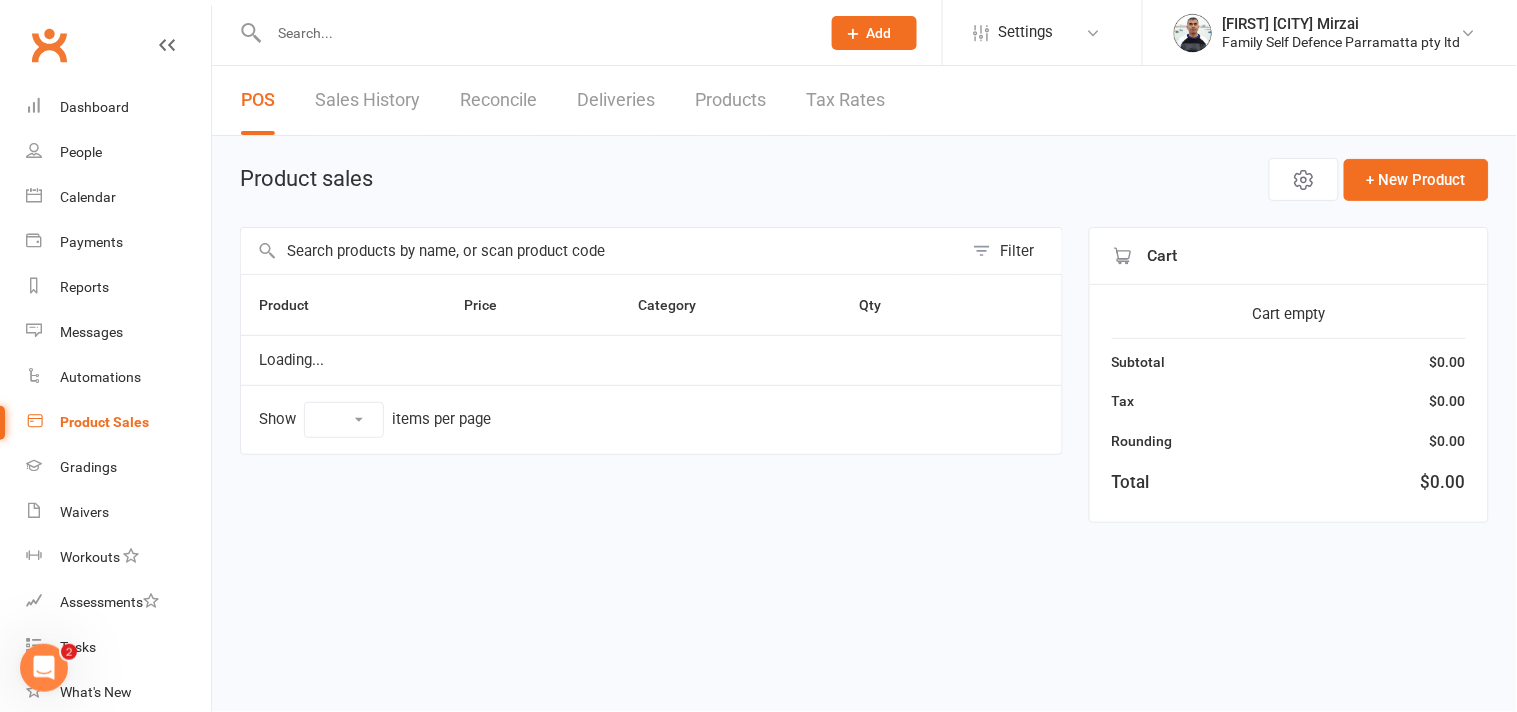 select on "100" 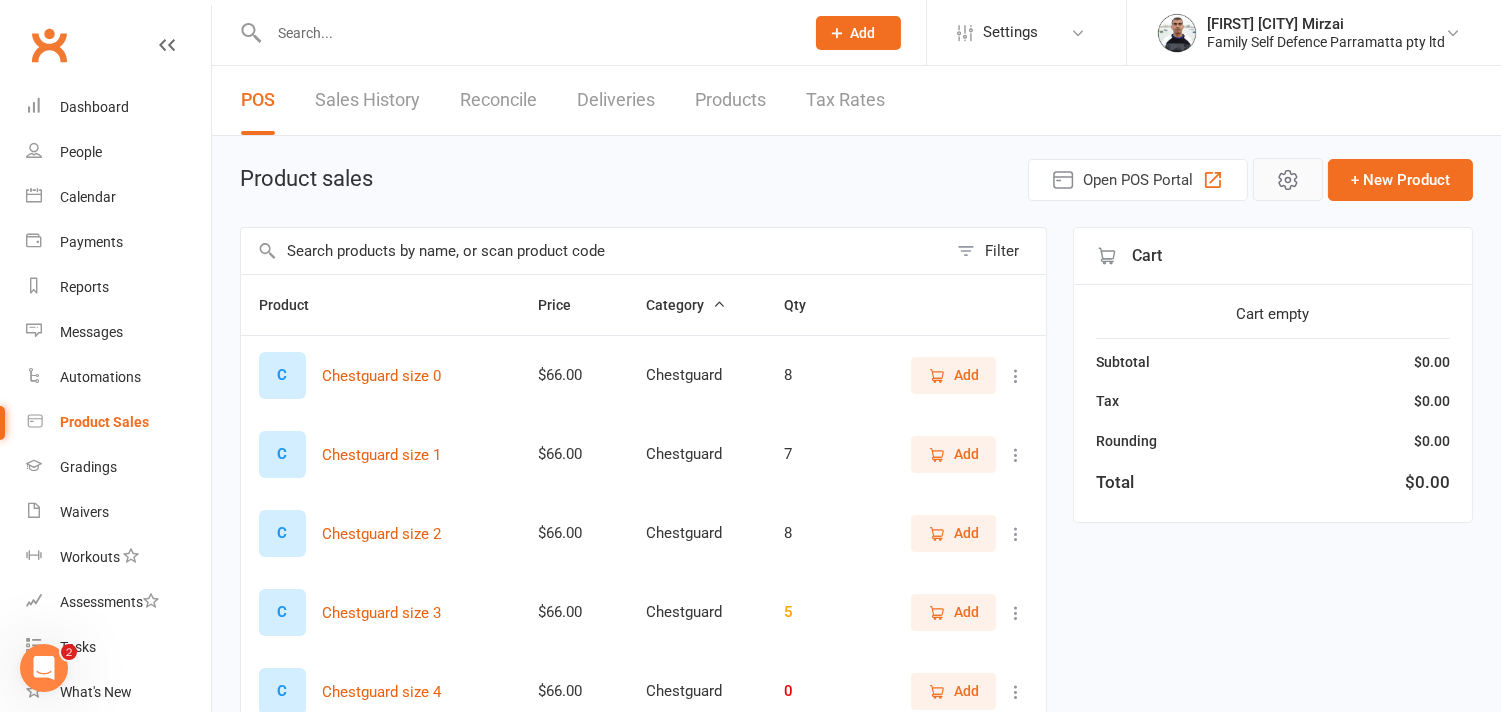 click 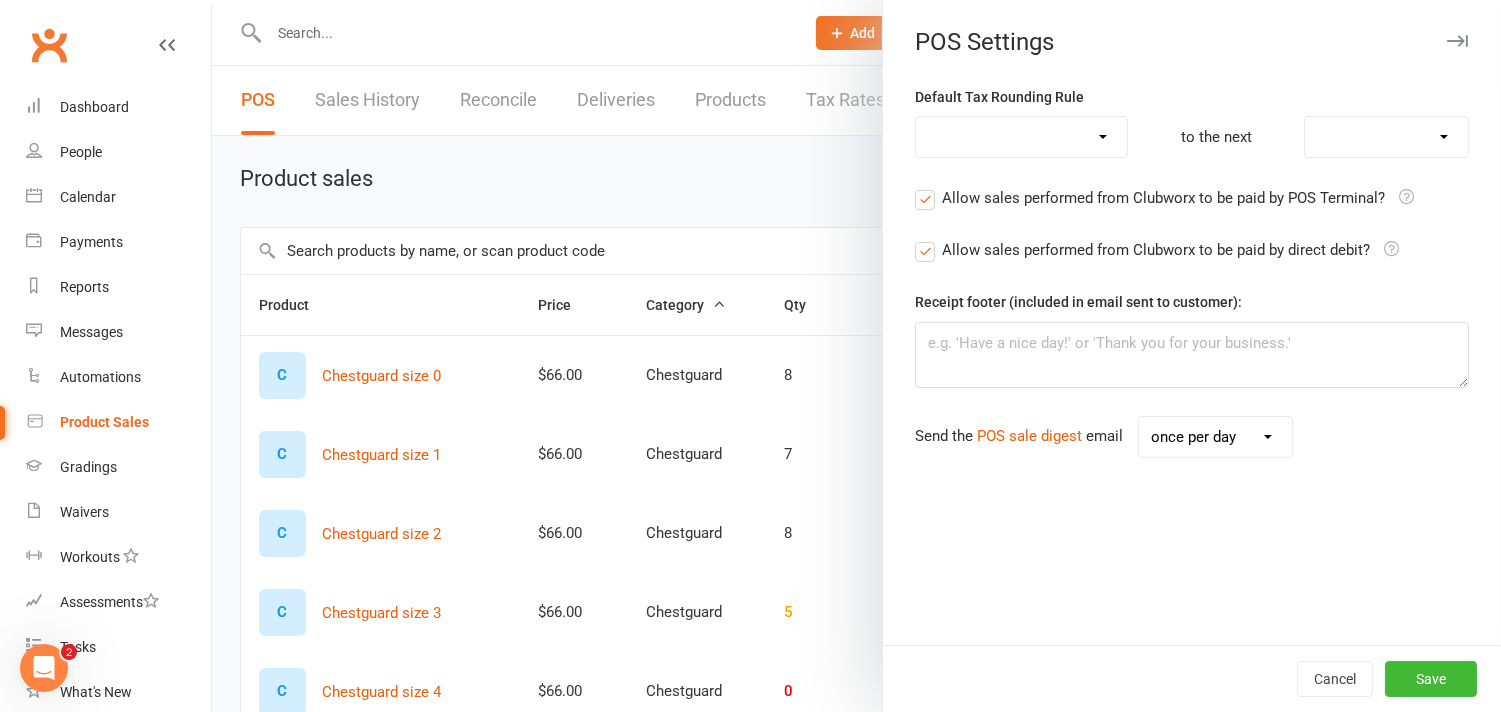 select on "round_up" 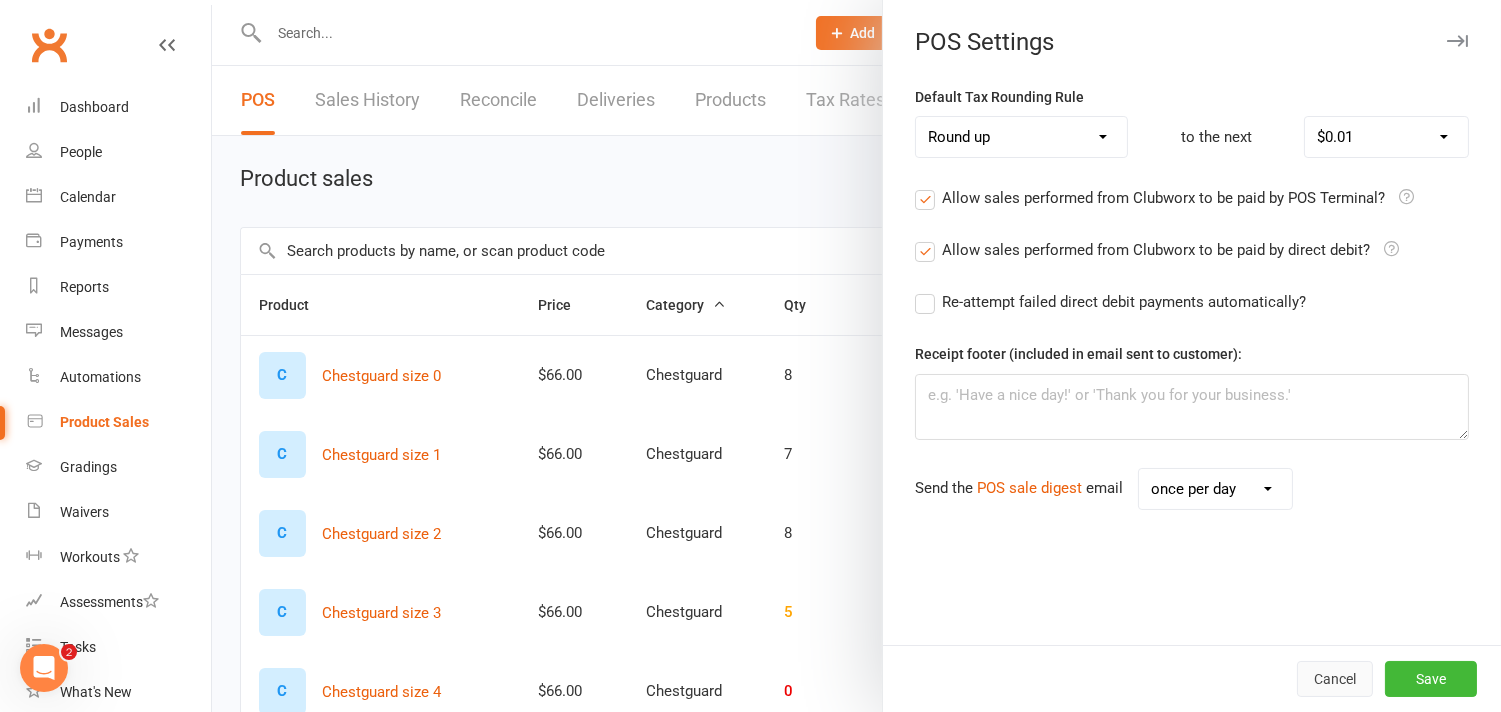 drag, startPoint x: 1336, startPoint y: 683, endPoint x: 1326, endPoint y: 673, distance: 14.142136 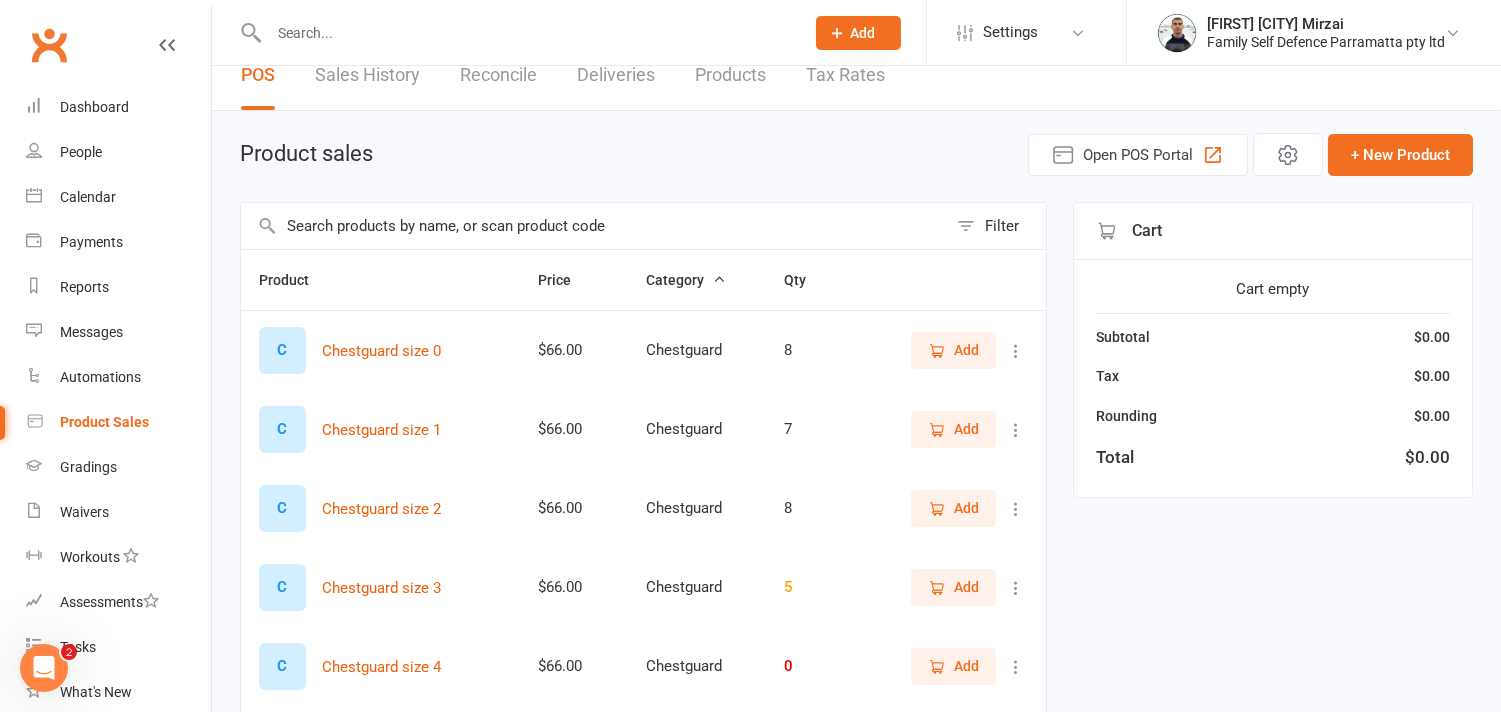scroll, scrollTop: 0, scrollLeft: 0, axis: both 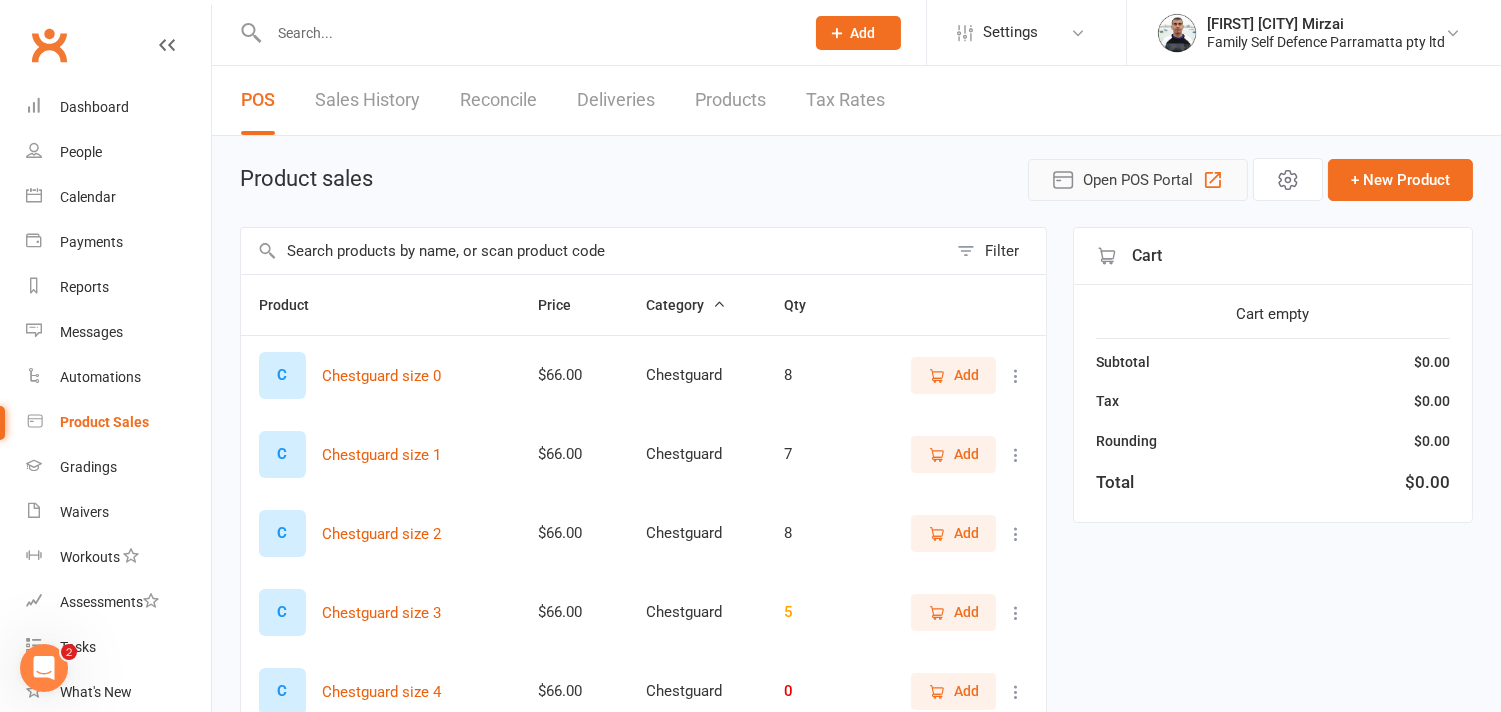 click on "Open POS Portal" at bounding box center [1138, 180] 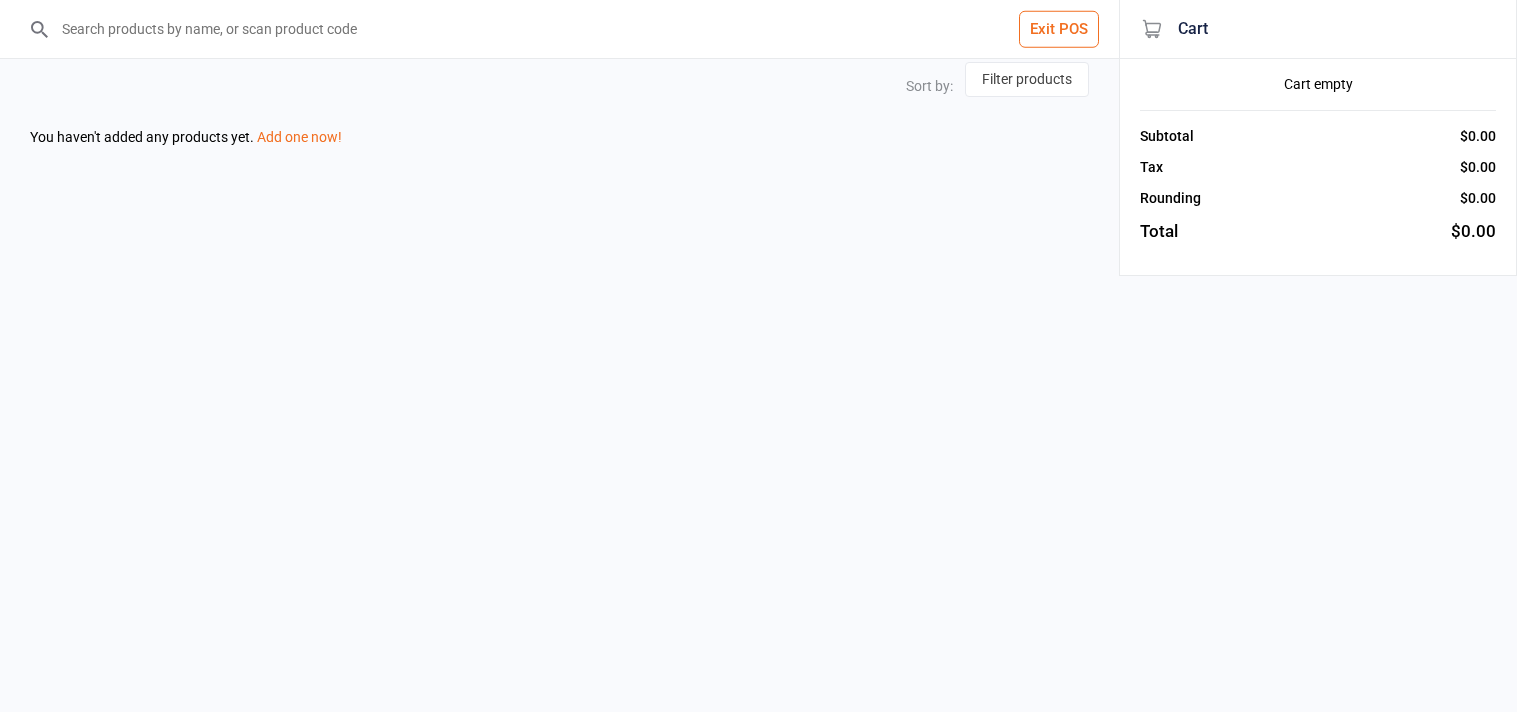 scroll, scrollTop: 0, scrollLeft: 0, axis: both 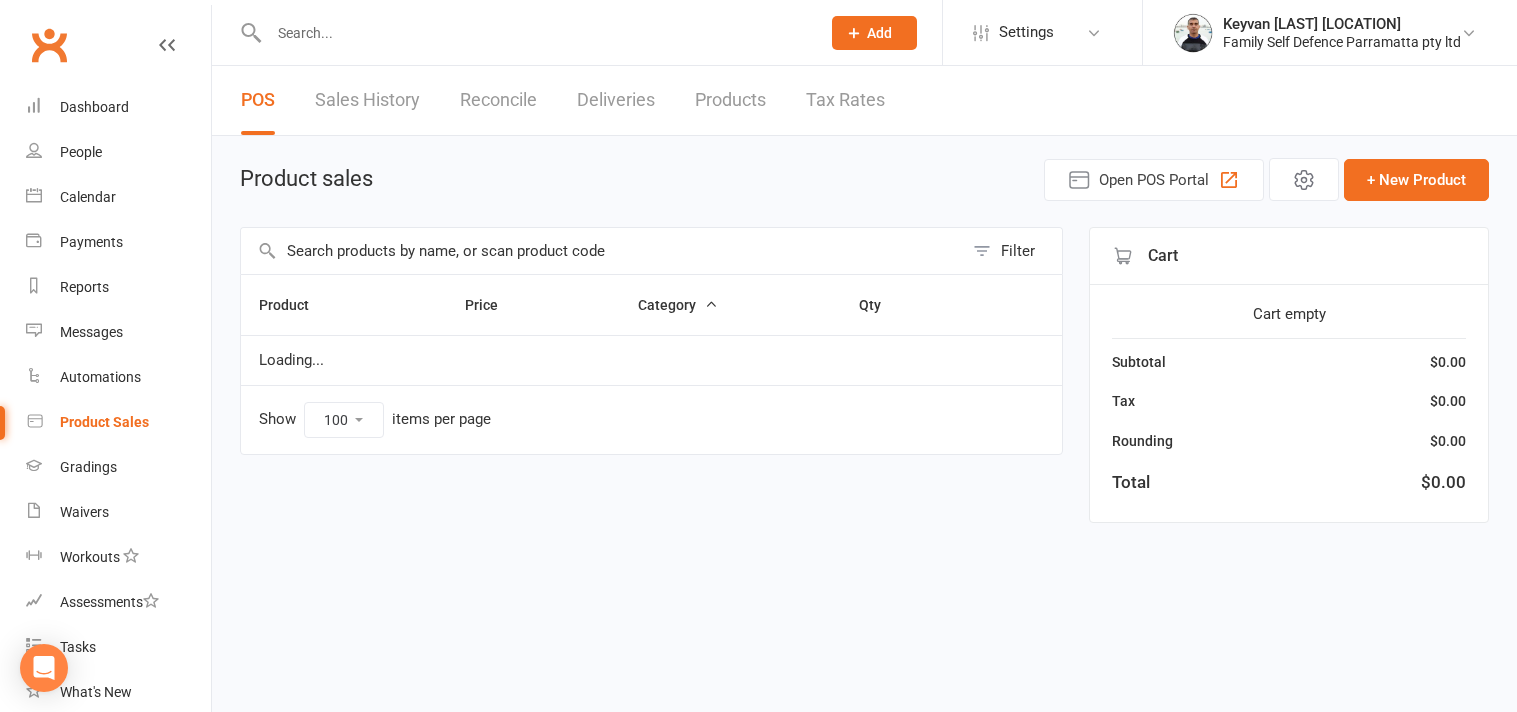 select on "100" 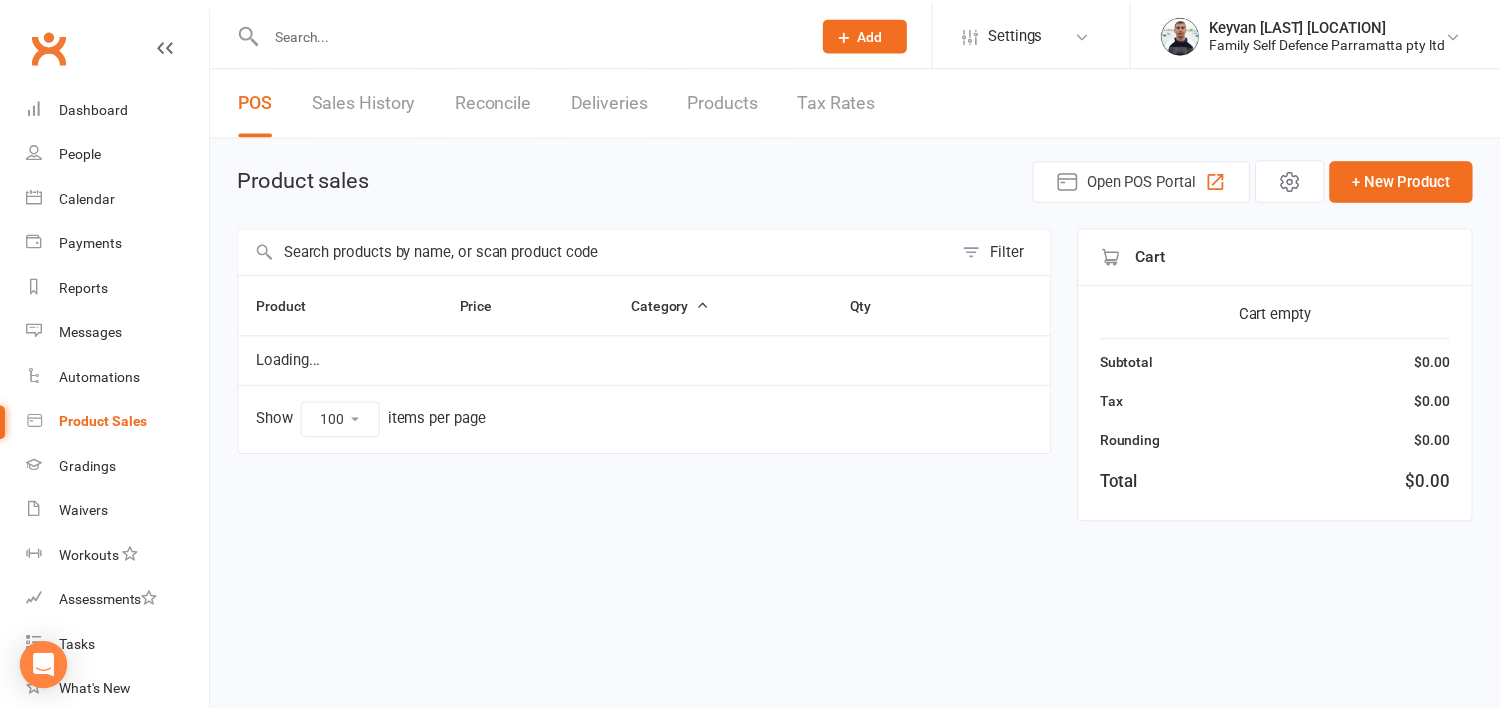 scroll, scrollTop: 0, scrollLeft: 0, axis: both 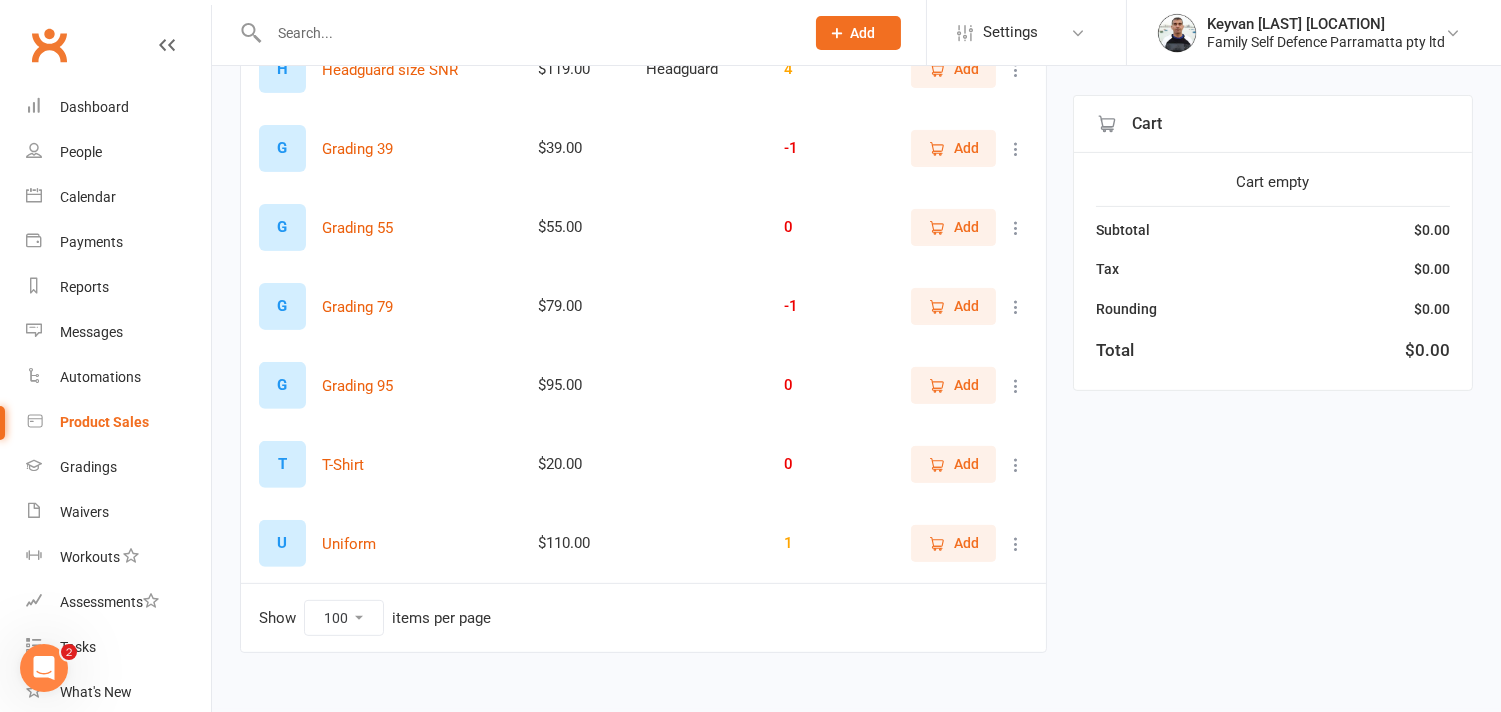 click at bounding box center [1016, 544] 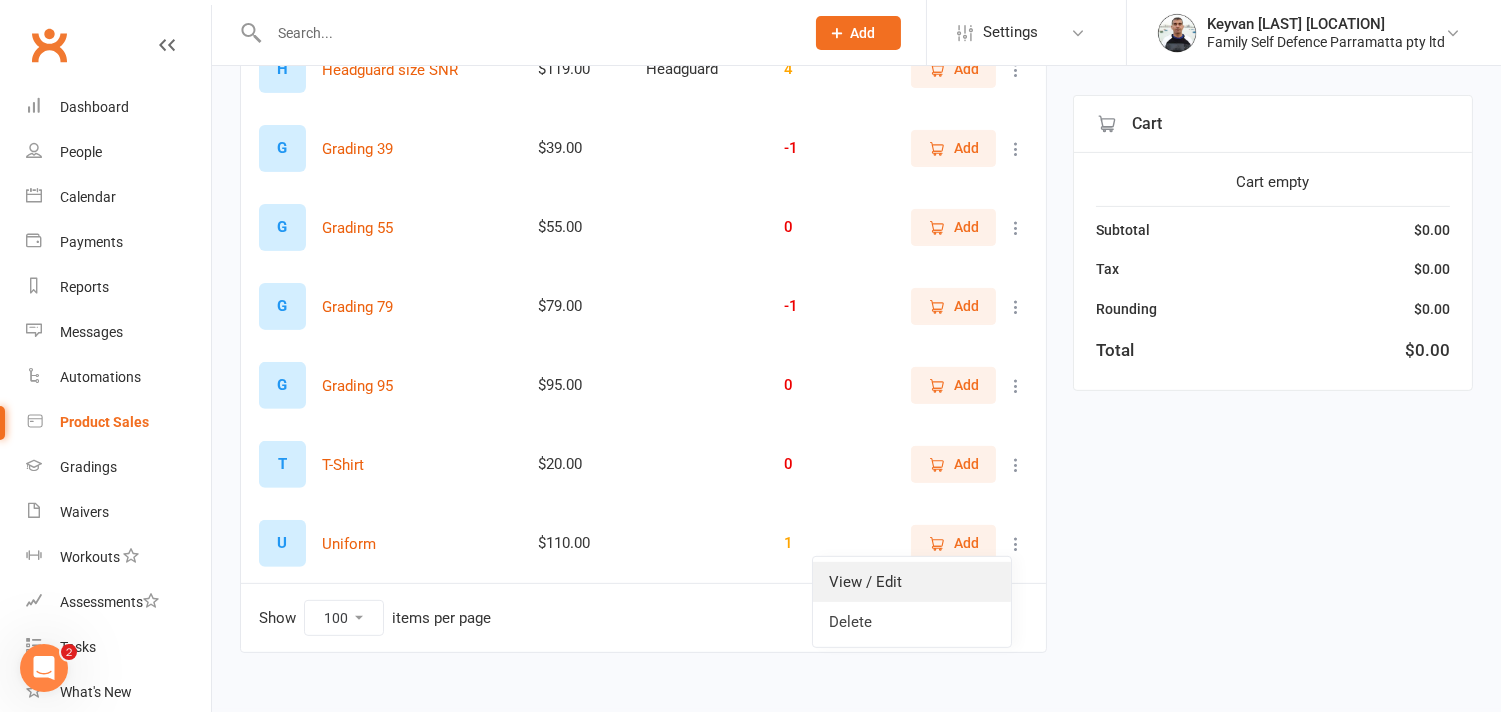 click on "View / Edit" at bounding box center (912, 582) 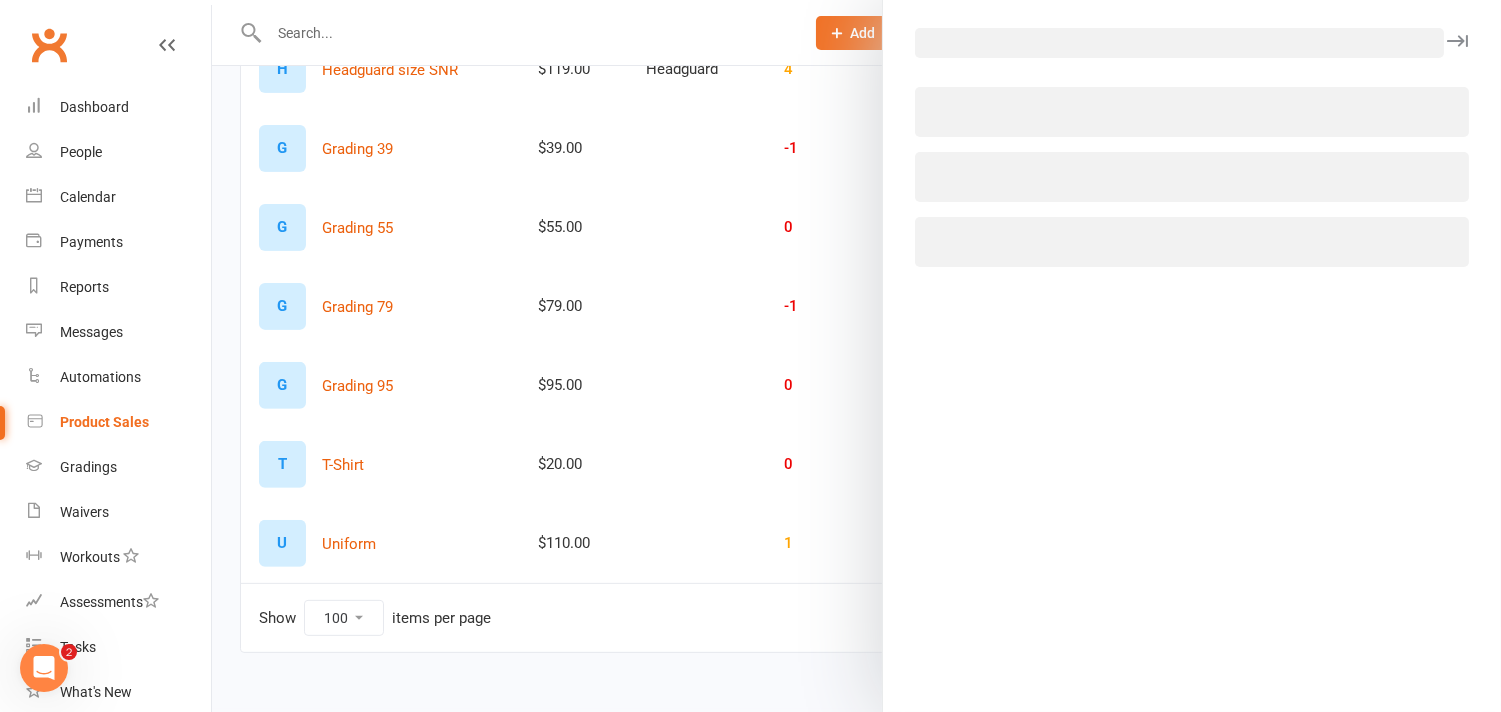 select on "304" 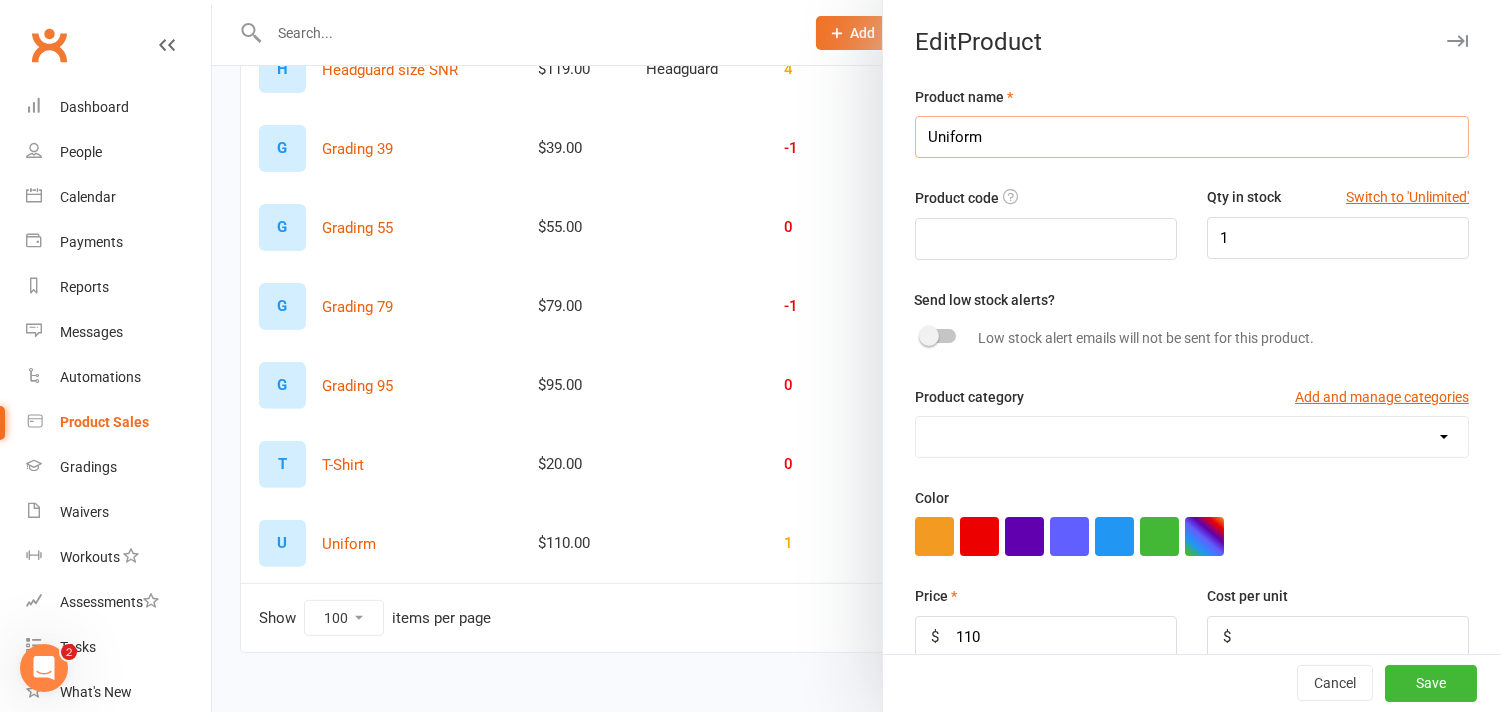 click on "Uniform" at bounding box center [1192, 137] 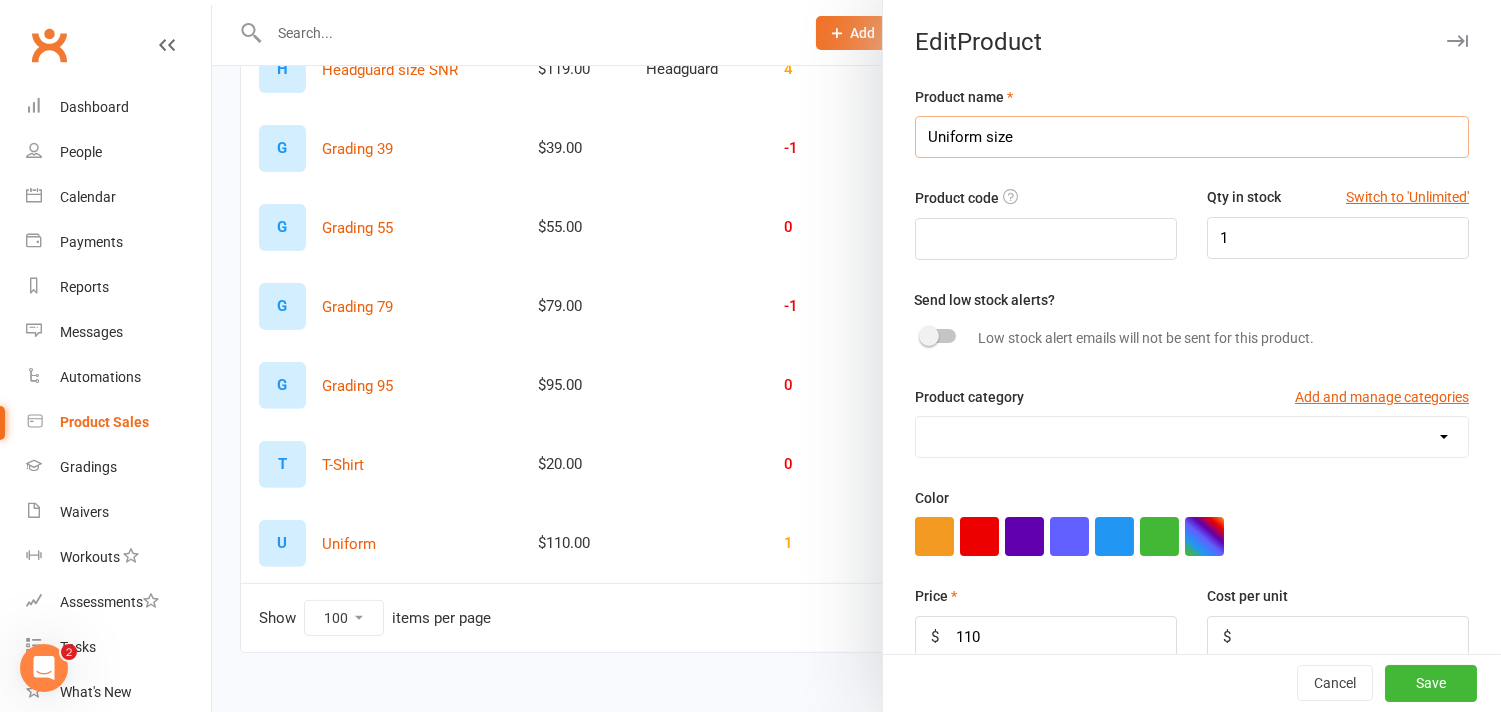 click on "Uniform size" at bounding box center (1192, 137) 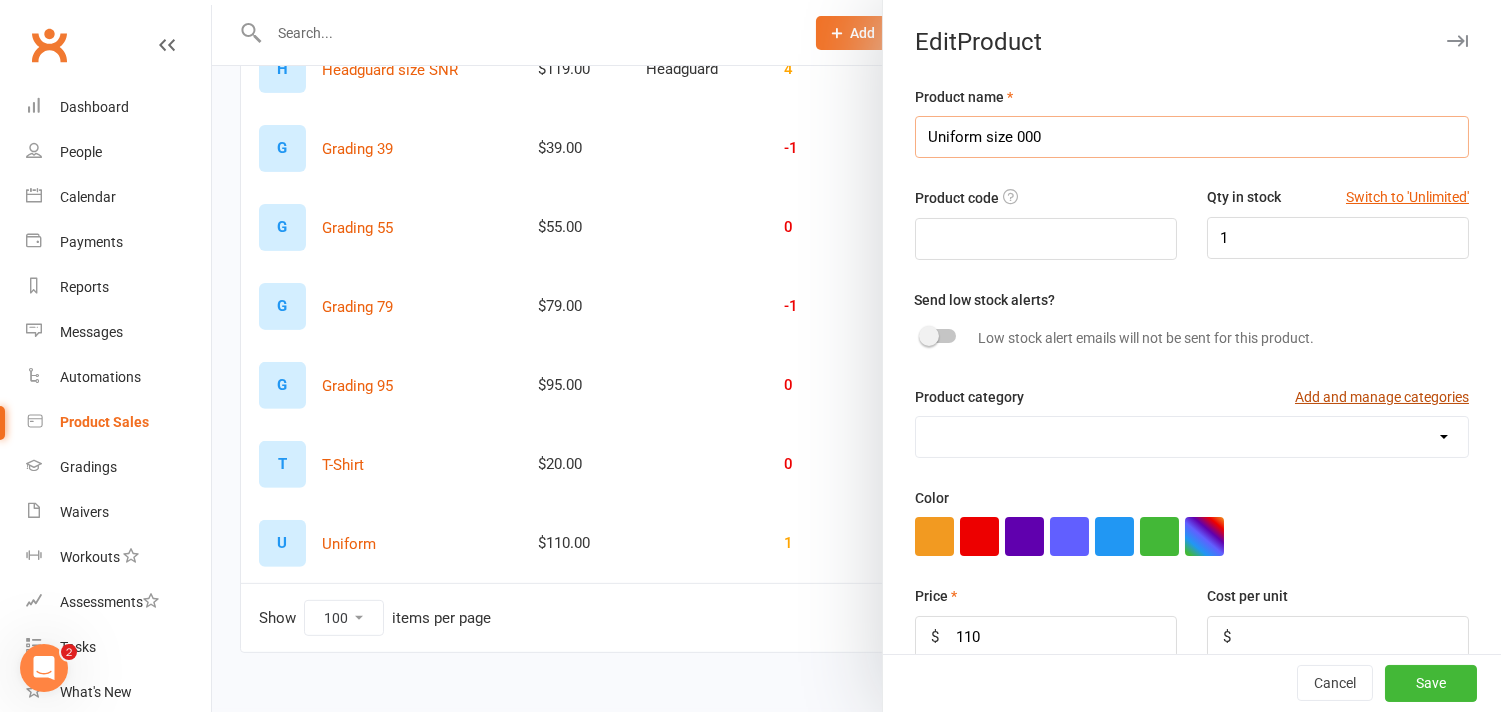 type on "Uniform size 000" 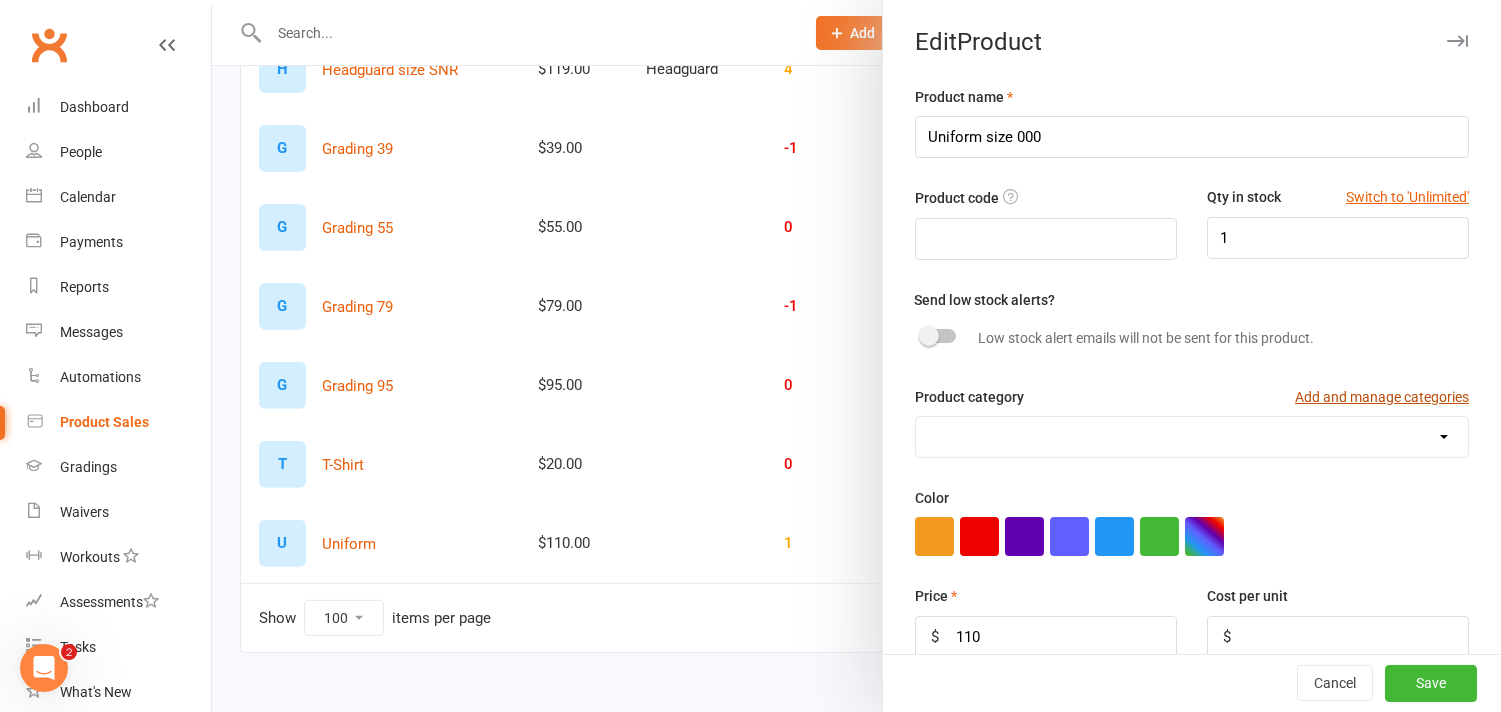 click on "Add and manage categories" at bounding box center [1382, 397] 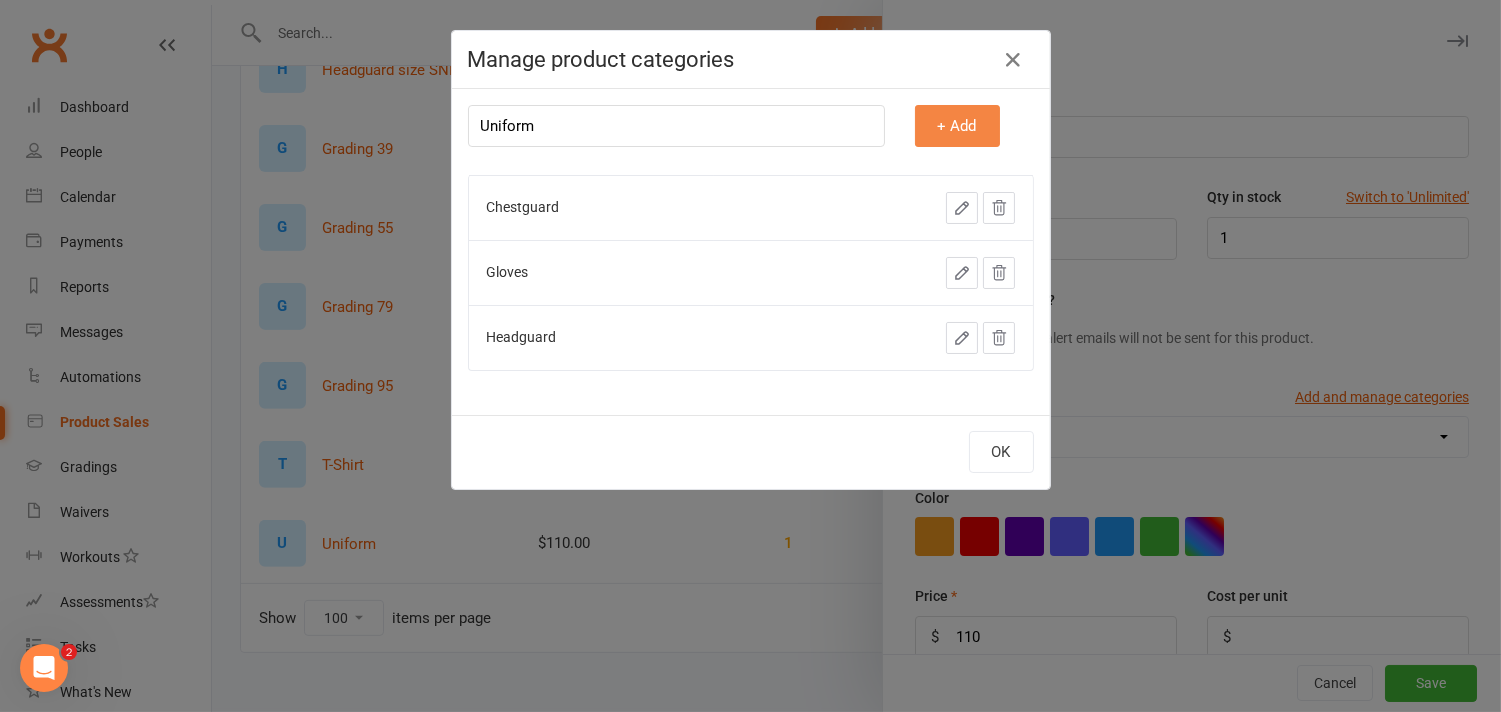 type on "Uniform" 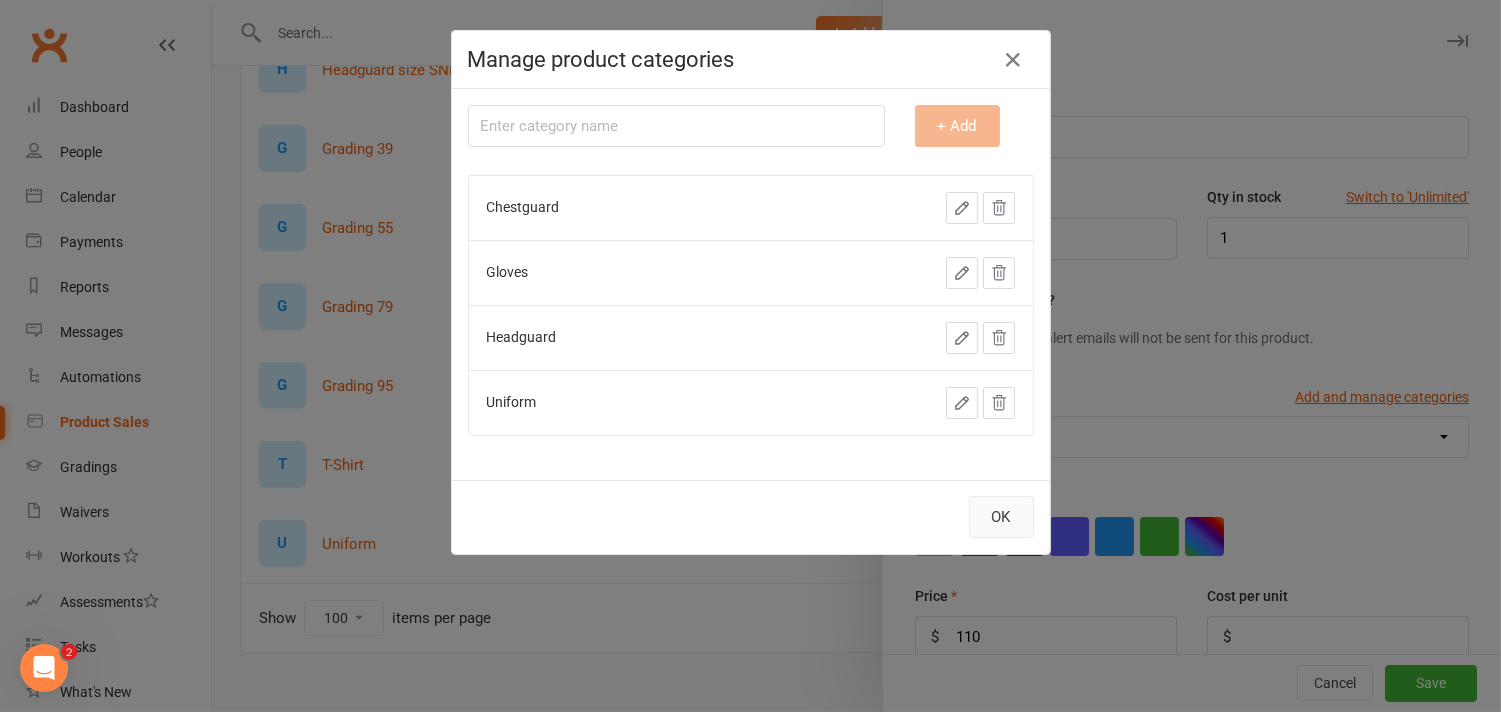 click on "OK" at bounding box center [1001, 517] 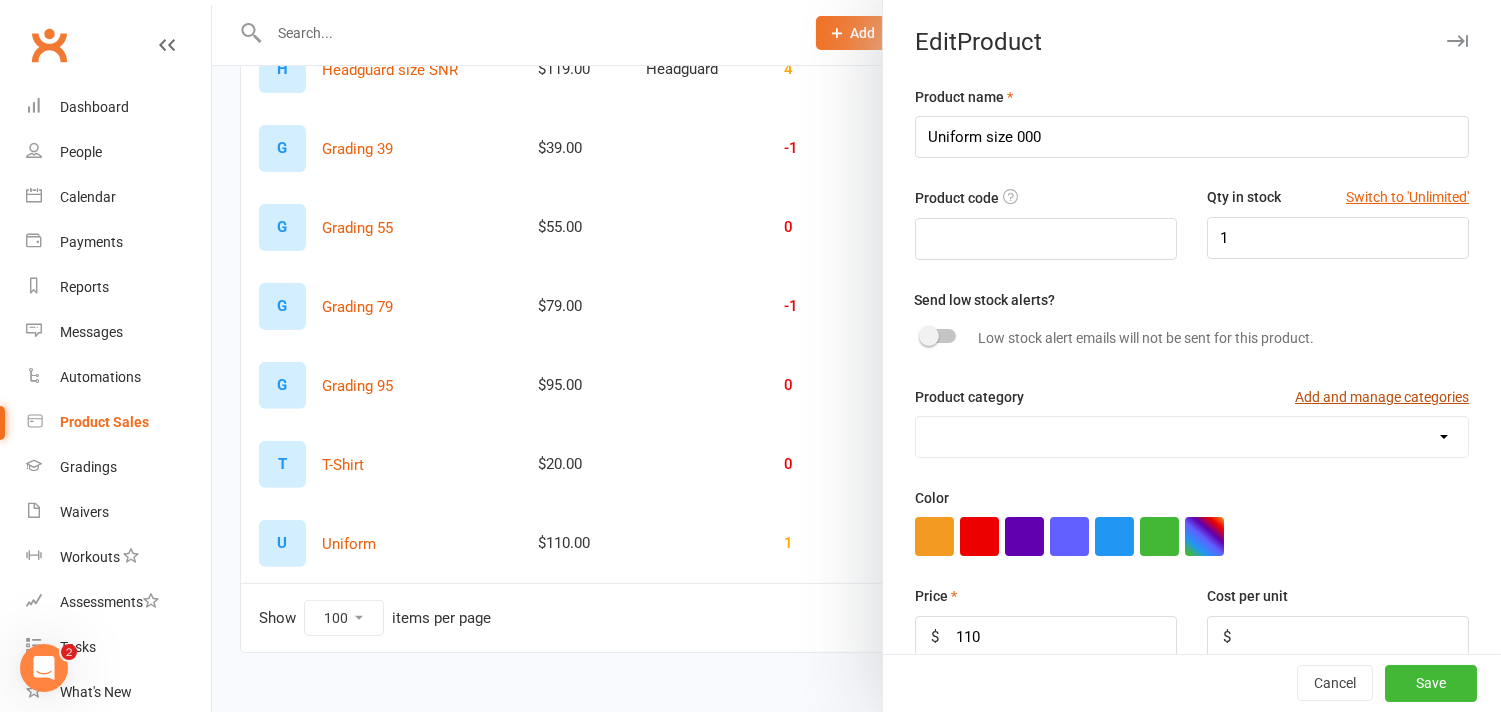 click on "Add and manage categories" at bounding box center (1382, 397) 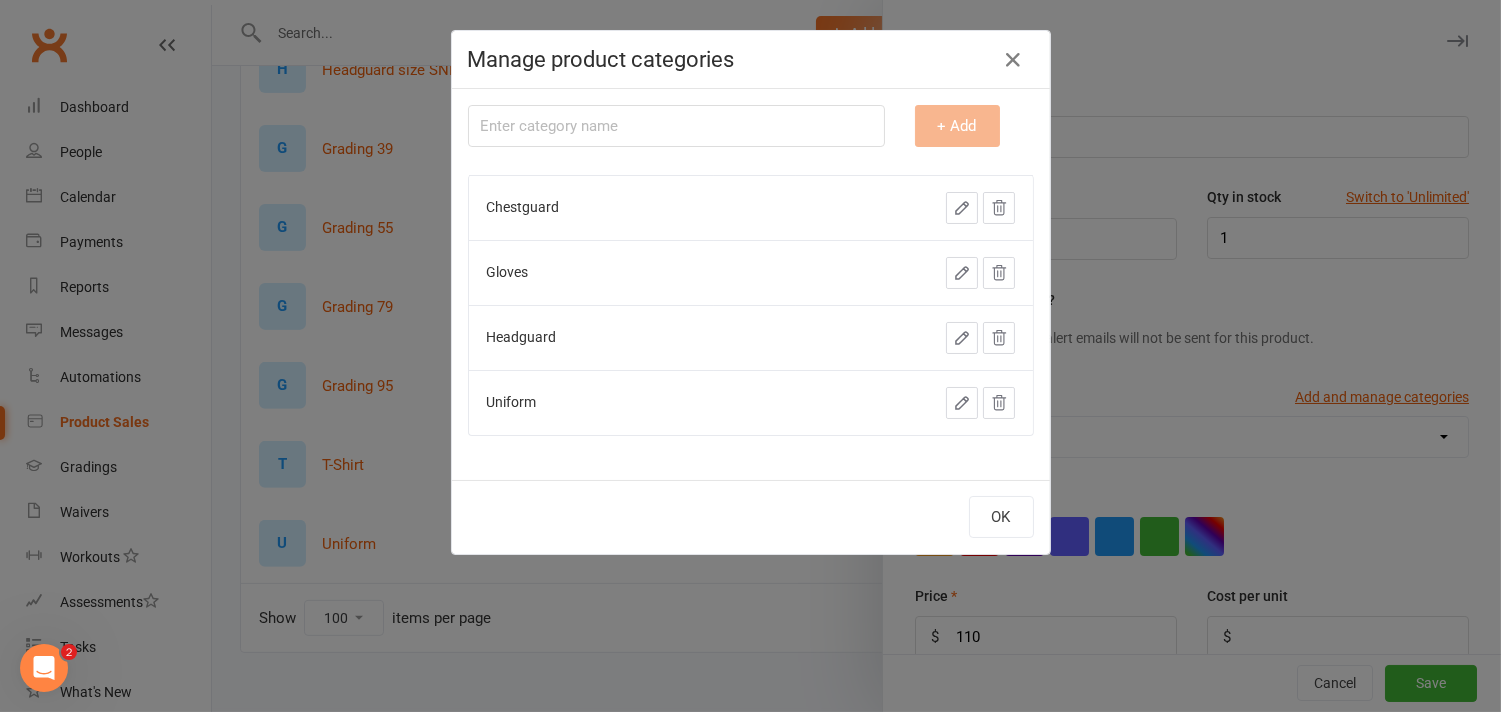 click 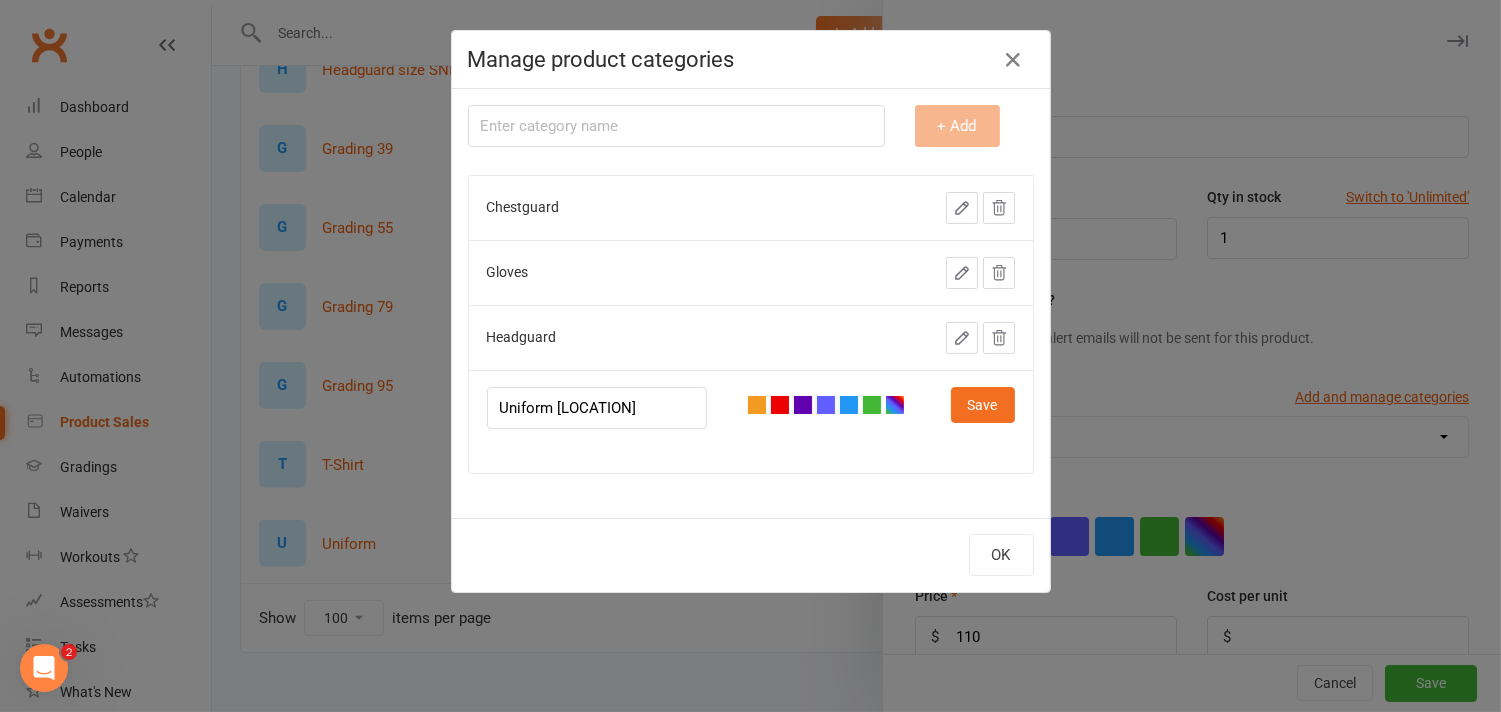 type on "Uniform [CITY]" 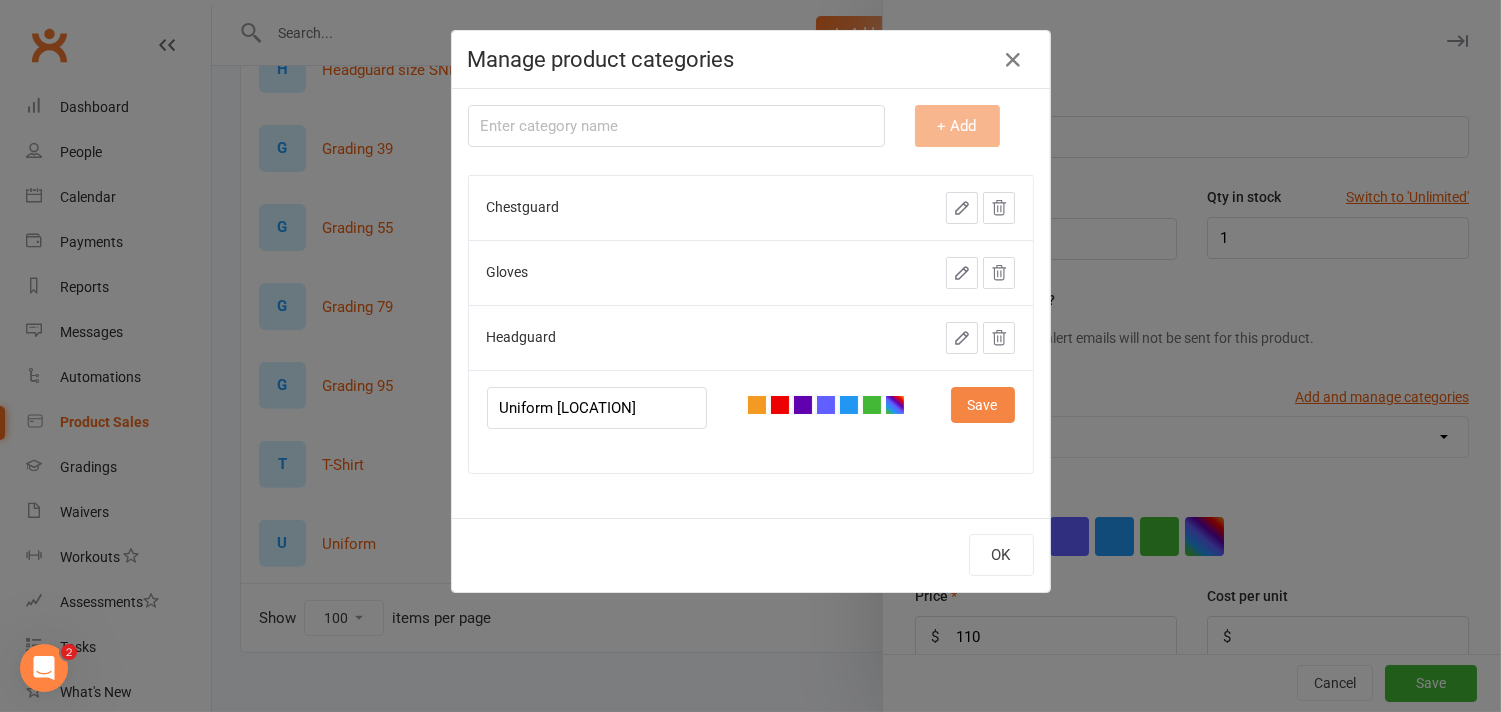 click on "Save" at bounding box center (983, 405) 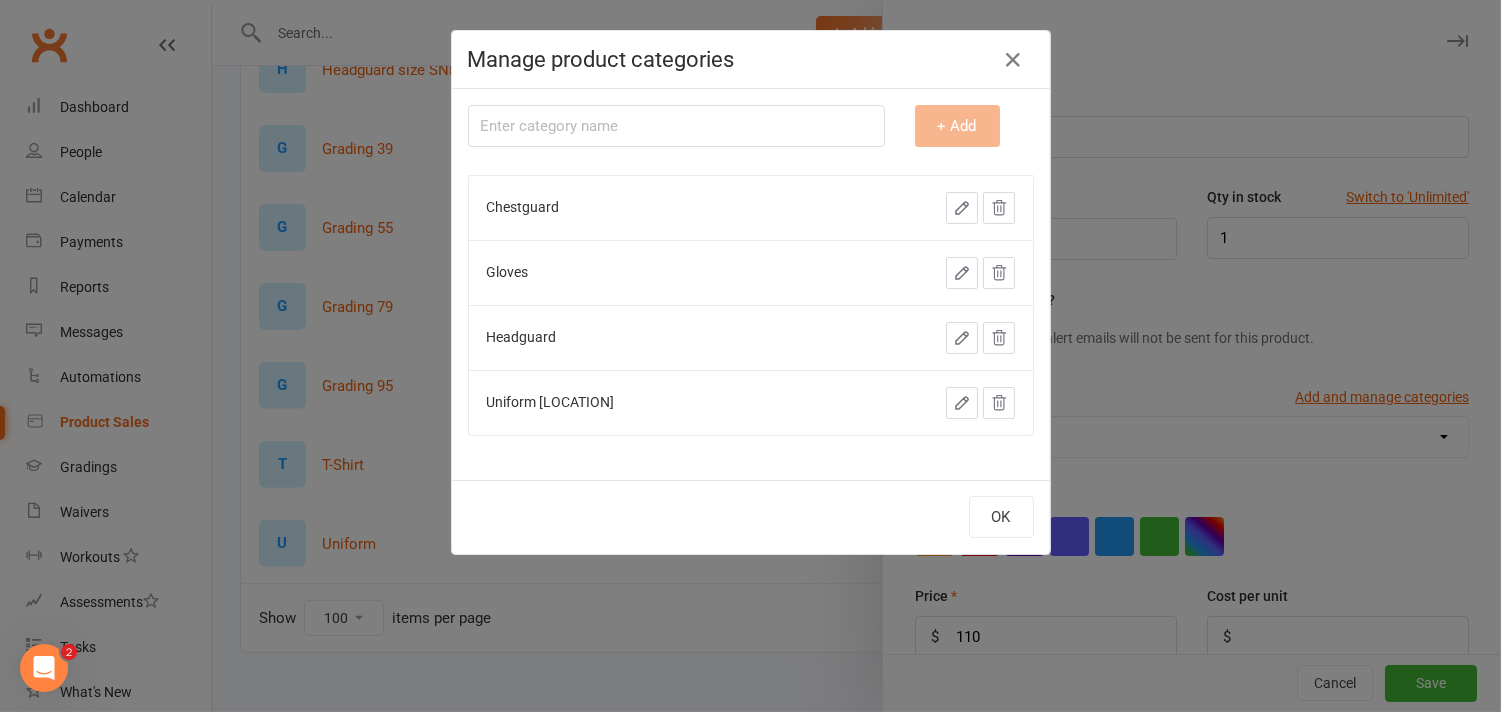 click 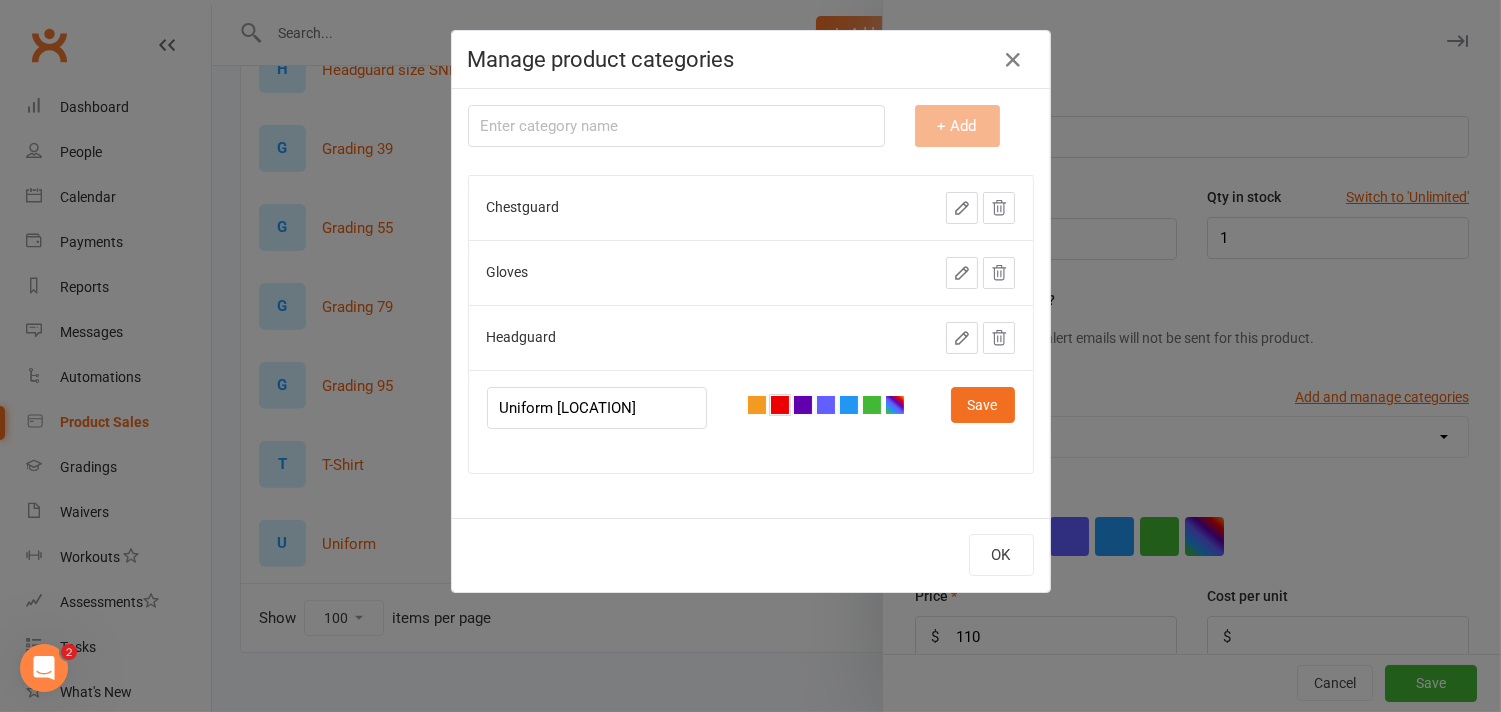click at bounding box center (780, 405) 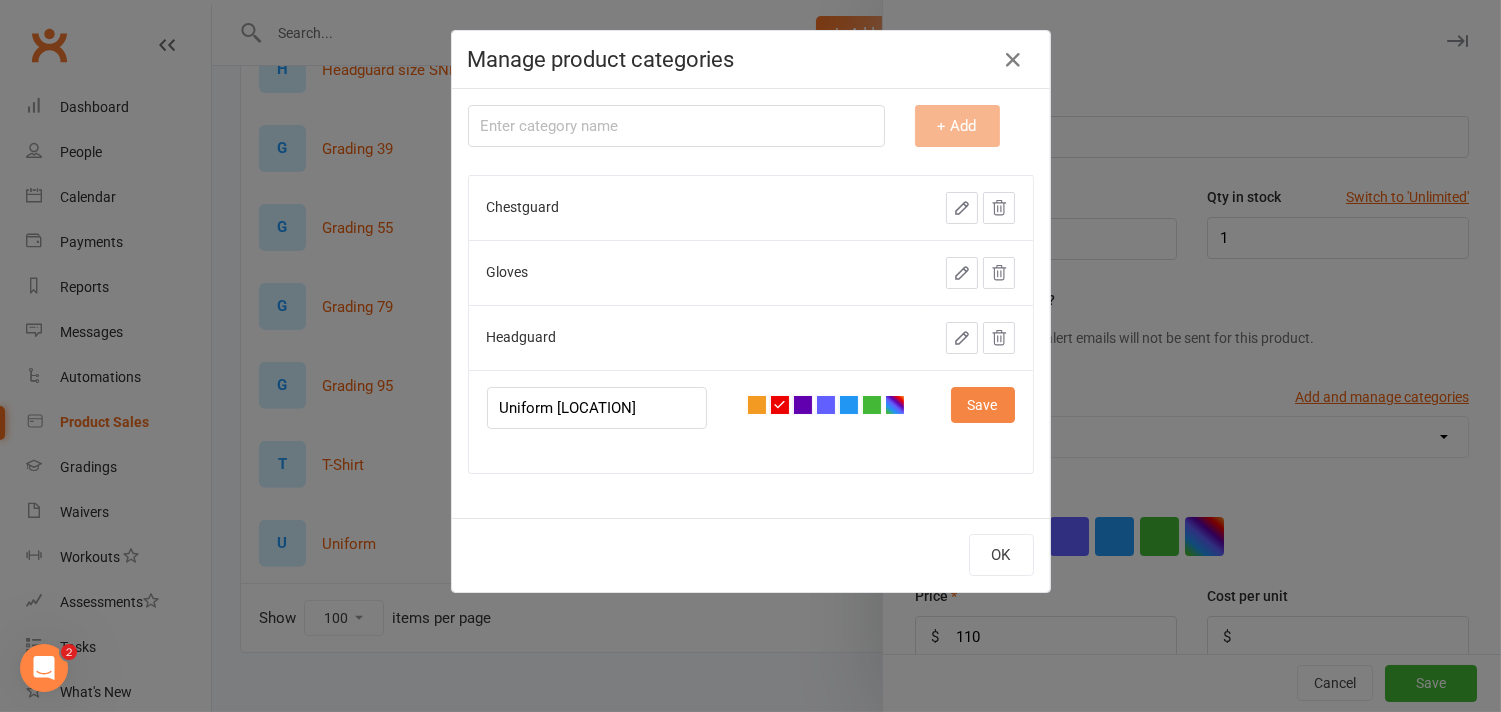 click on "Save" at bounding box center (983, 405) 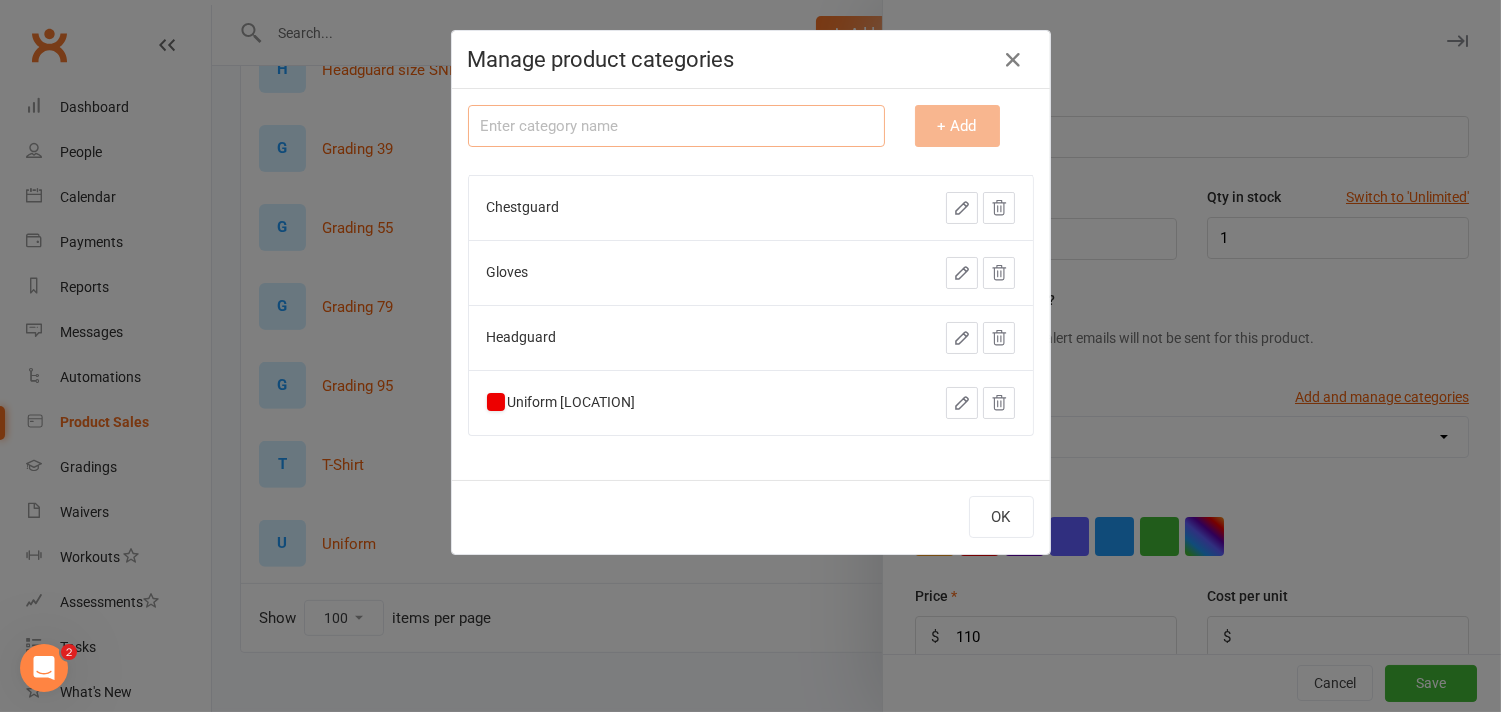 click at bounding box center [676, 126] 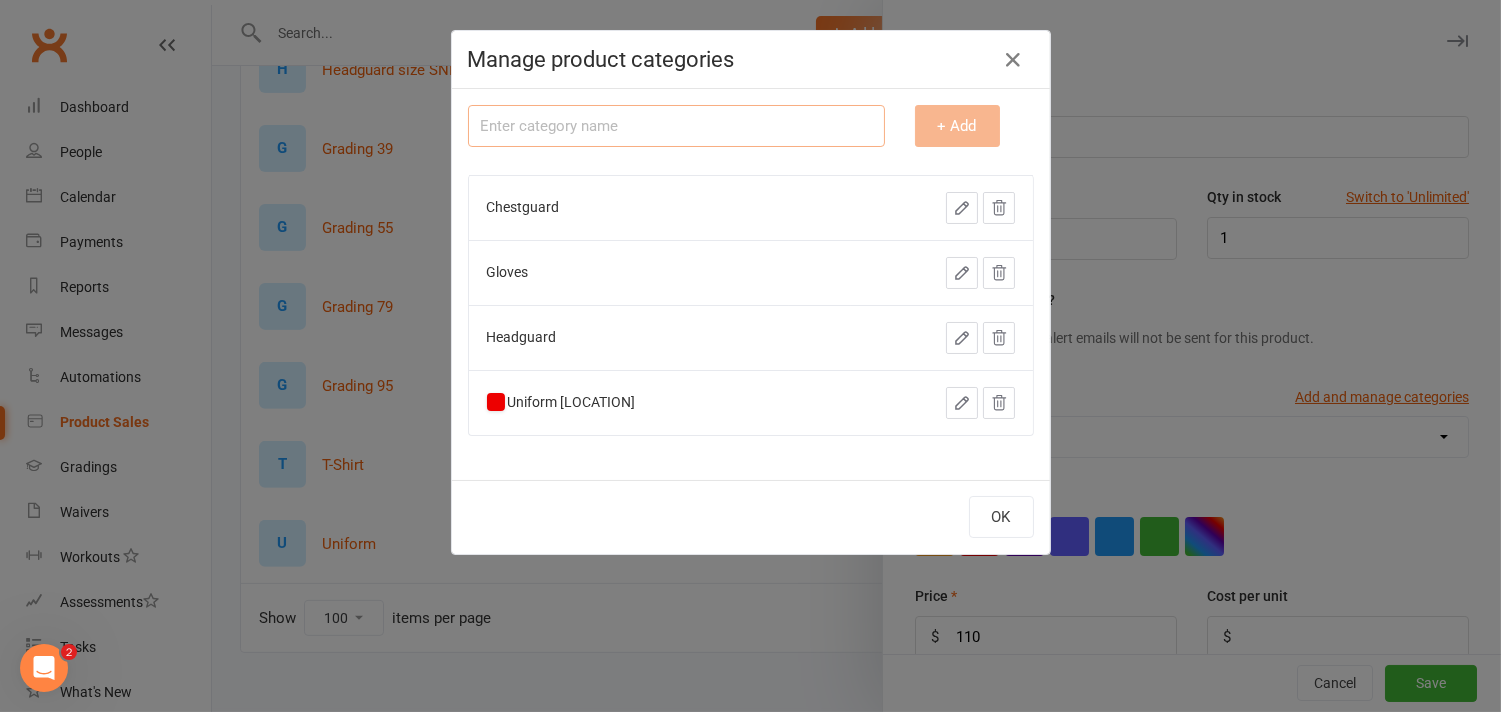 paste on "Uniform size" 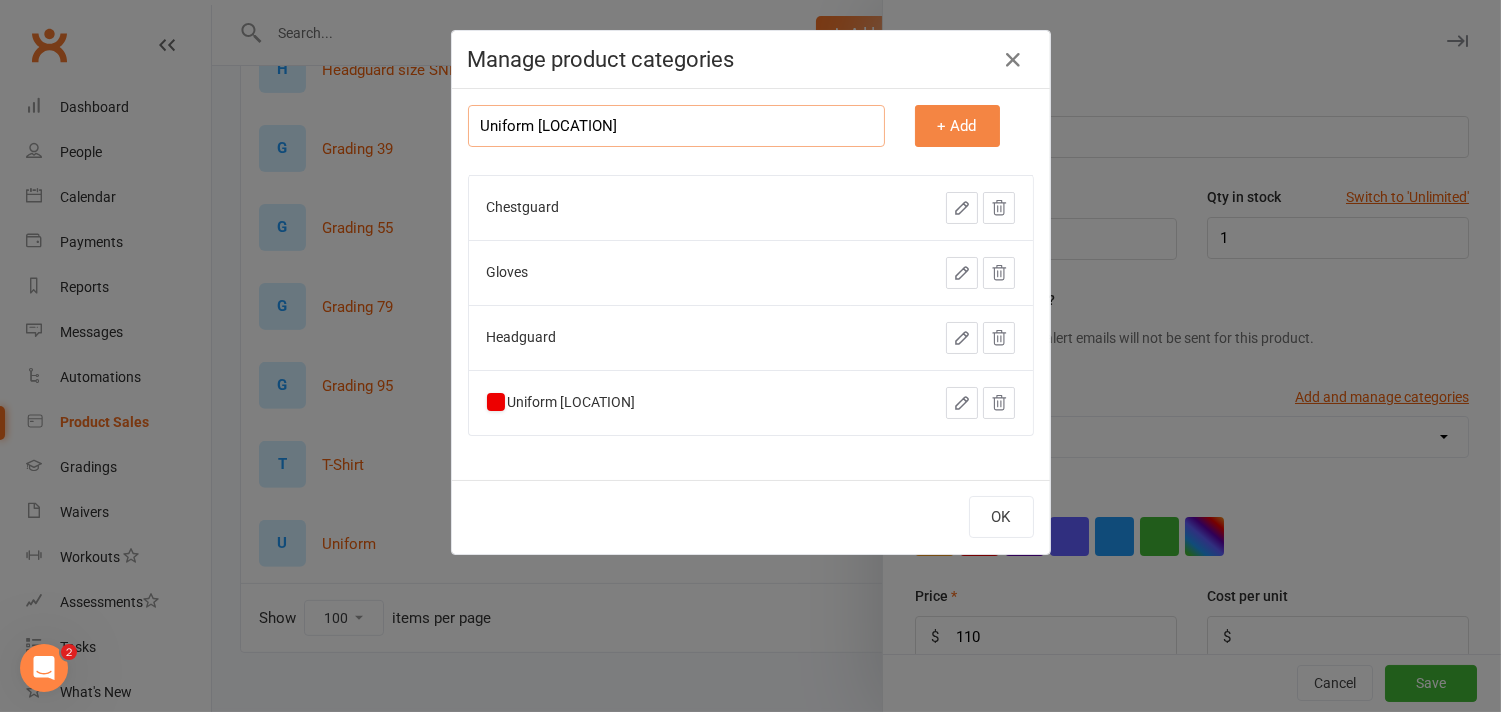 type on "Uniform [CITY]" 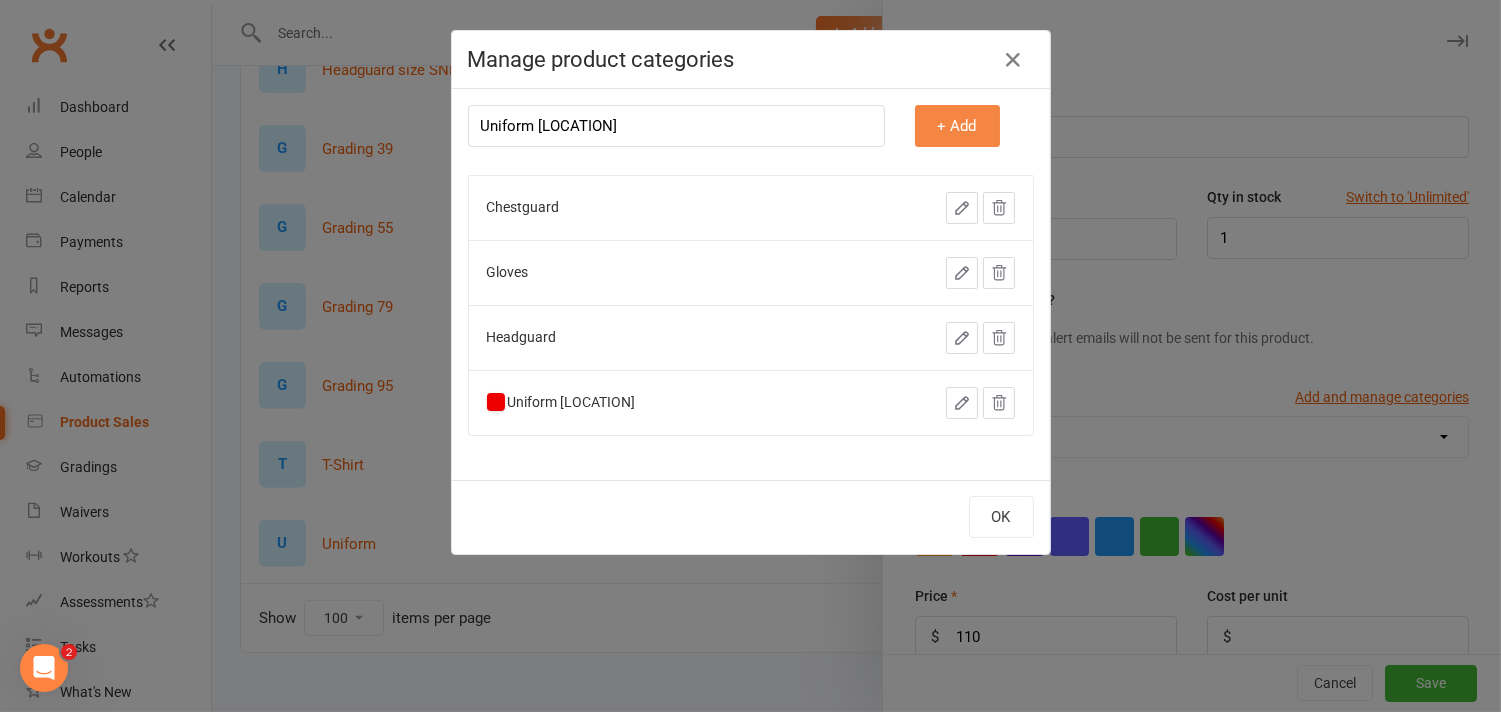 click on "+ Add" at bounding box center (957, 126) 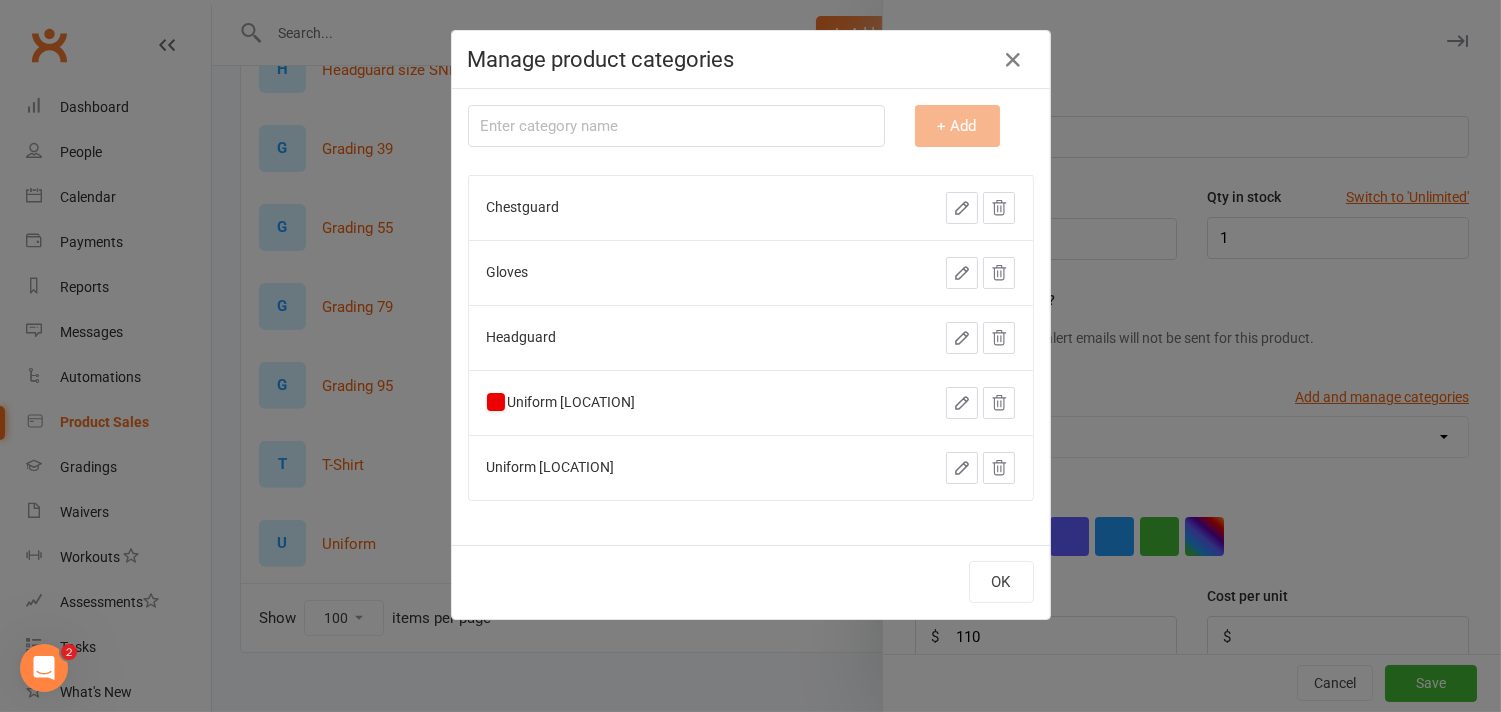 click 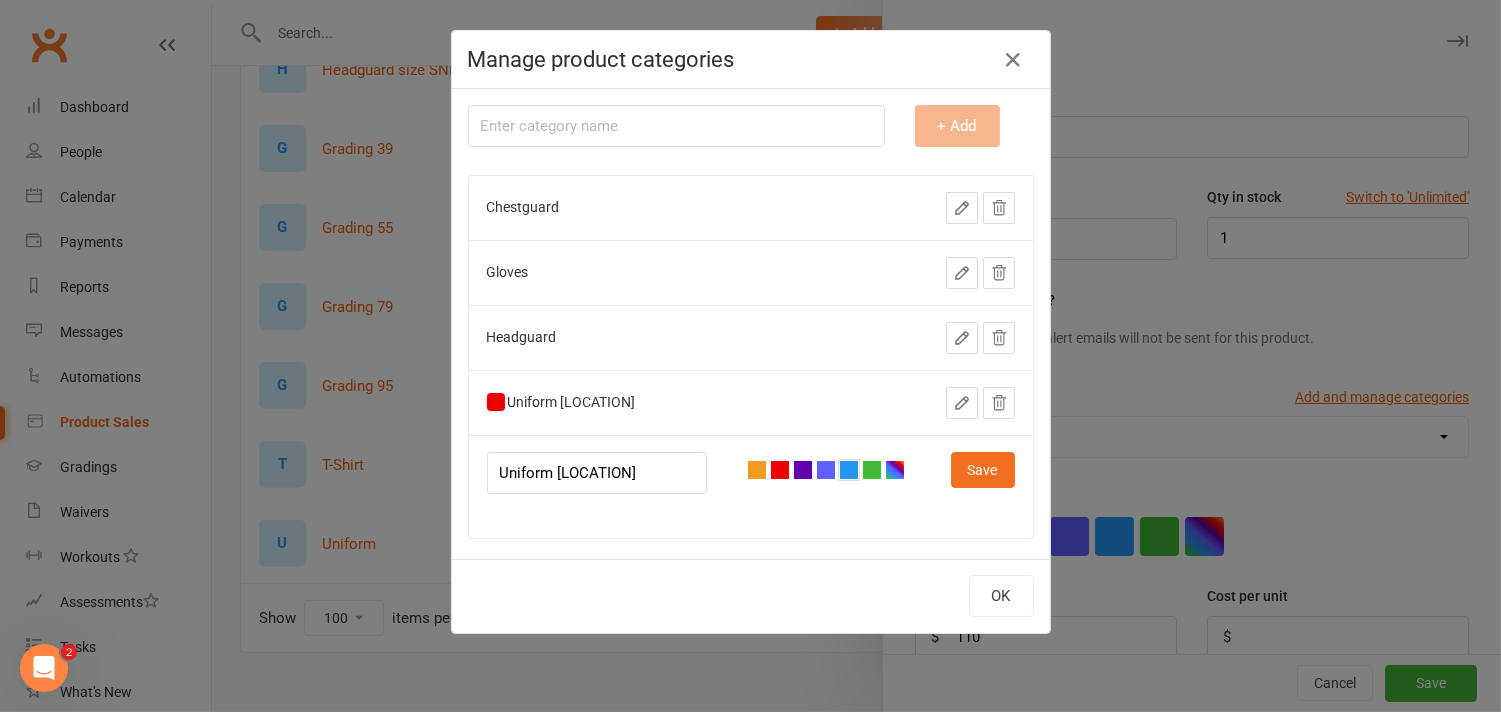 click at bounding box center (849, 470) 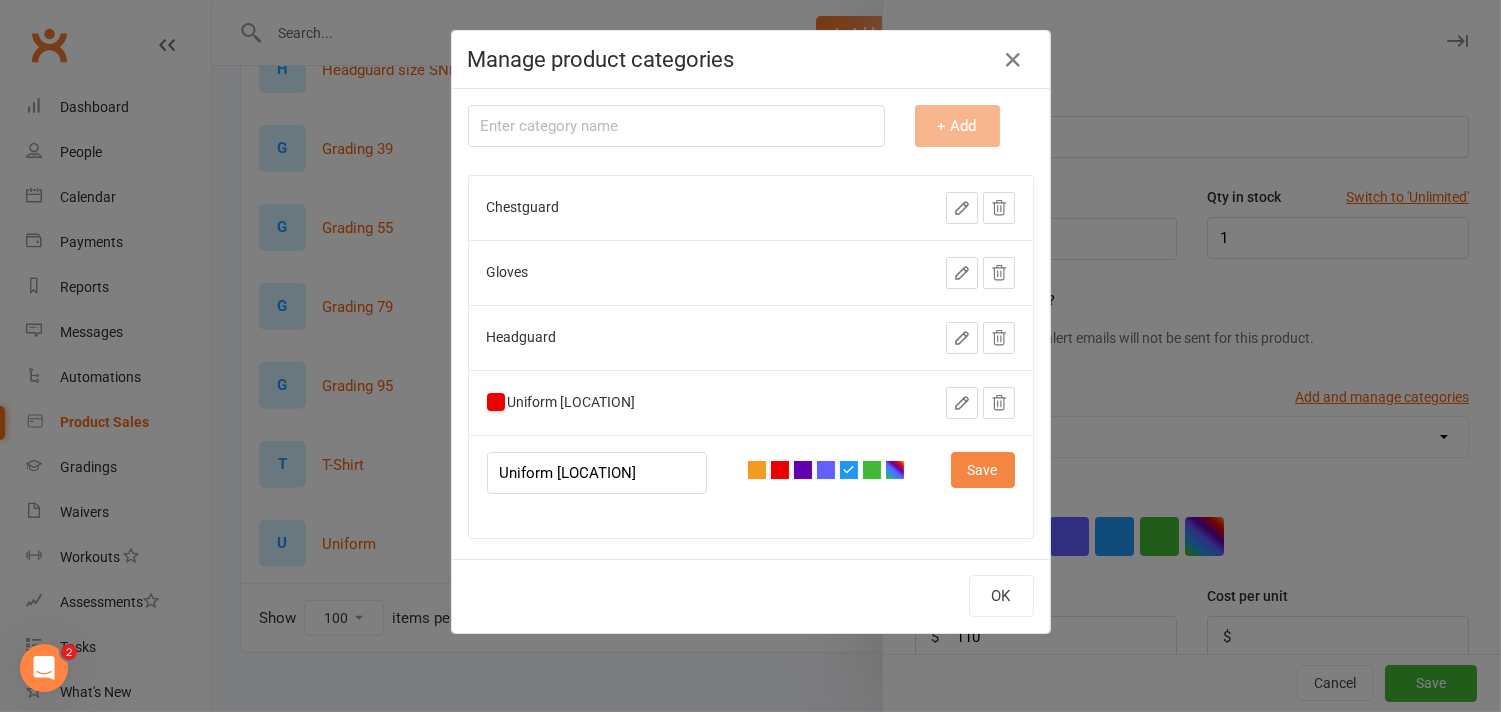 click on "Save" at bounding box center (983, 470) 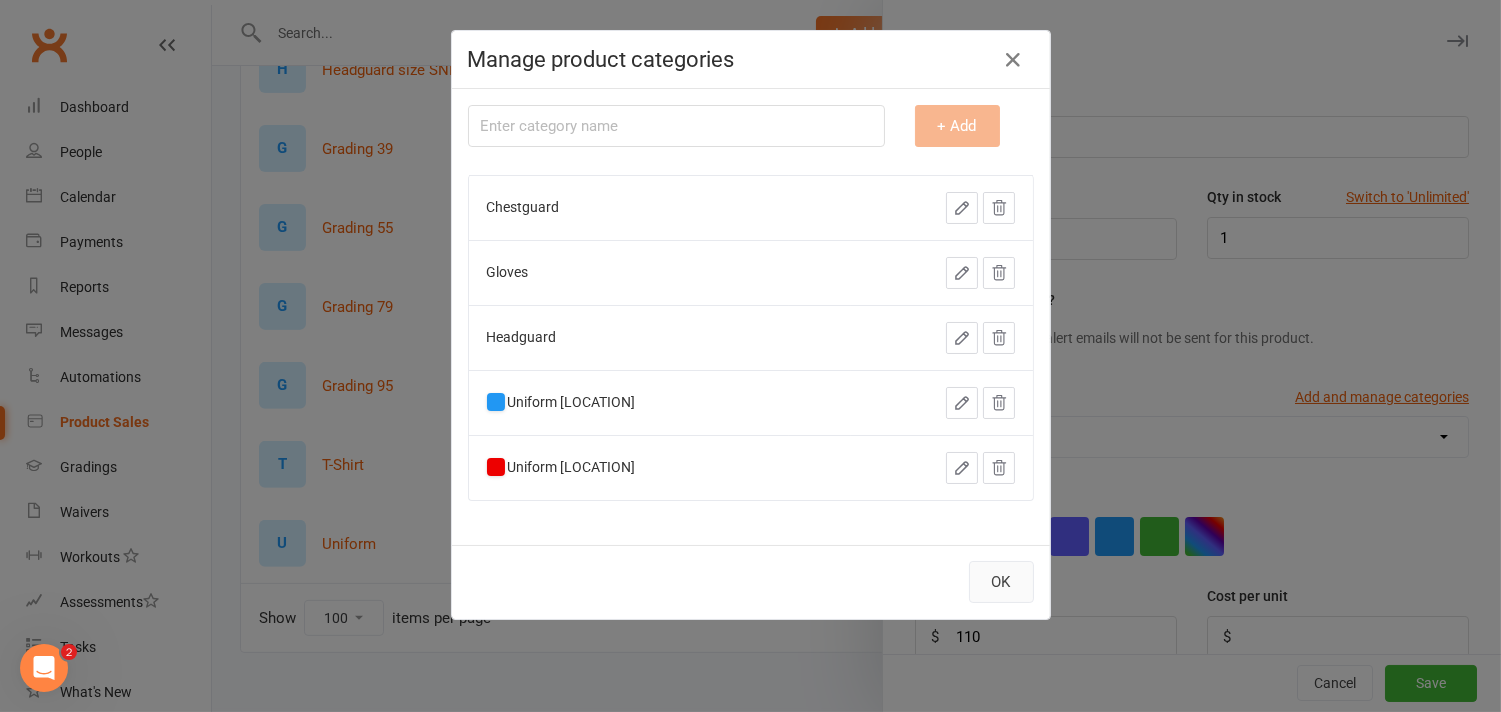 click on "OK" at bounding box center (1001, 582) 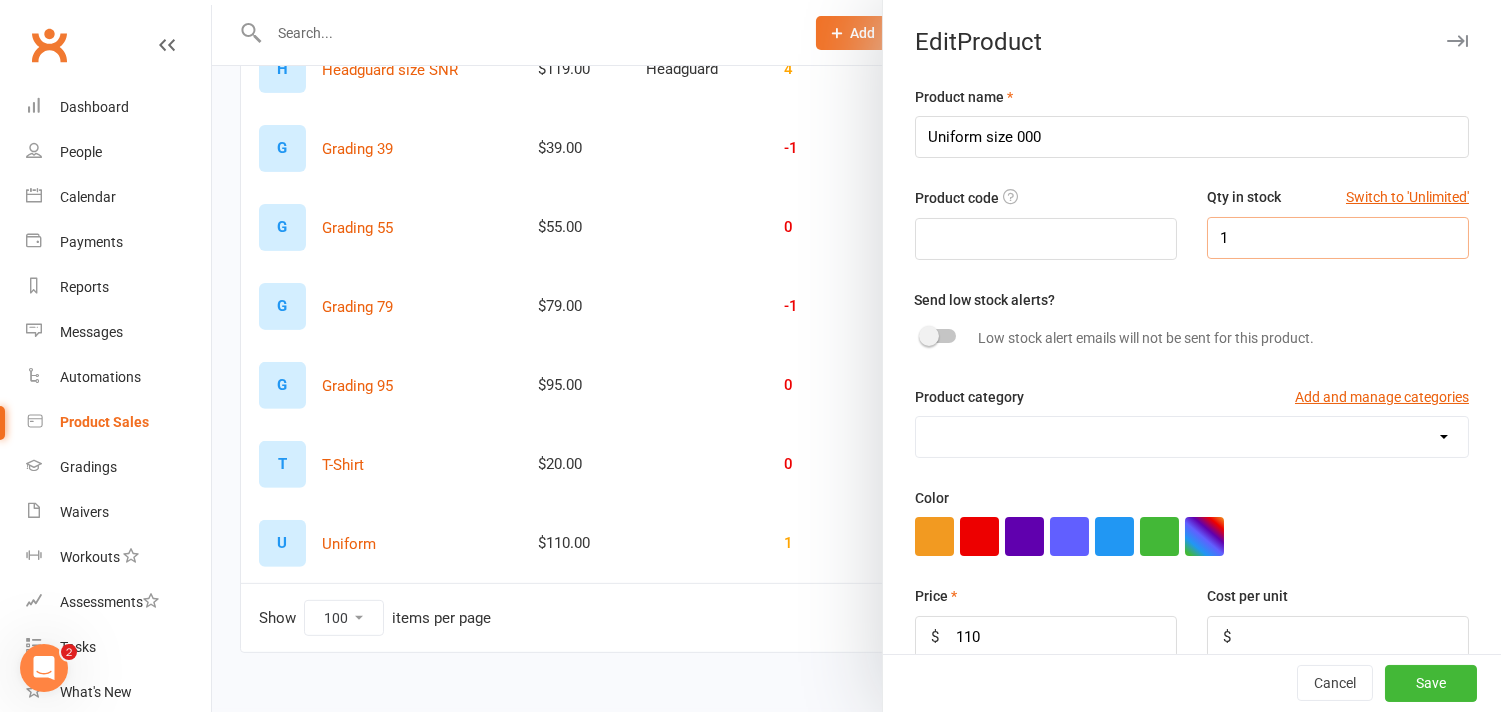 click on "1" at bounding box center [1338, 238] 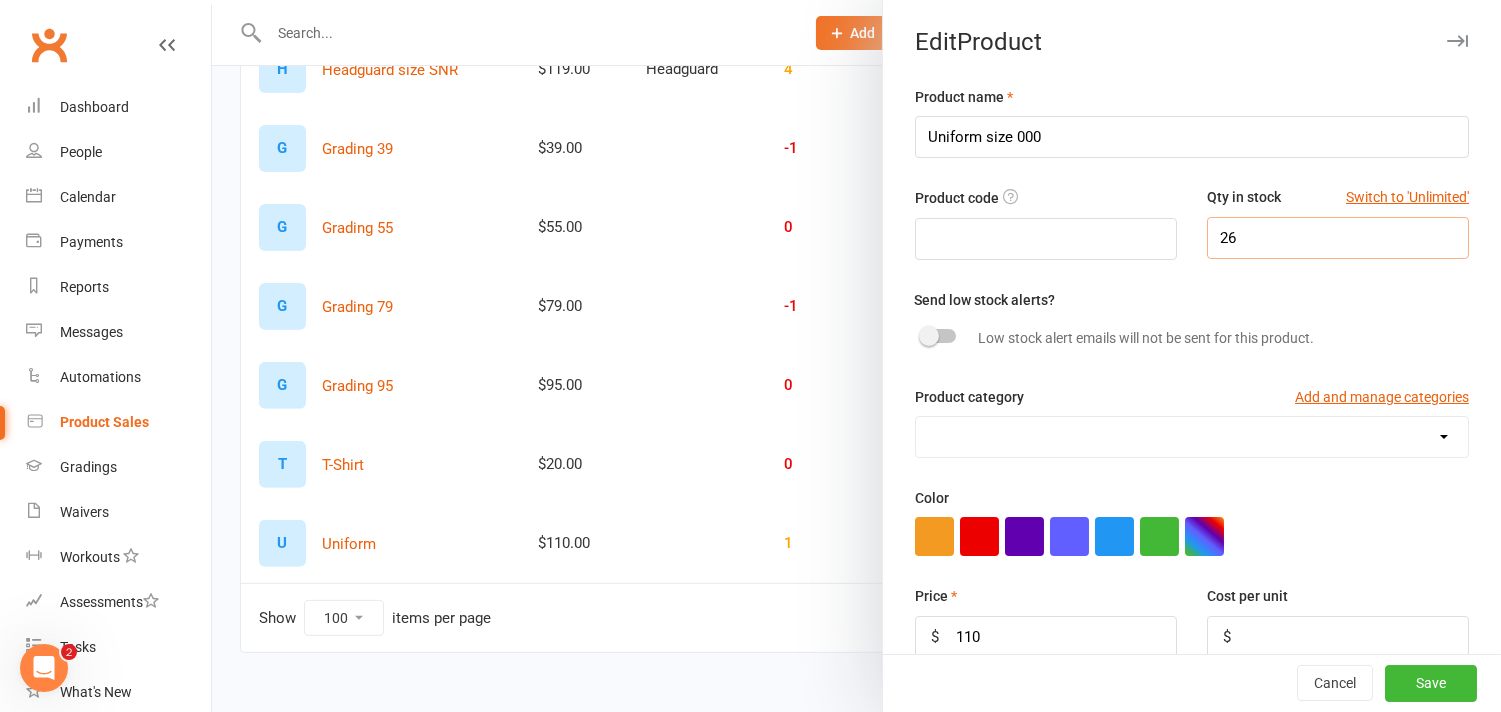 type on "26" 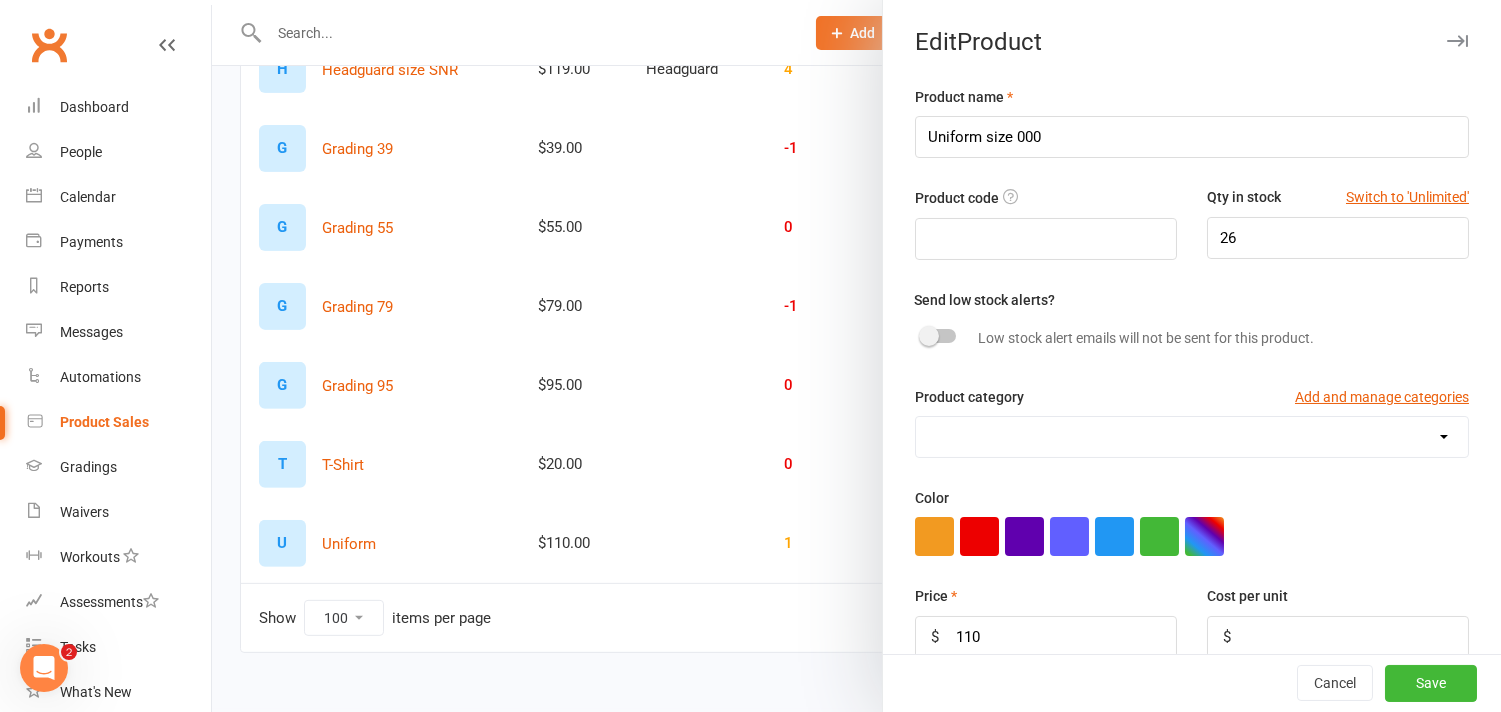 click on "Chestguard Gloves Headguard Uniform [CITY] Uniform [CITY]" at bounding box center [1192, 437] 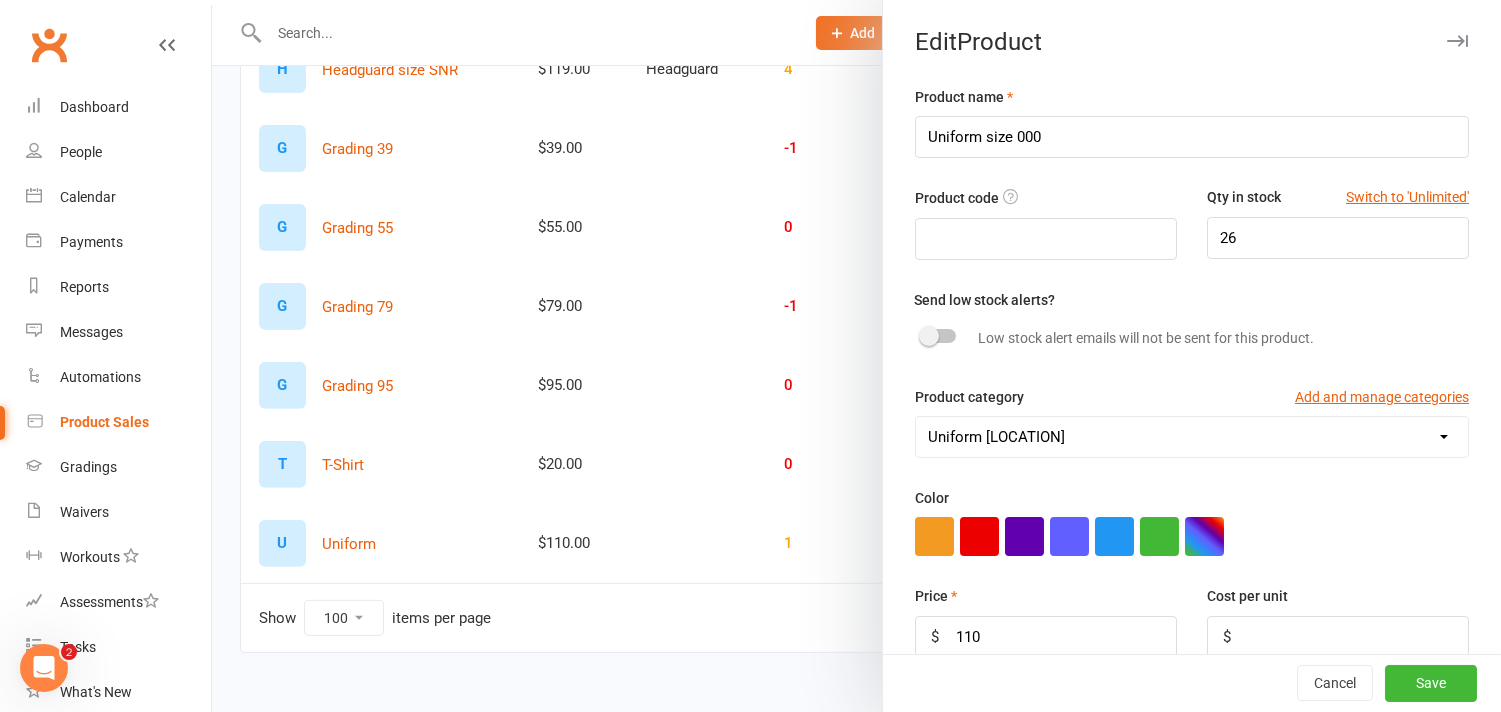 click on "Chestguard Gloves Headguard Uniform [CITY] Uniform [CITY]" at bounding box center [1192, 437] 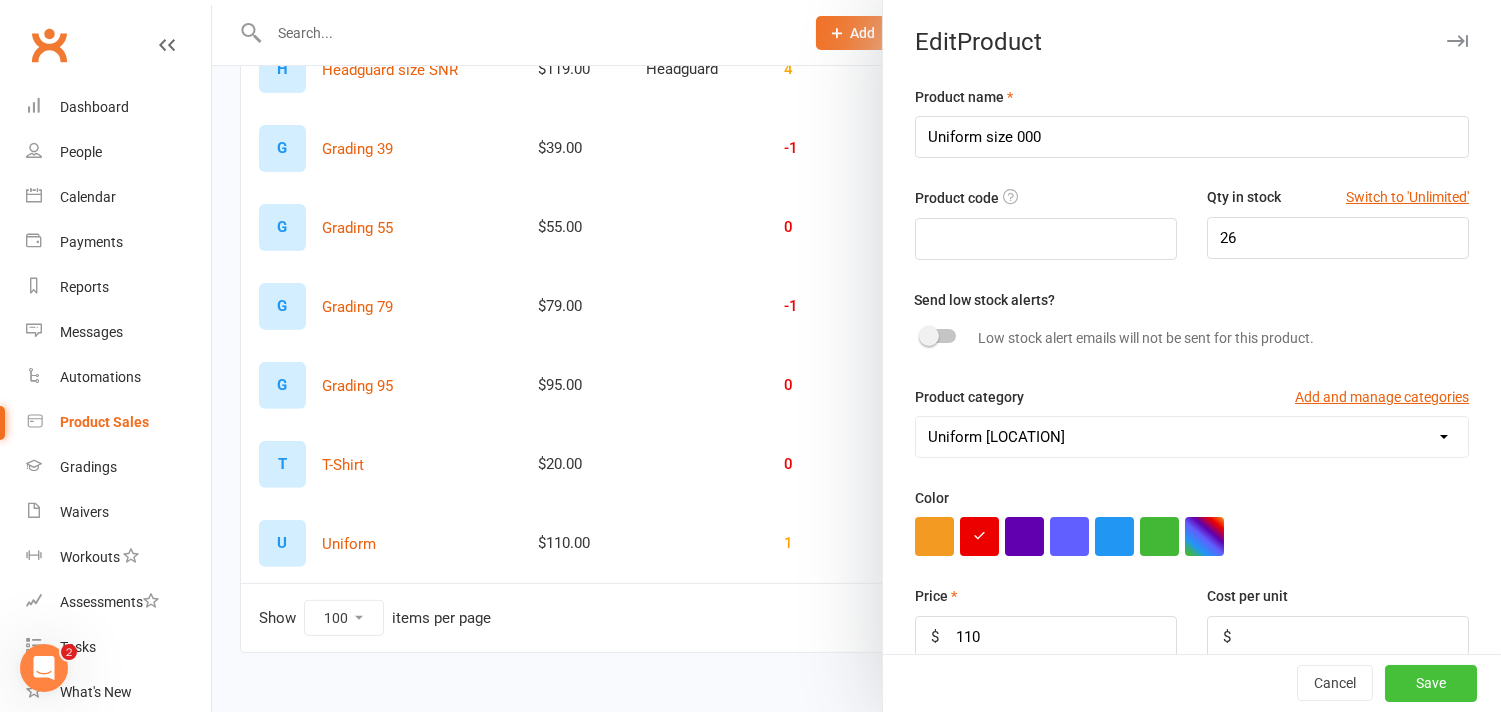 click on "Save" at bounding box center (1431, 684) 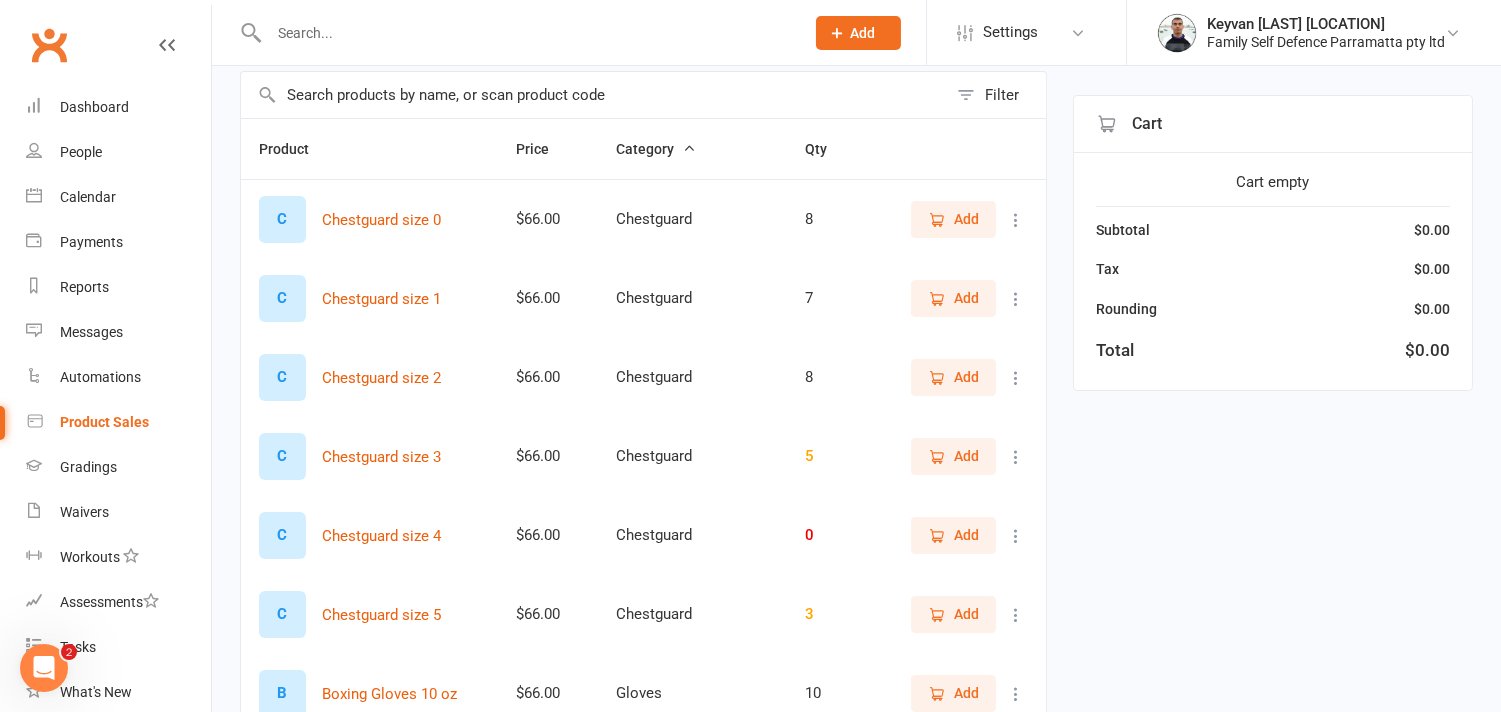 scroll, scrollTop: 0, scrollLeft: 0, axis: both 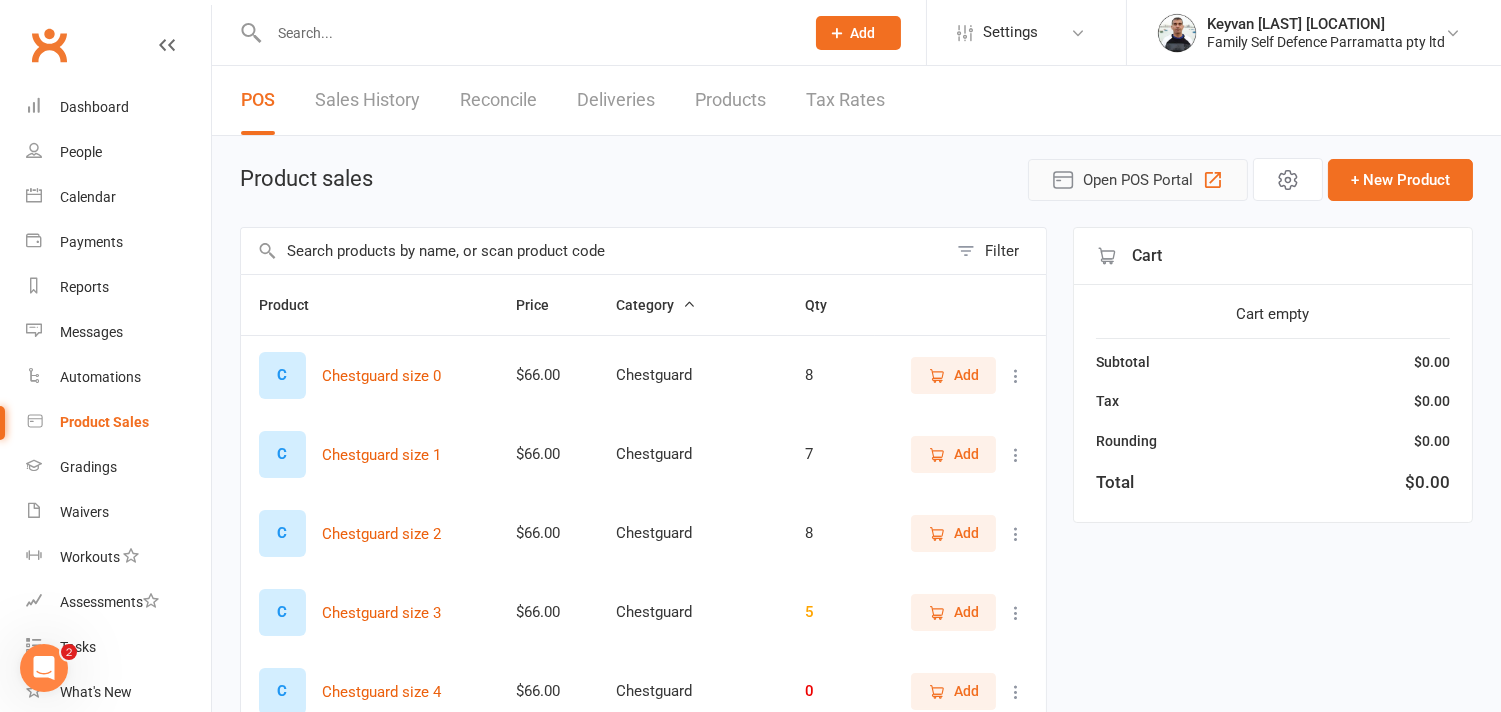 click on "Open POS Portal" at bounding box center [1138, 180] 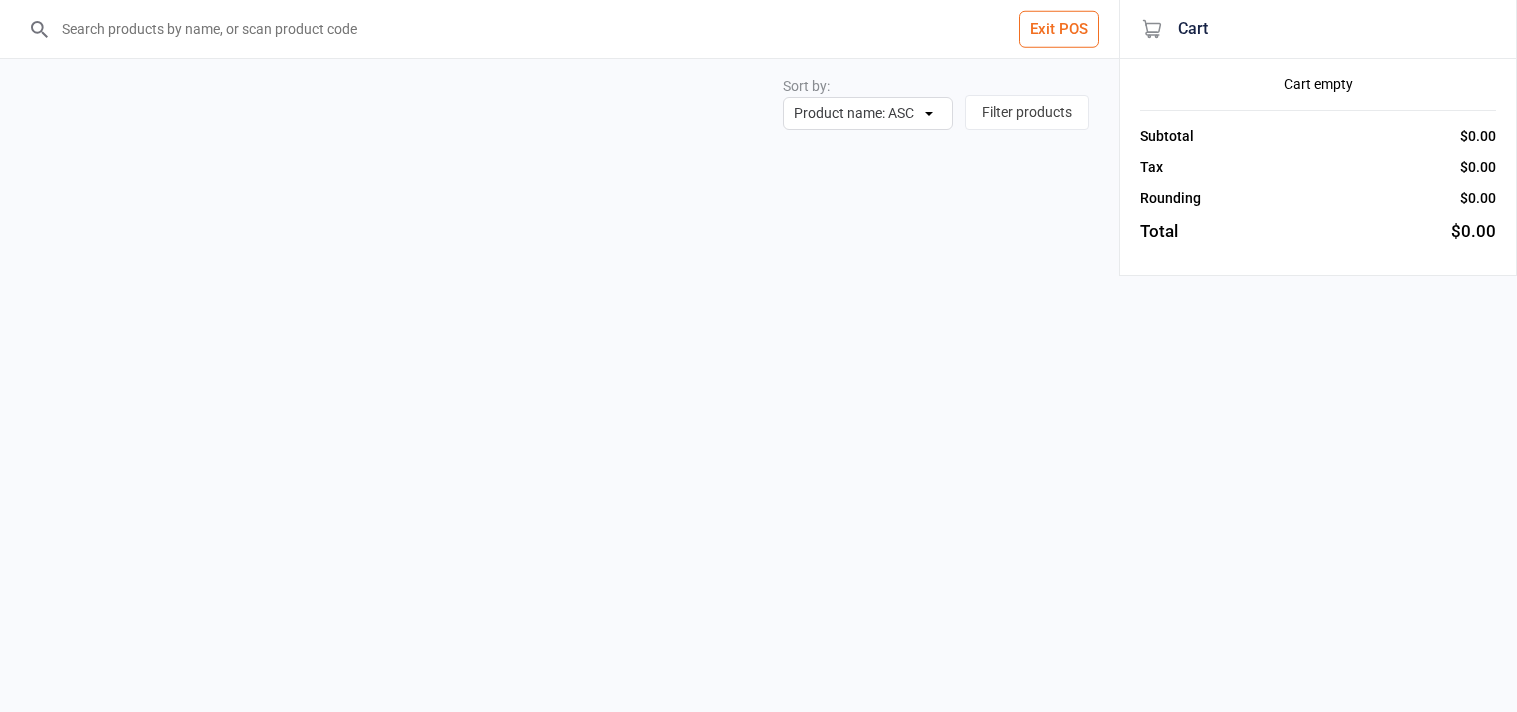scroll, scrollTop: 0, scrollLeft: 0, axis: both 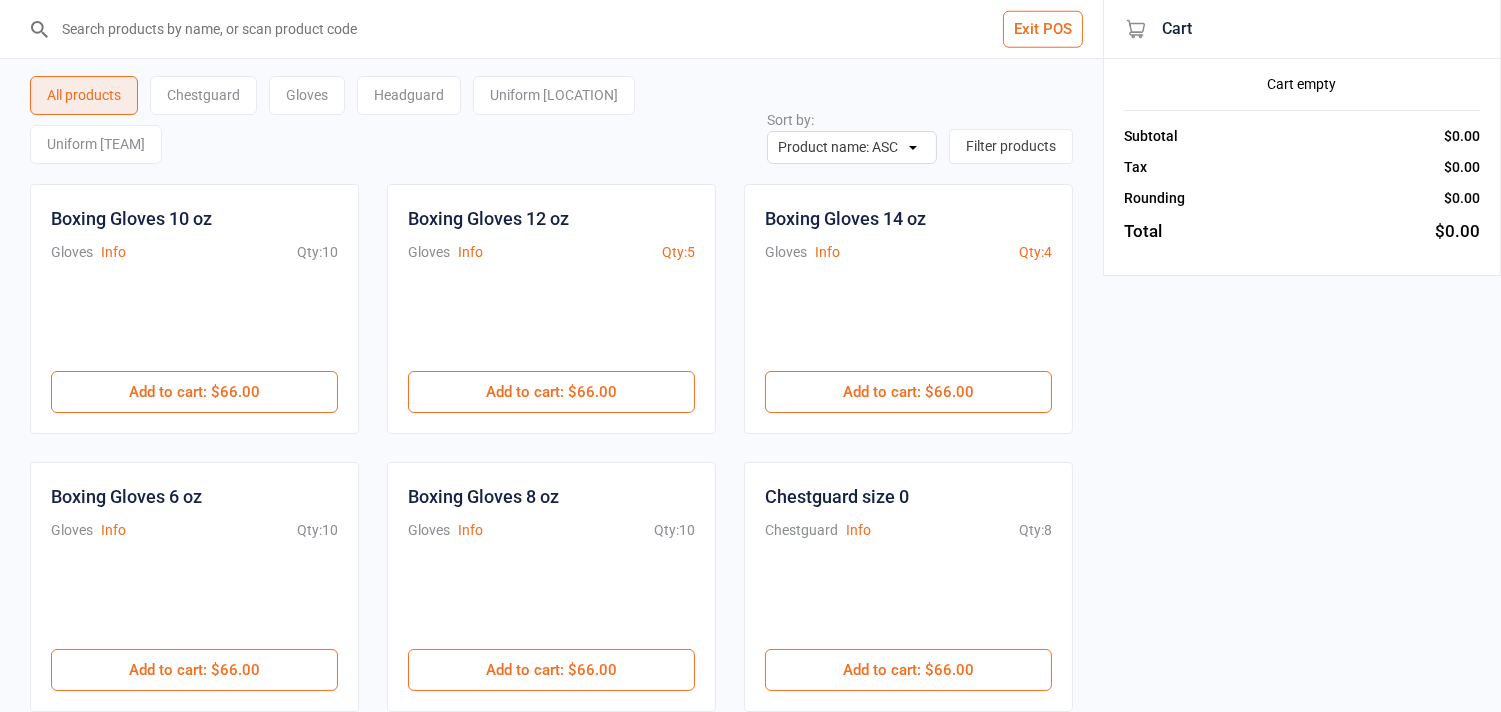 click on "Uniform [CITY]" at bounding box center [96, 144] 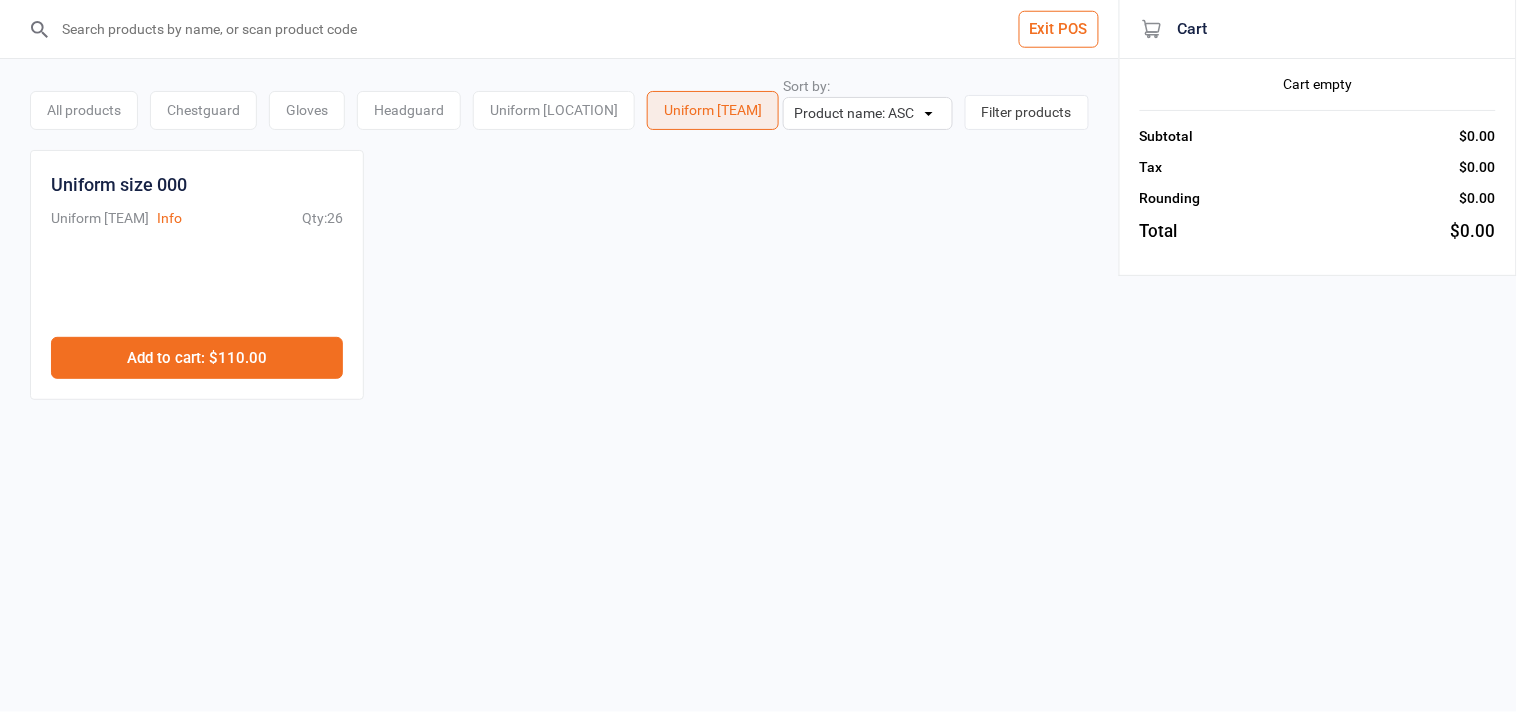 click on "Add to cart :   $110.00" at bounding box center (197, 358) 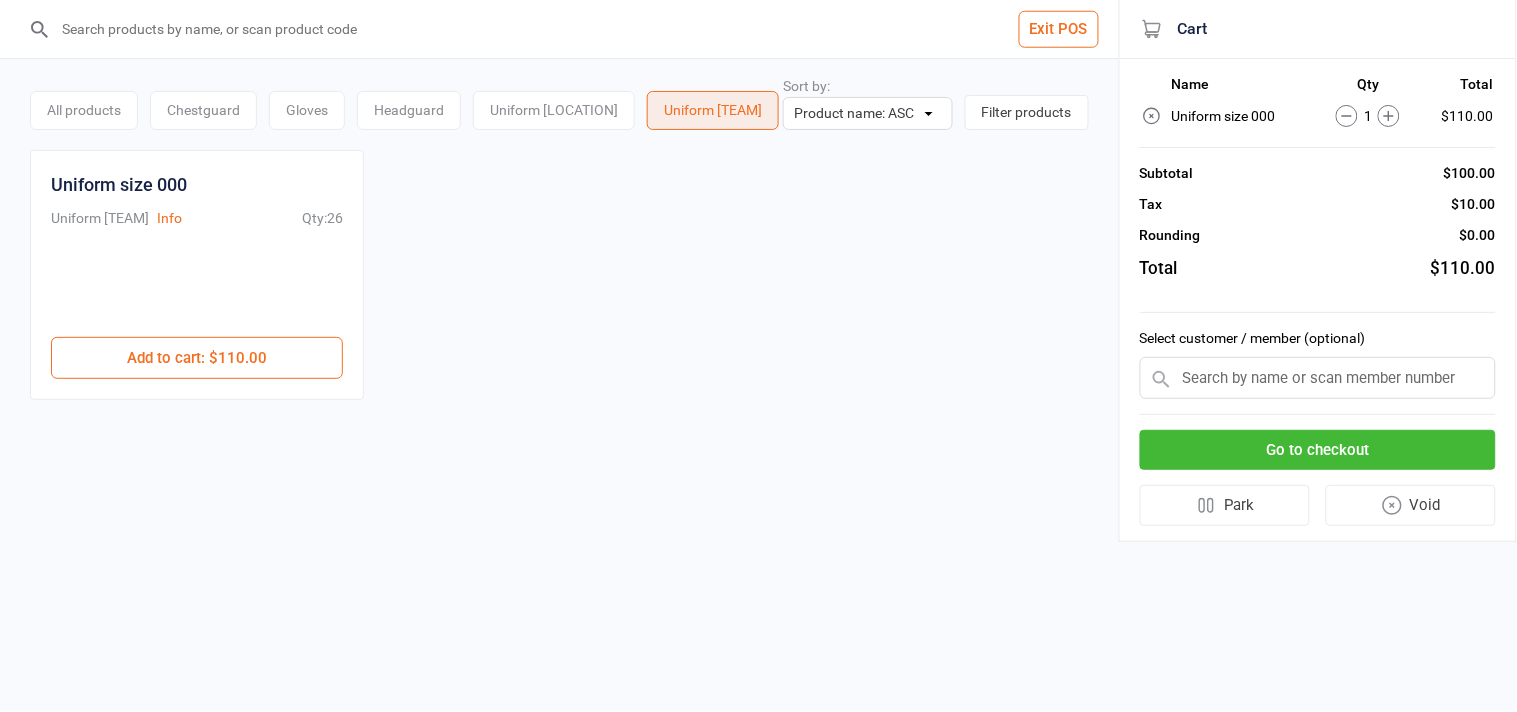 click on "Go to checkout" at bounding box center (1318, 450) 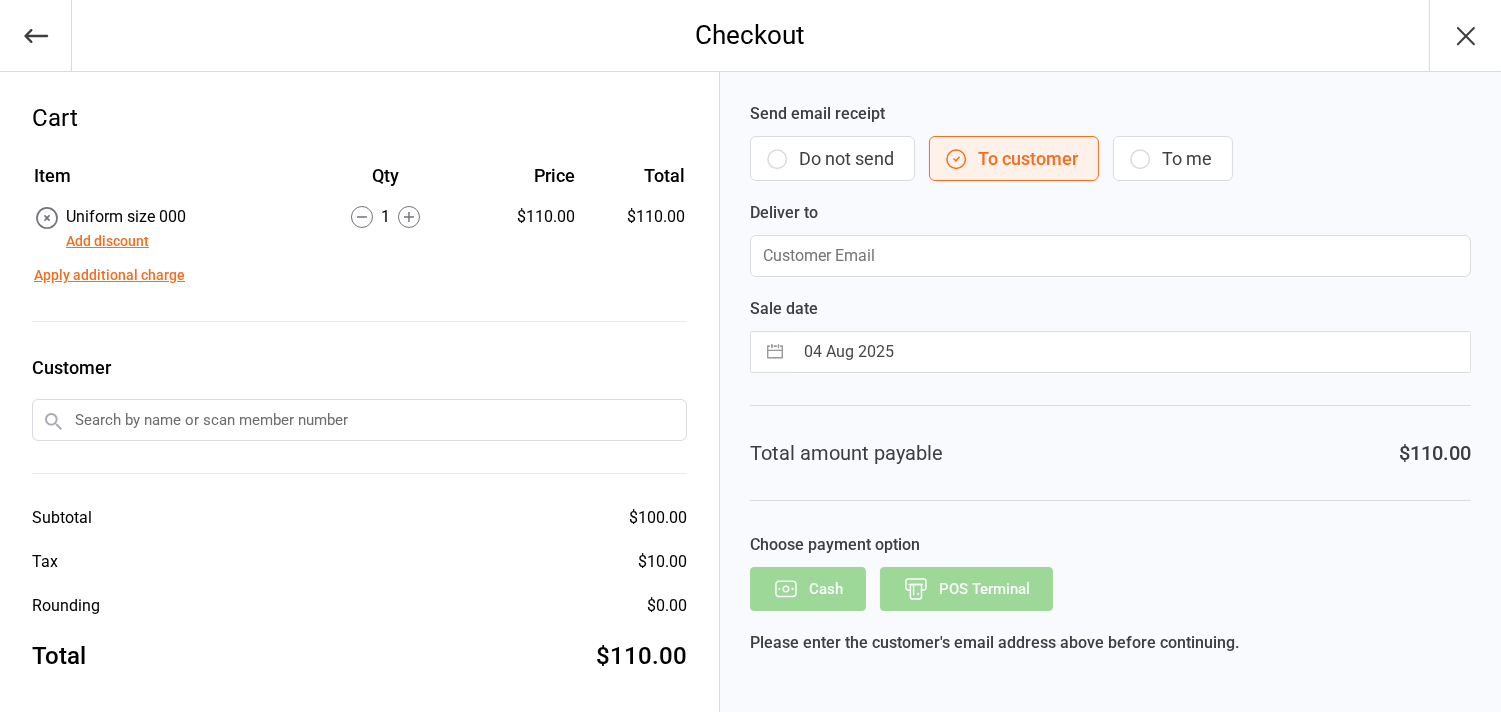 click on "Add discount" at bounding box center [107, 241] 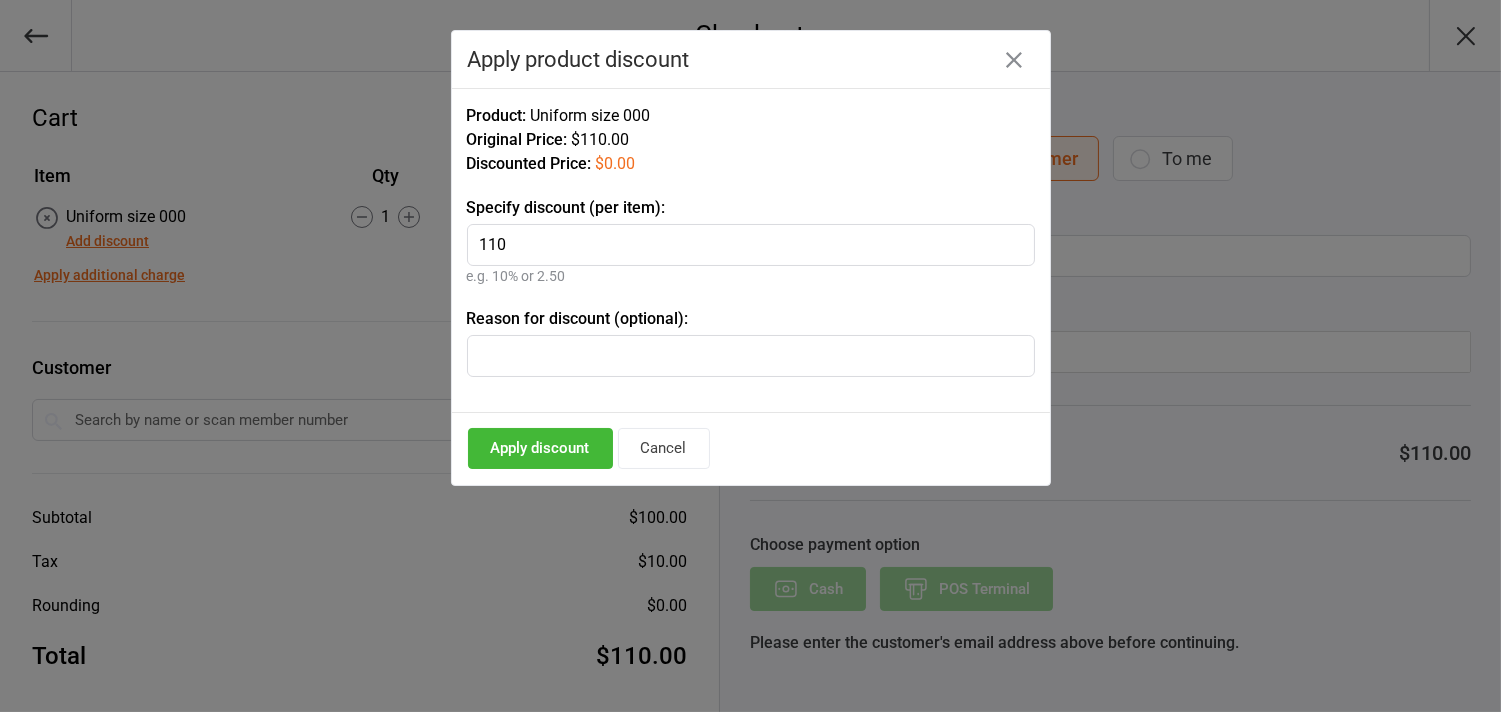 type on "110" 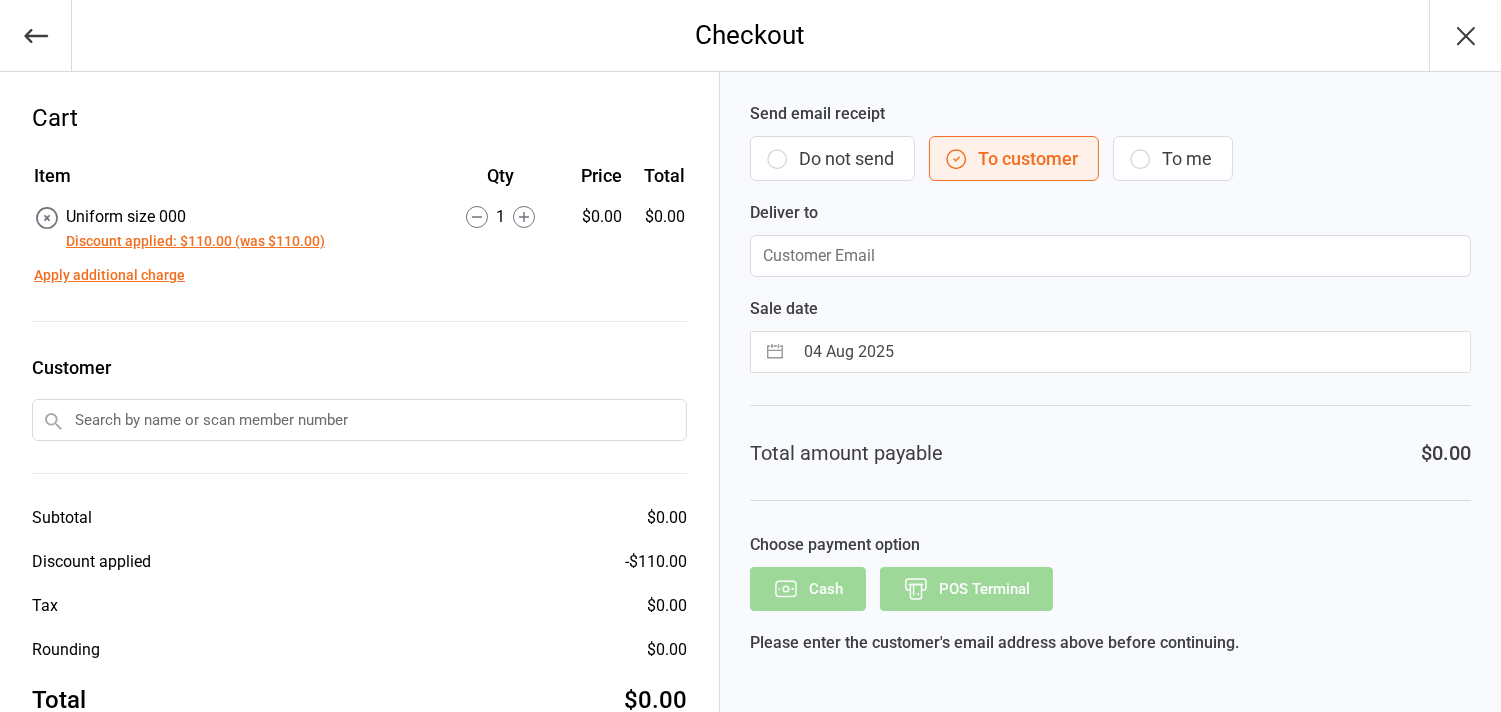 click 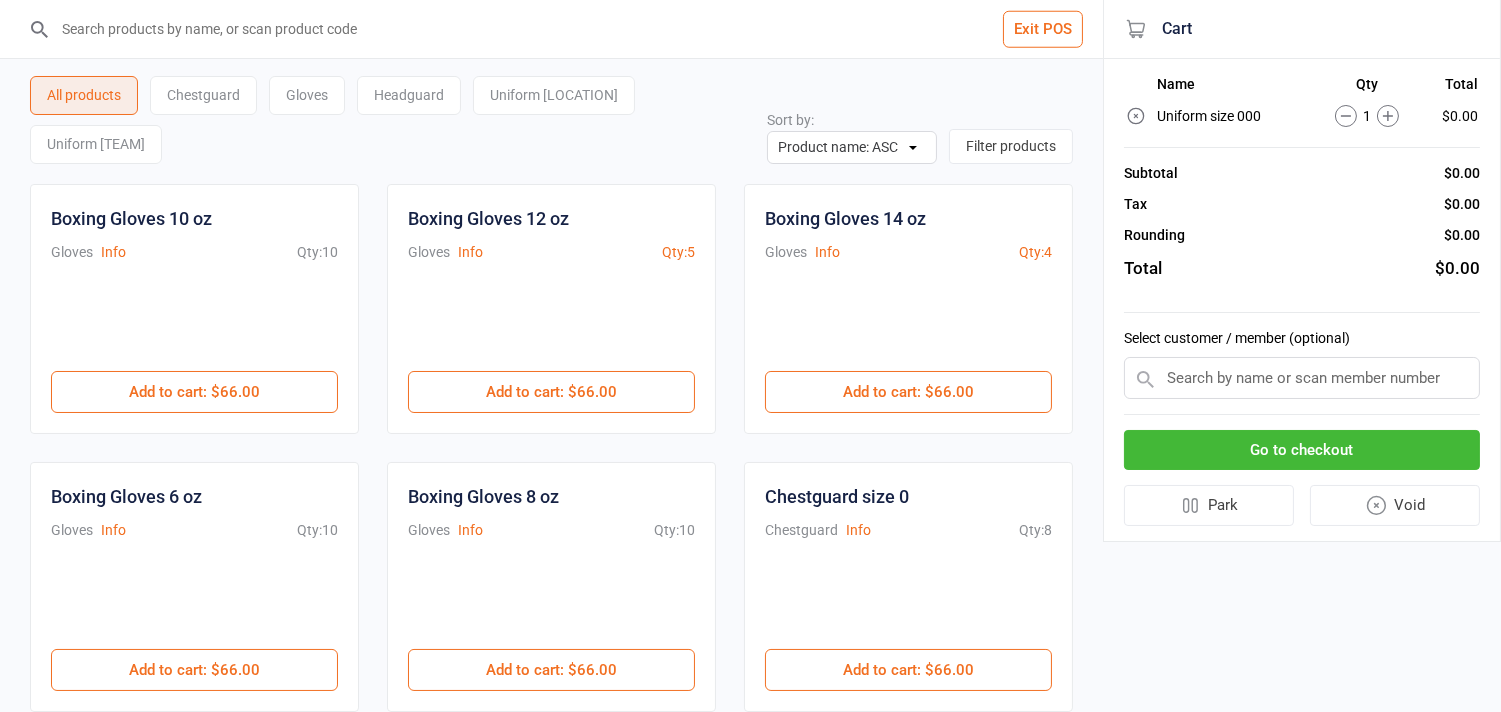 click on "Exit POS" at bounding box center [1043, 29] 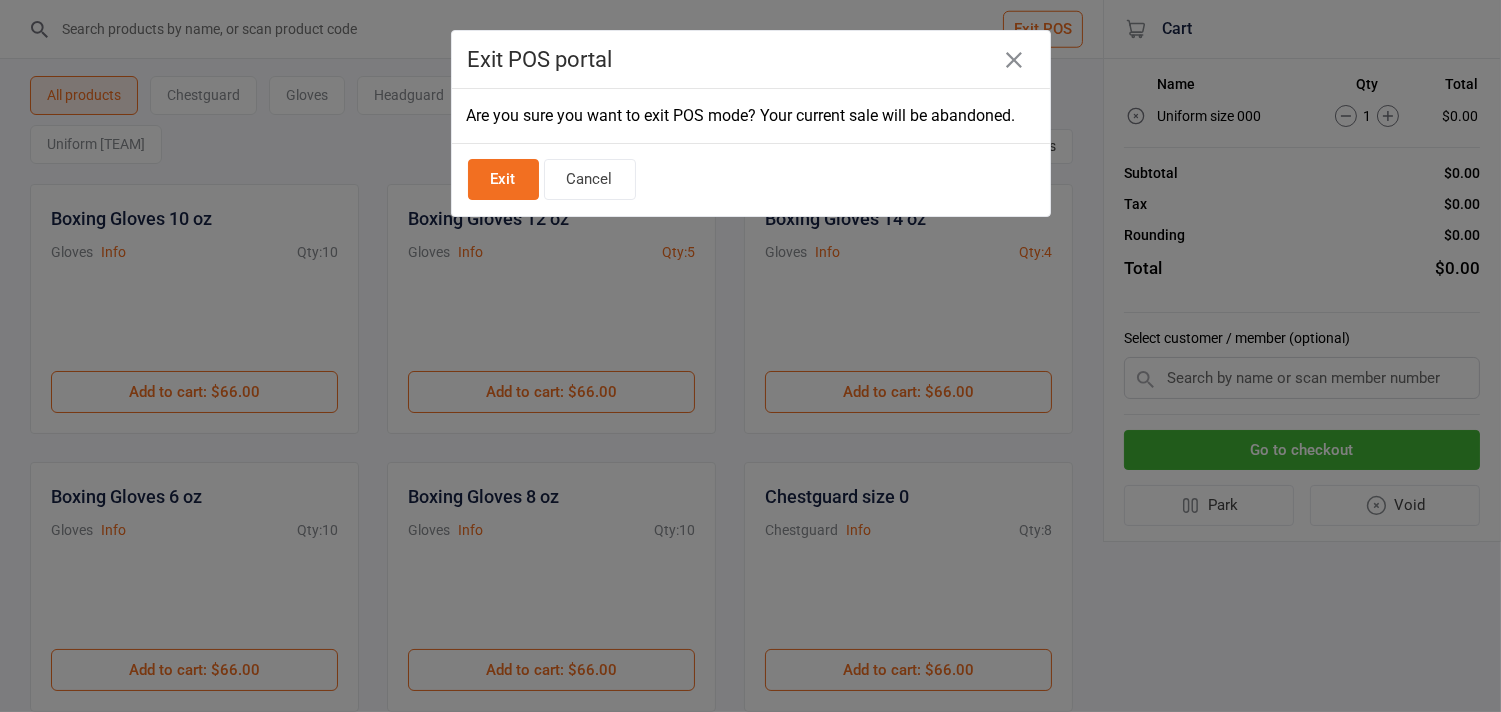 click on "Exit" at bounding box center [503, 179] 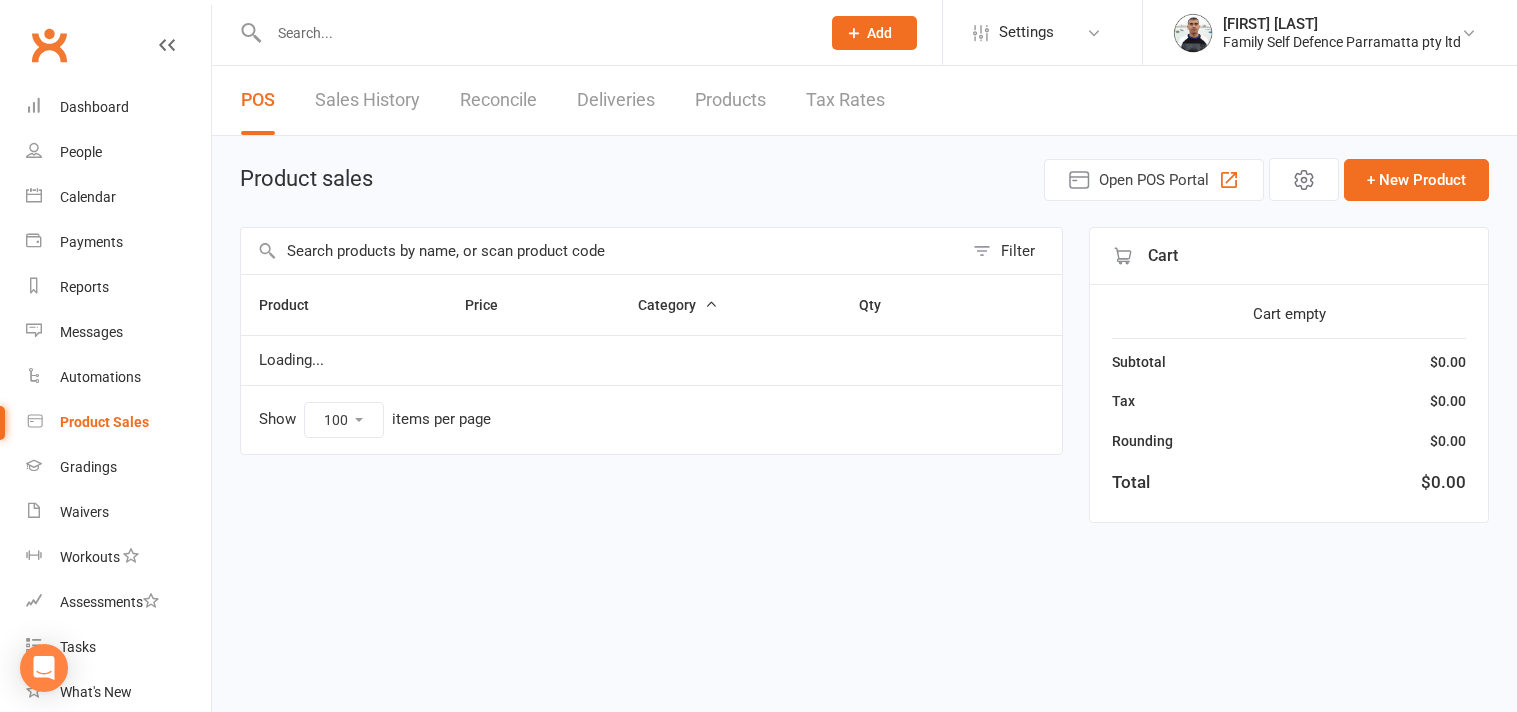 select on "100" 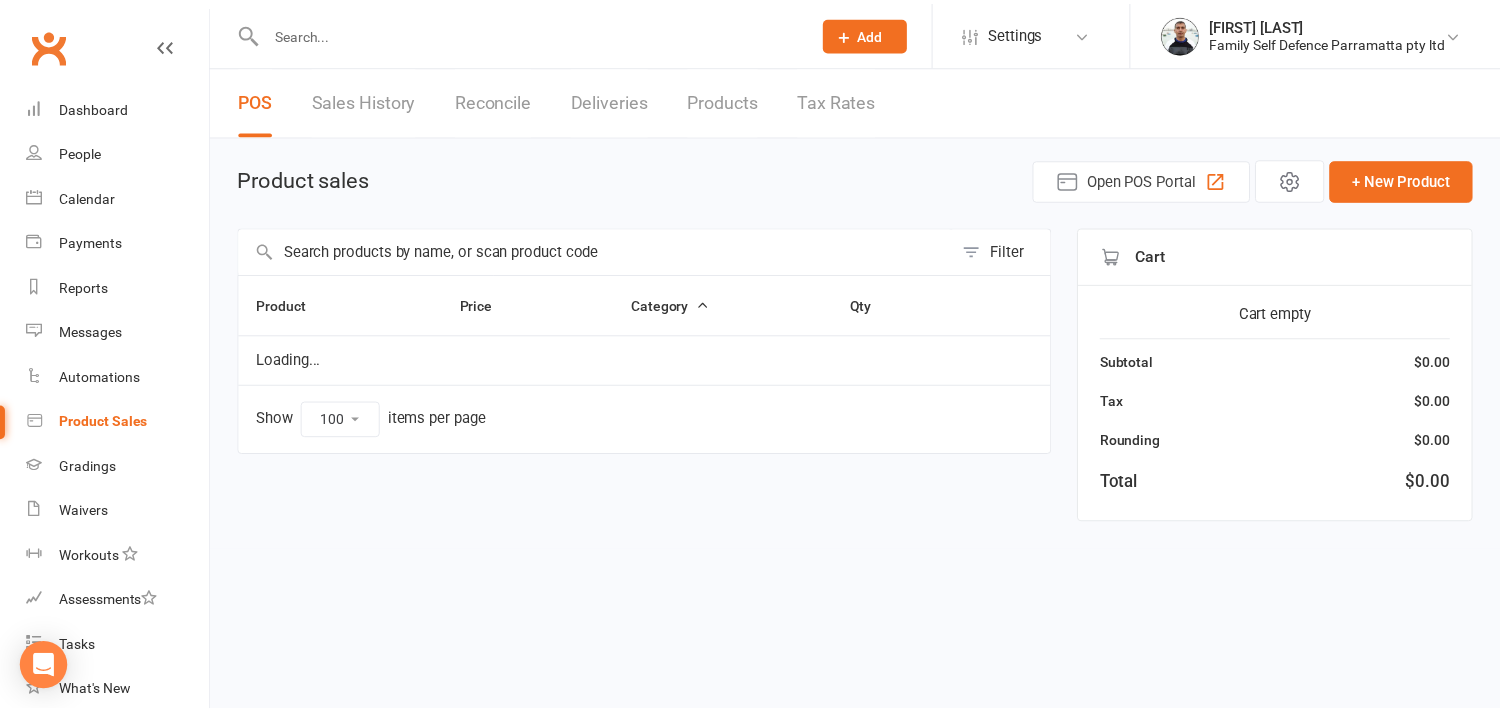 scroll, scrollTop: 0, scrollLeft: 0, axis: both 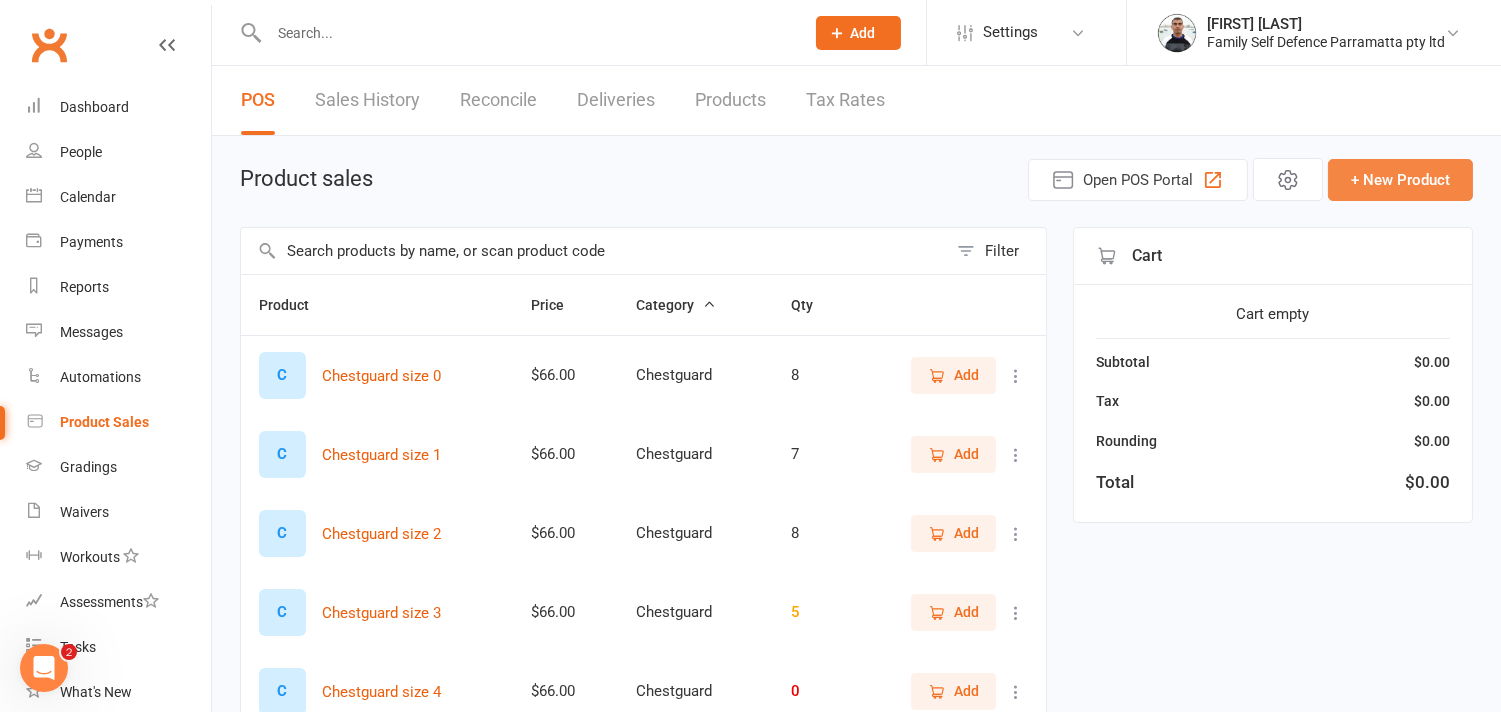 click on "+ New Product" at bounding box center [1400, 180] 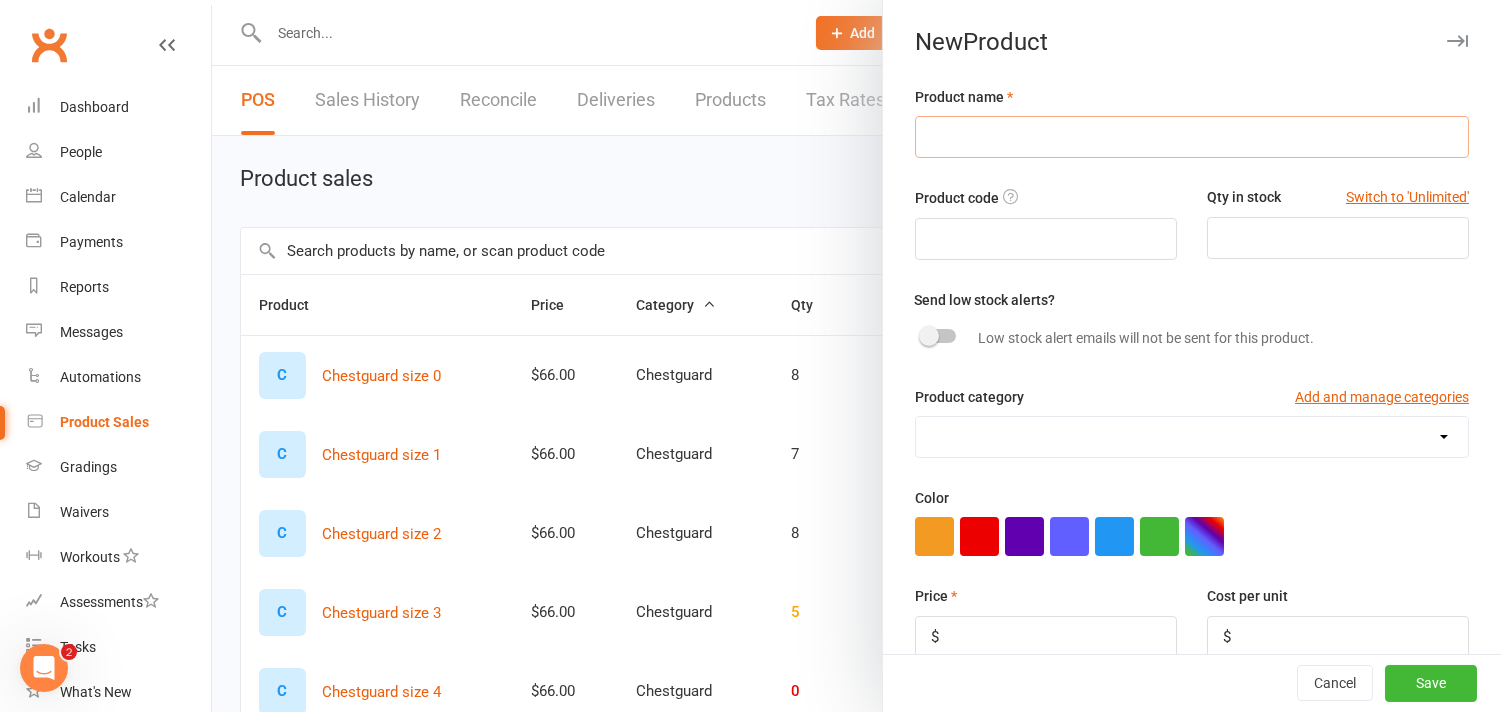 click at bounding box center [1192, 137] 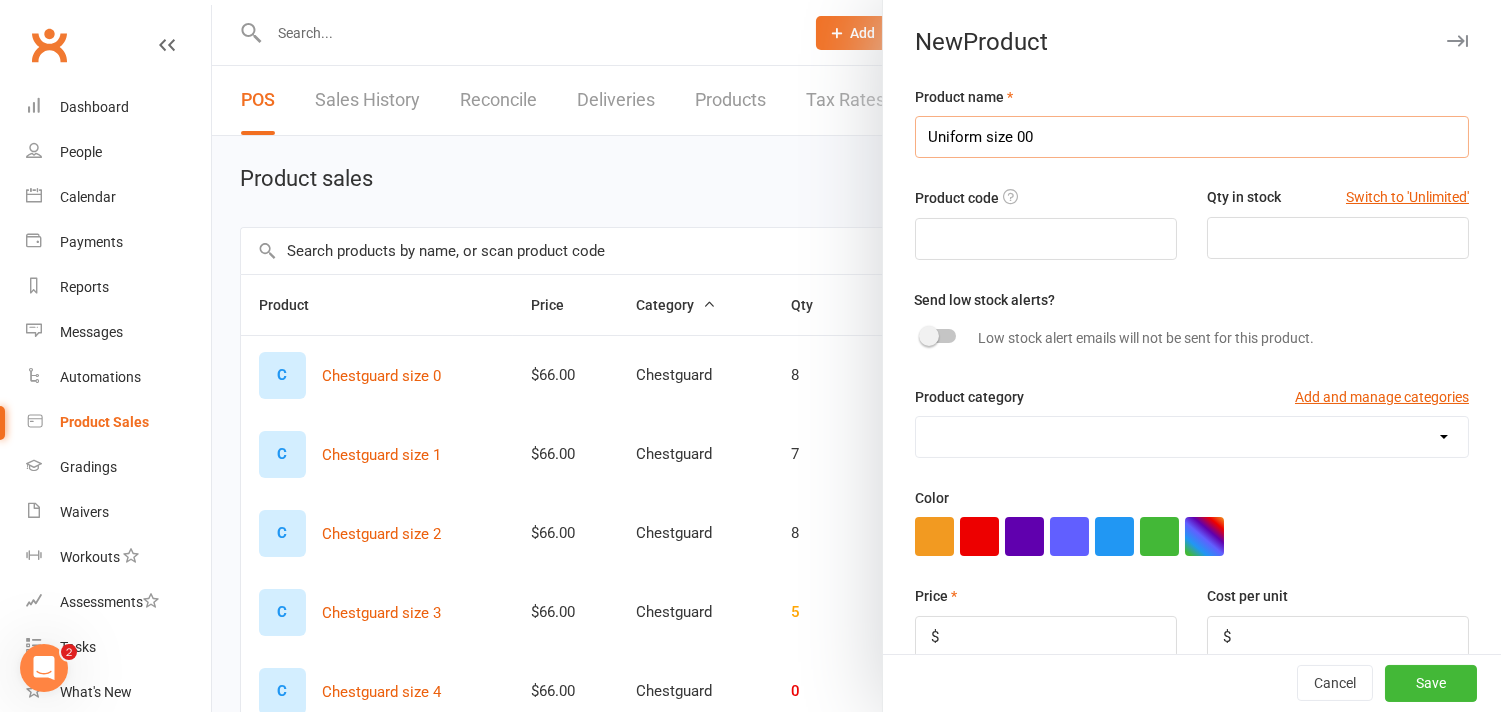 type on "Uniform size 00" 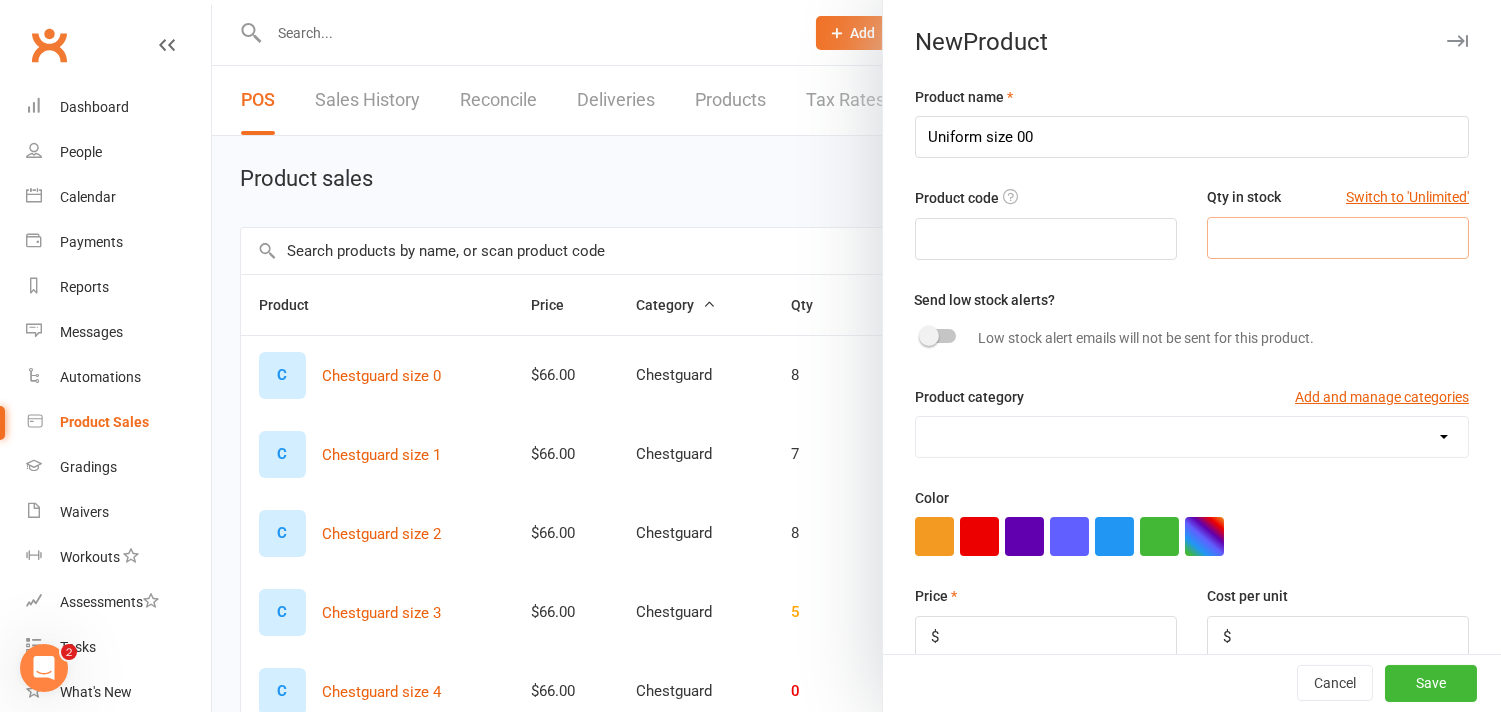click at bounding box center (1338, 238) 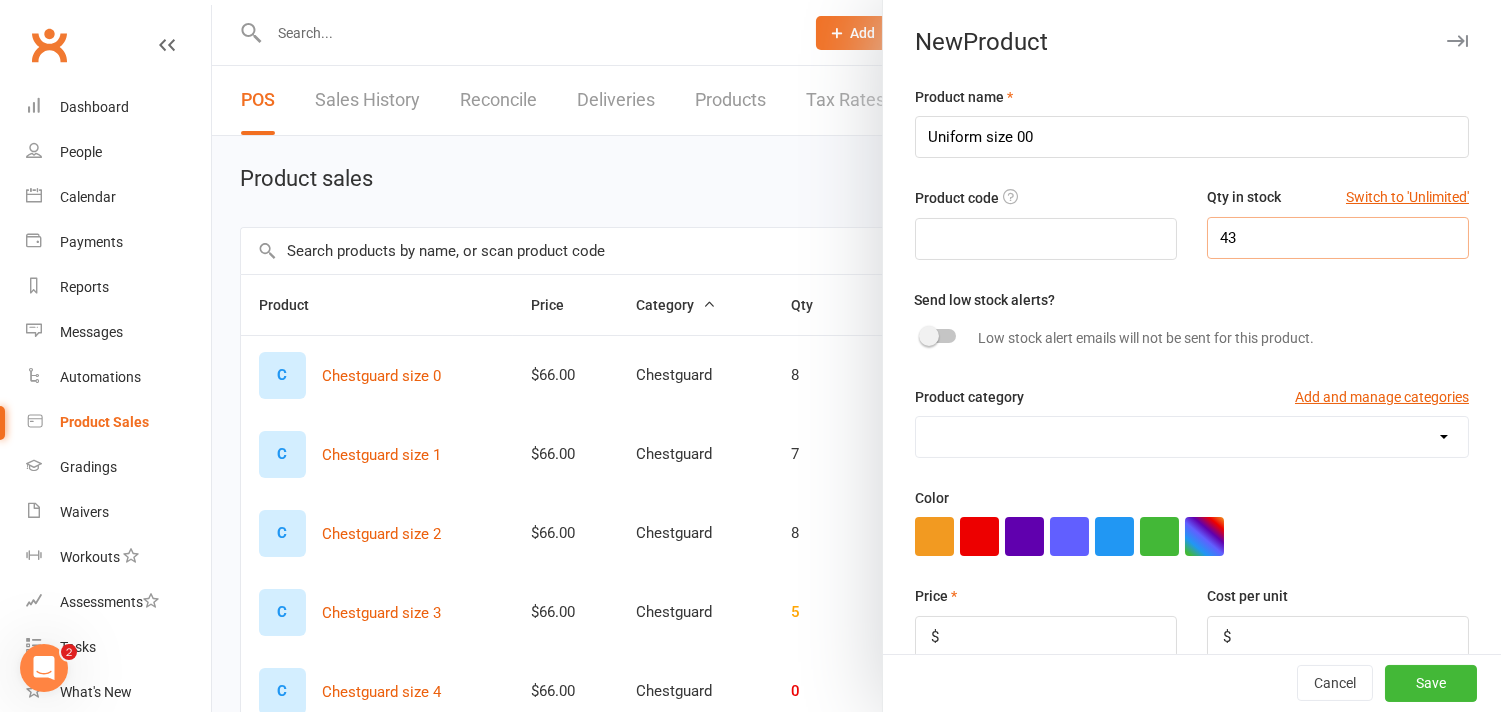 type on "43" 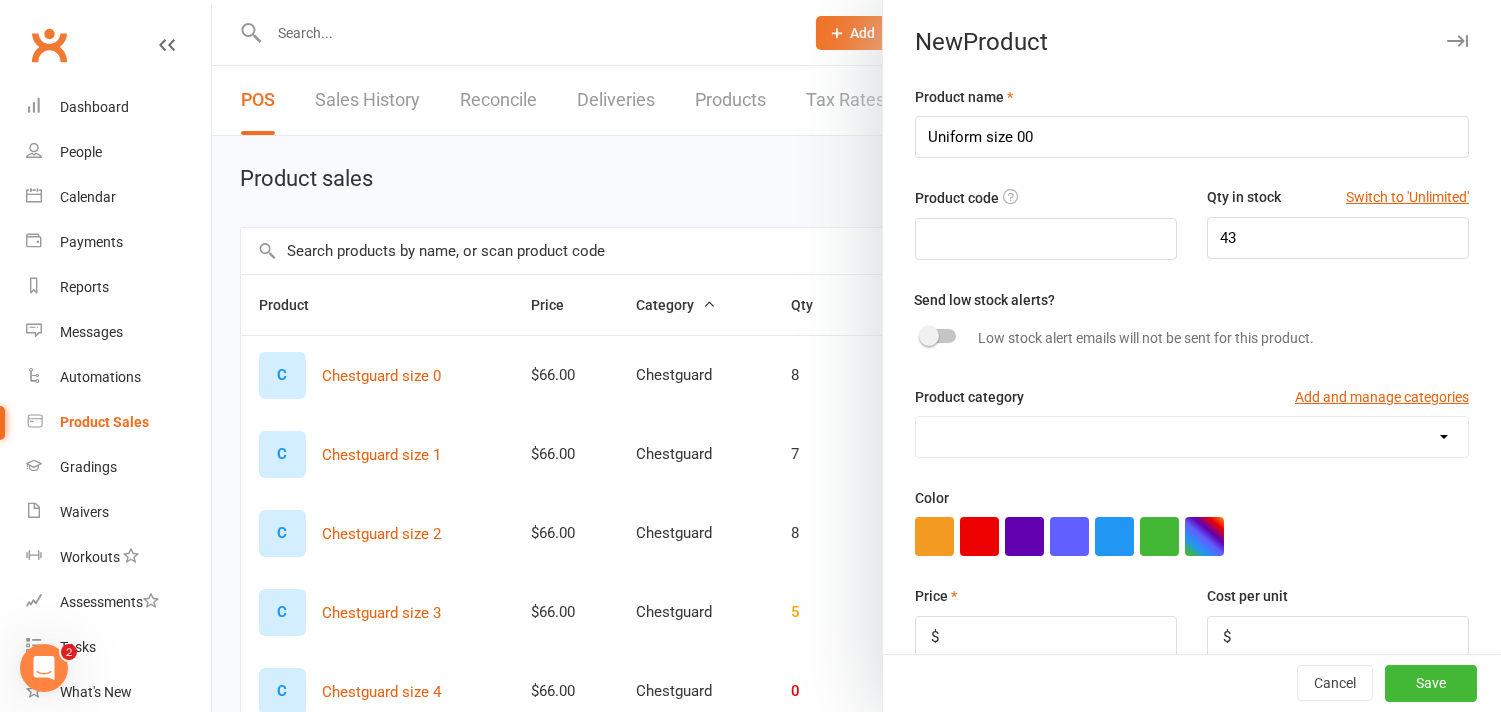 click on "Chestguard Gloves Headguard Uniform [CITY] Uniform [CITY]" at bounding box center (1192, 437) 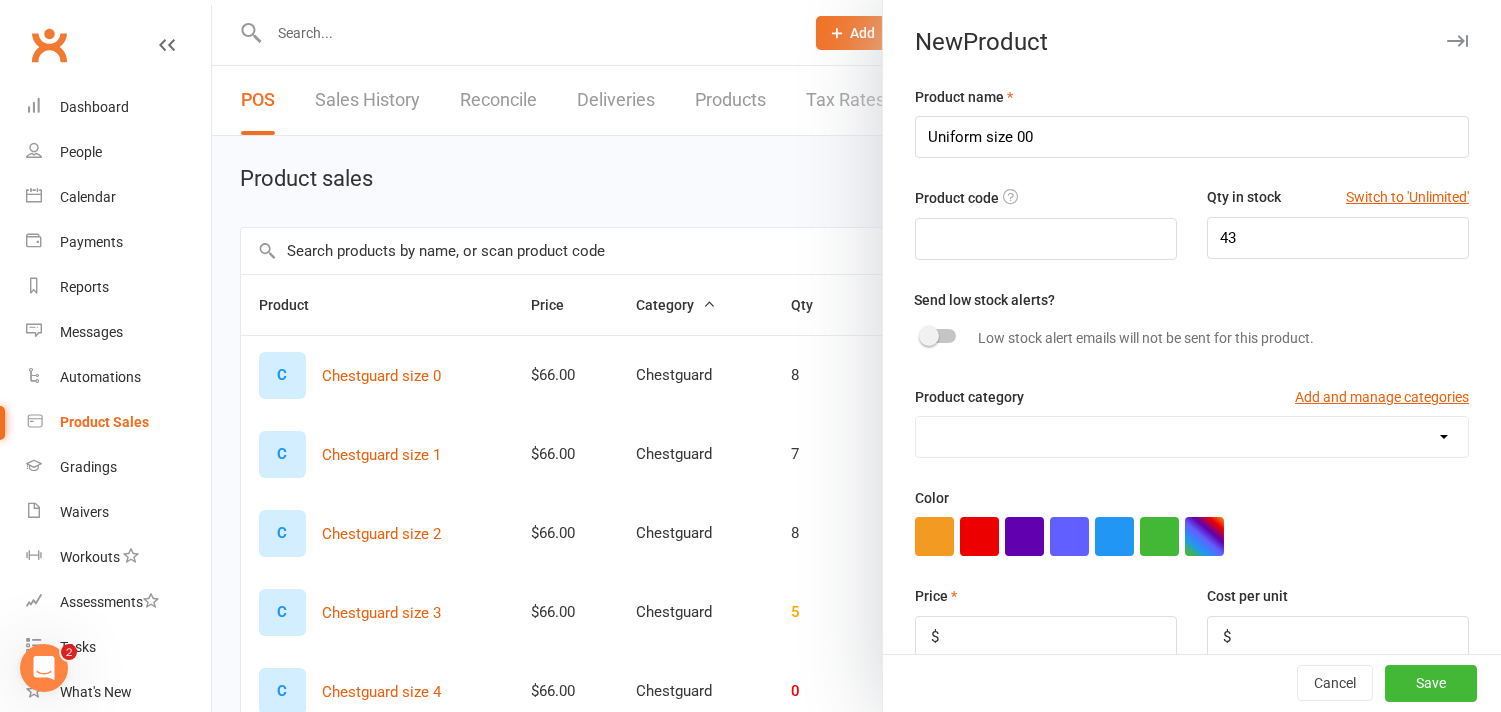 select on "3996" 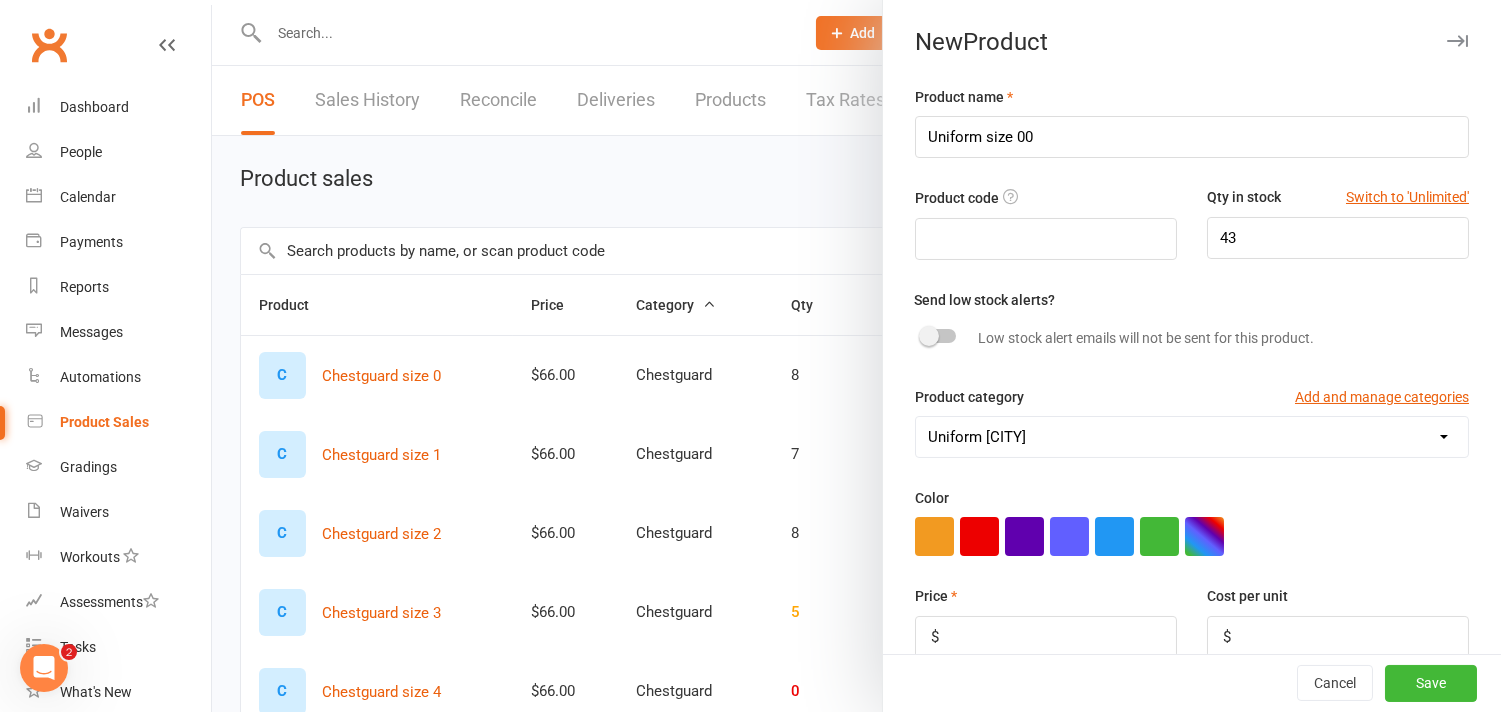 click on "Chestguard Gloves Headguard Uniform [CITY] Uniform [CITY]" at bounding box center [1192, 437] 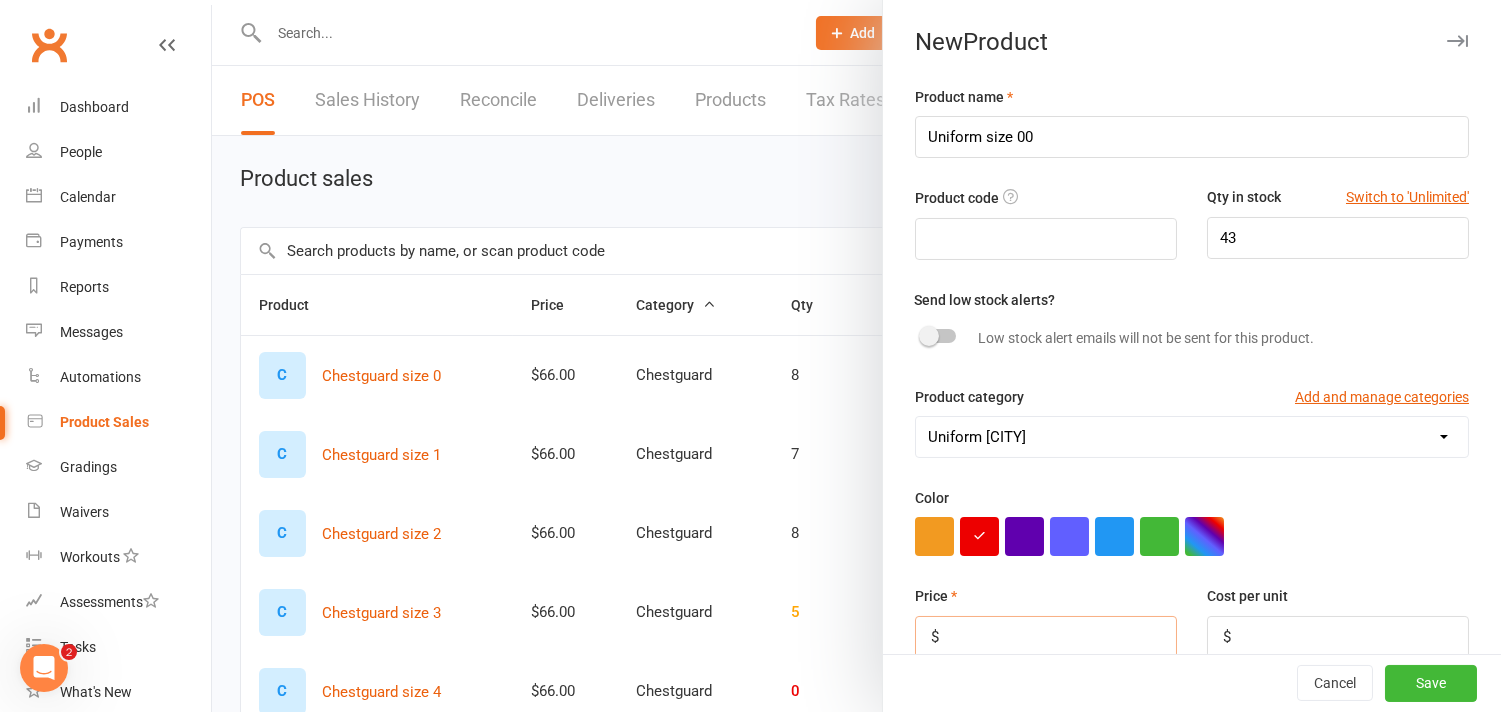 click at bounding box center (1046, 637) 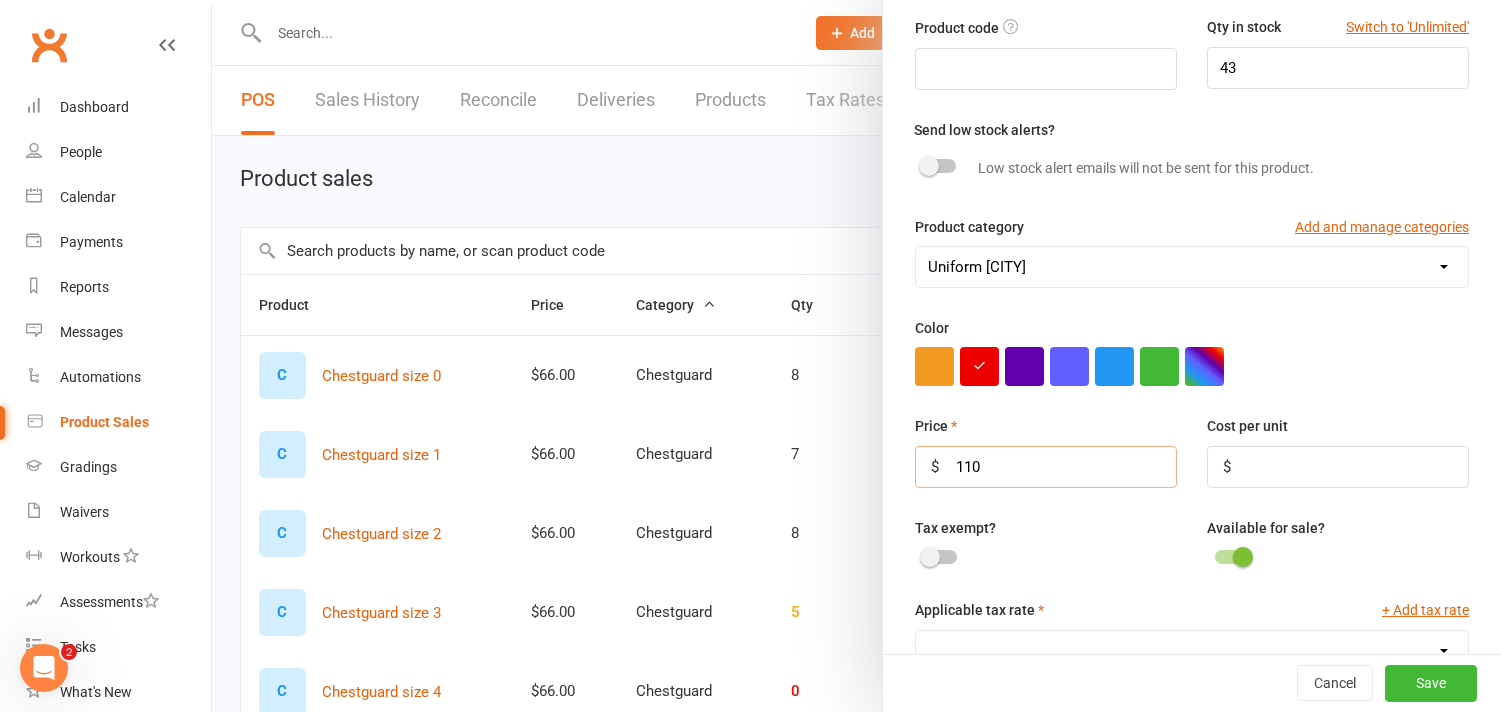 scroll, scrollTop: 222, scrollLeft: 0, axis: vertical 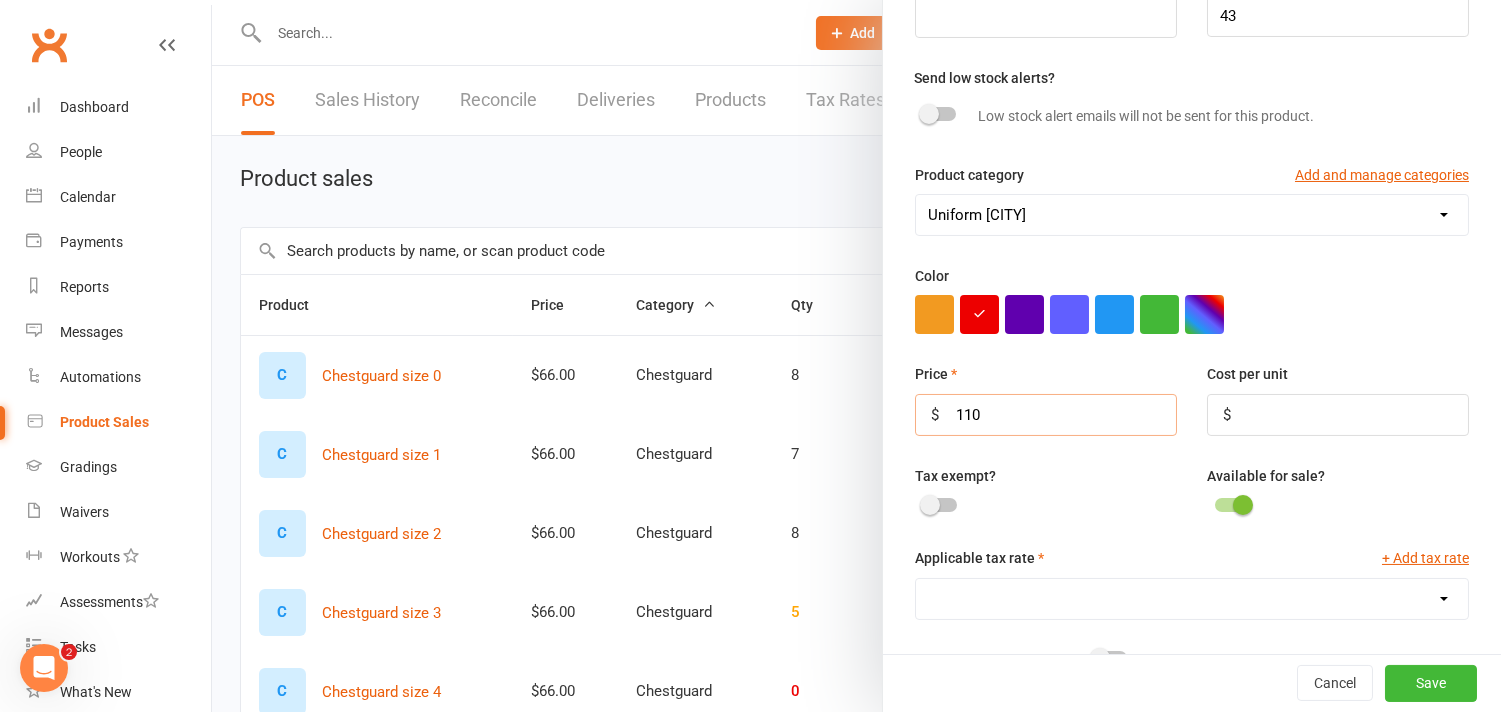 type on "110" 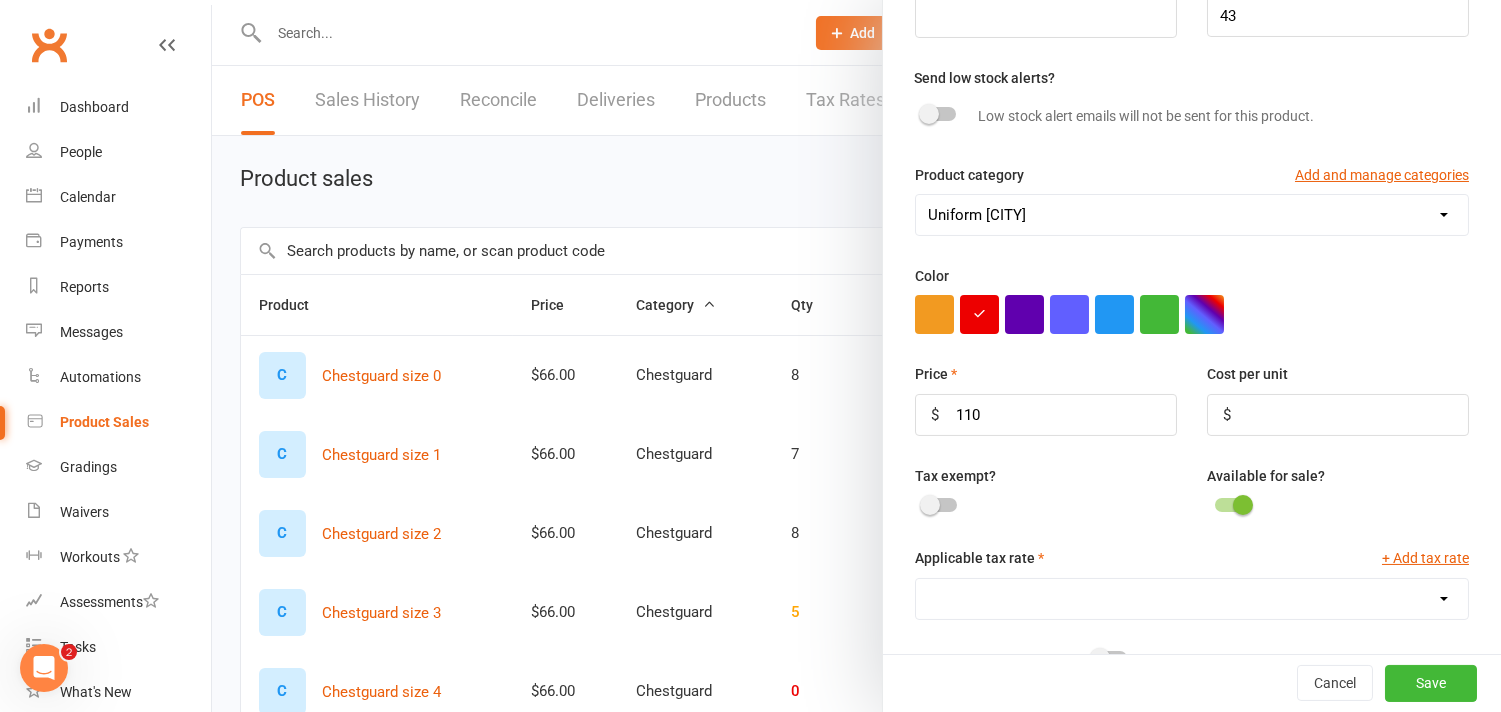 click on "GST (10.0%)" at bounding box center [1192, 599] 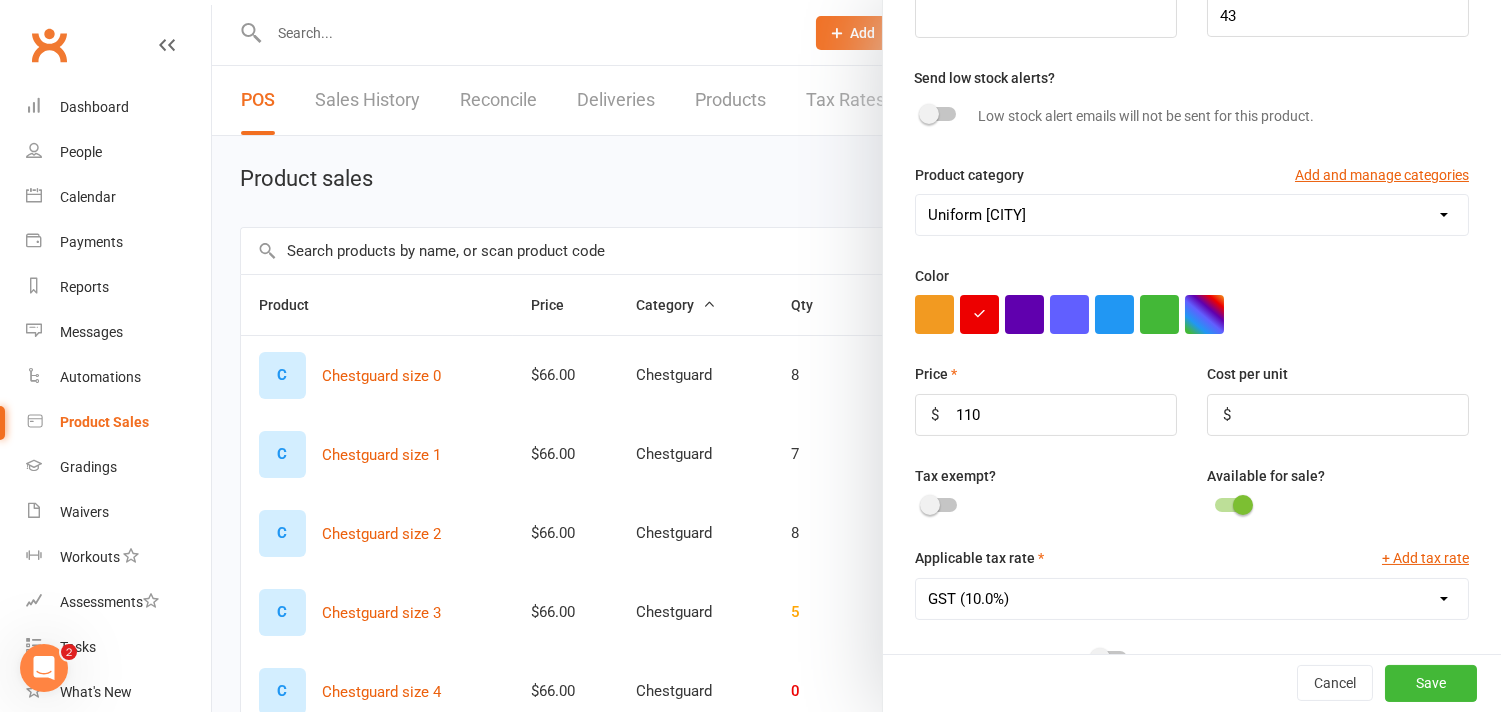 click on "GST (10.0%)" at bounding box center [1192, 599] 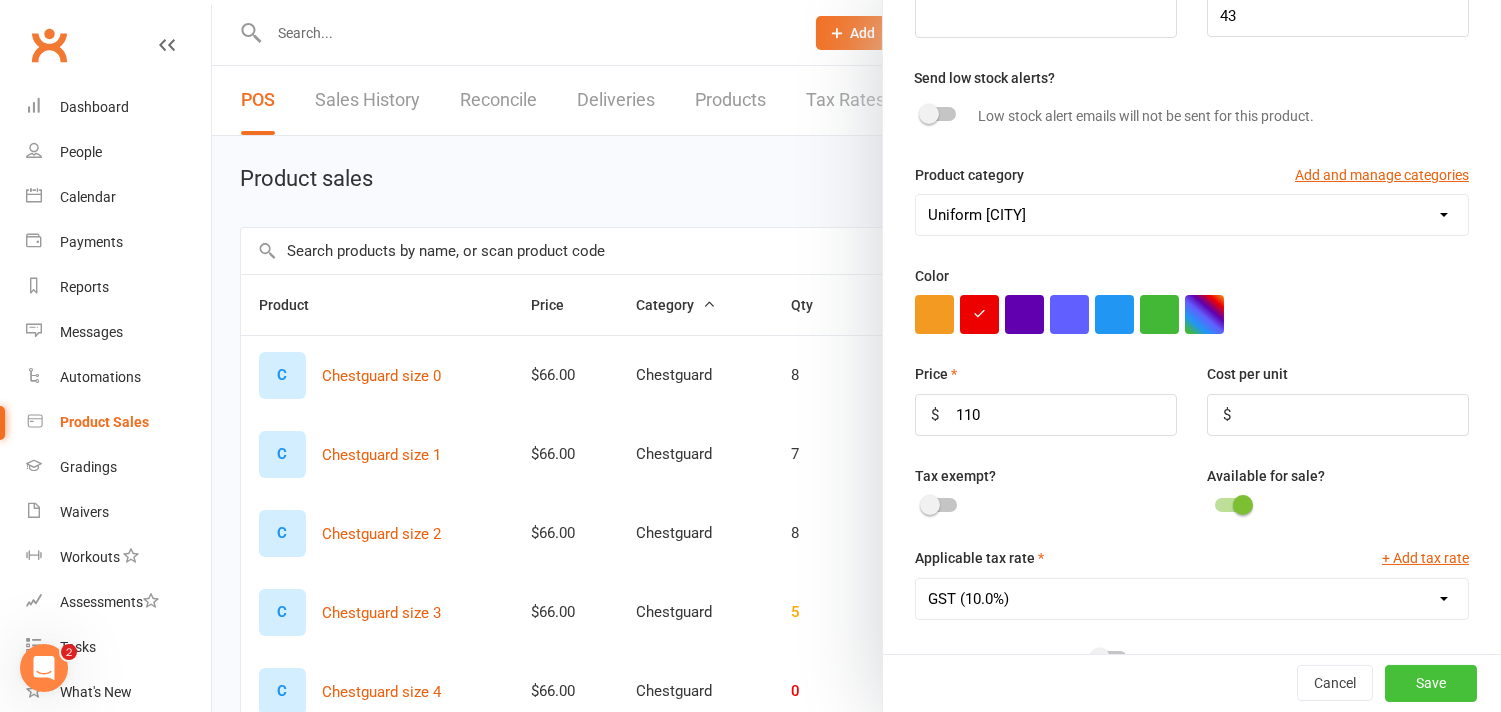 click on "Save" at bounding box center [1431, 684] 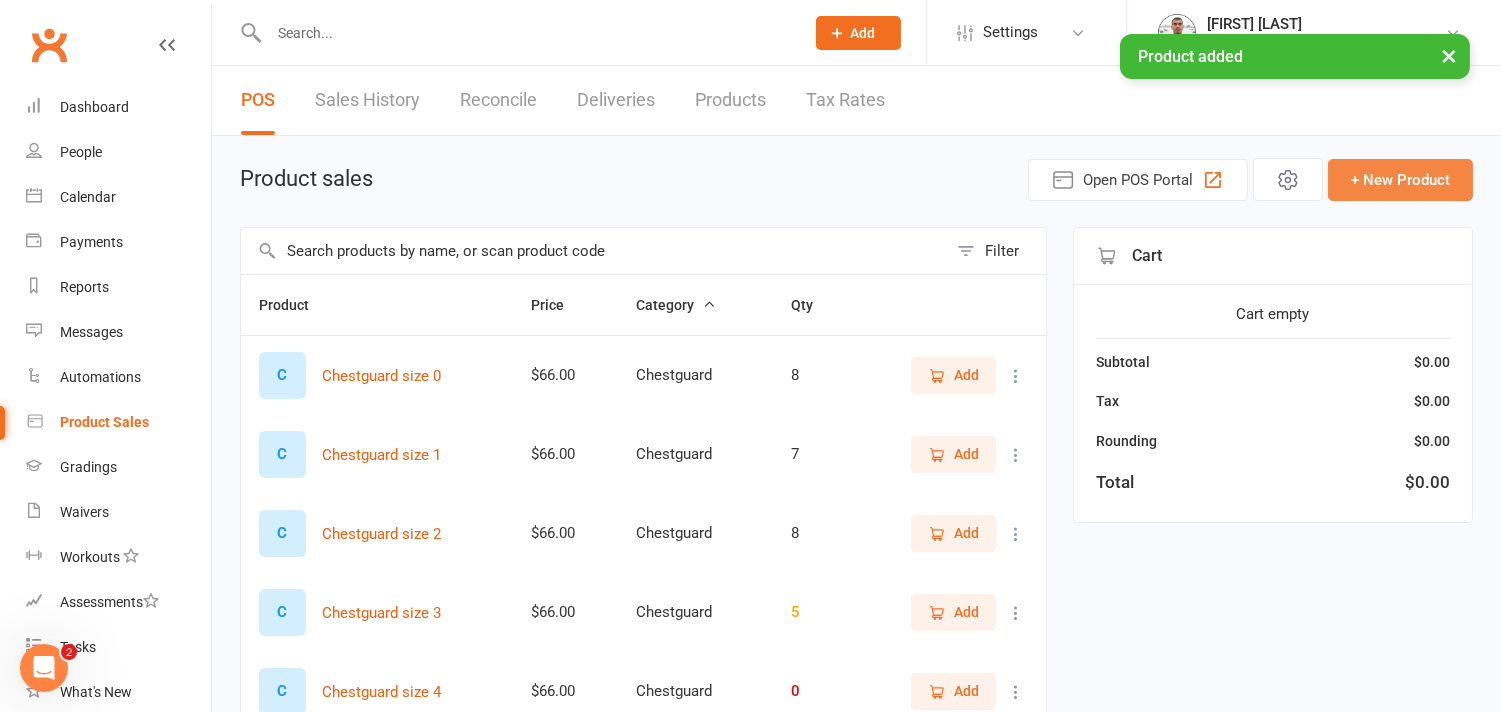 click on "+ New Product" at bounding box center [1400, 180] 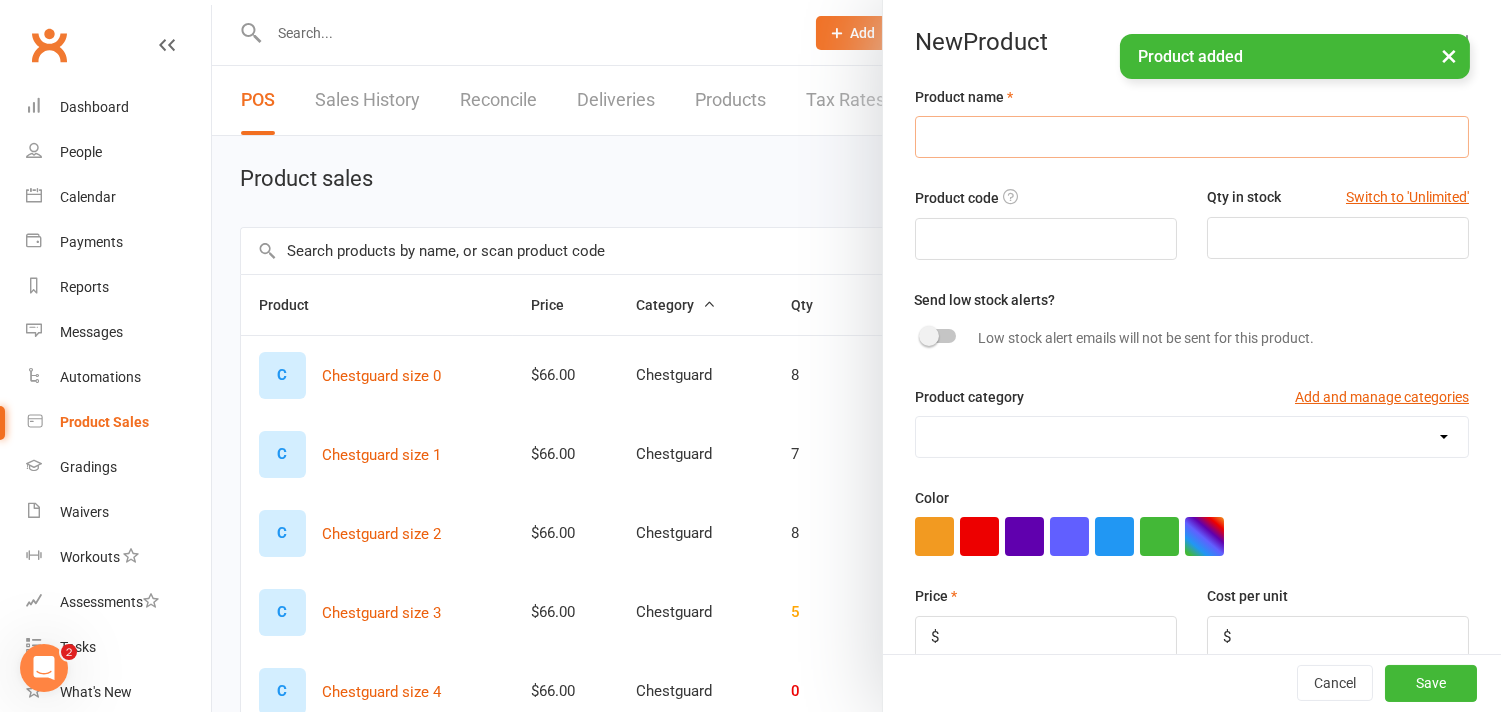 click at bounding box center [1192, 137] 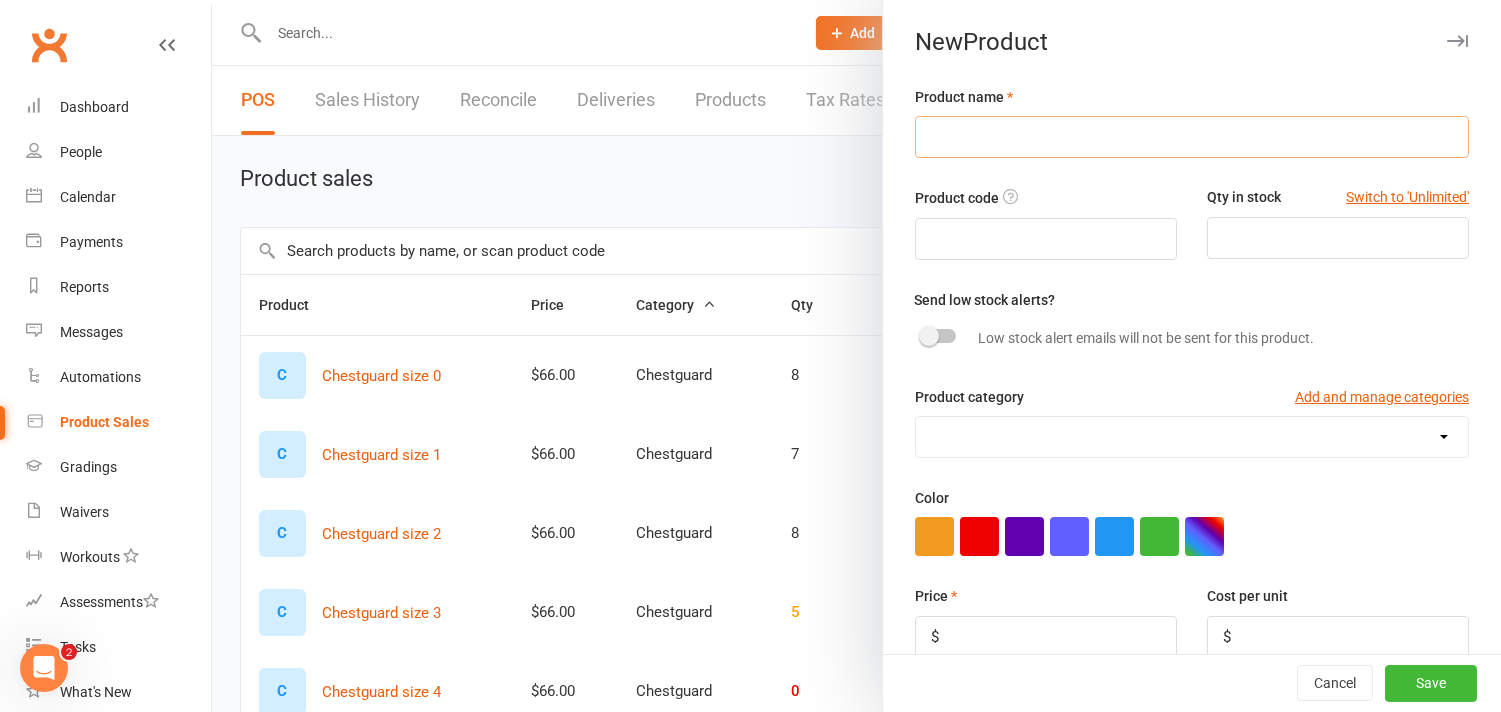 paste on "Uniform size" 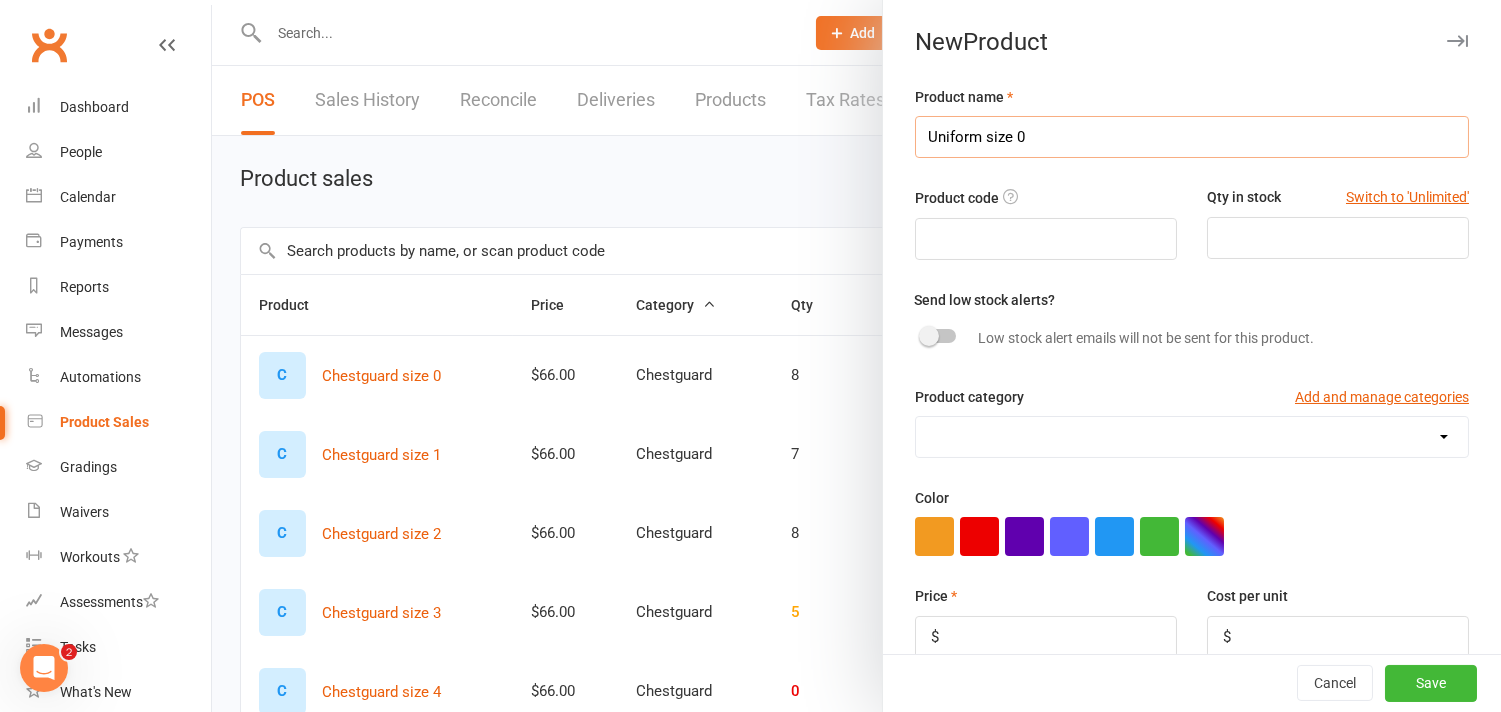 type on "Uniform size 0" 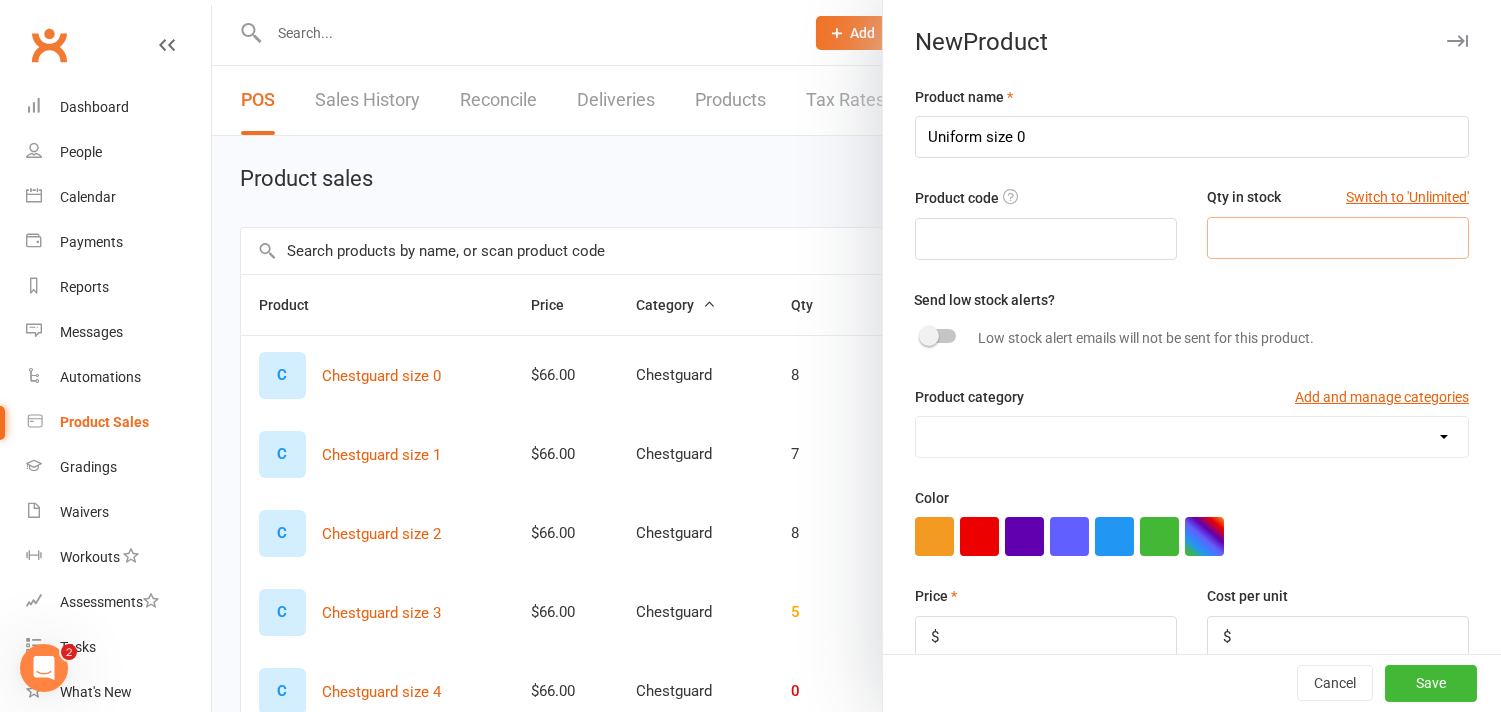 click at bounding box center [1338, 238] 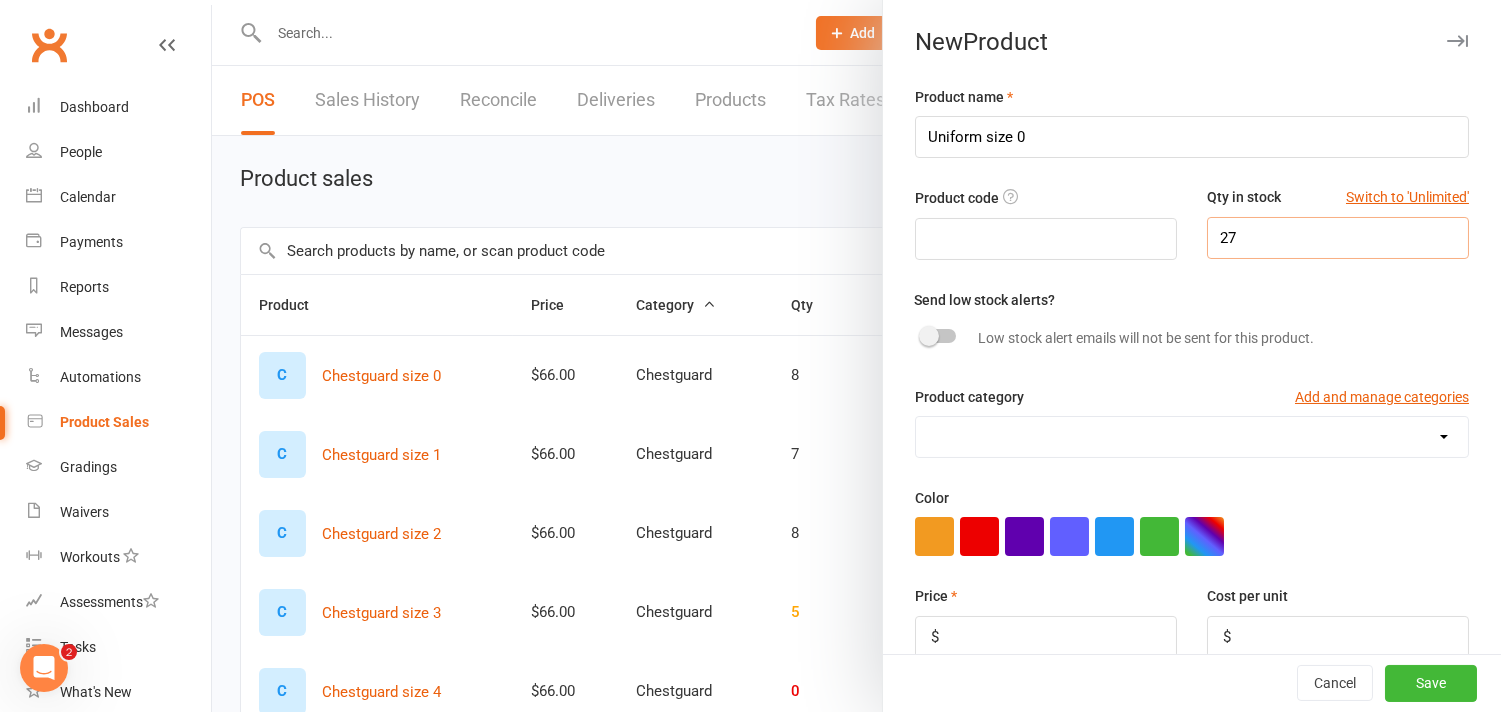 type on "27" 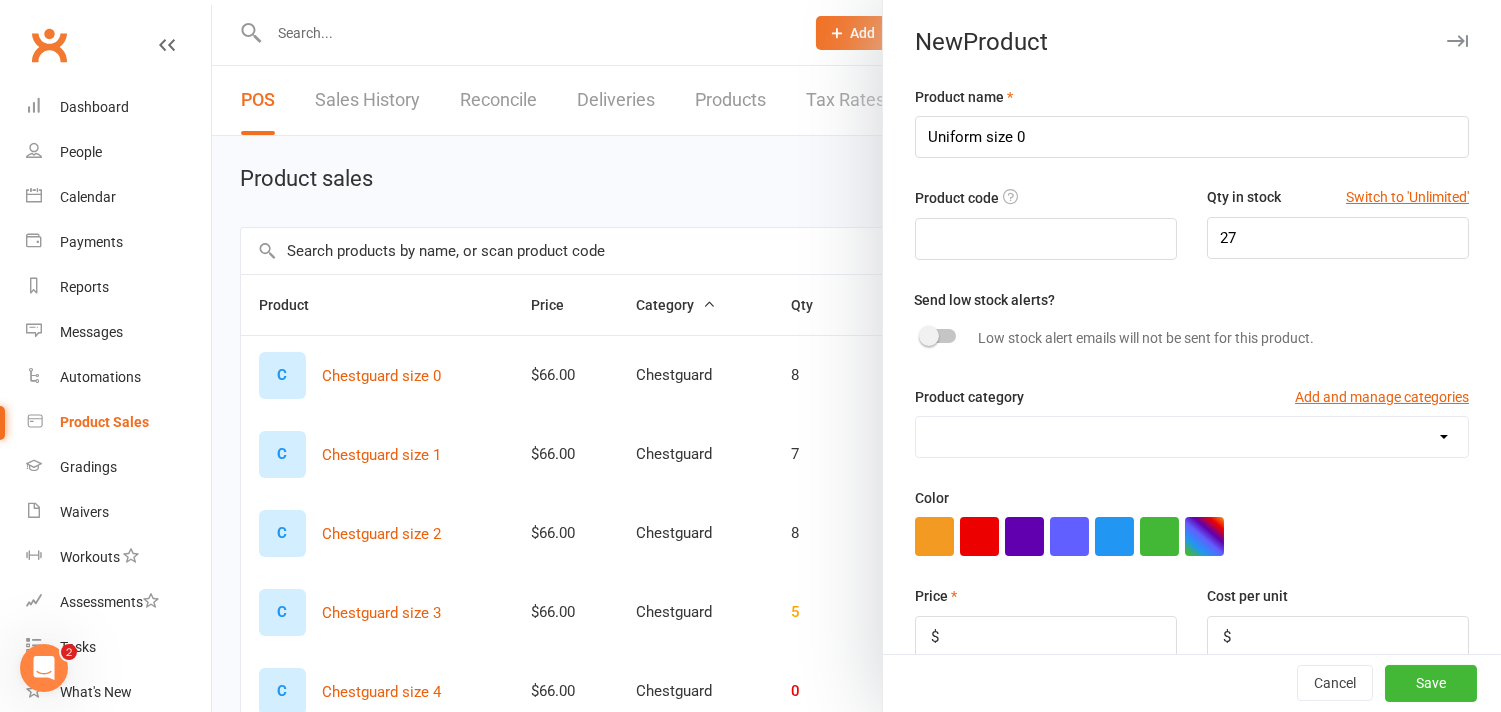 click on "Chestguard Gloves Headguard Uniform [CITY] Uniform [CITY]" at bounding box center (1192, 437) 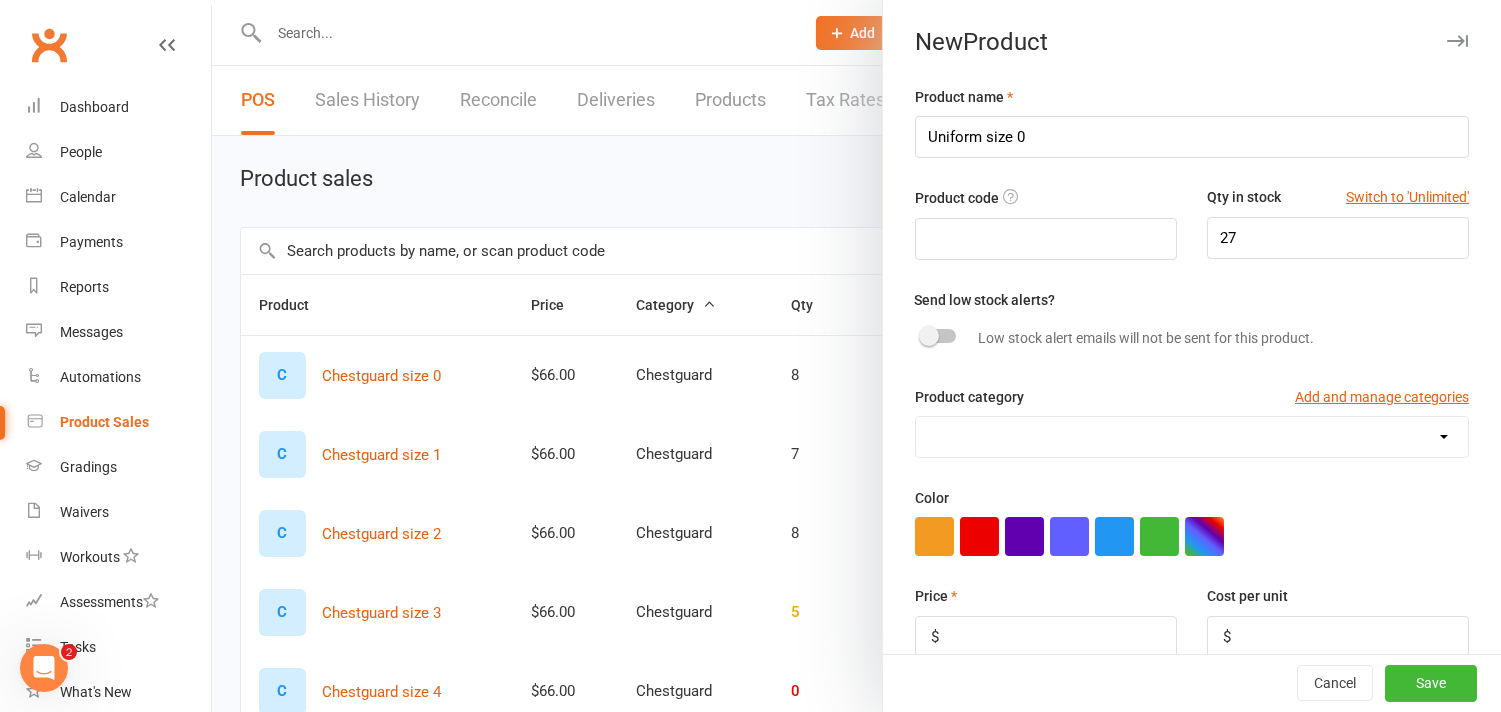 select on "3996" 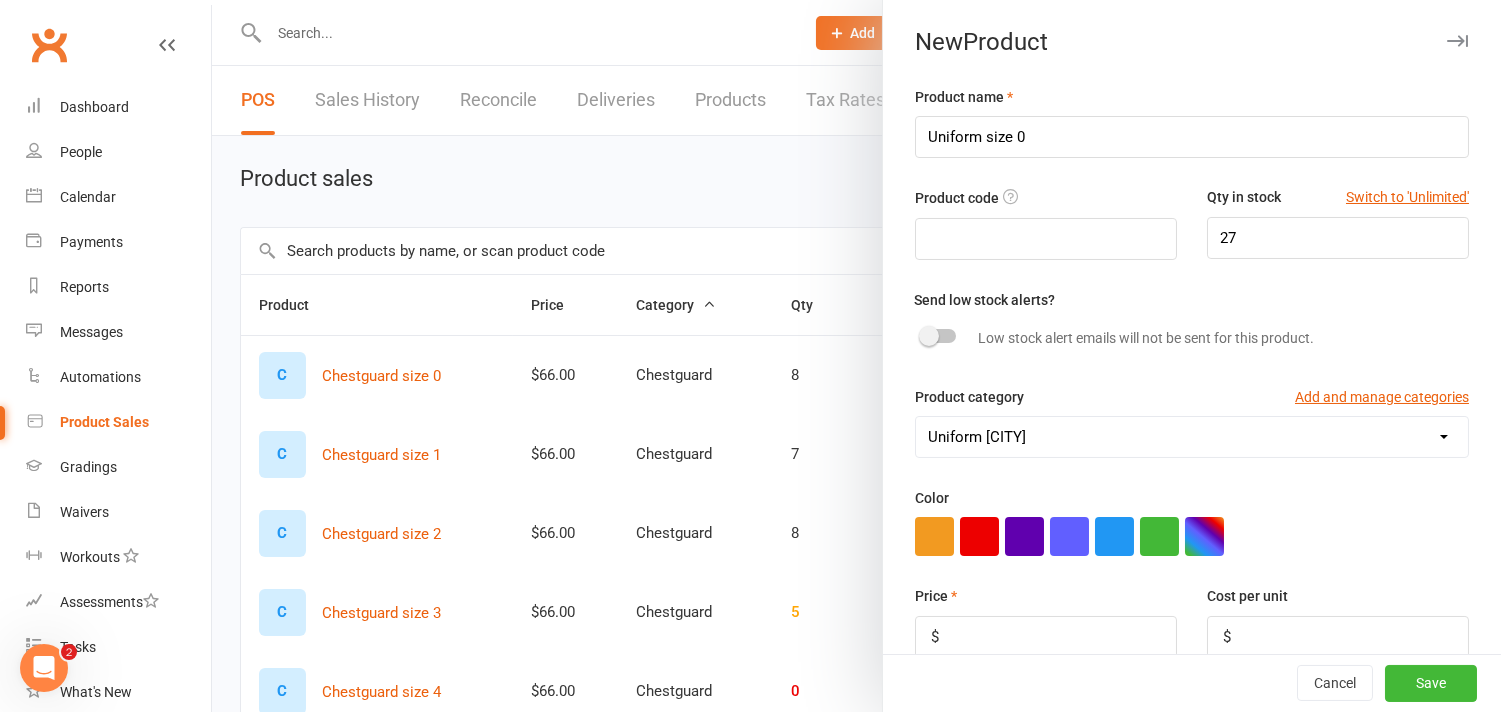 click on "Chestguard Gloves Headguard Uniform [CITY] Uniform [CITY]" at bounding box center (1192, 437) 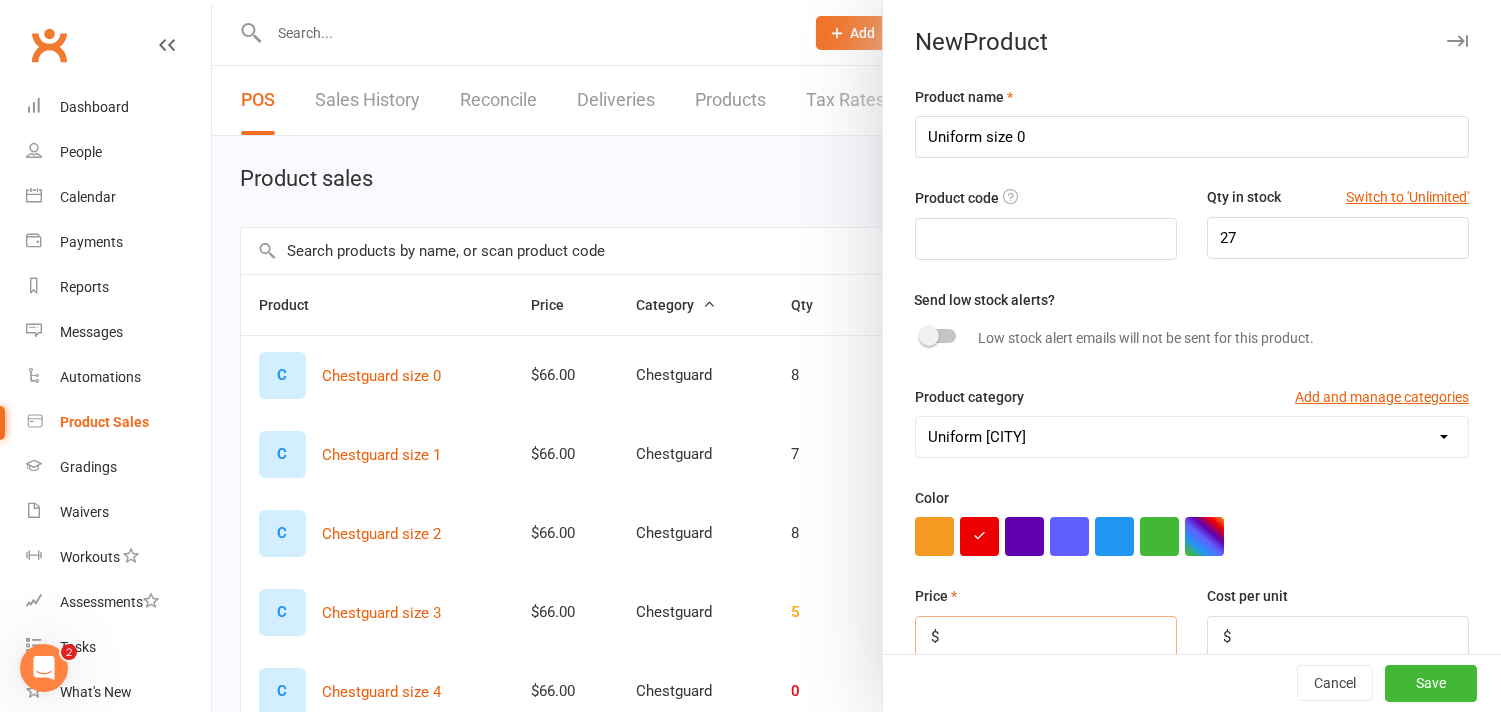 click at bounding box center [1046, 637] 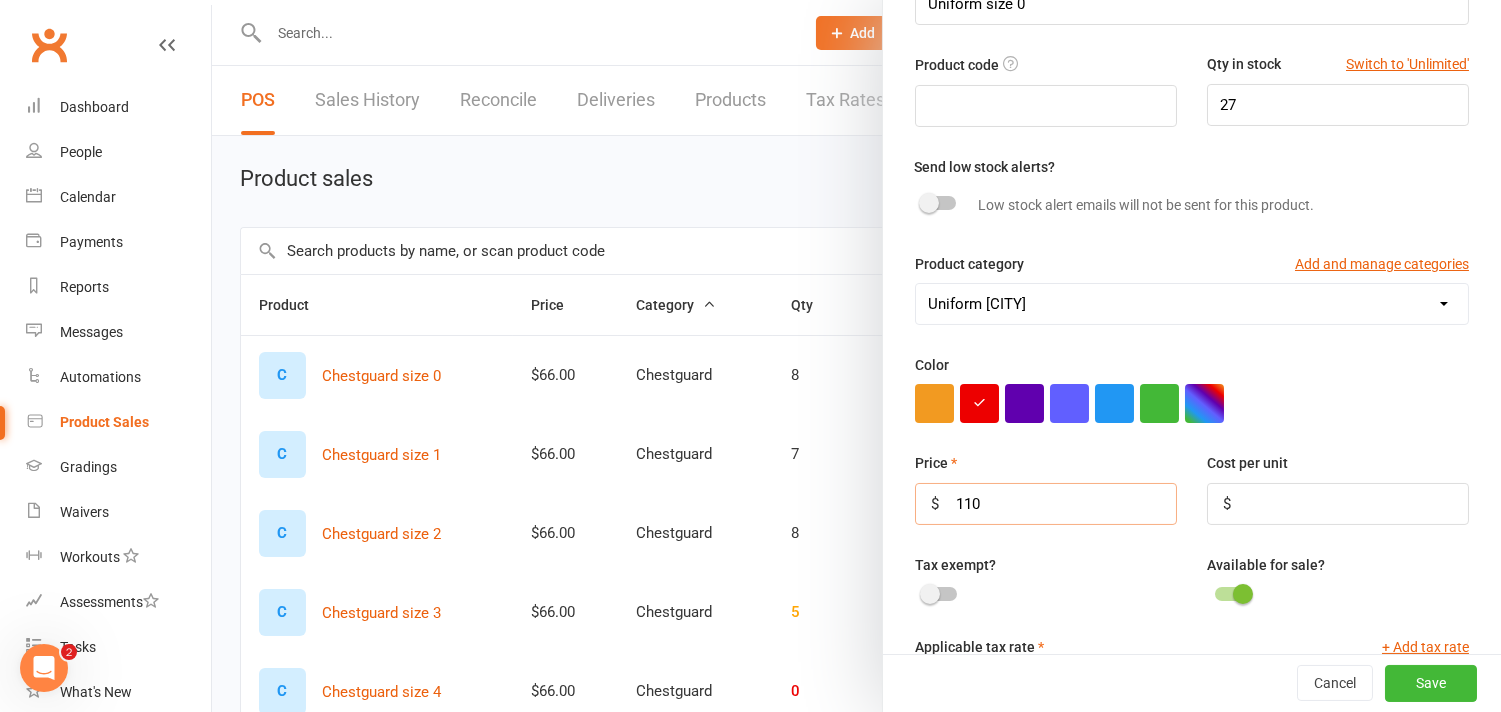 scroll, scrollTop: 333, scrollLeft: 0, axis: vertical 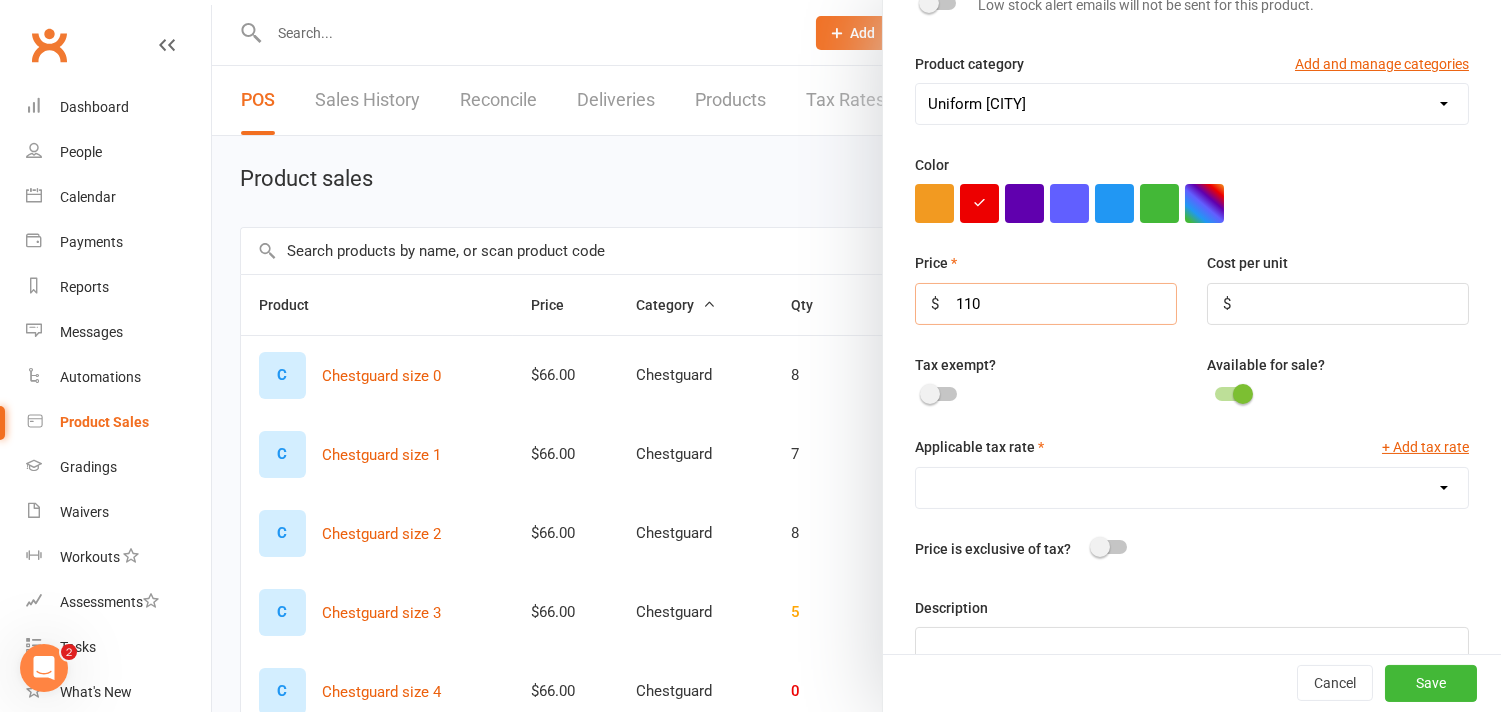 type on "110" 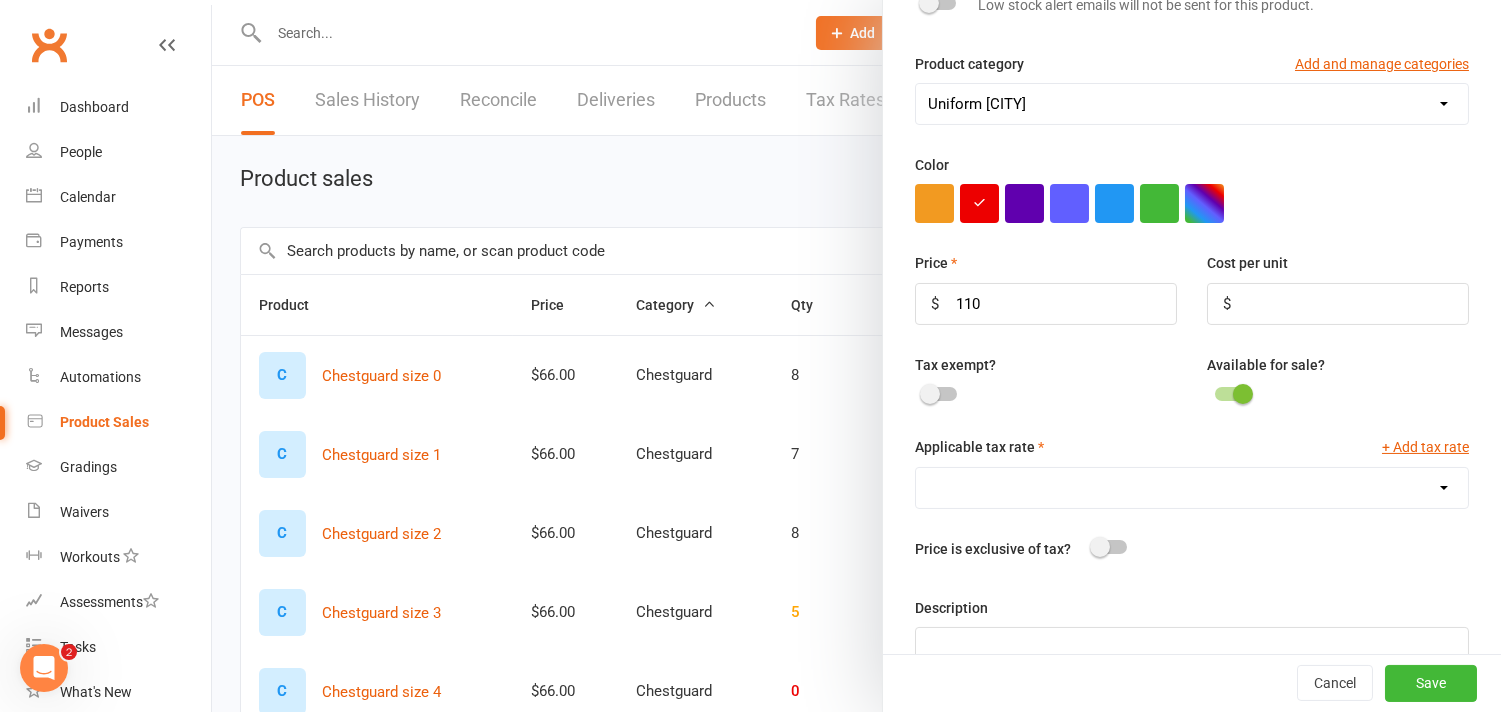 click on "GST (10.0%)" at bounding box center [1192, 488] 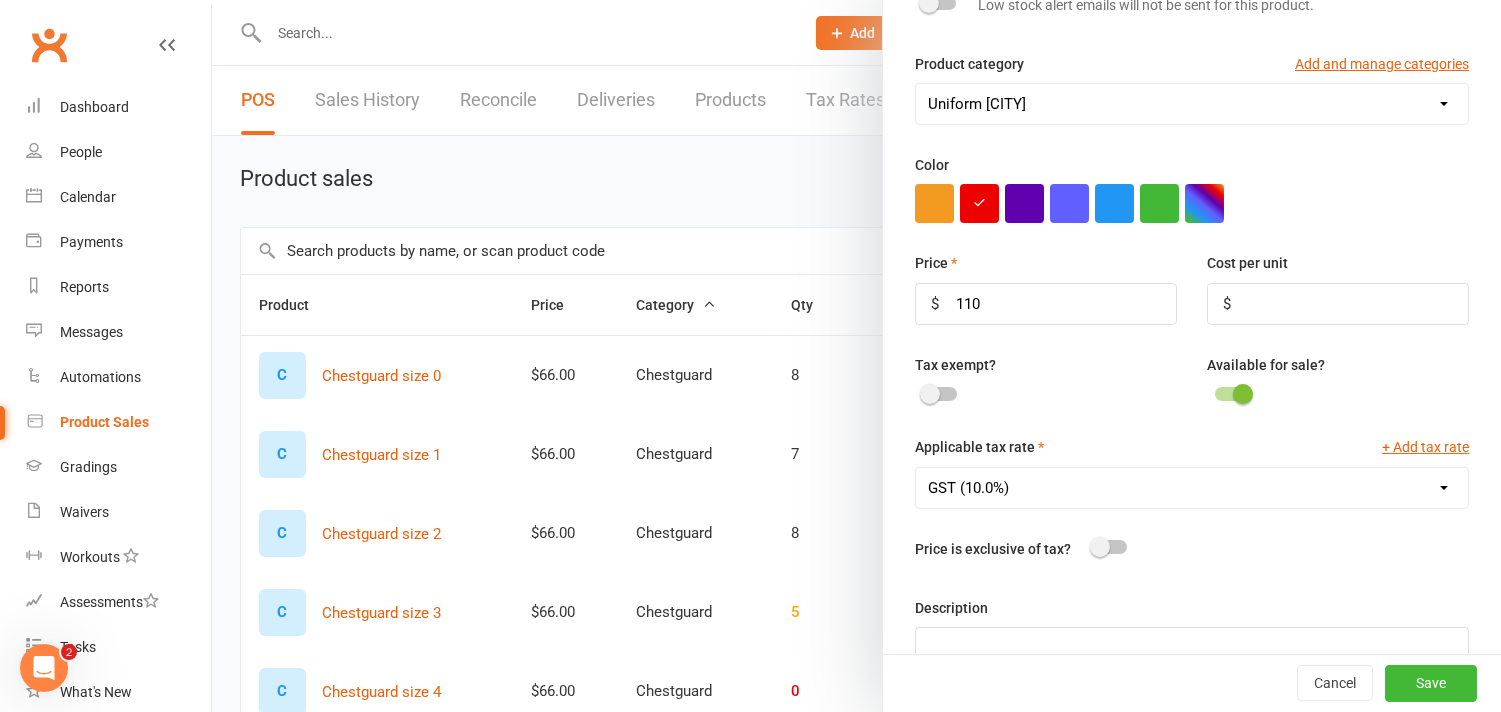 click on "GST (10.0%)" at bounding box center [1192, 488] 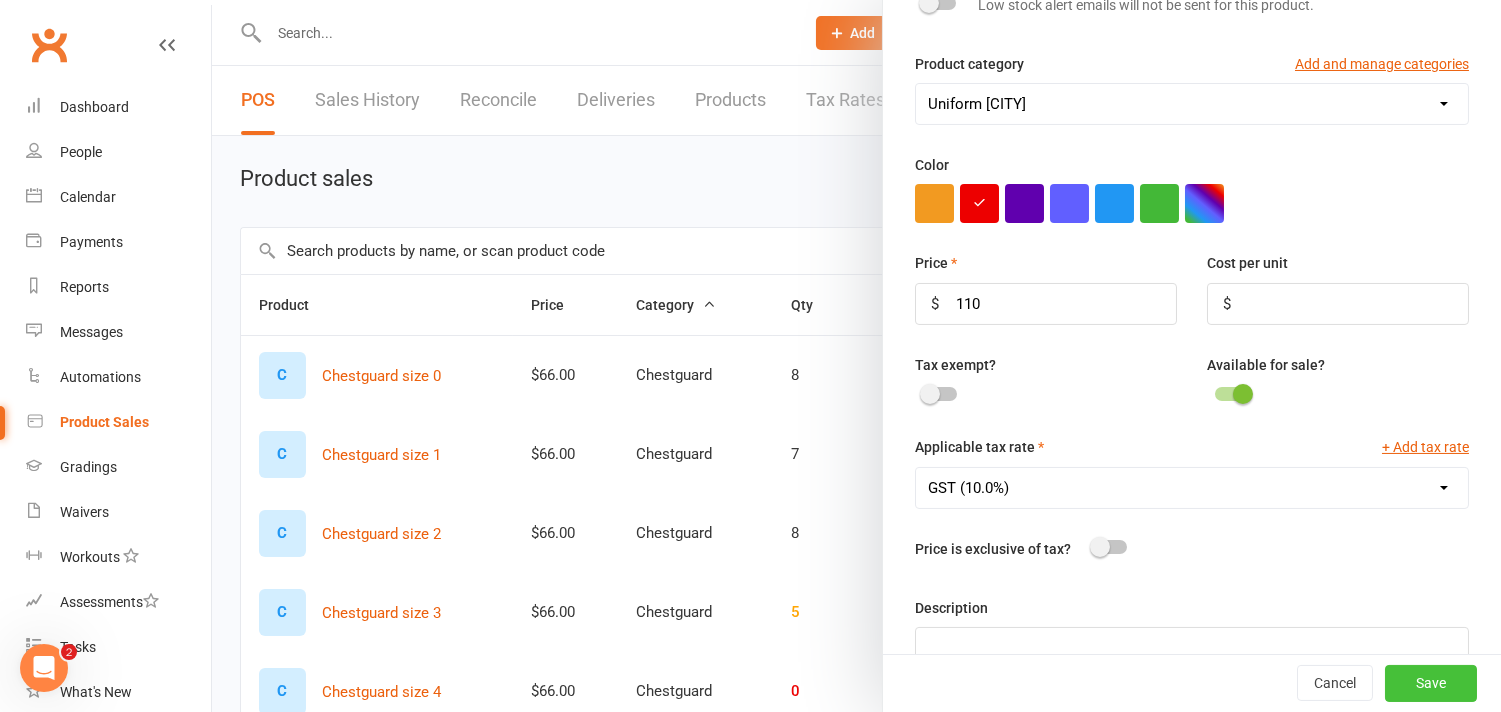 click on "Save" at bounding box center [1431, 684] 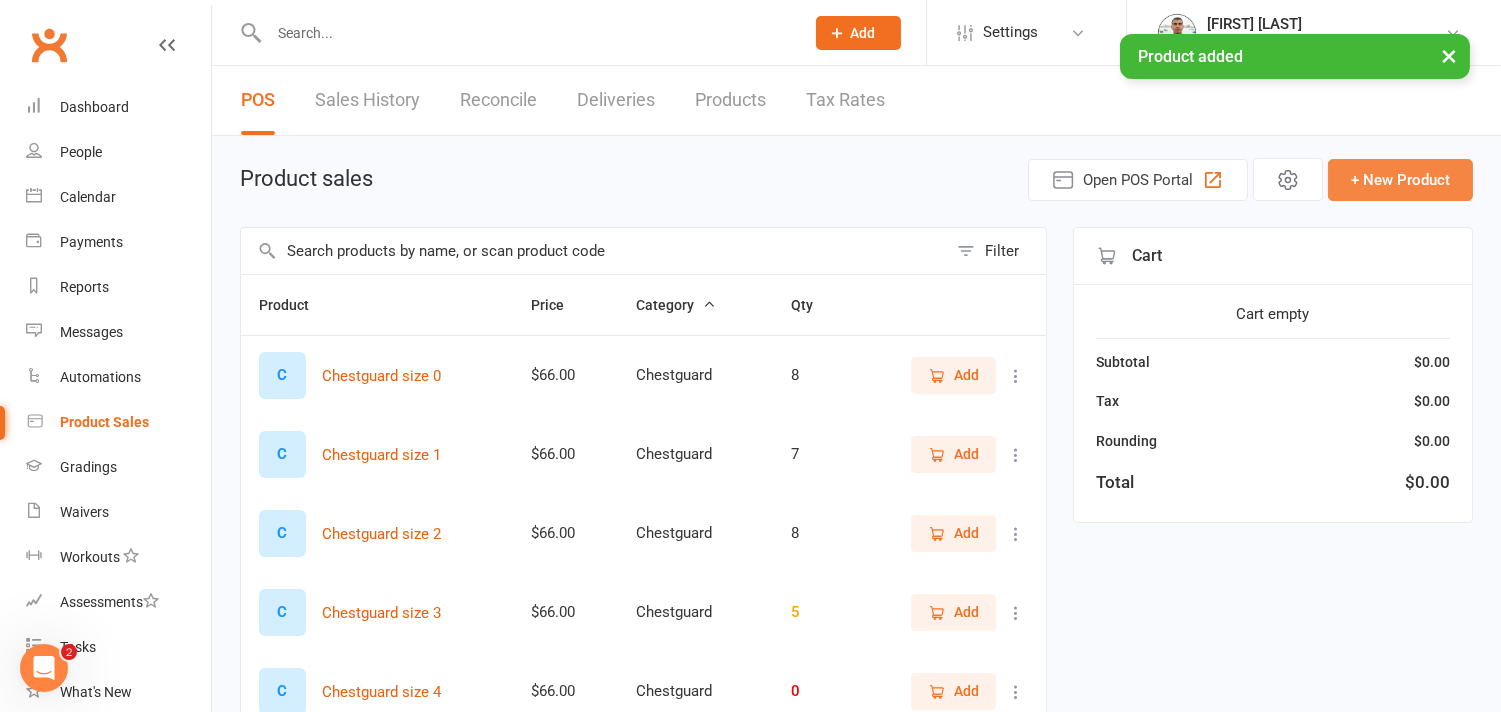click on "+ New Product" at bounding box center [1400, 180] 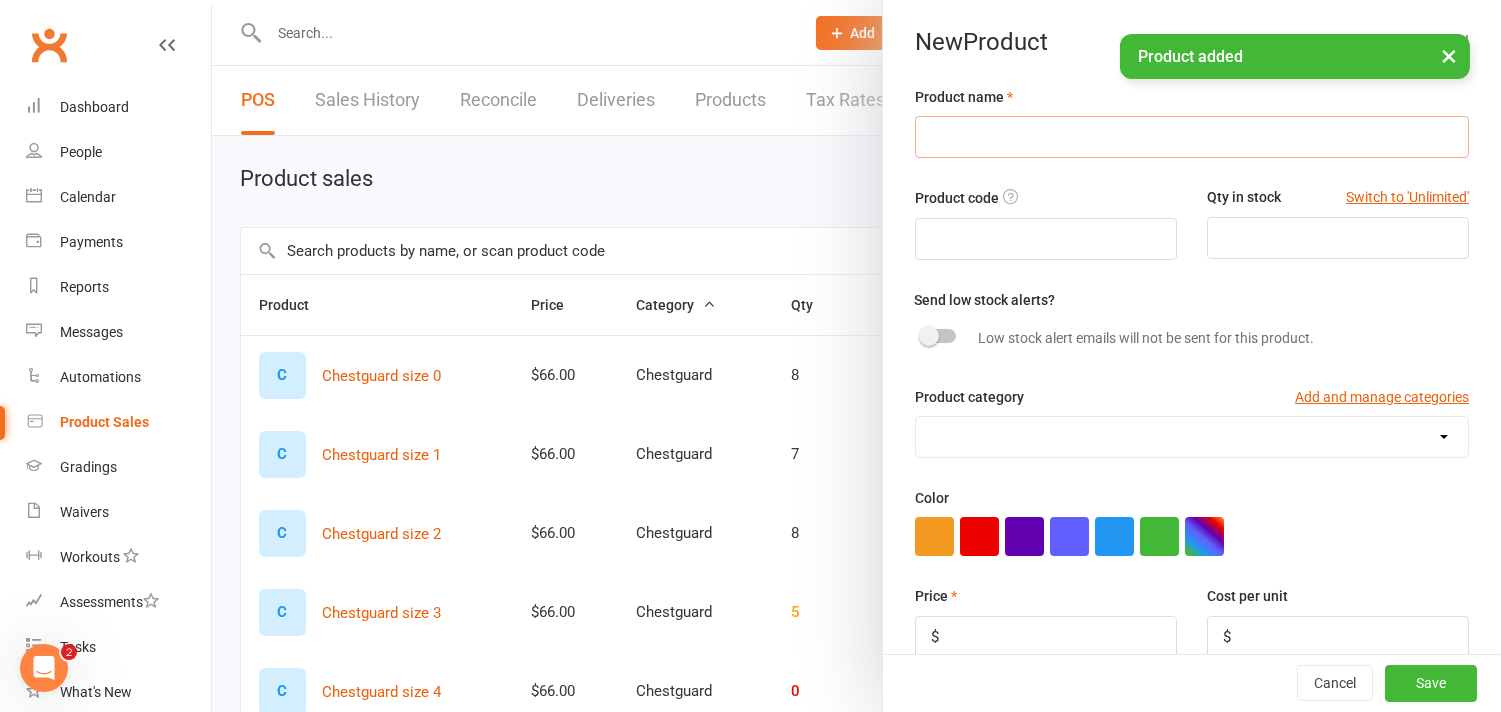 click at bounding box center (1192, 137) 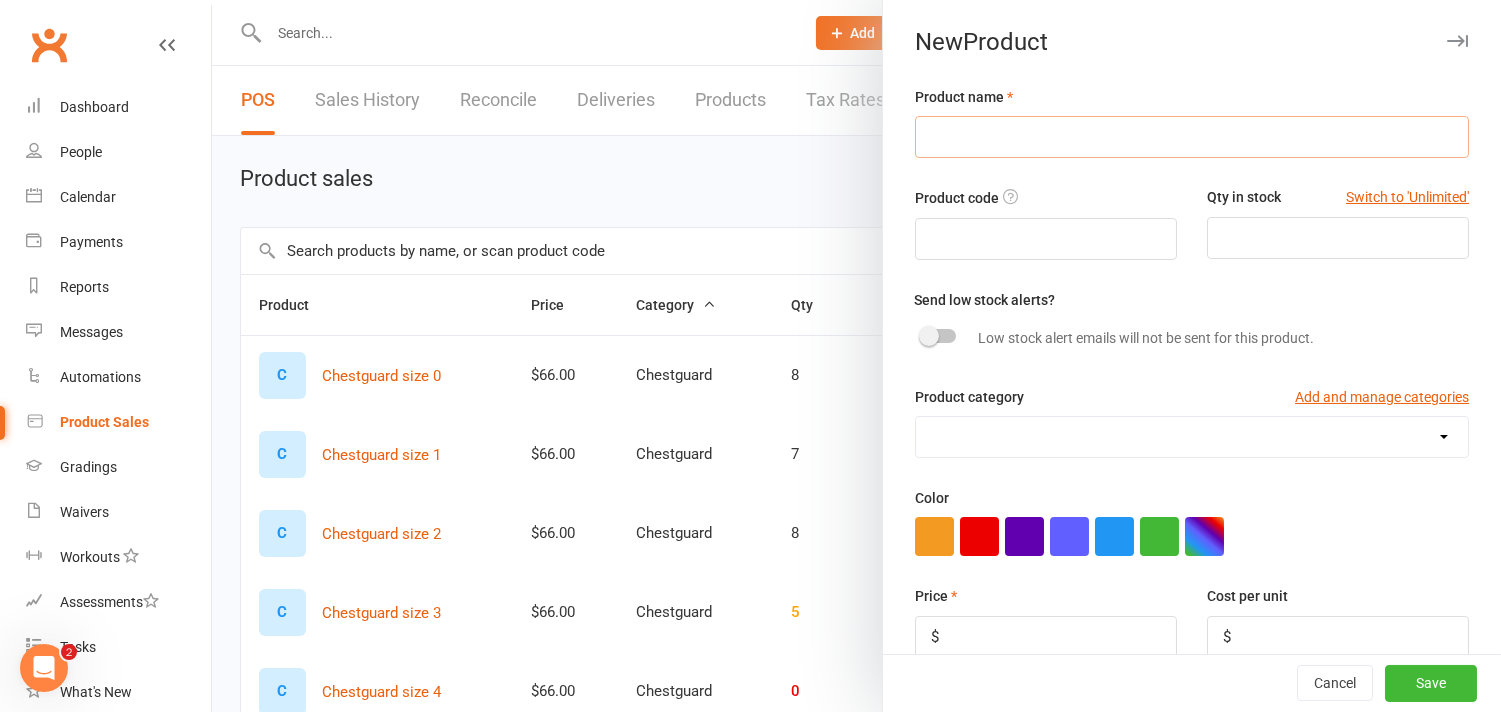 paste on "Uniform size" 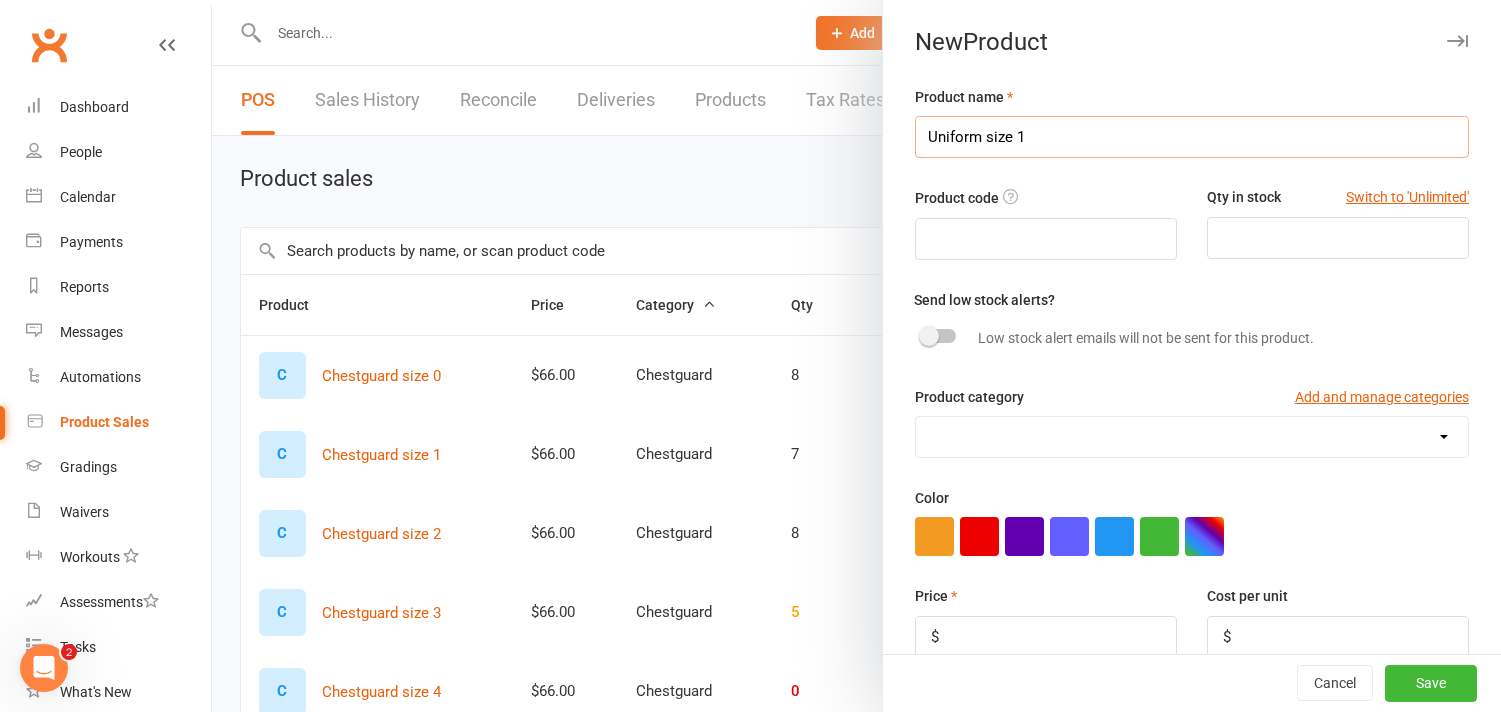 type on "Uniform size 1" 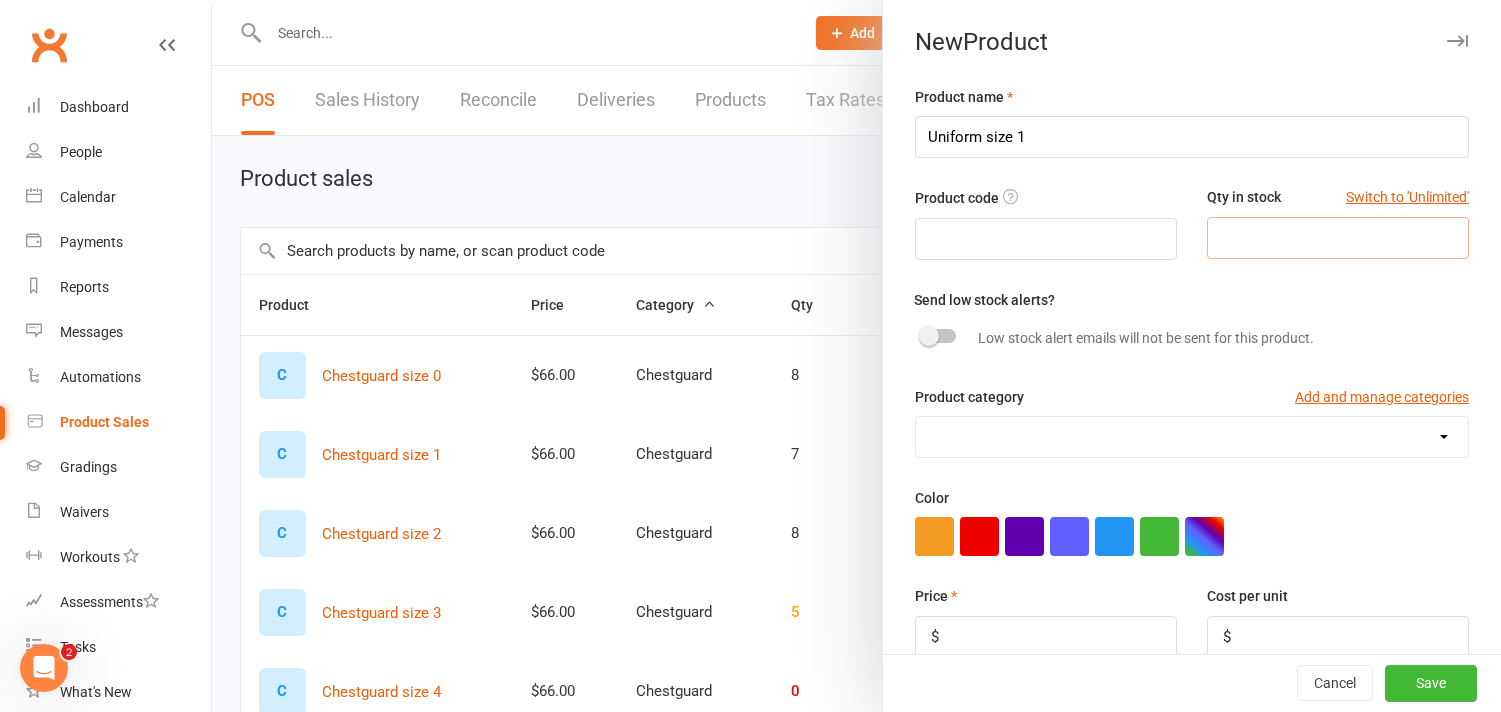 click at bounding box center (1338, 238) 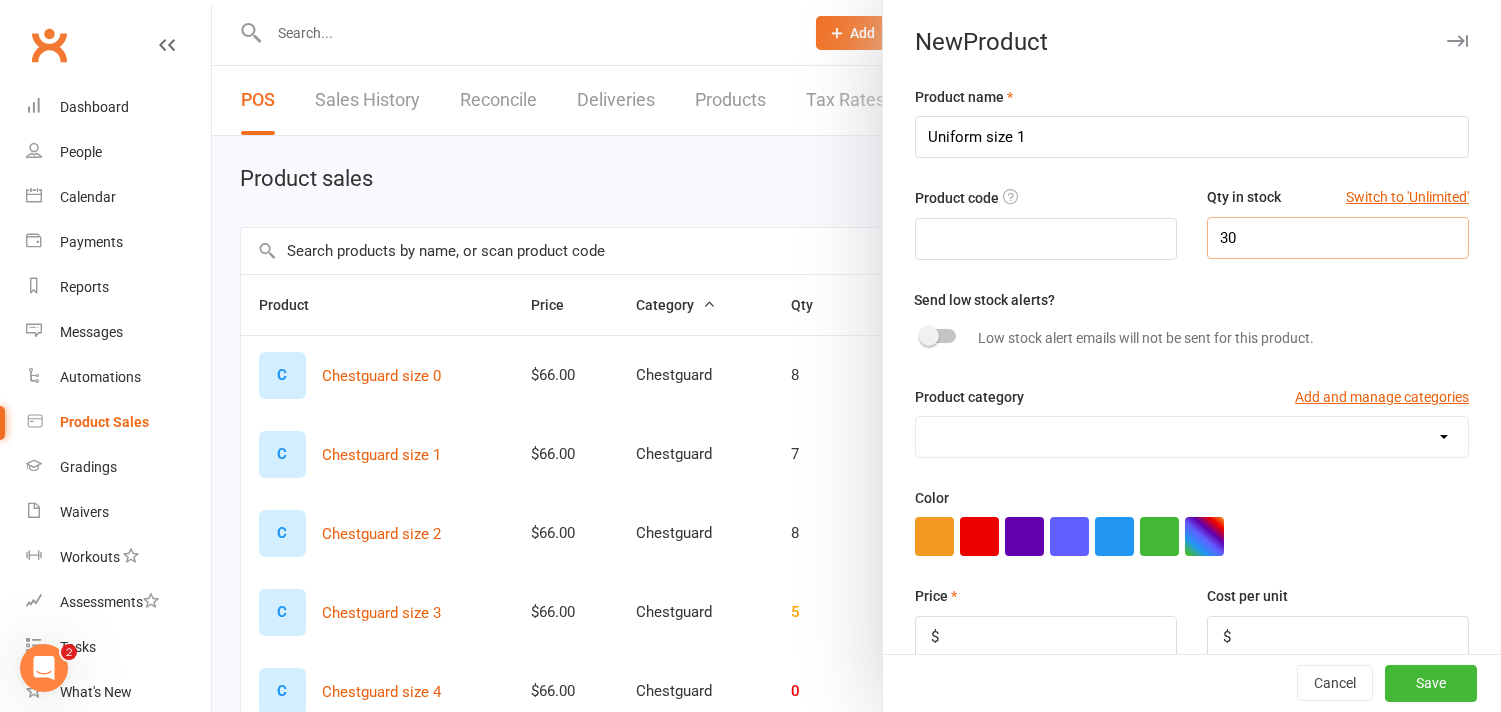 type on "30" 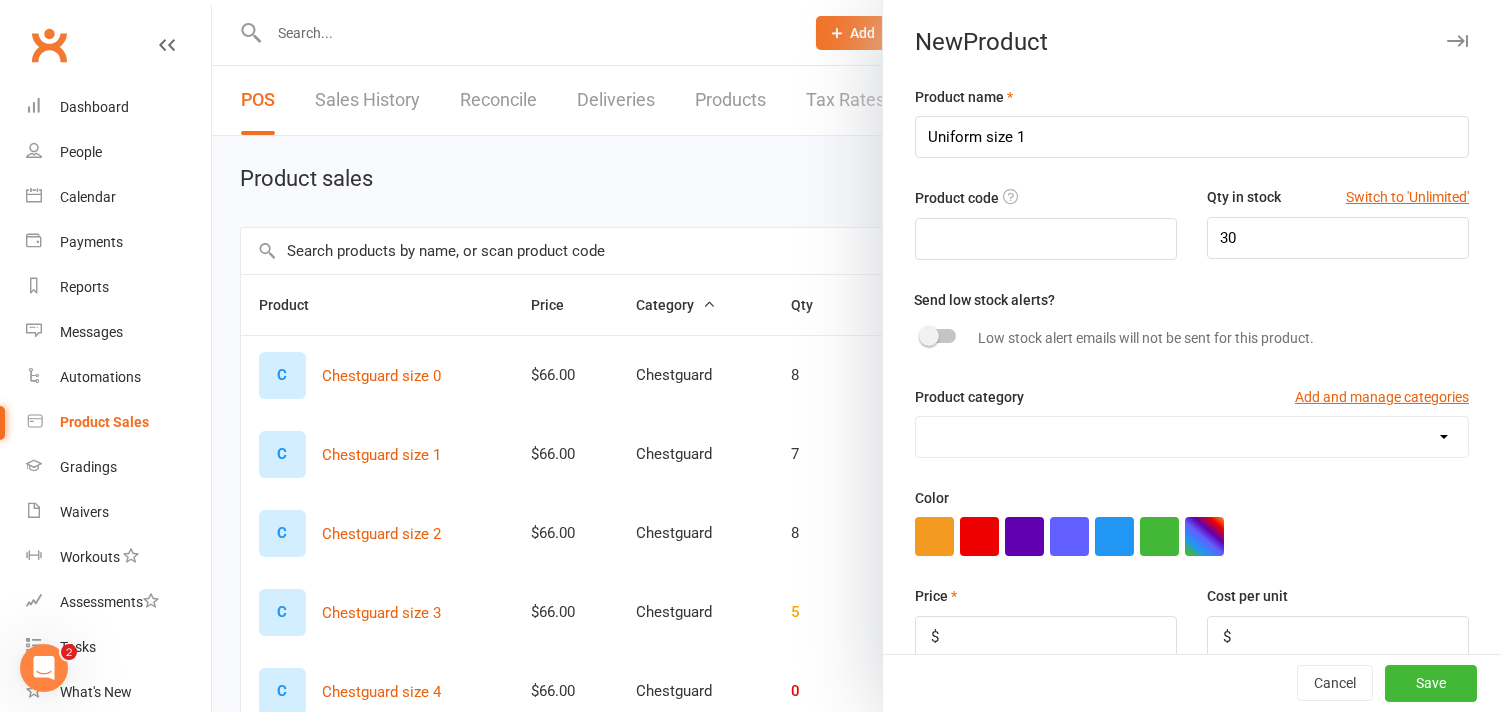 click on "Chestguard Gloves Headguard Uniform [CITY] Uniform [CITY]" at bounding box center (1192, 437) 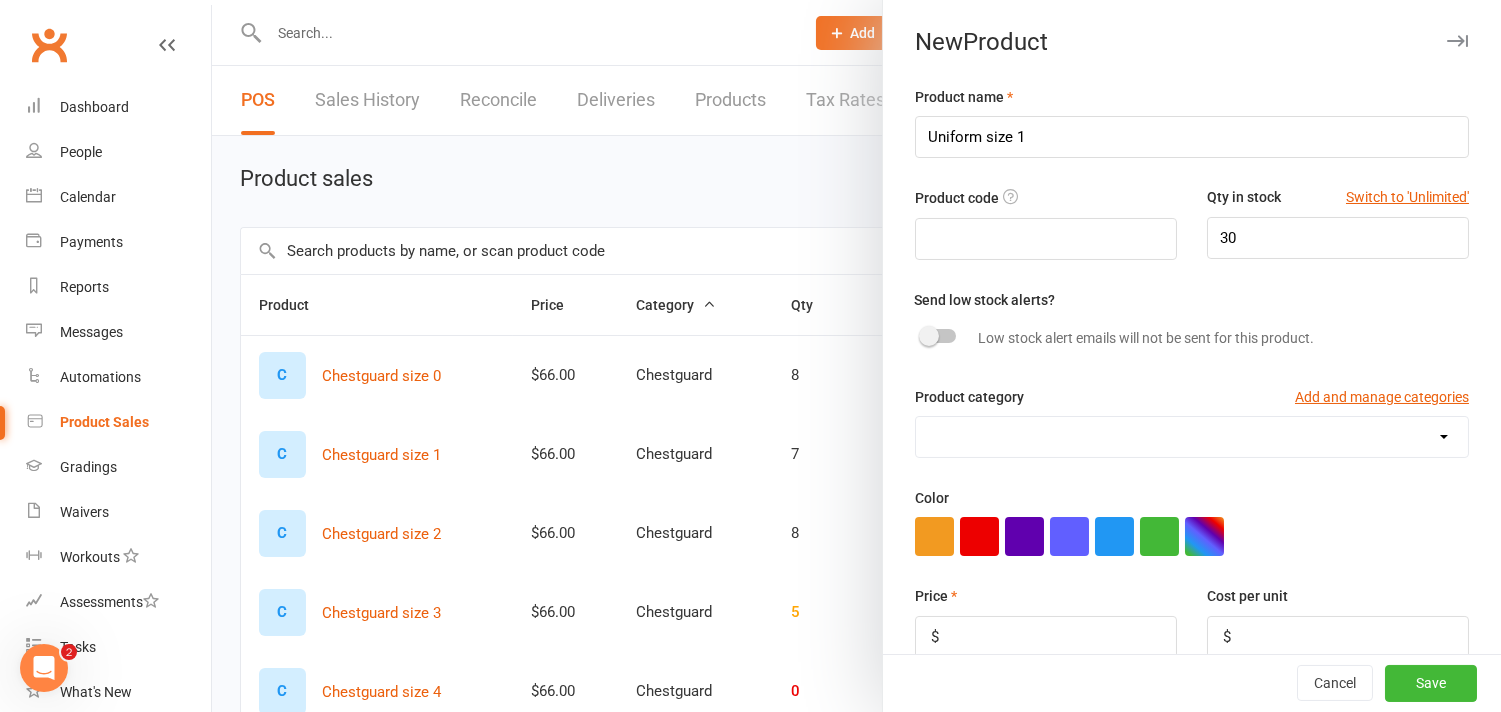 select on "3996" 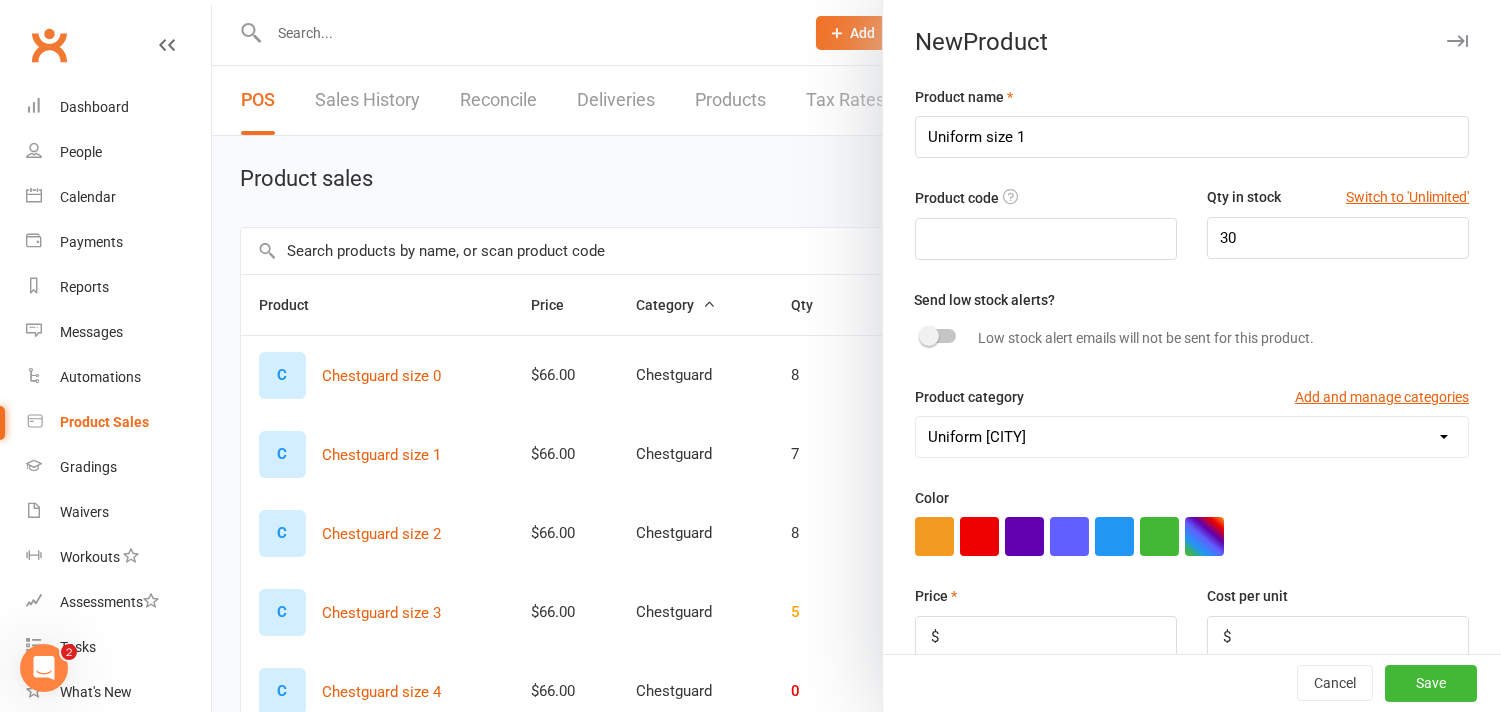 click on "Chestguard Gloves Headguard Uniform [CITY] Uniform [CITY]" at bounding box center (1192, 437) 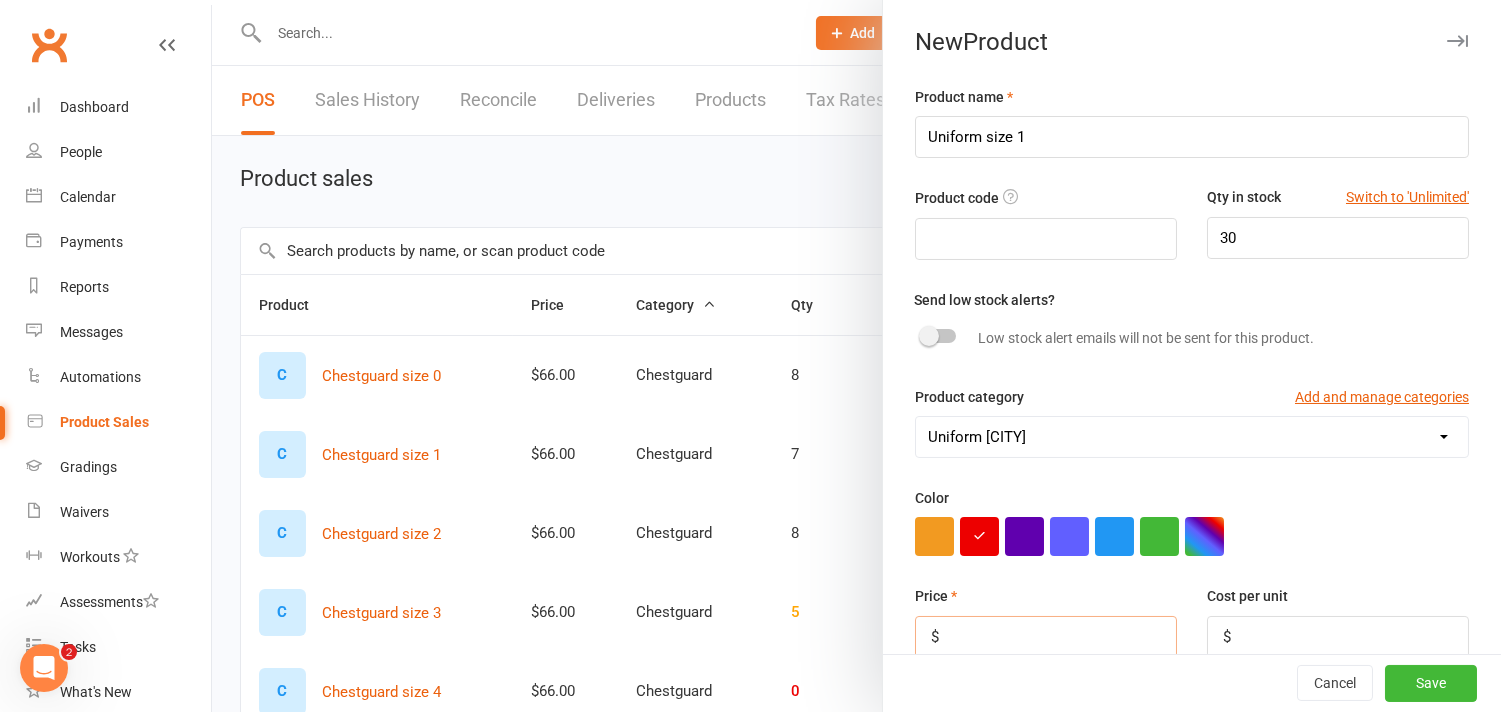 click at bounding box center (1046, 637) 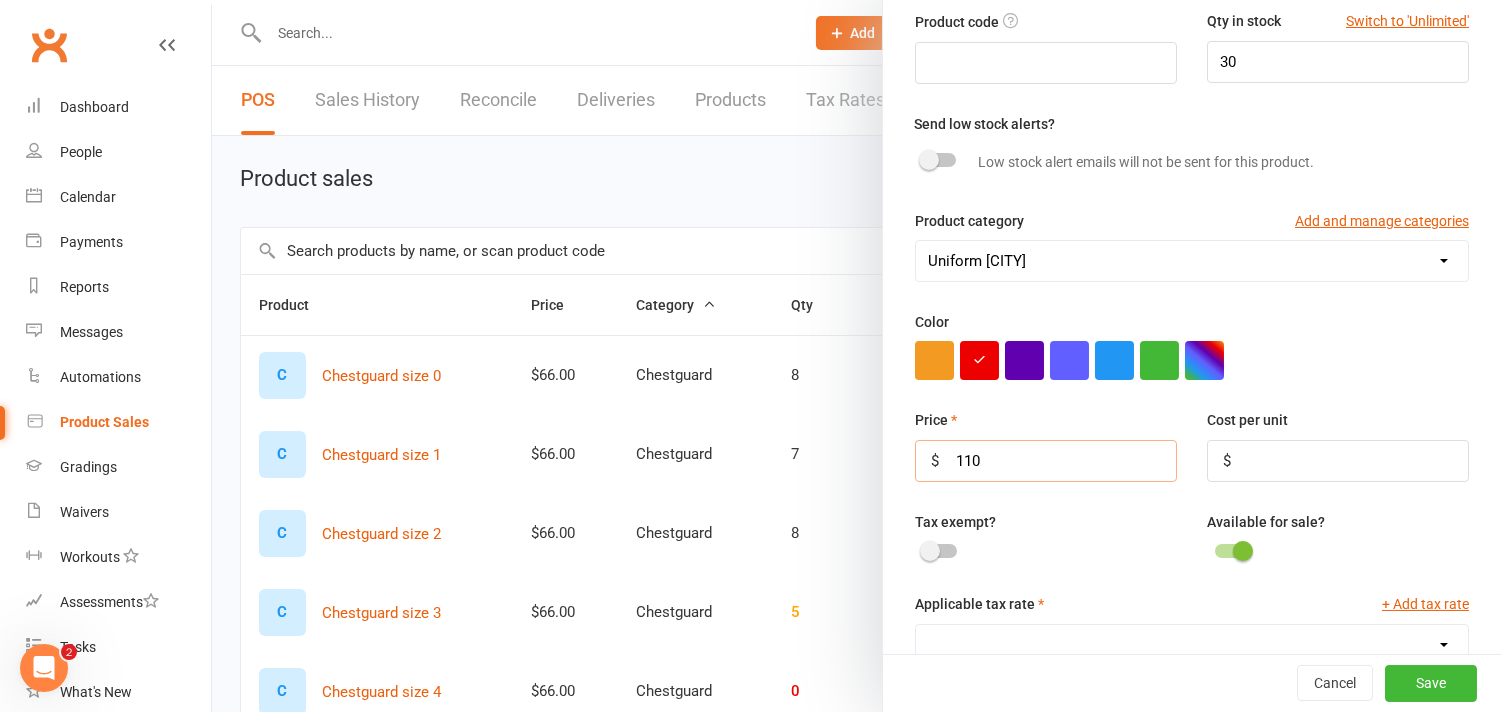 scroll, scrollTop: 222, scrollLeft: 0, axis: vertical 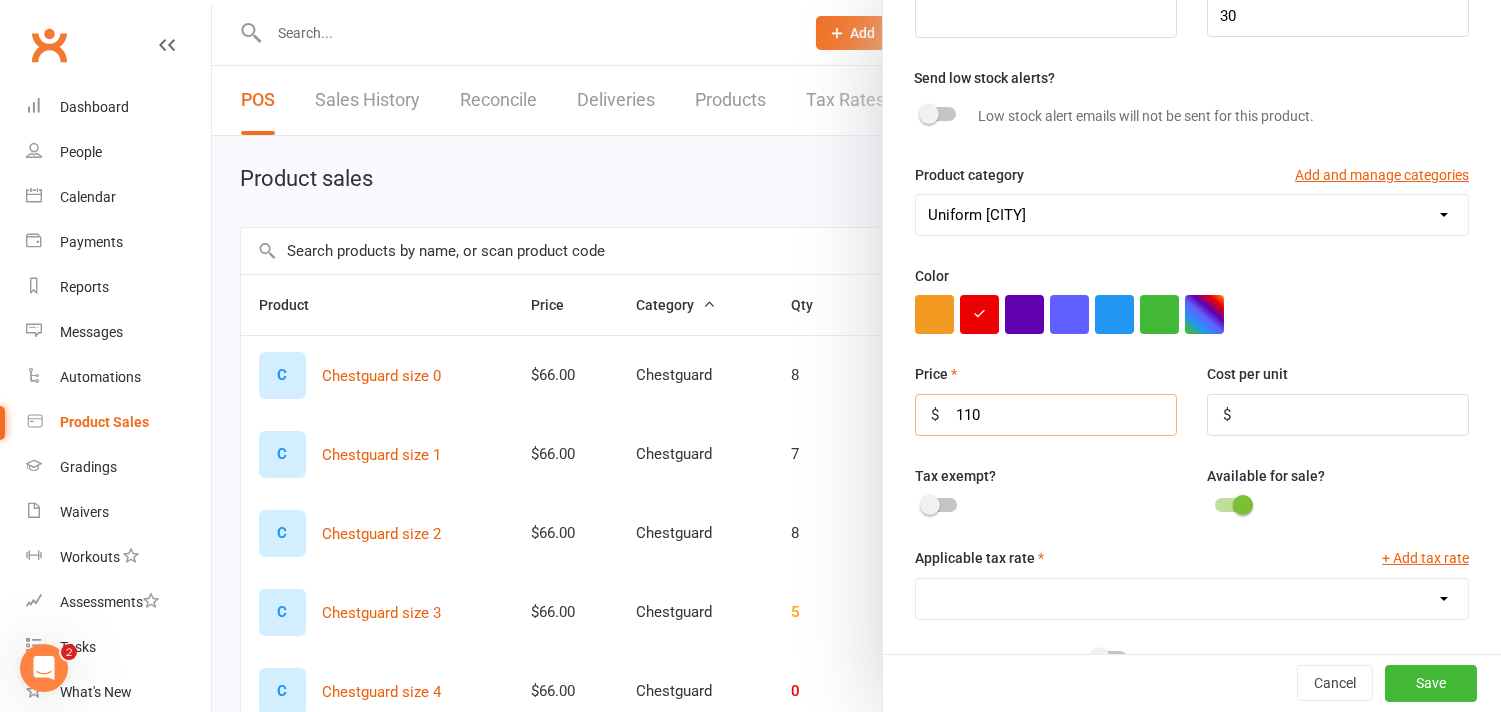 type on "110" 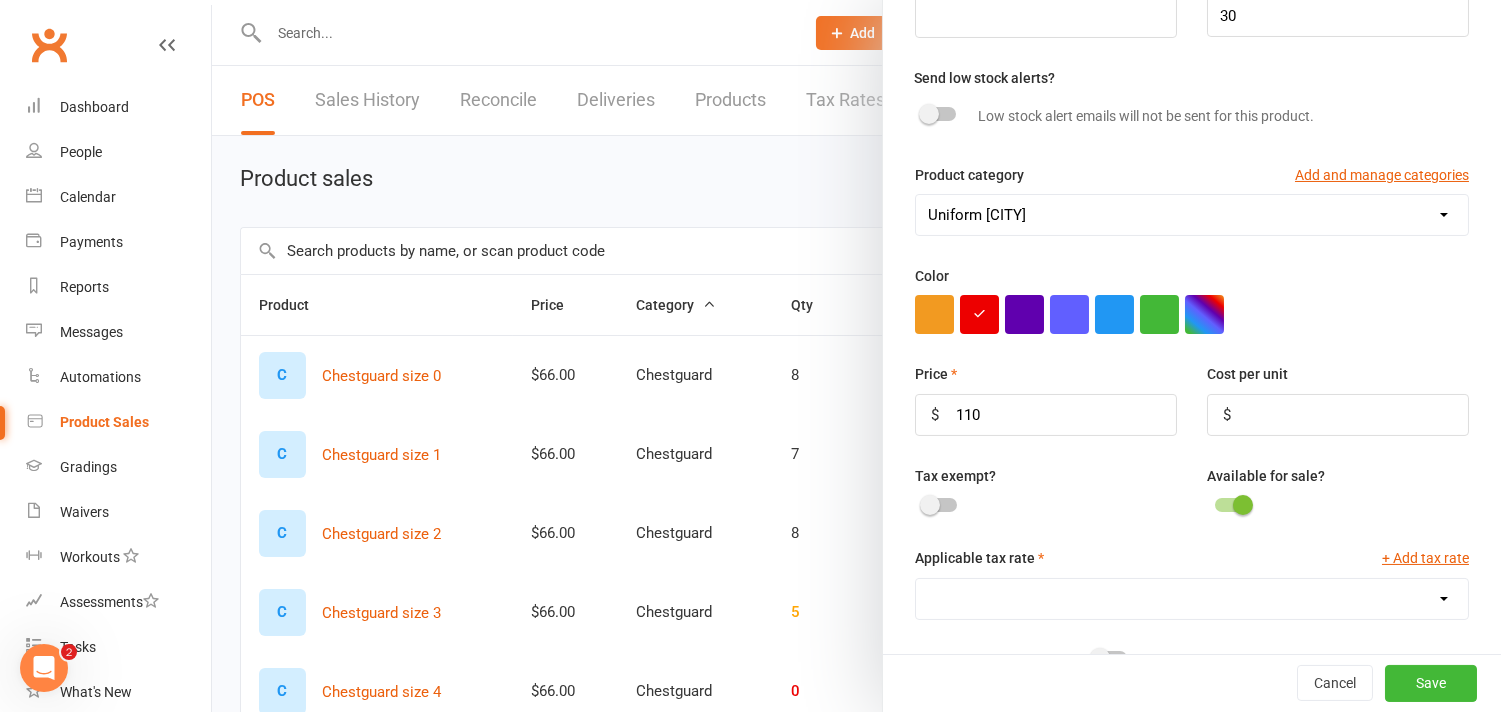 click on "GST (10.0%)" at bounding box center (1192, 599) 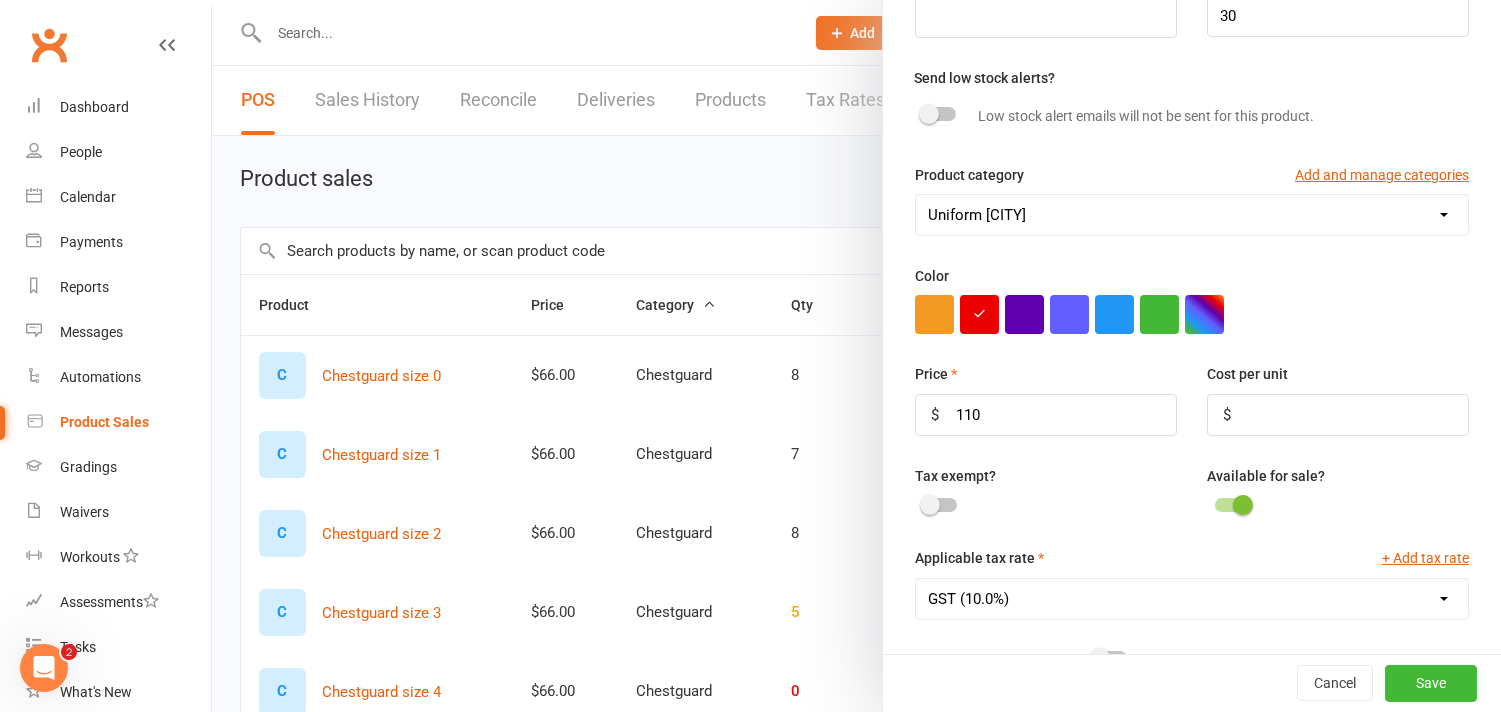 click on "GST (10.0%)" at bounding box center [1192, 599] 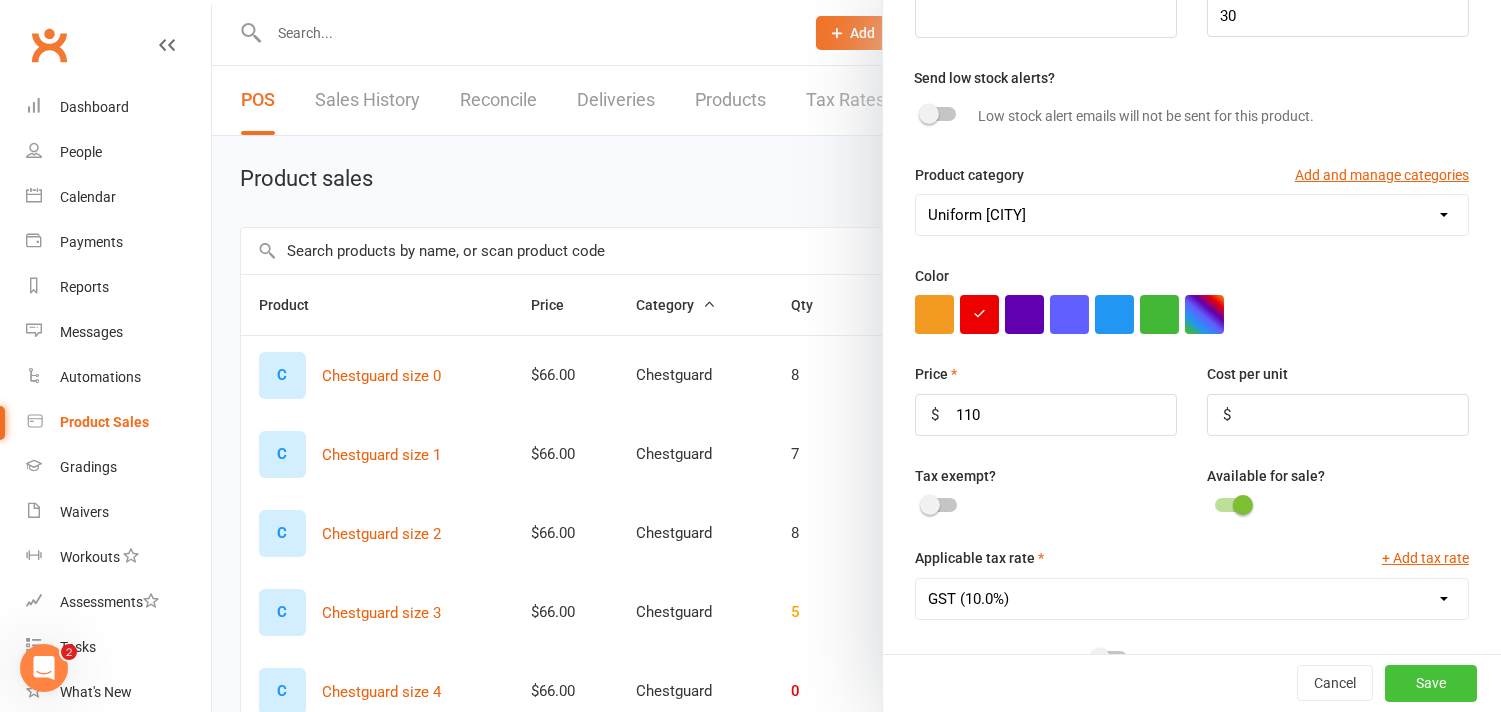 click on "Save" at bounding box center (1431, 684) 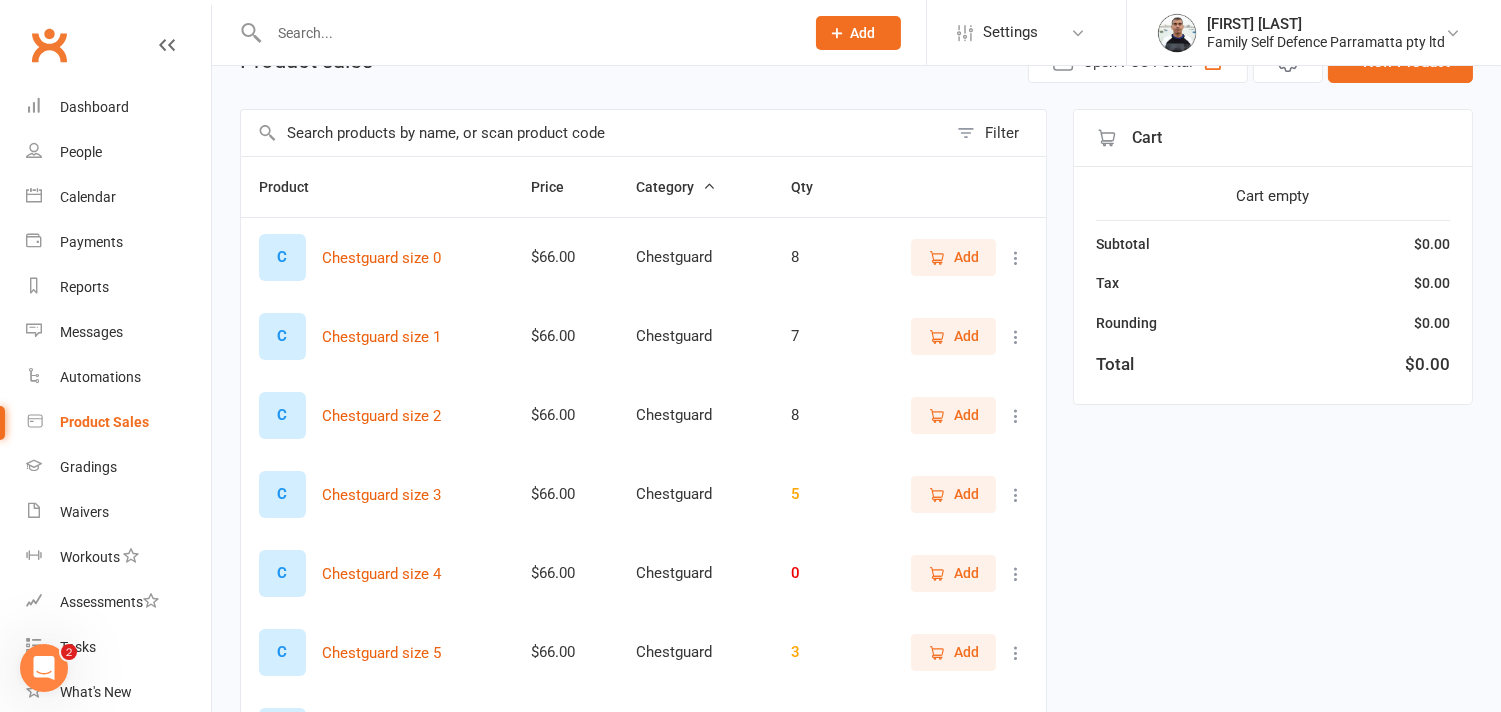 scroll, scrollTop: 0, scrollLeft: 0, axis: both 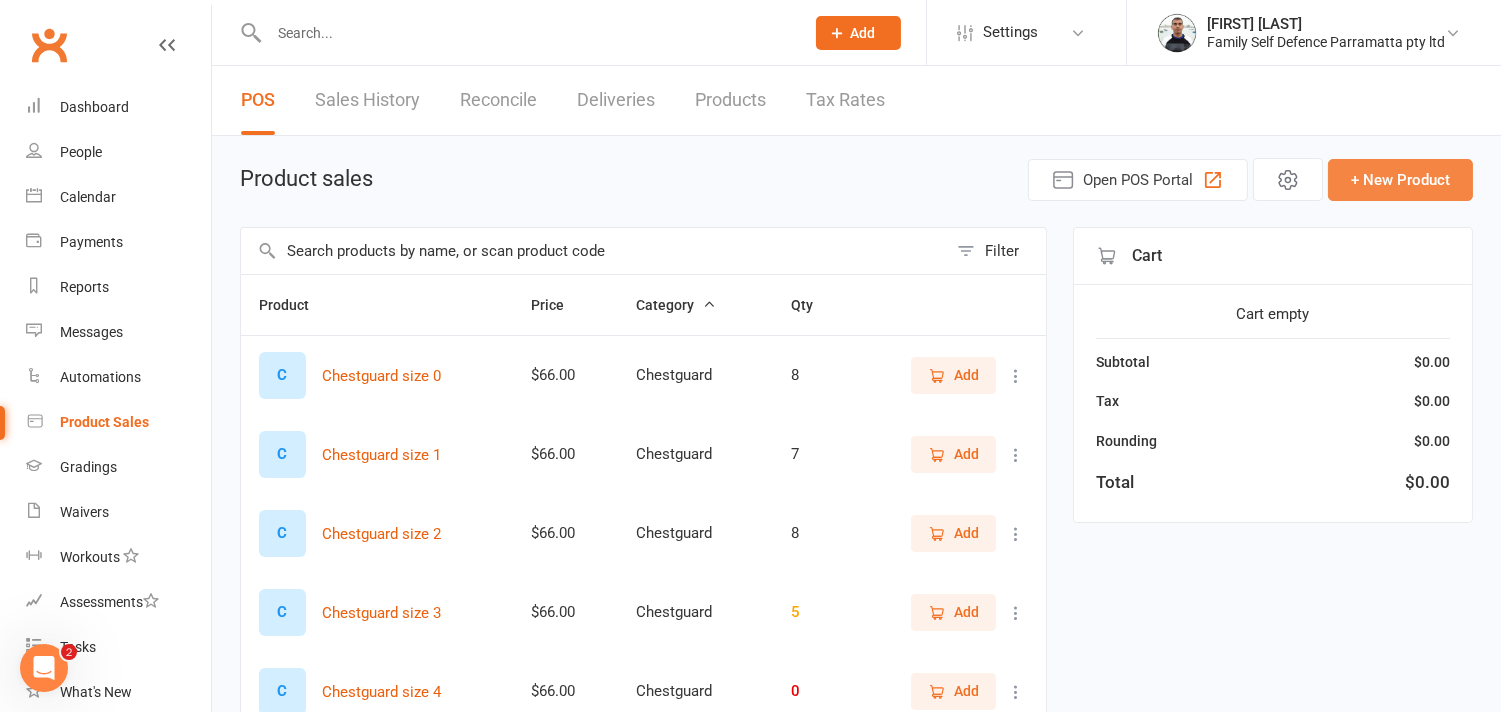 click on "+ New Product" at bounding box center [1400, 180] 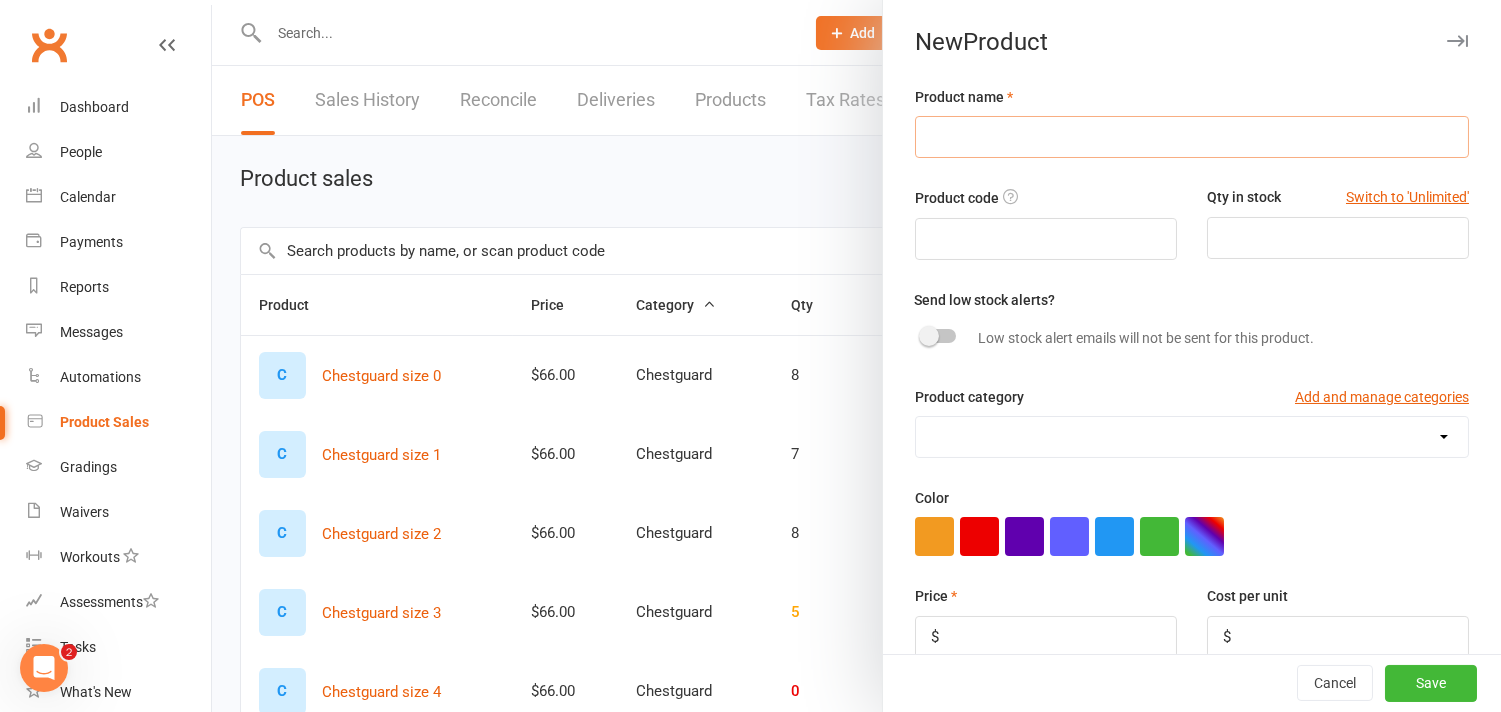 click at bounding box center (1192, 137) 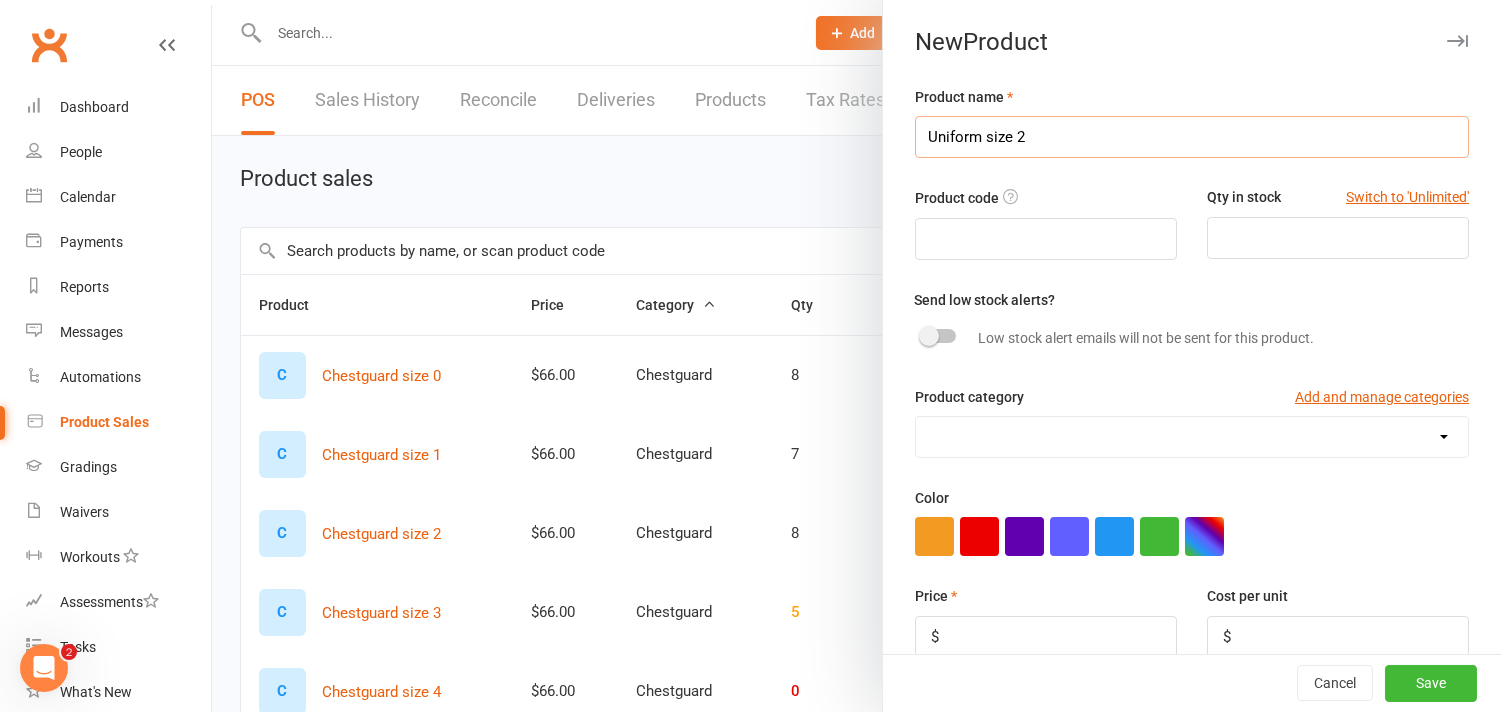 type on "Uniform size 2" 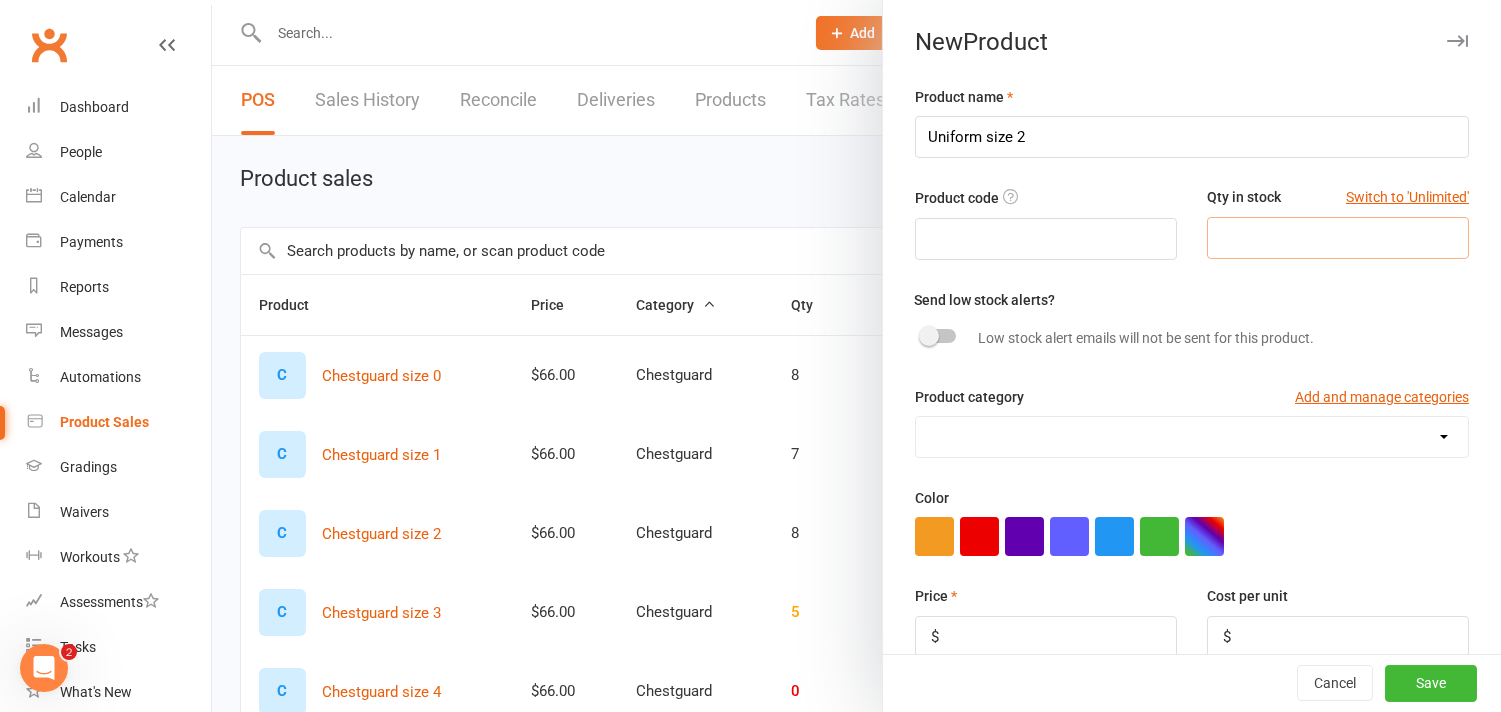 click at bounding box center (1338, 238) 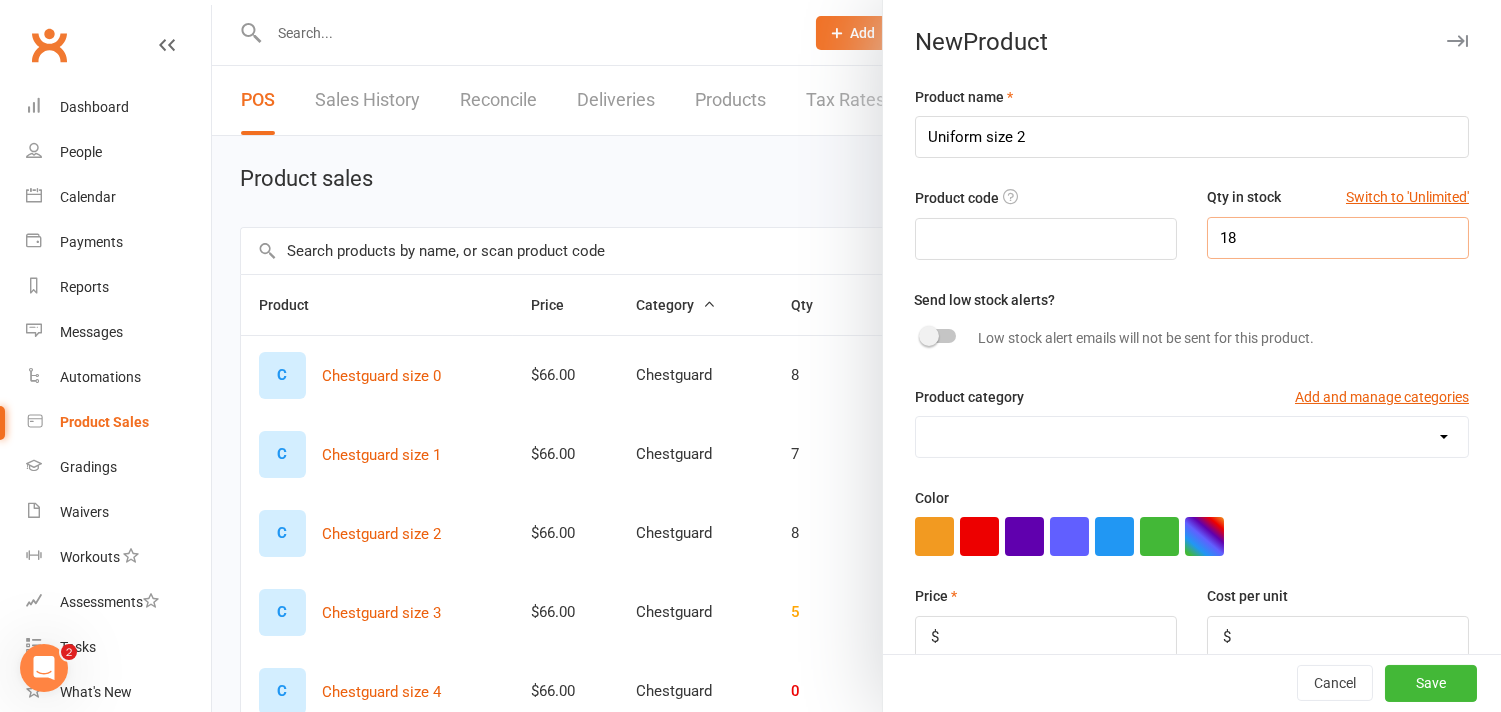 type on "18" 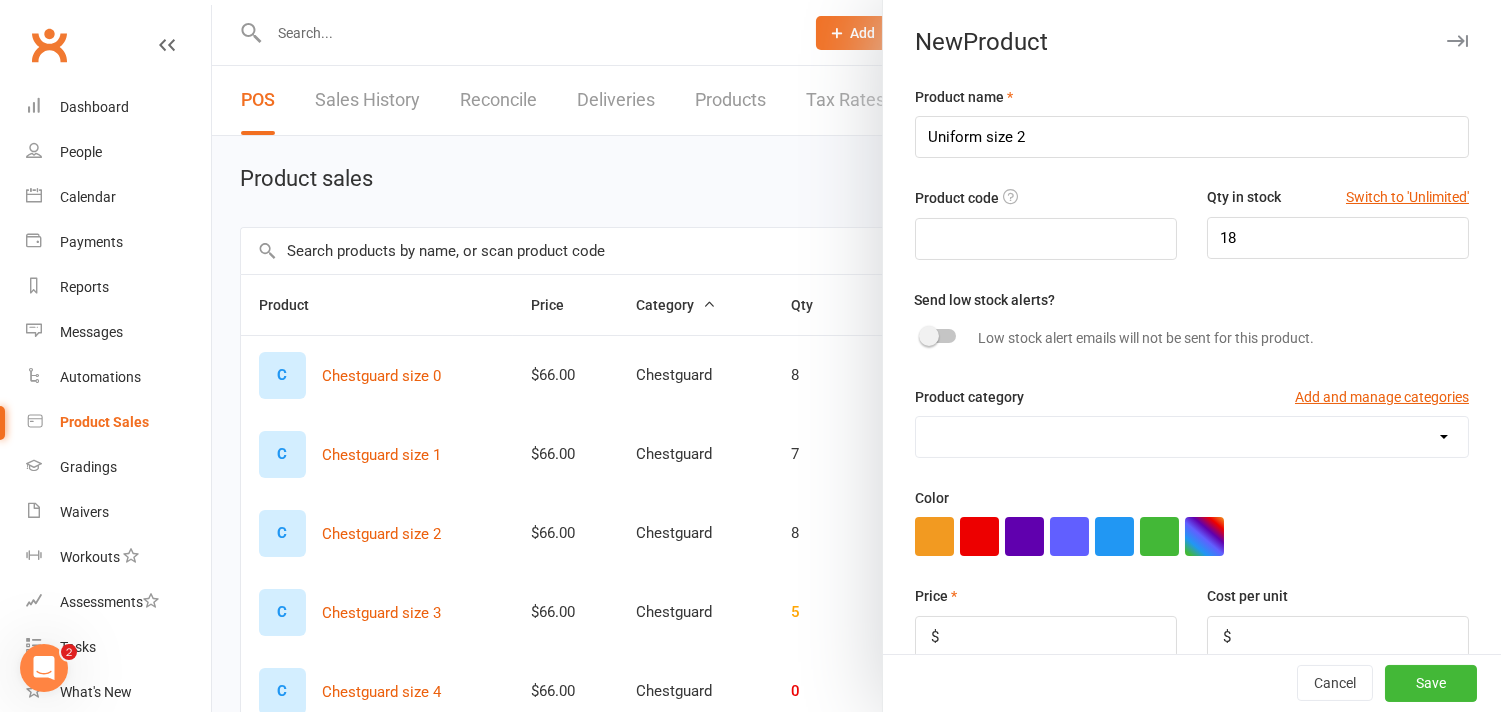 click on "Chestguard Gloves Headguard Uniform [CITY] Uniform [CITY]" at bounding box center [1192, 437] 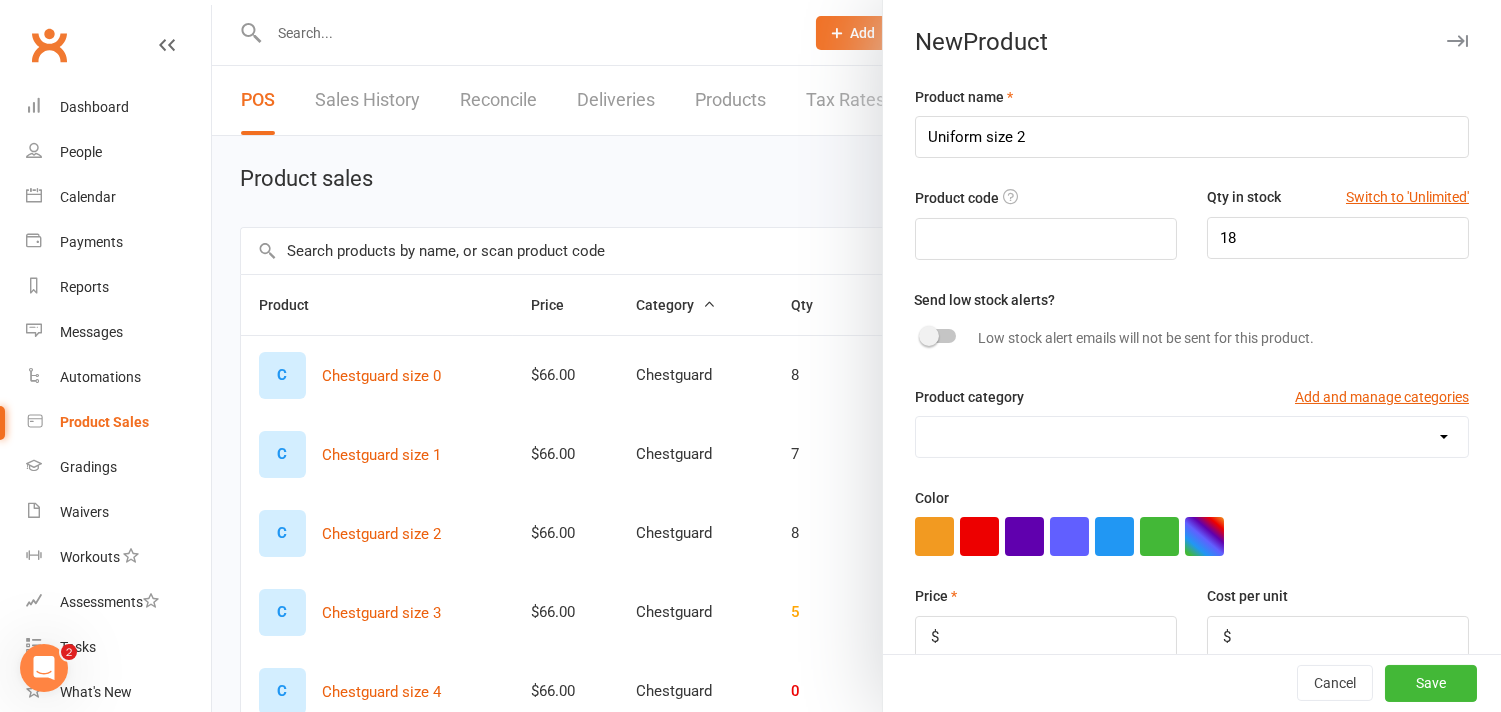 select on "3996" 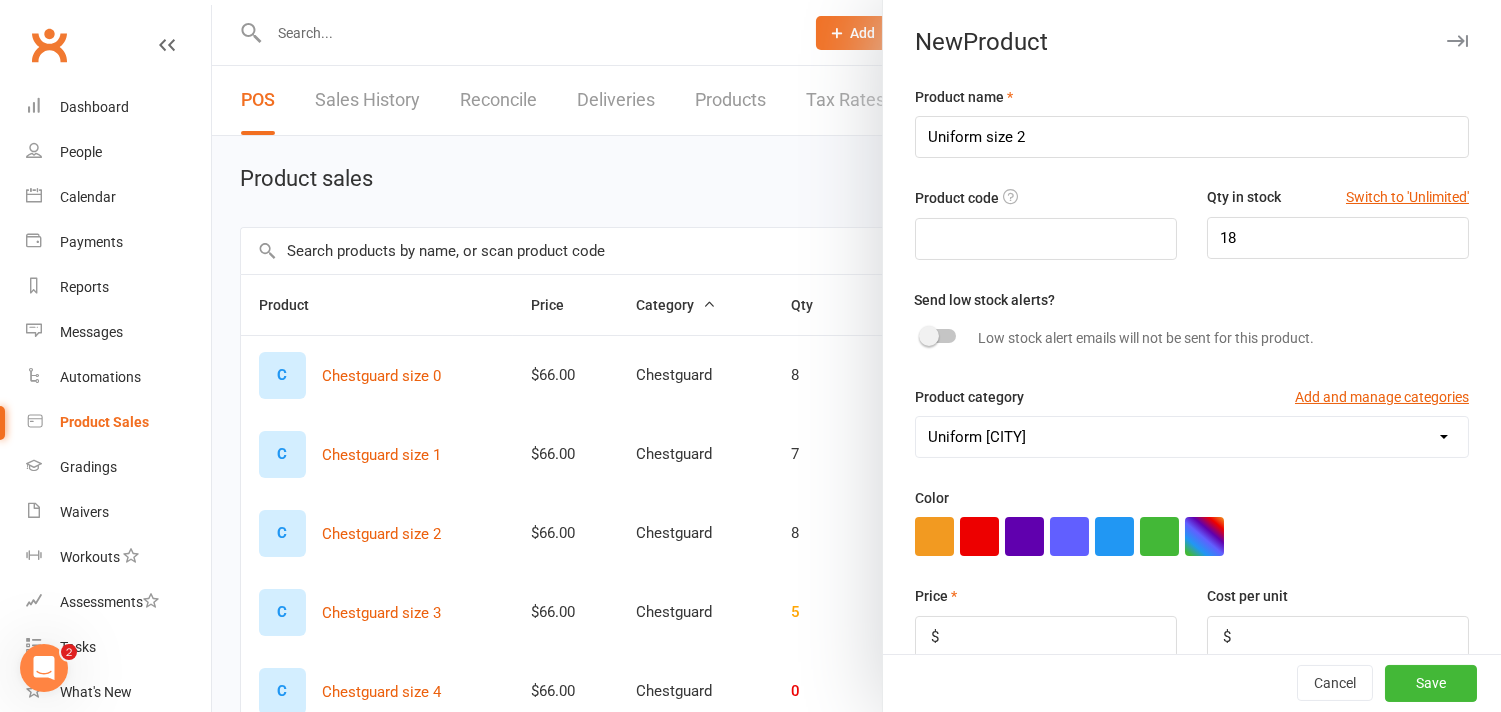 click on "Chestguard Gloves Headguard Uniform [CITY] Uniform [CITY]" at bounding box center (1192, 437) 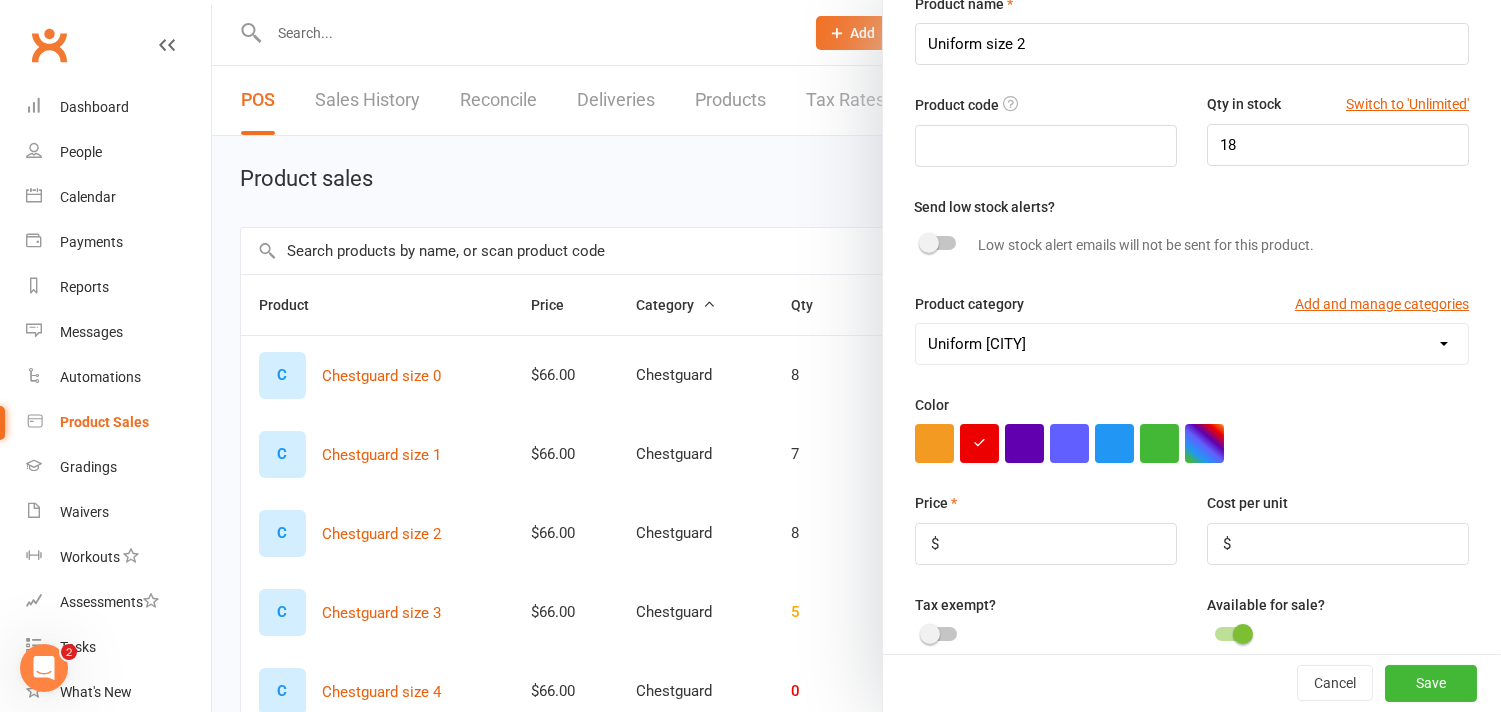 scroll, scrollTop: 222, scrollLeft: 0, axis: vertical 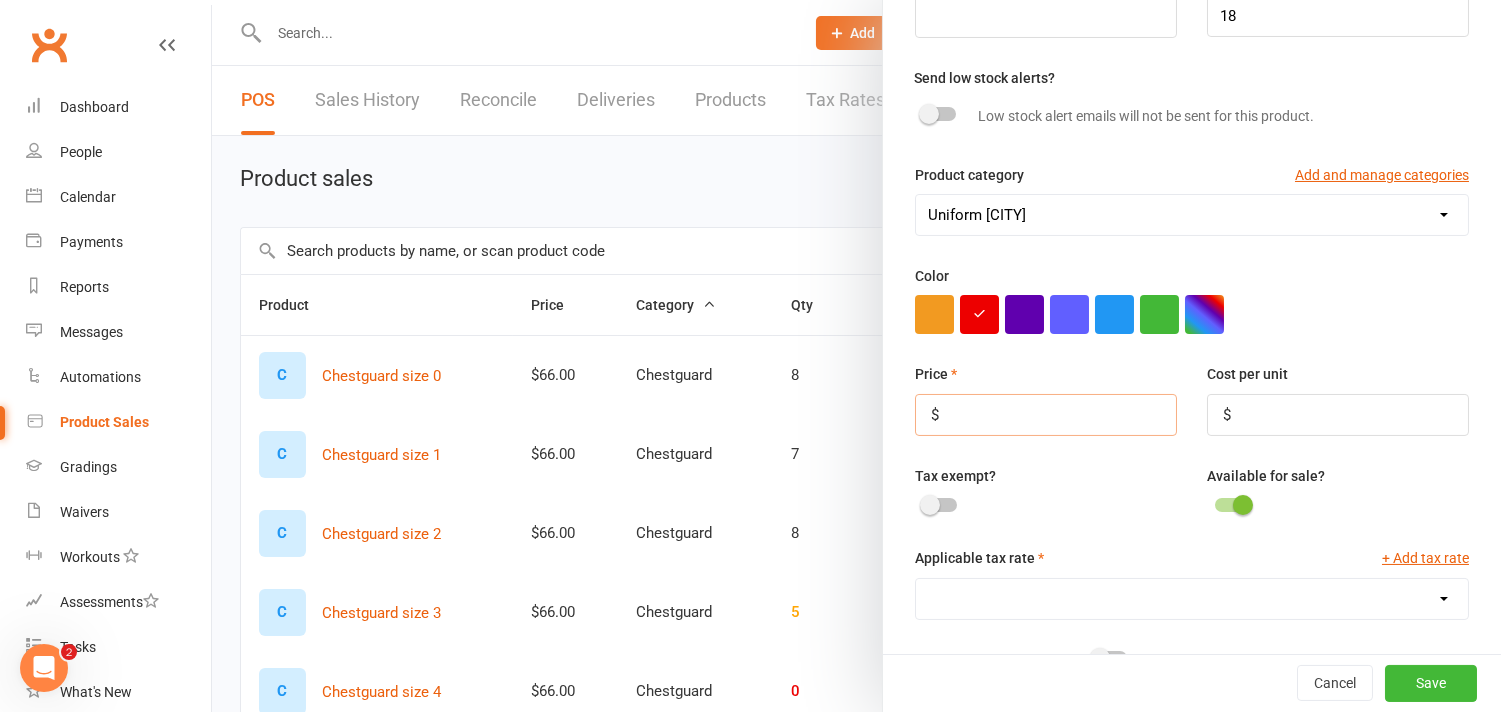click at bounding box center [1046, 415] 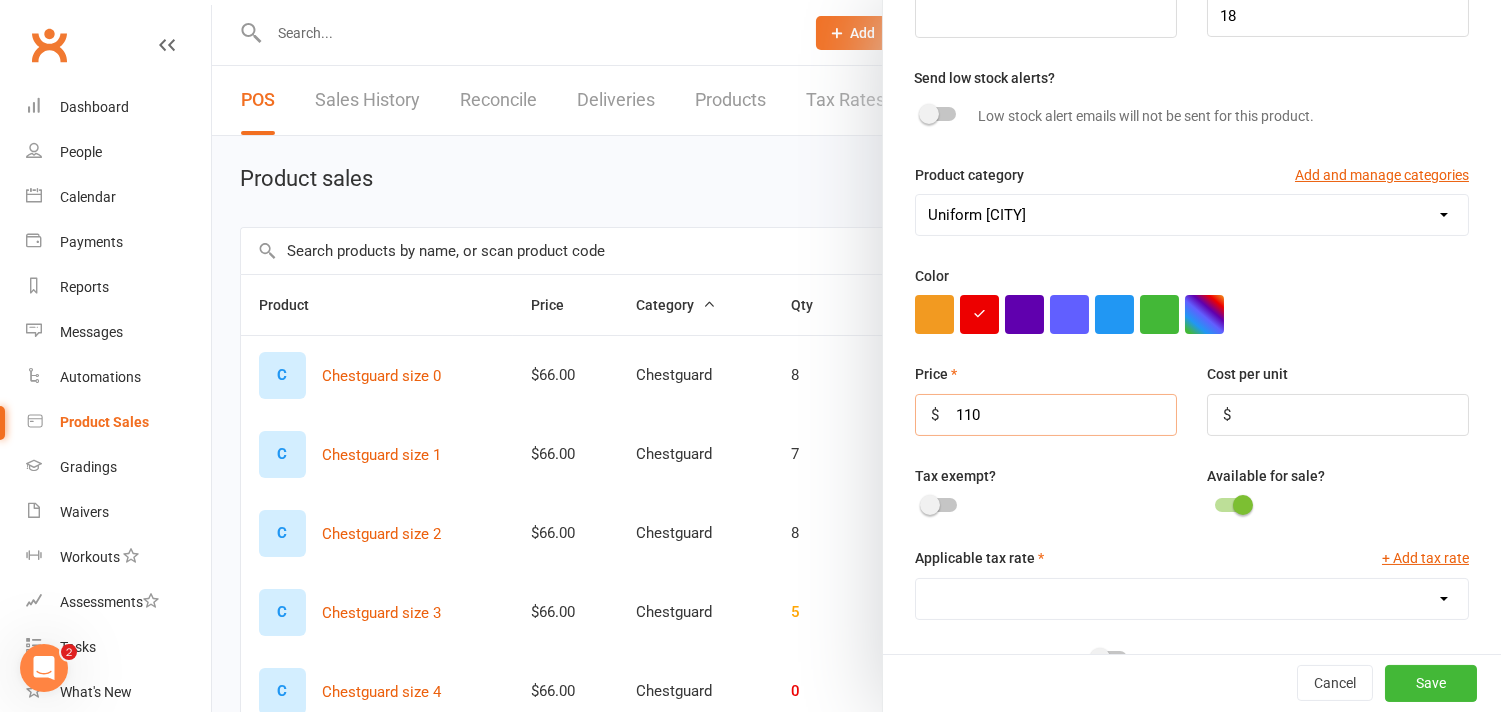 type on "110" 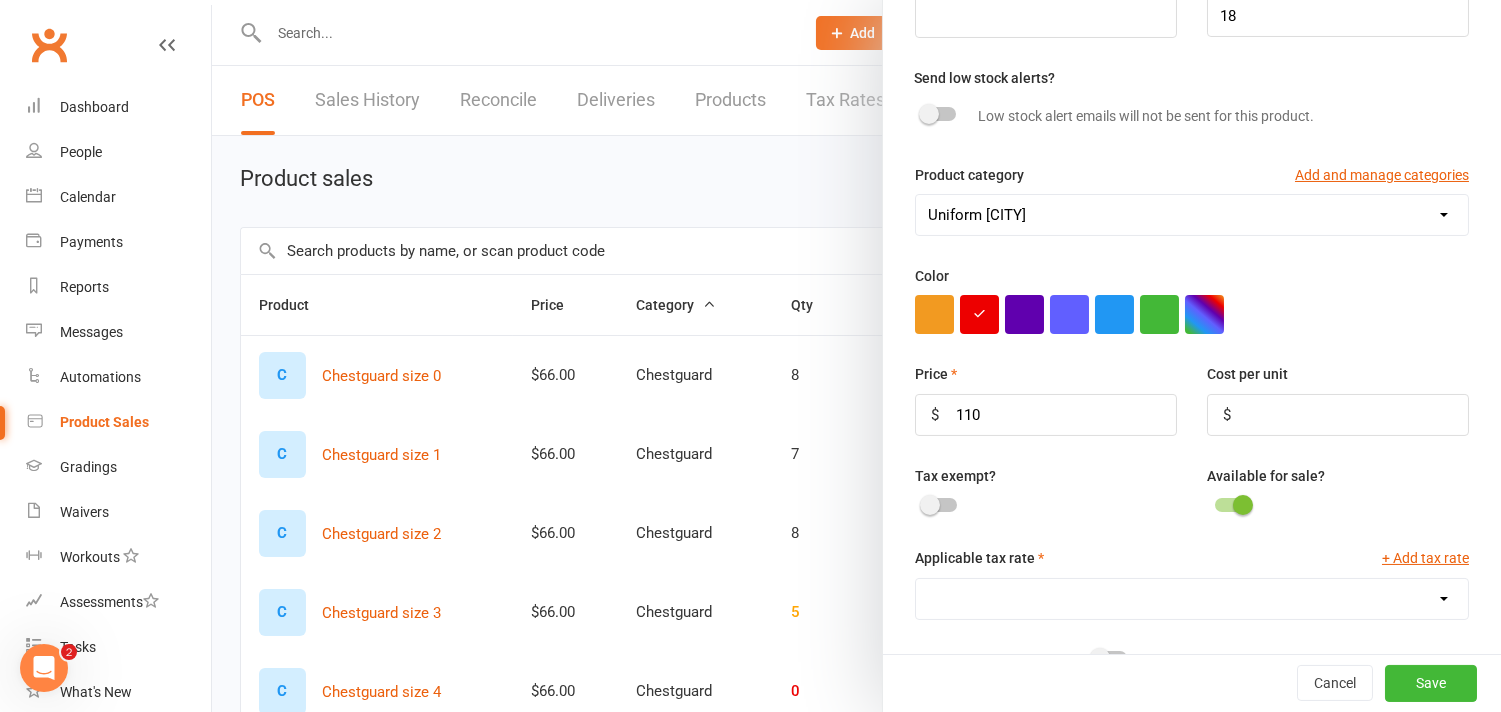 click on "GST (10.0%)" at bounding box center (1192, 599) 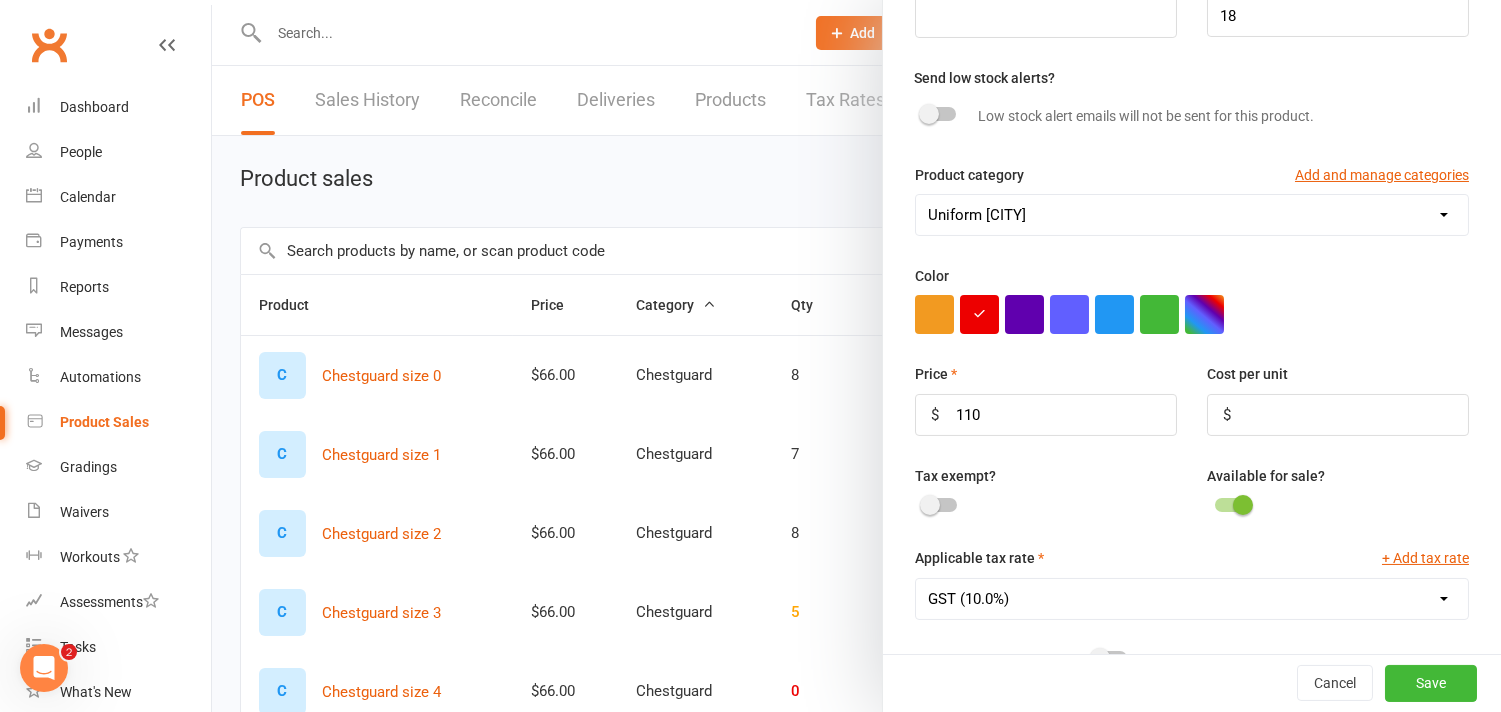 click on "GST (10.0%)" at bounding box center [1192, 599] 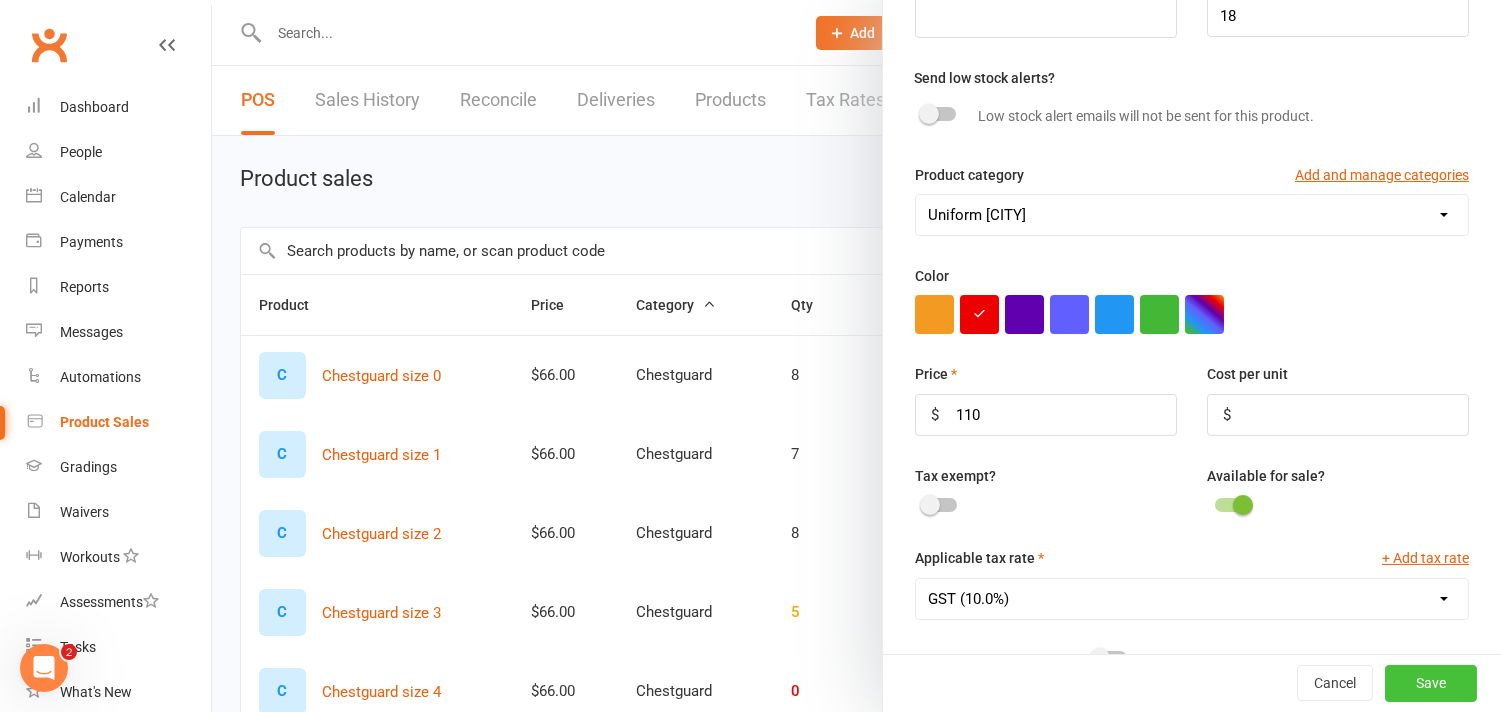 click on "Save" at bounding box center [1431, 684] 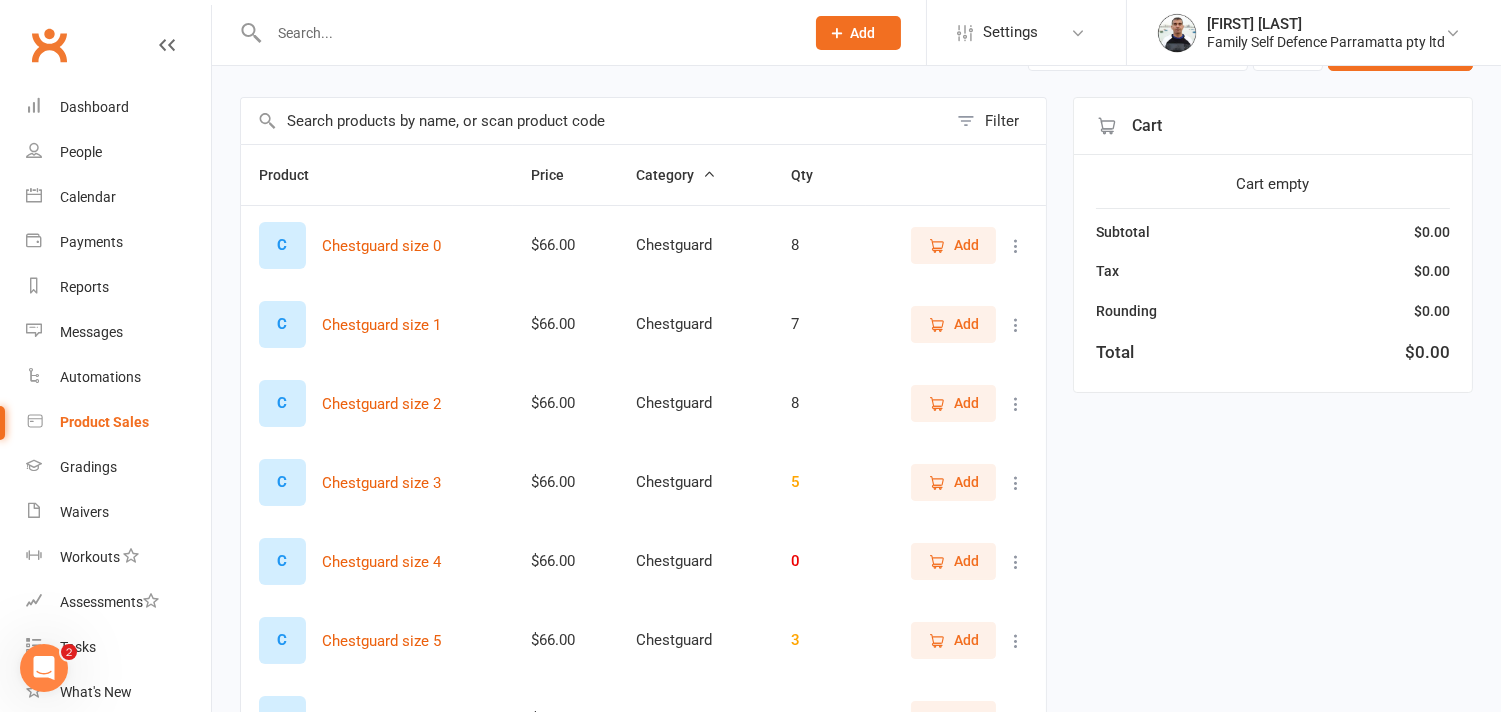 scroll, scrollTop: 0, scrollLeft: 0, axis: both 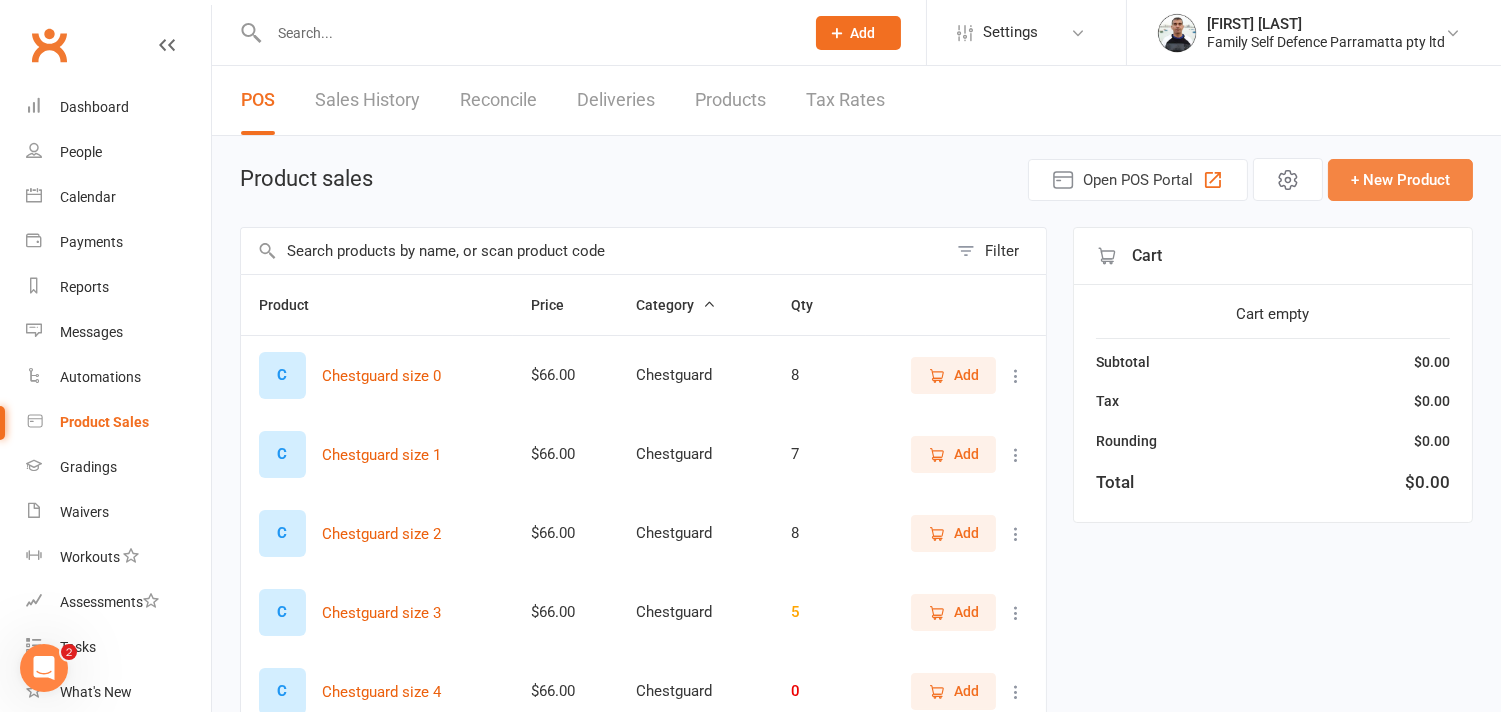 click on "+ New Product" at bounding box center (1400, 180) 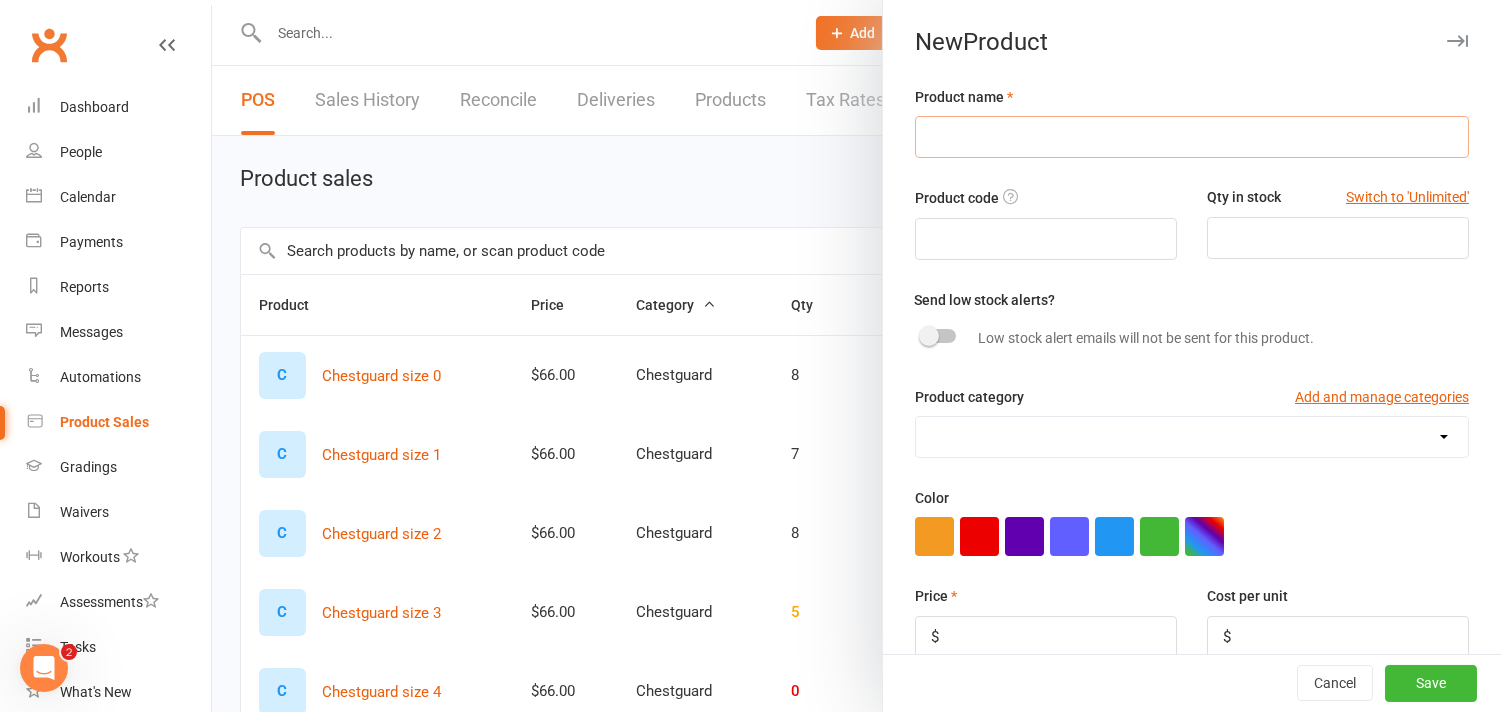 click at bounding box center (1192, 137) 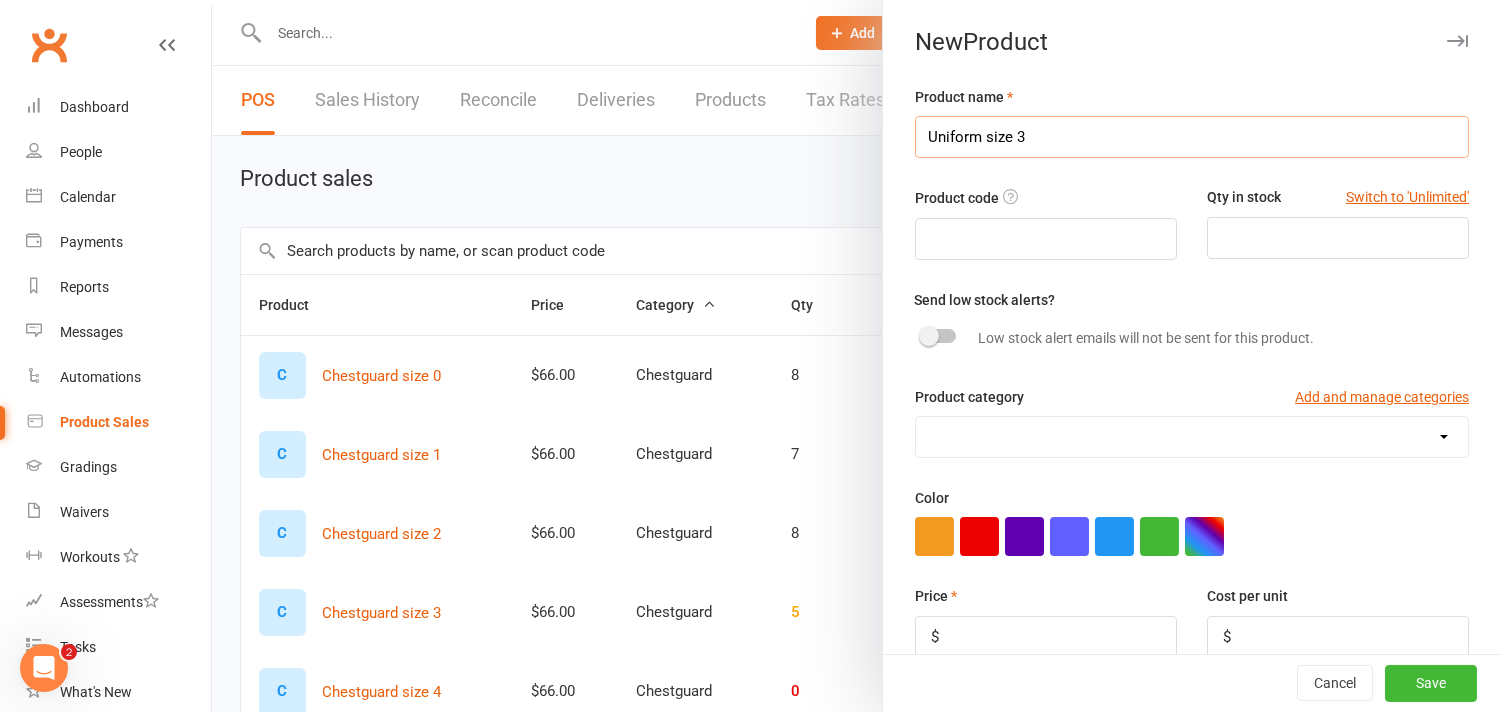 type on "Uniform size 3" 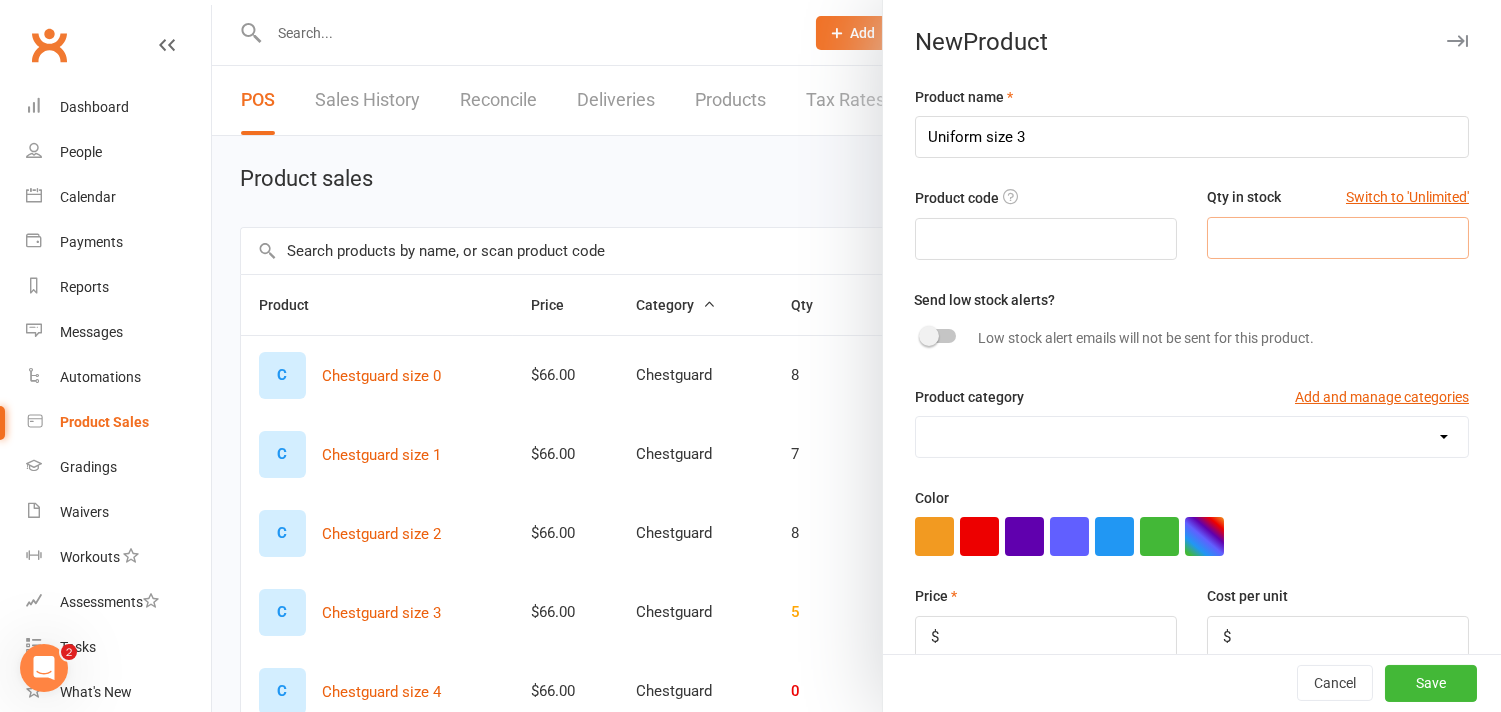 click at bounding box center (1338, 238) 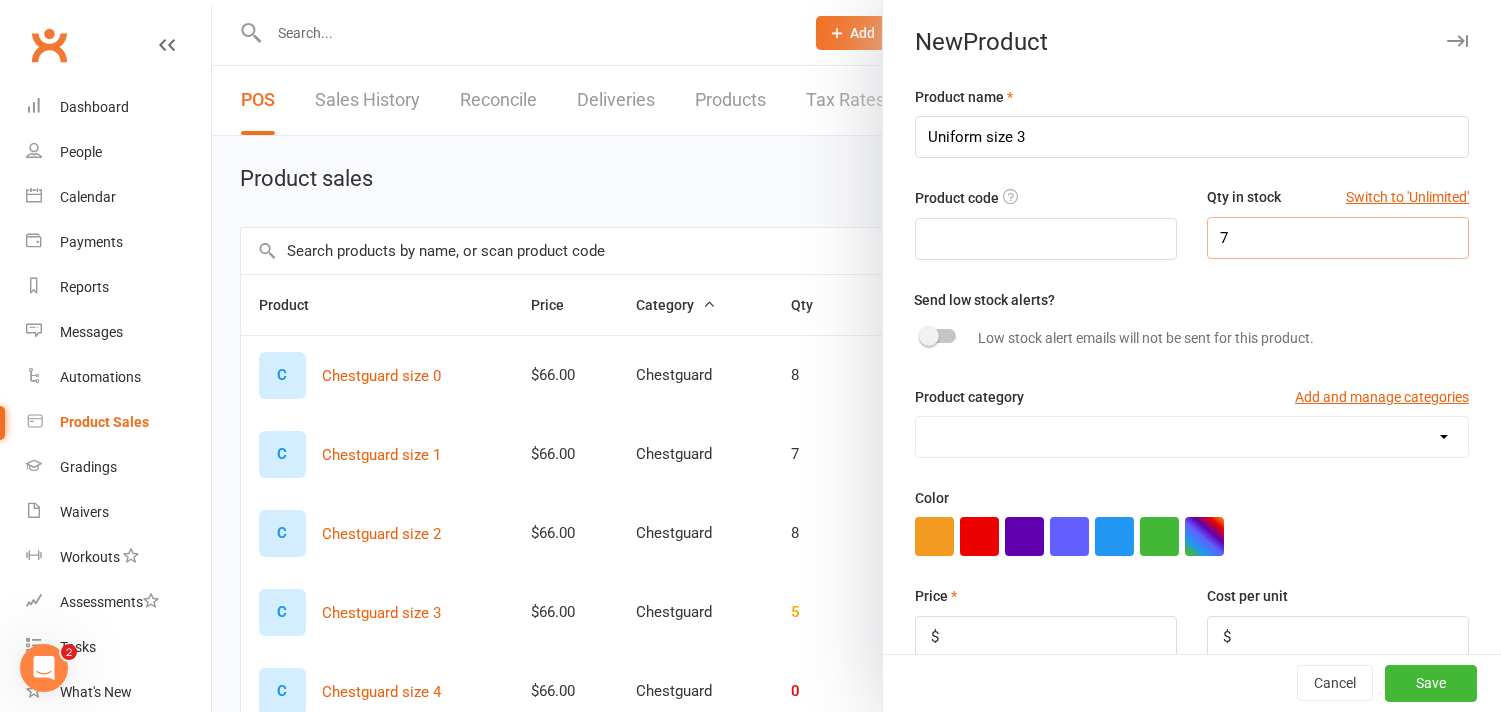 type on "7" 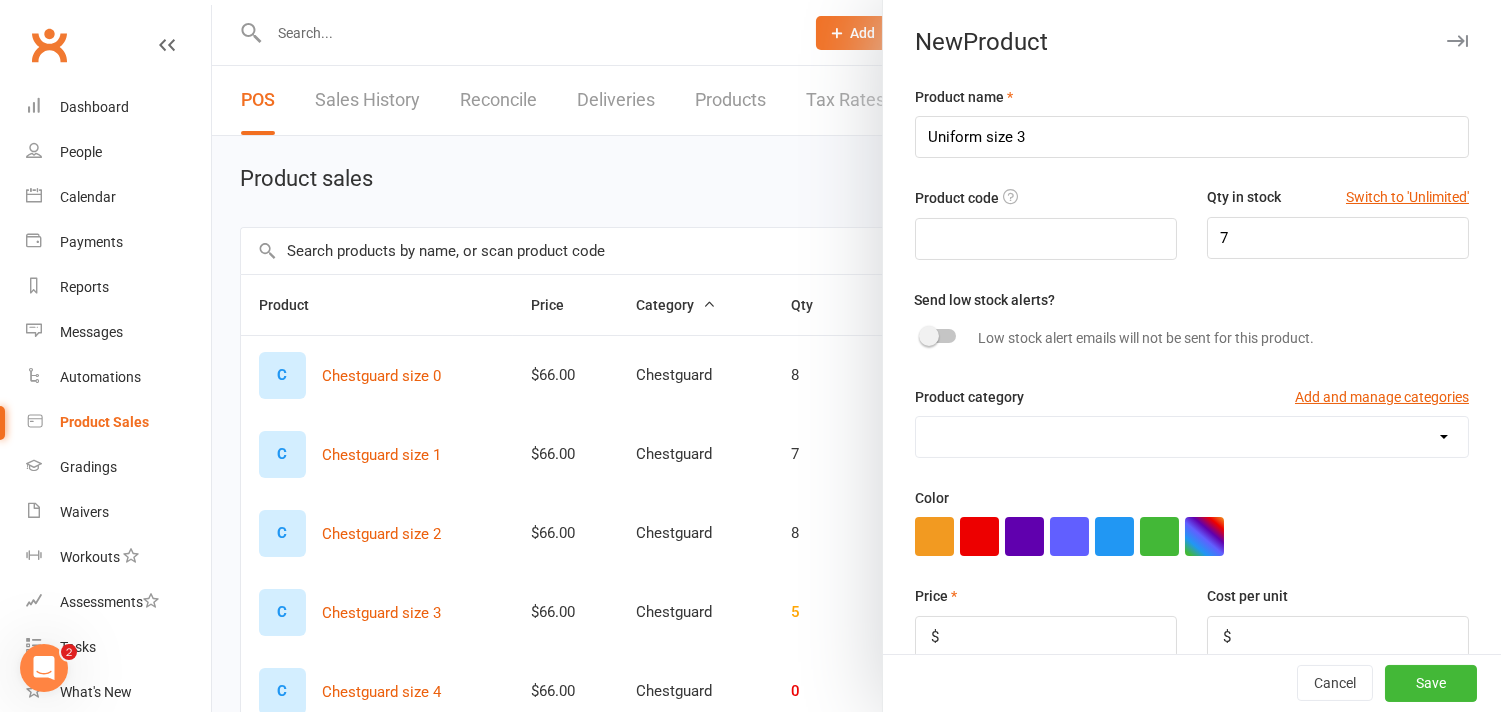click on "Chestguard Gloves Headguard Uniform [CITY] Uniform [CITY]" at bounding box center (1192, 437) 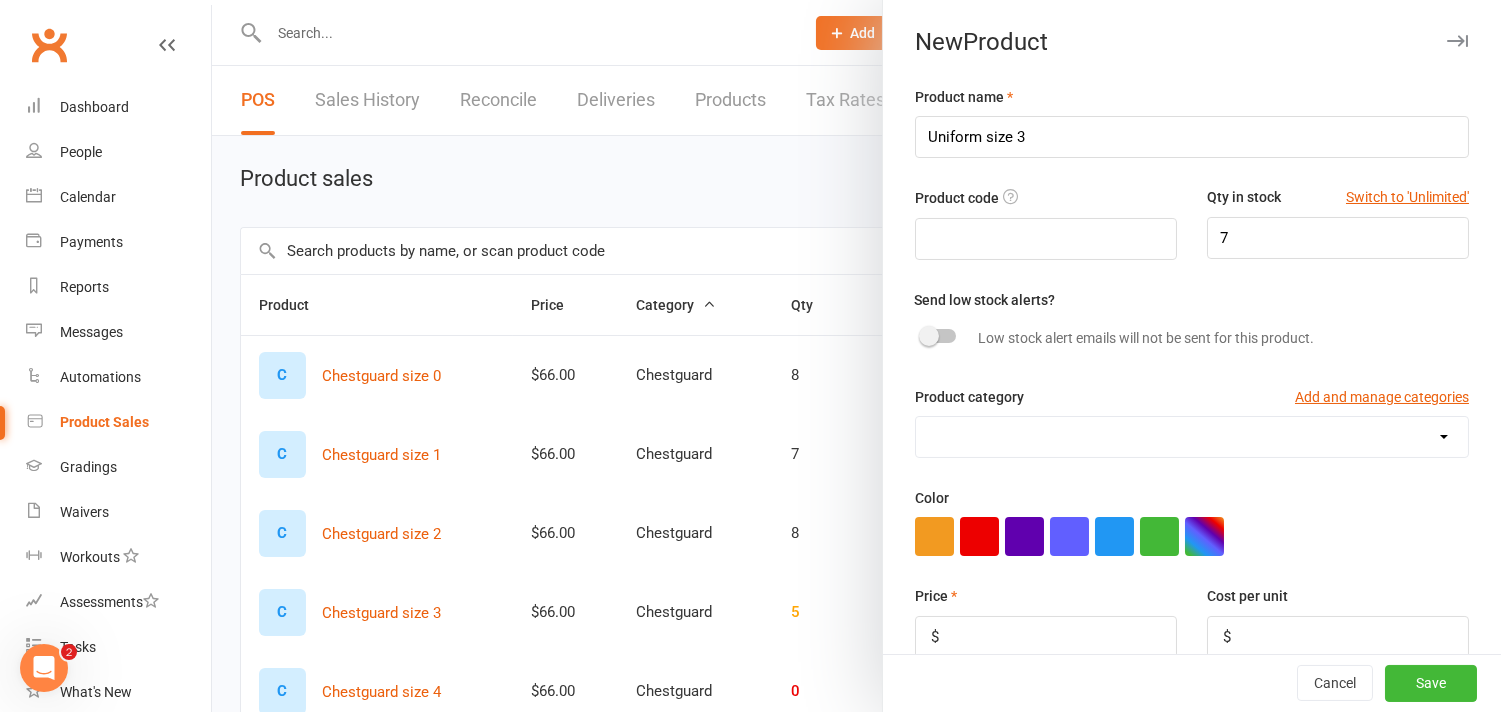 select on "3996" 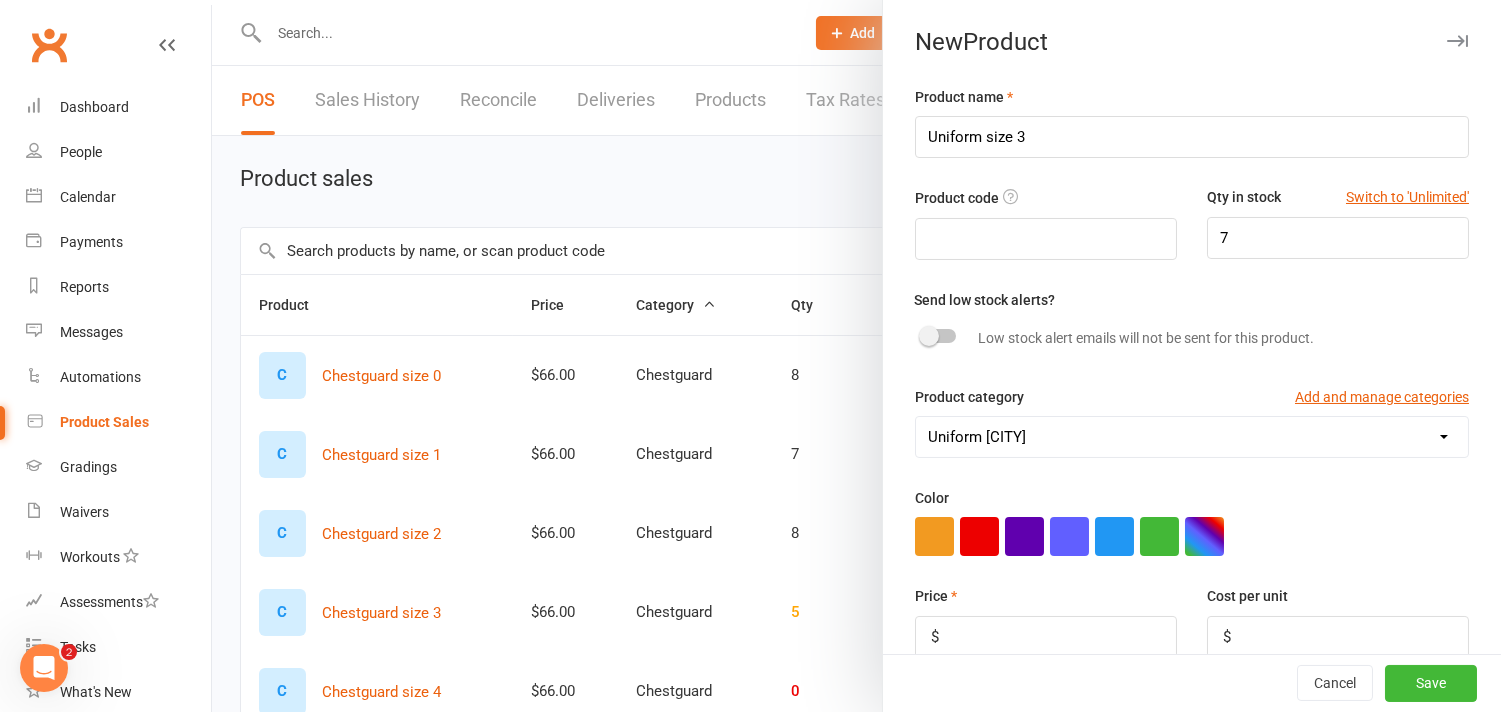 click on "Chestguard Gloves Headguard Uniform [CITY] Uniform [CITY]" at bounding box center [1192, 437] 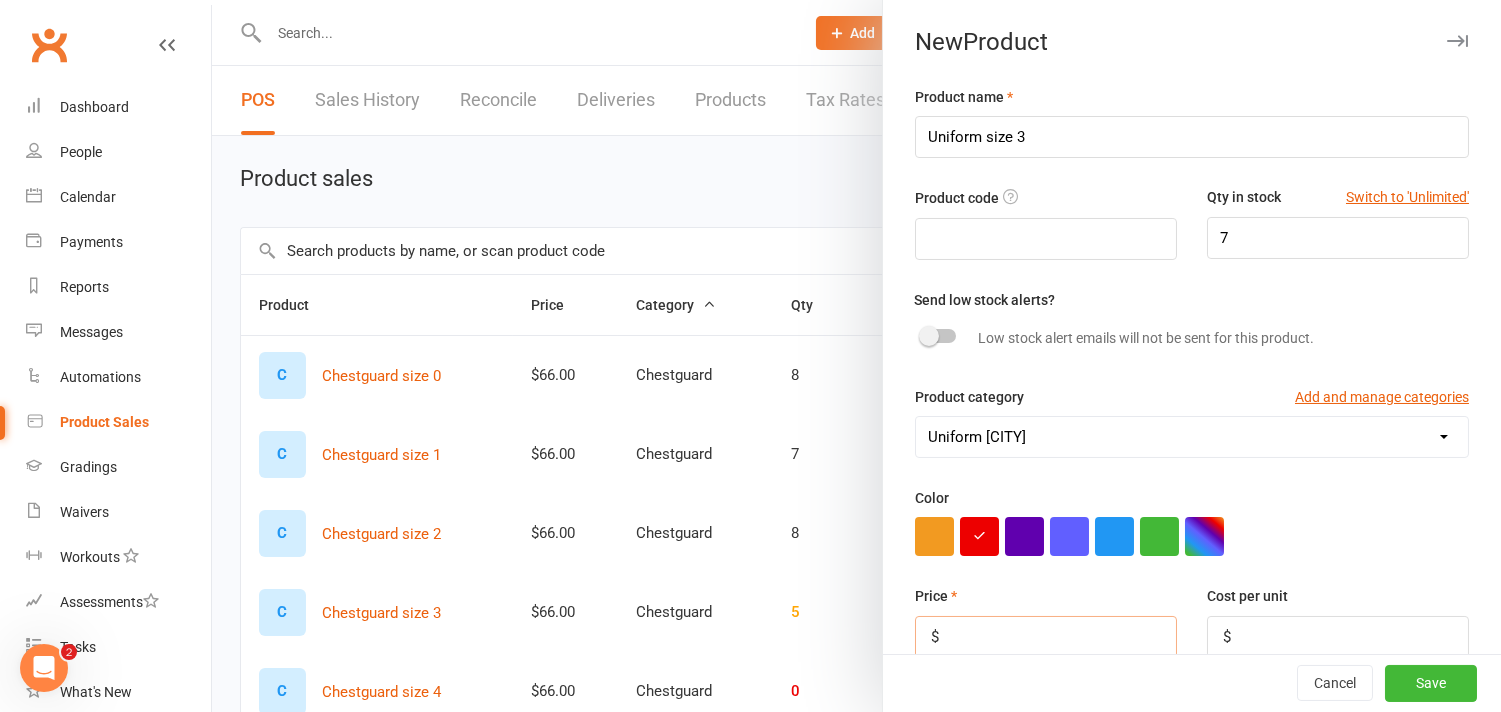 click at bounding box center [1046, 637] 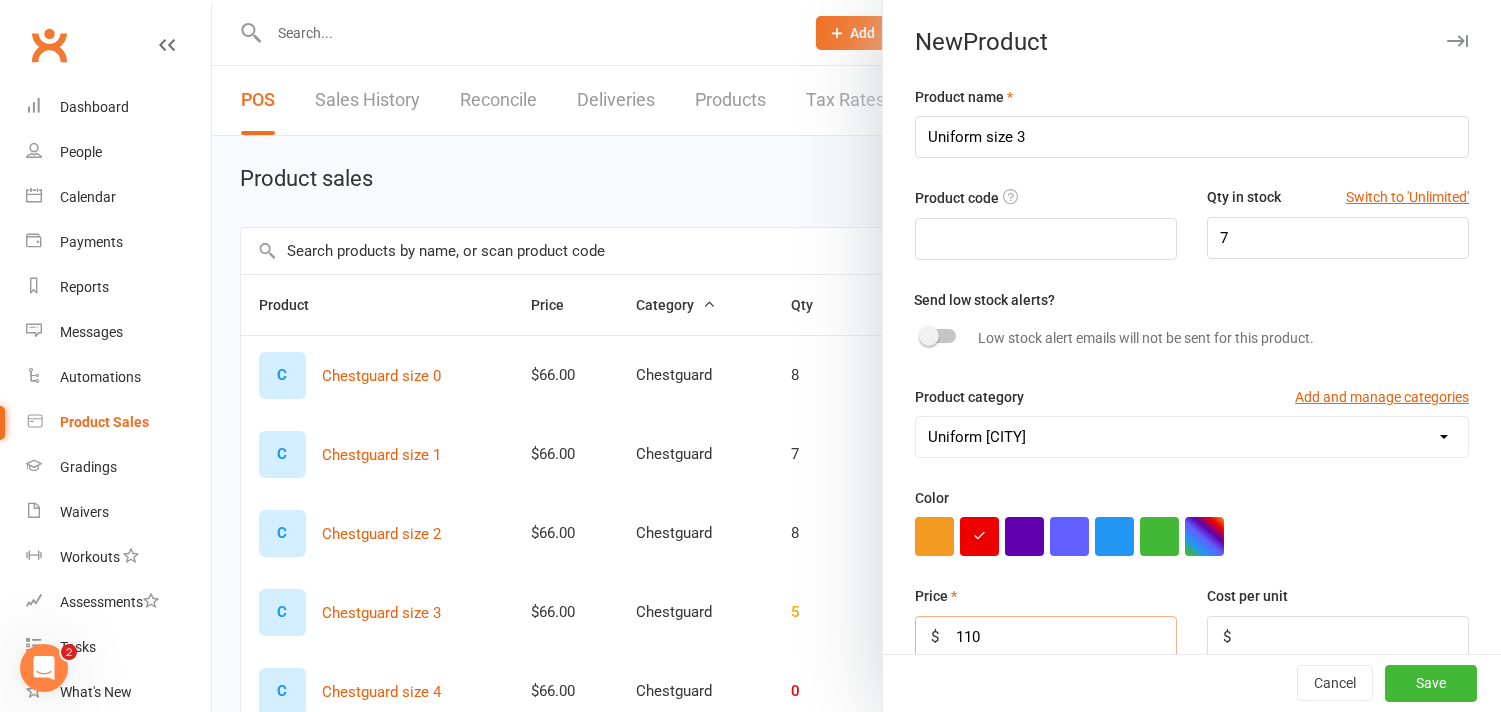 scroll, scrollTop: 333, scrollLeft: 0, axis: vertical 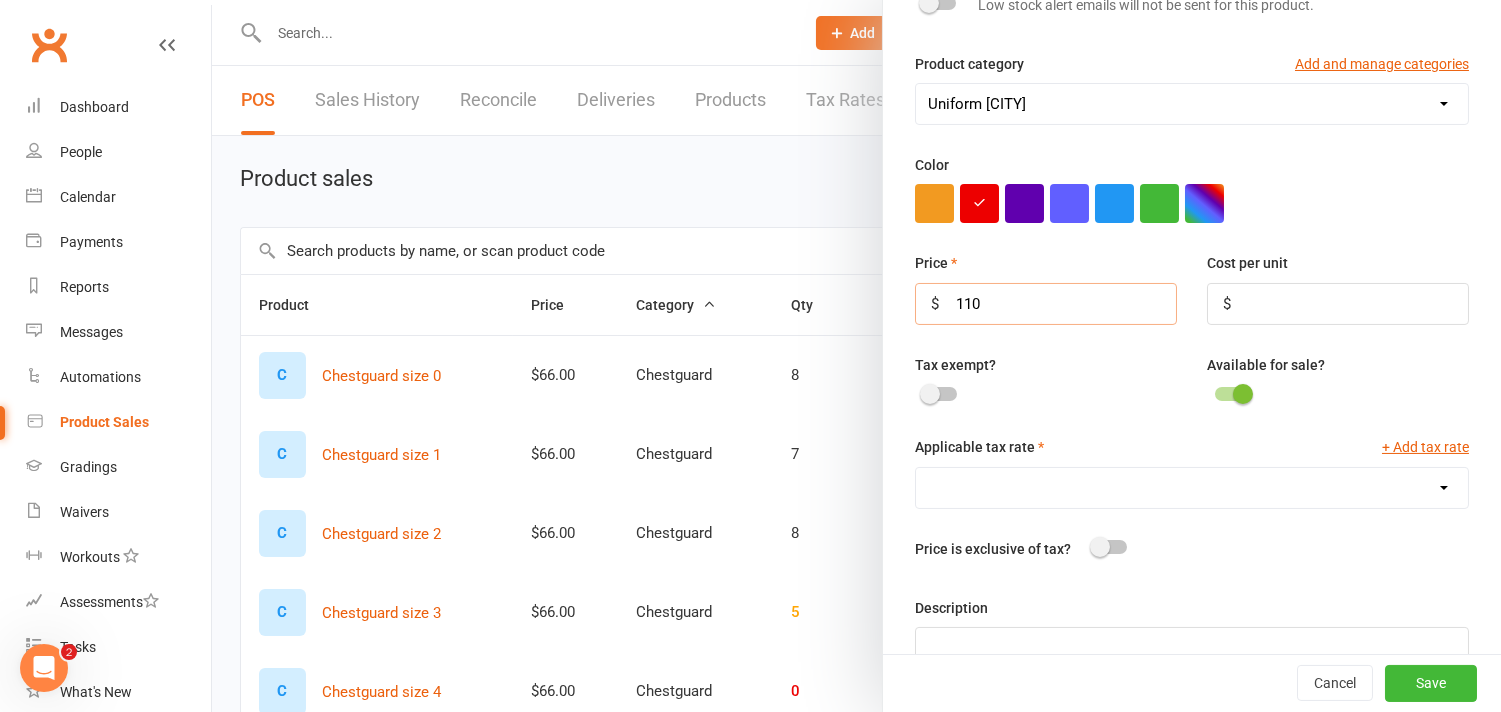 type on "110" 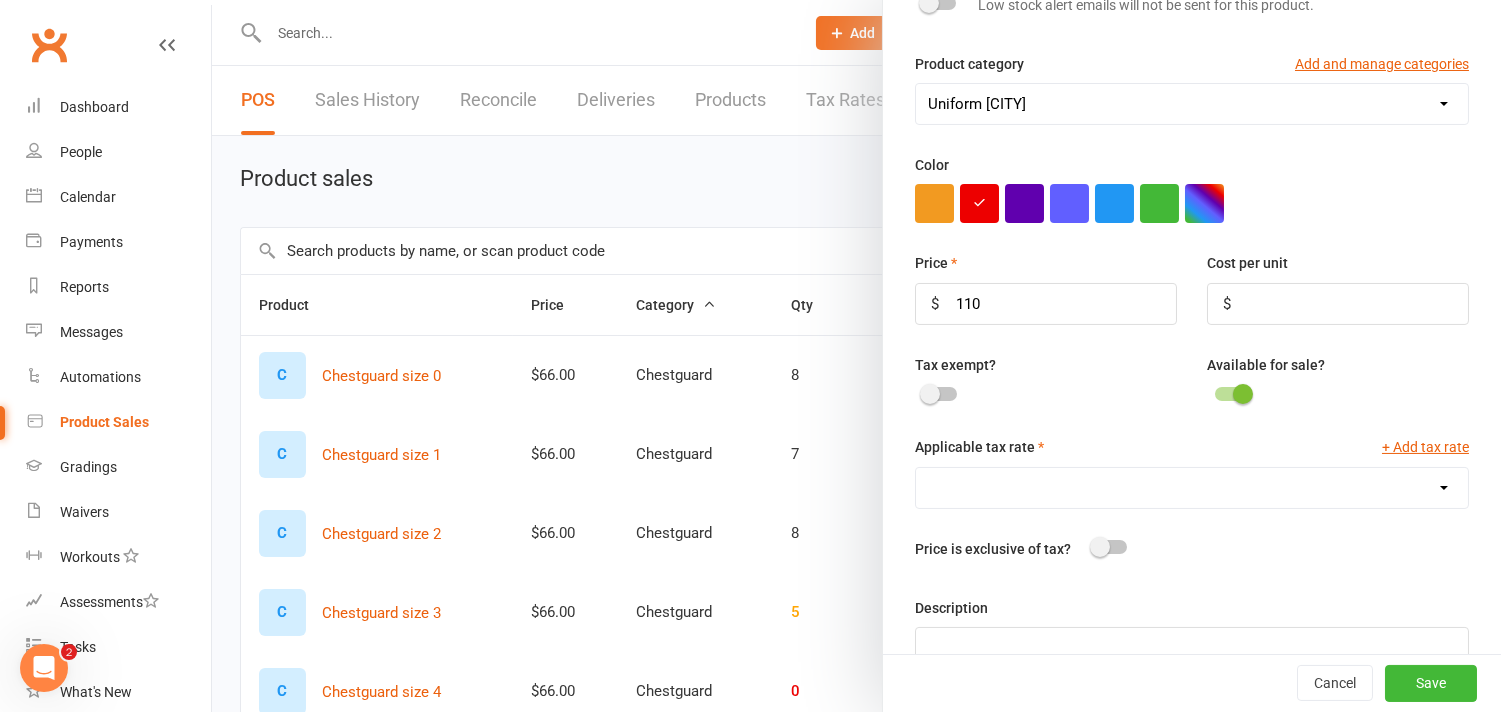 click on "GST (10.0%)" at bounding box center (1192, 488) 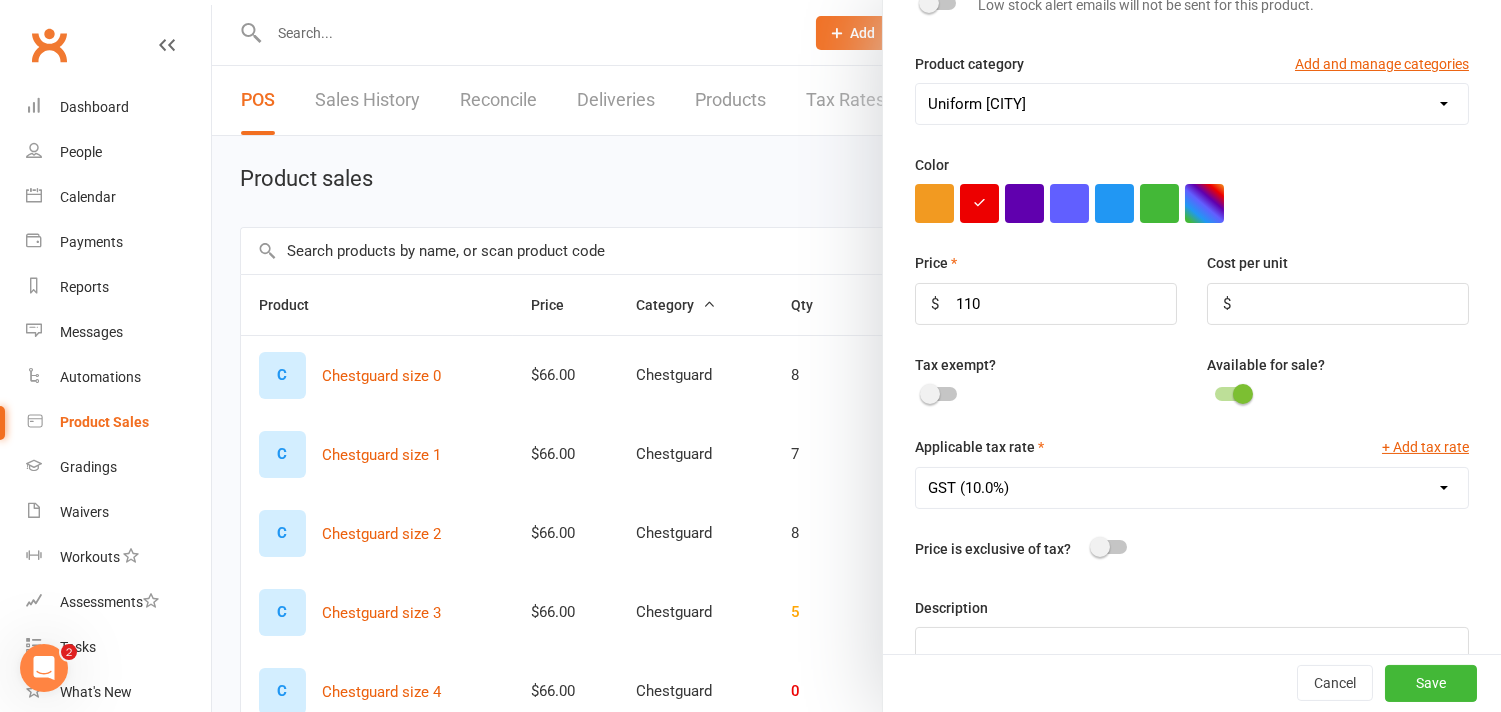 click on "GST (10.0%)" at bounding box center (1192, 488) 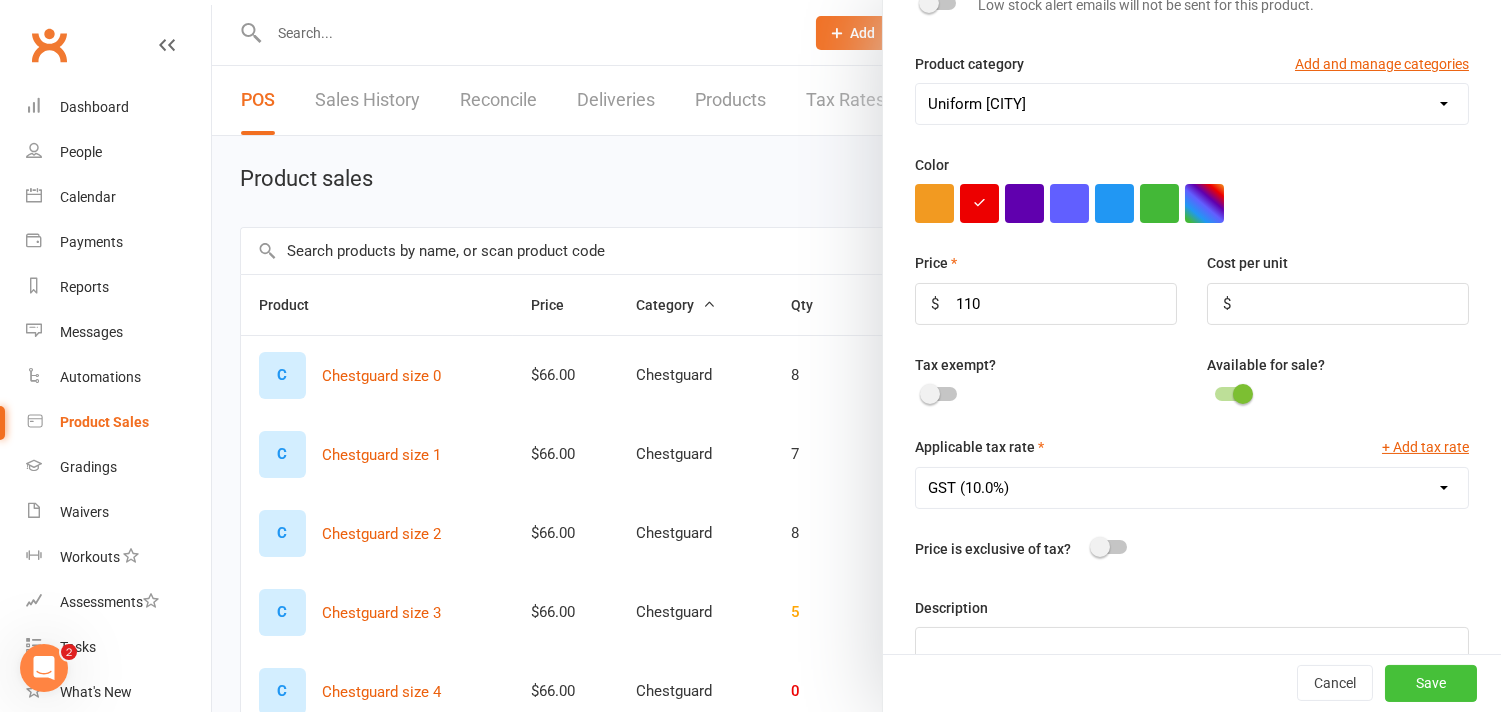 click on "Save" at bounding box center (1431, 684) 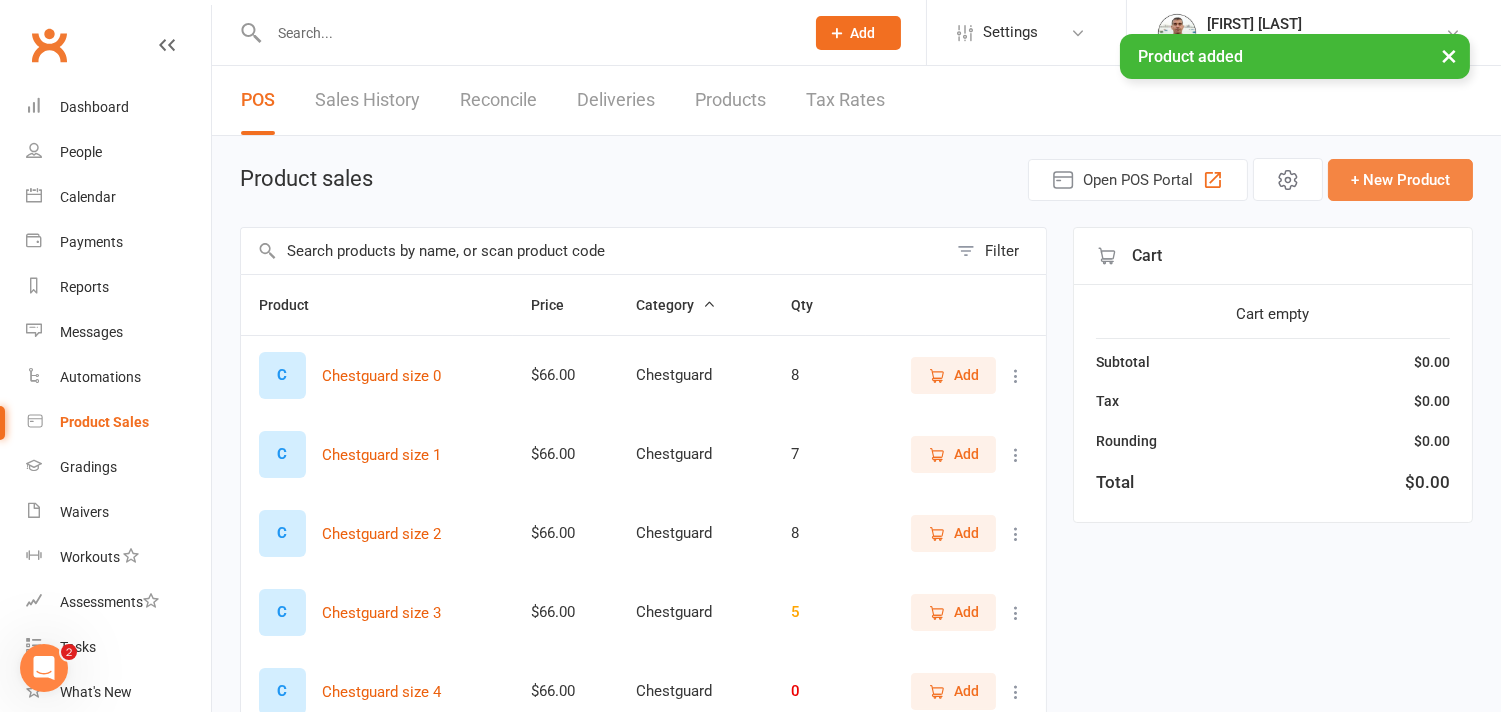 click on "+ New Product" at bounding box center [1400, 180] 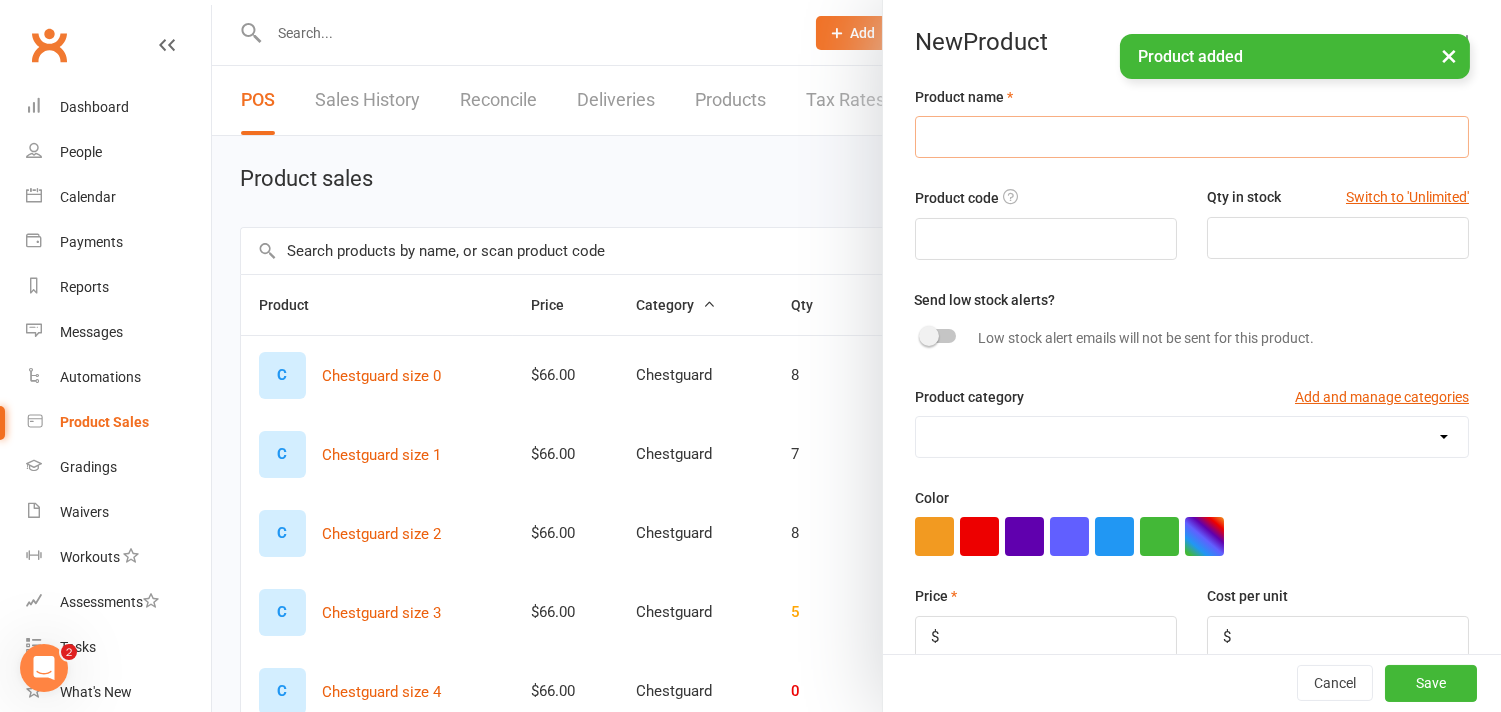 click at bounding box center [1192, 137] 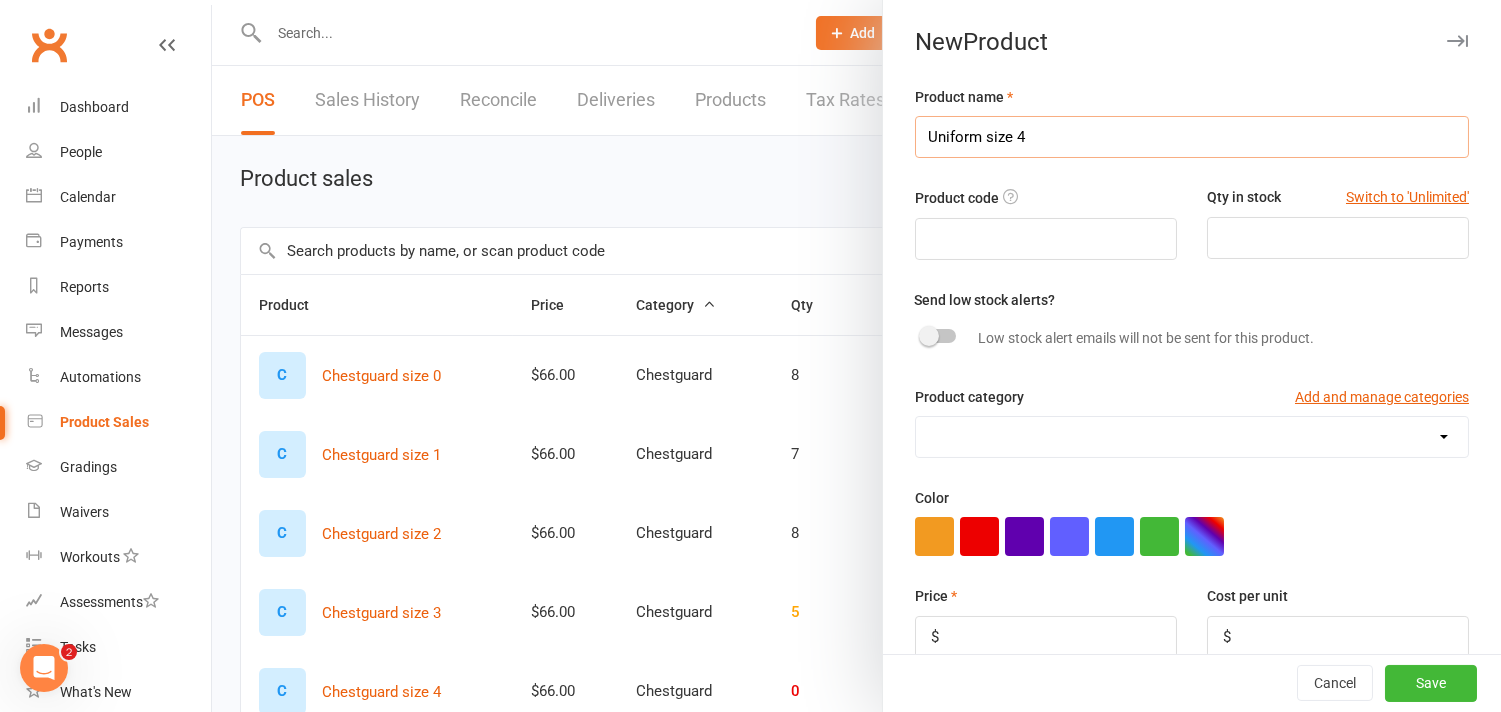 type on "Uniform size 4" 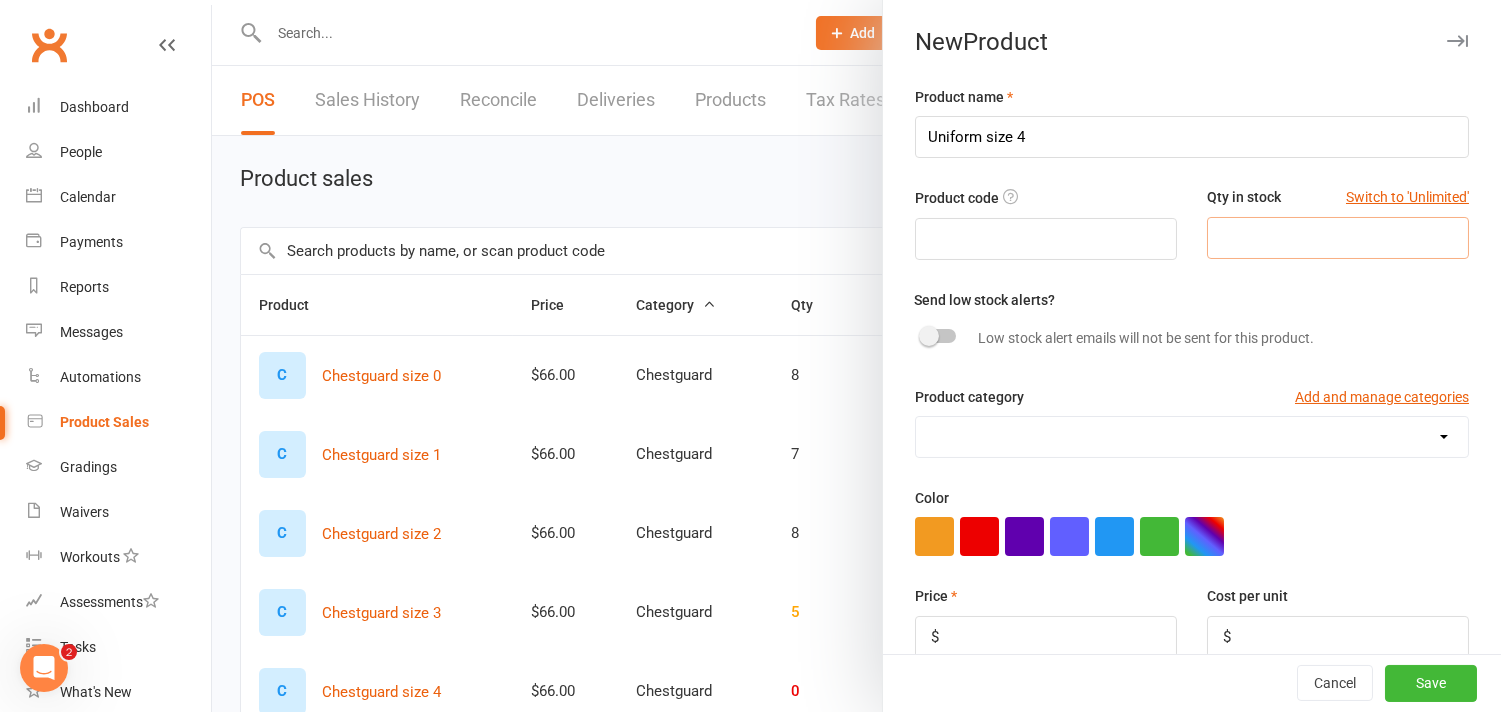 click at bounding box center (1338, 238) 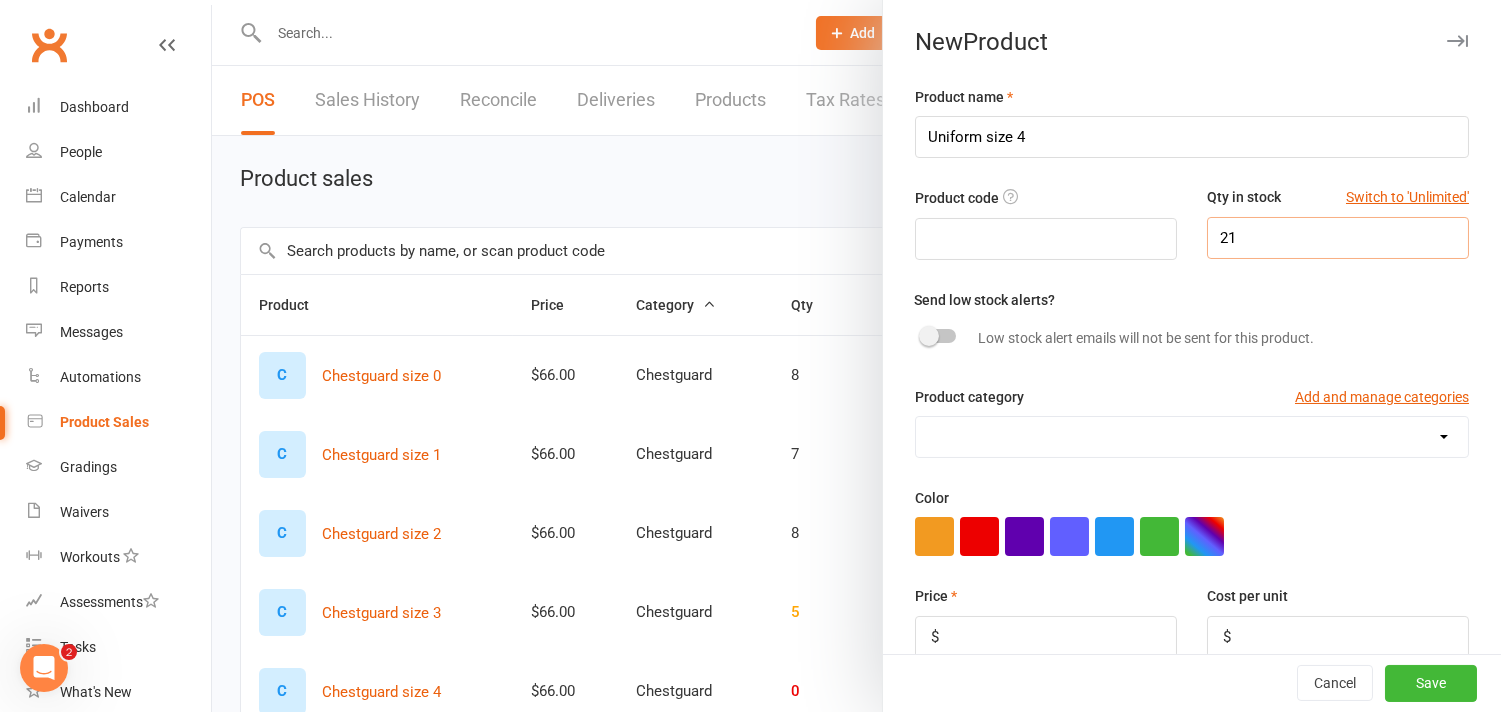 type on "21" 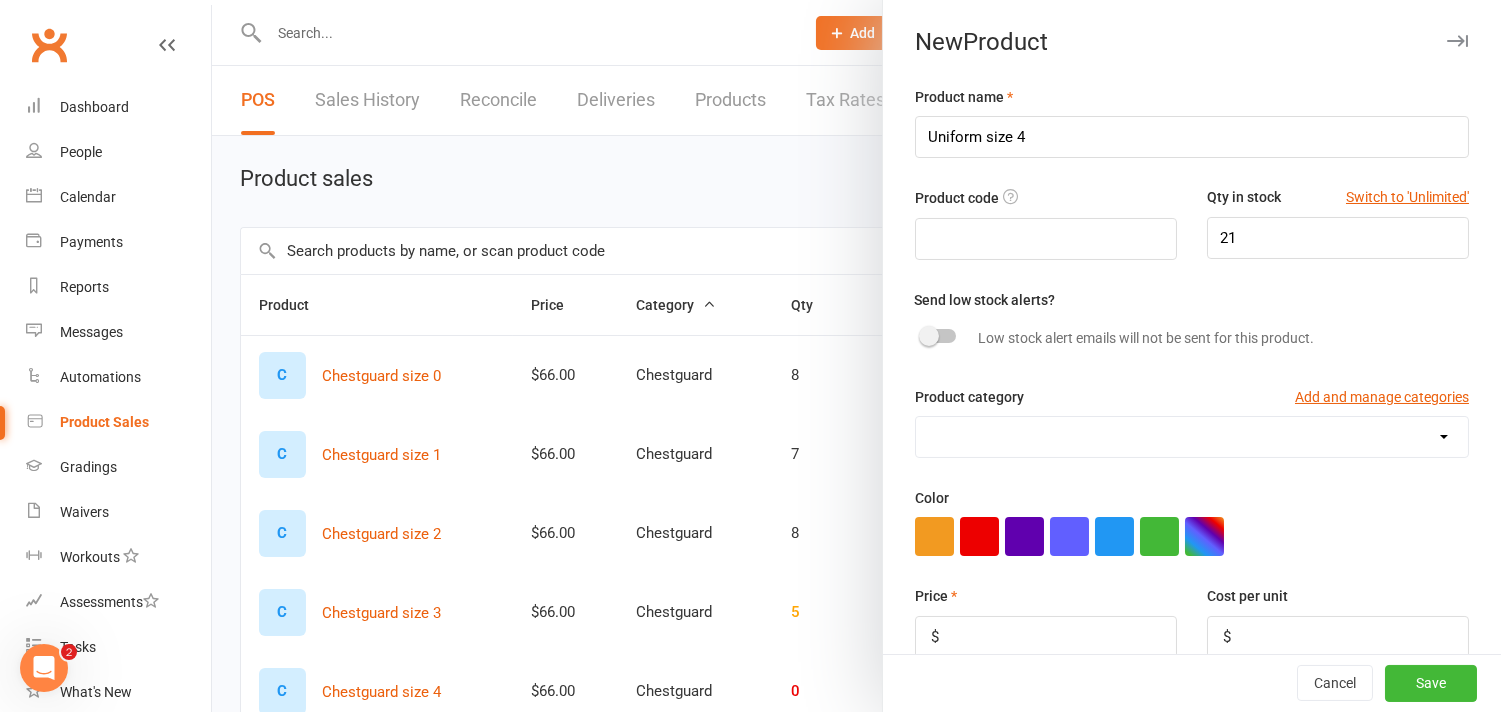 click on "Chestguard Gloves Headguard Uniform [CITY] Uniform [CITY]" at bounding box center [1192, 437] 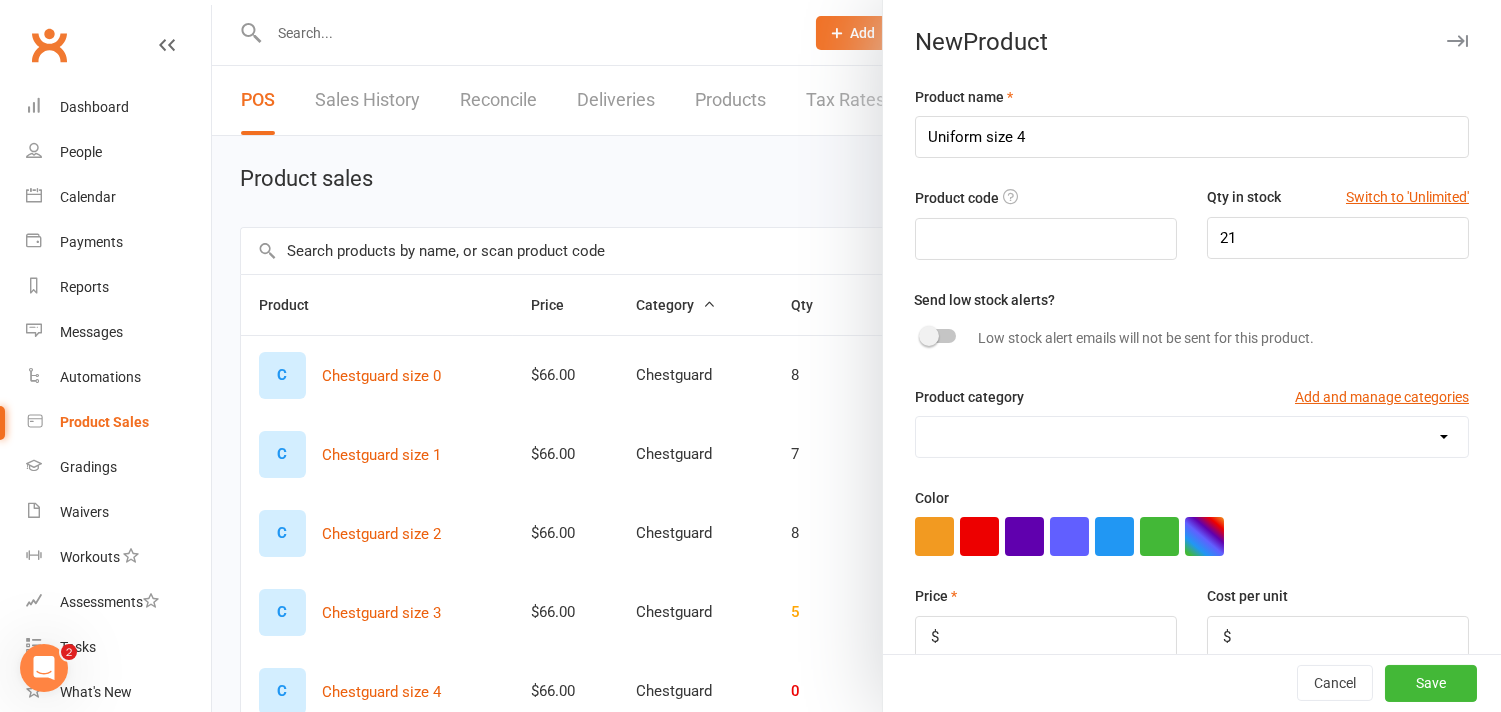 select on "3996" 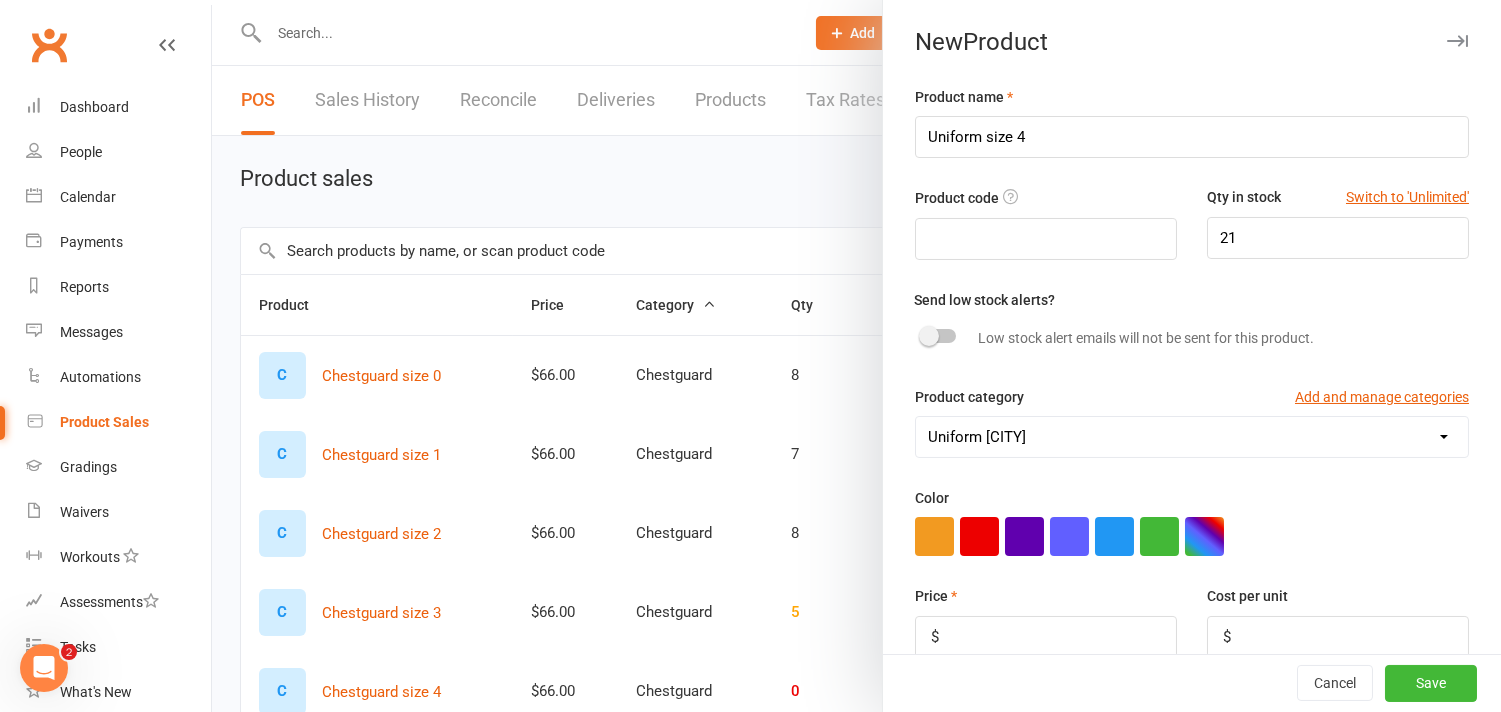 click on "Chestguard Gloves Headguard Uniform [CITY] Uniform [CITY]" at bounding box center (1192, 437) 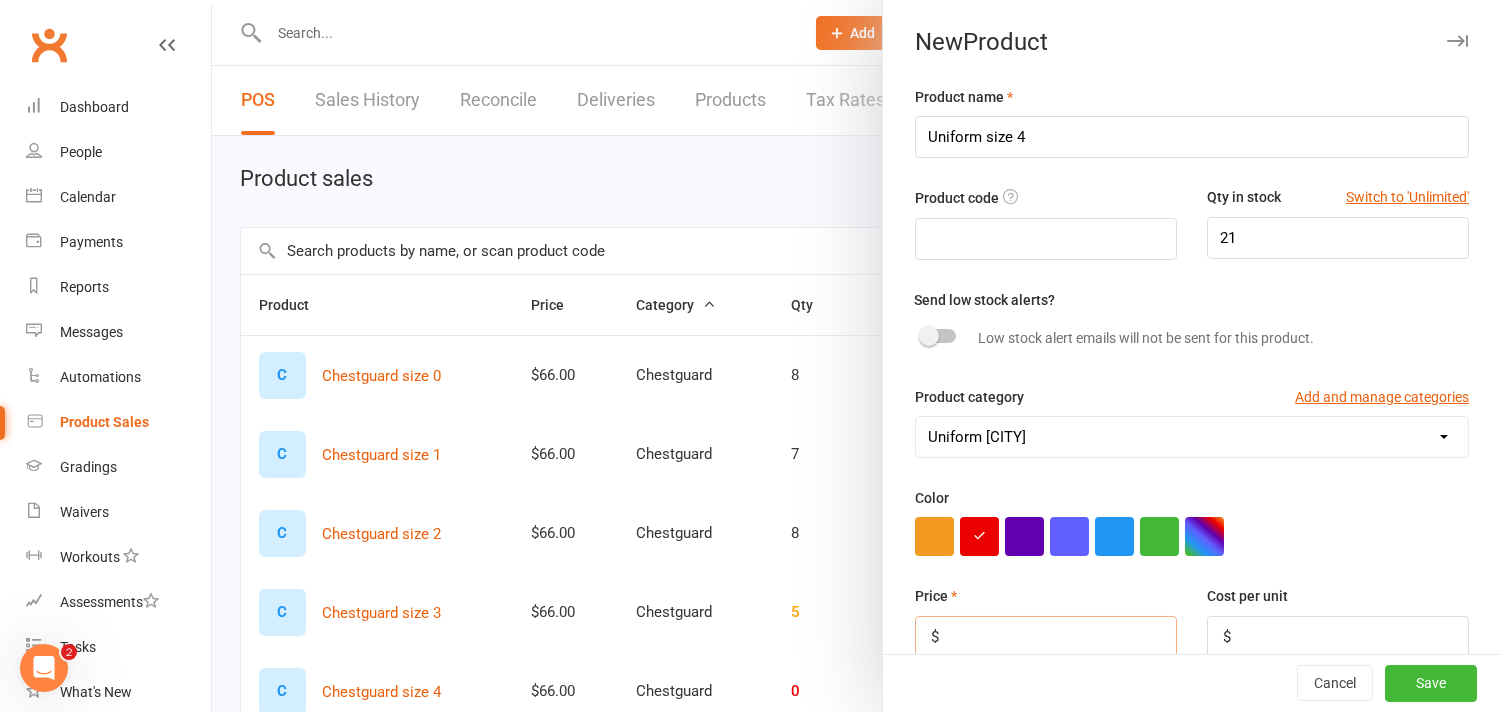 click at bounding box center [1046, 637] 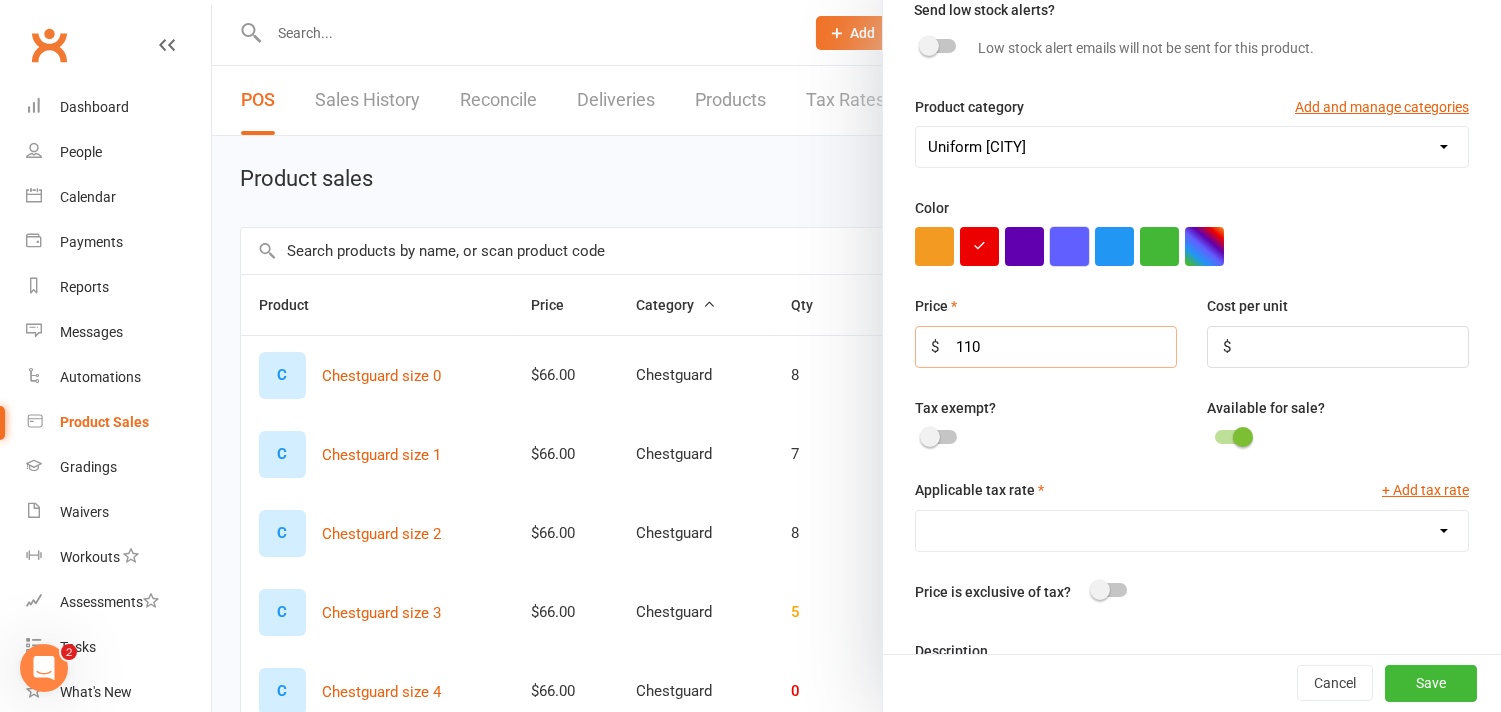 scroll, scrollTop: 333, scrollLeft: 0, axis: vertical 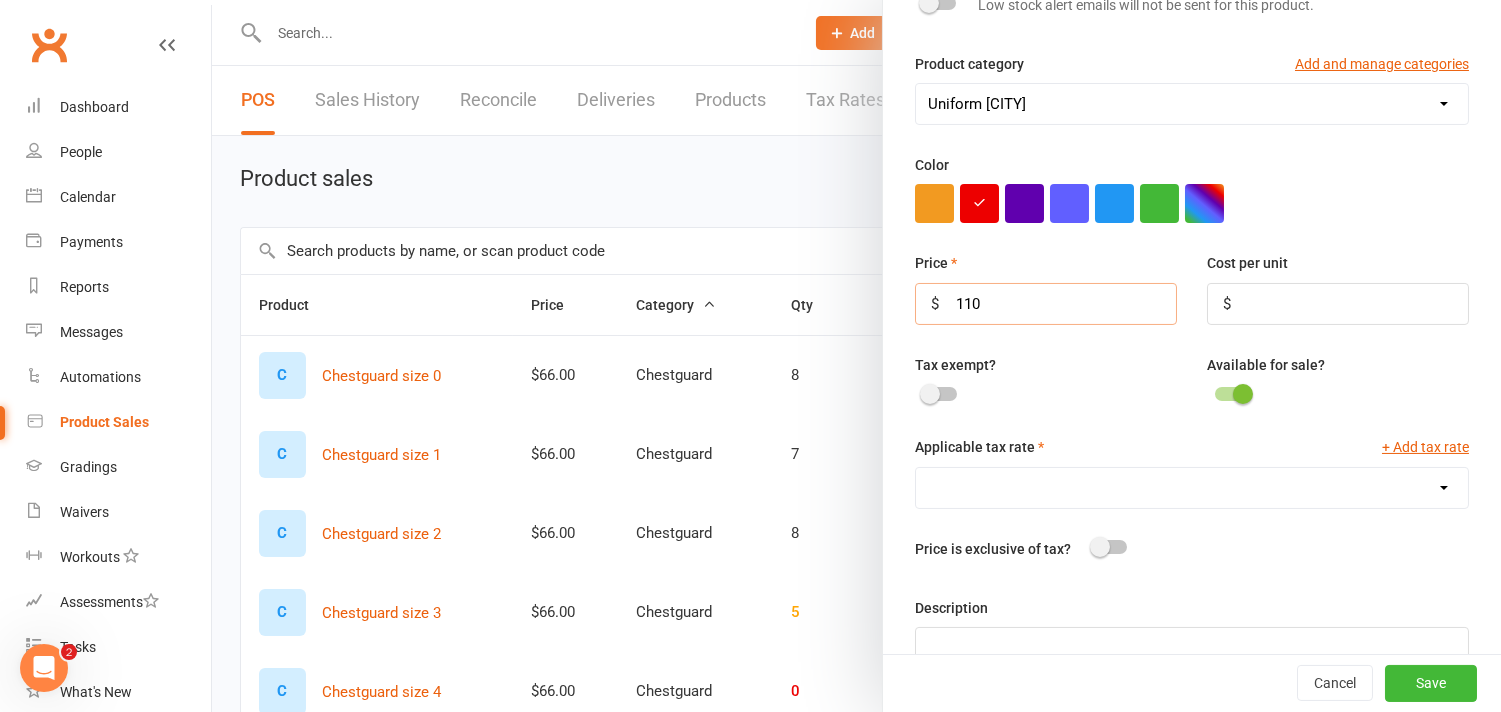 type on "110" 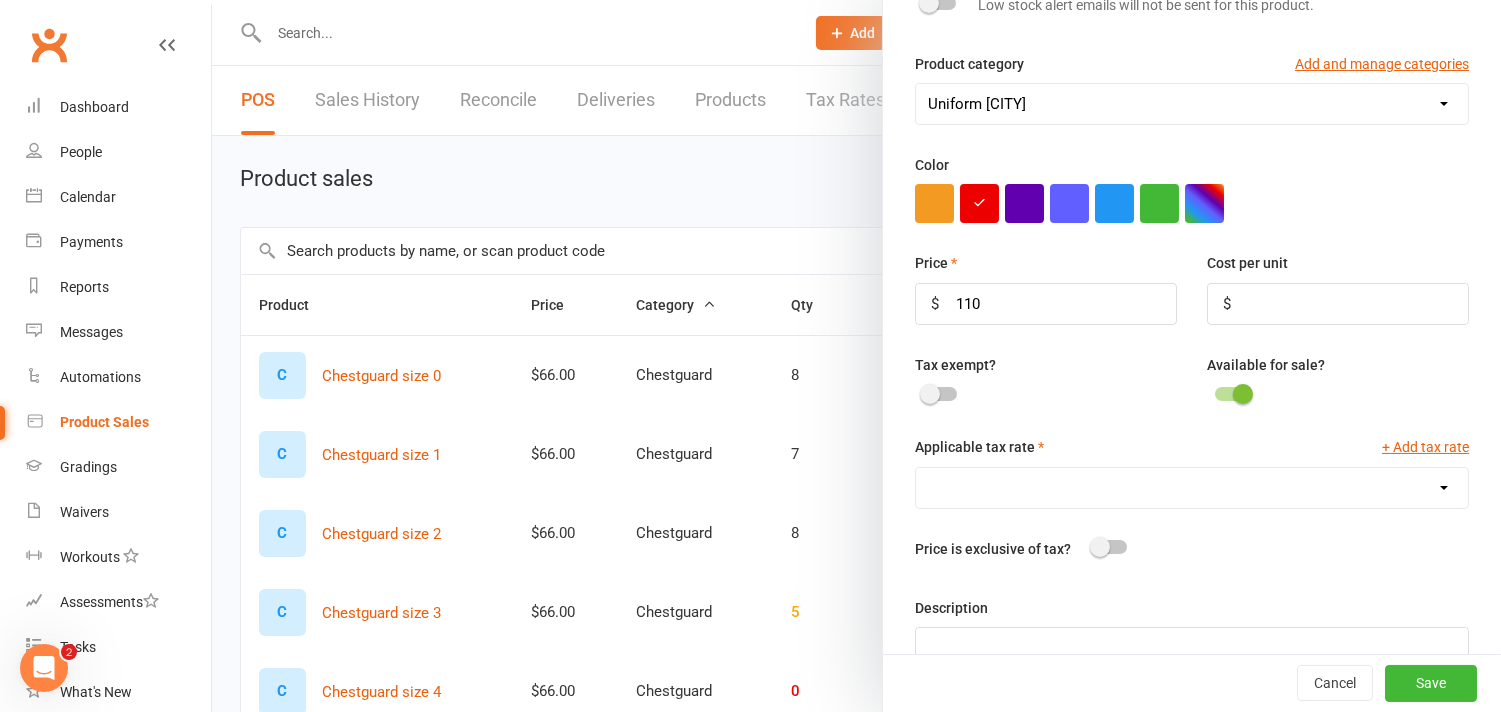 click on "GST (10.0%)" at bounding box center (1192, 488) 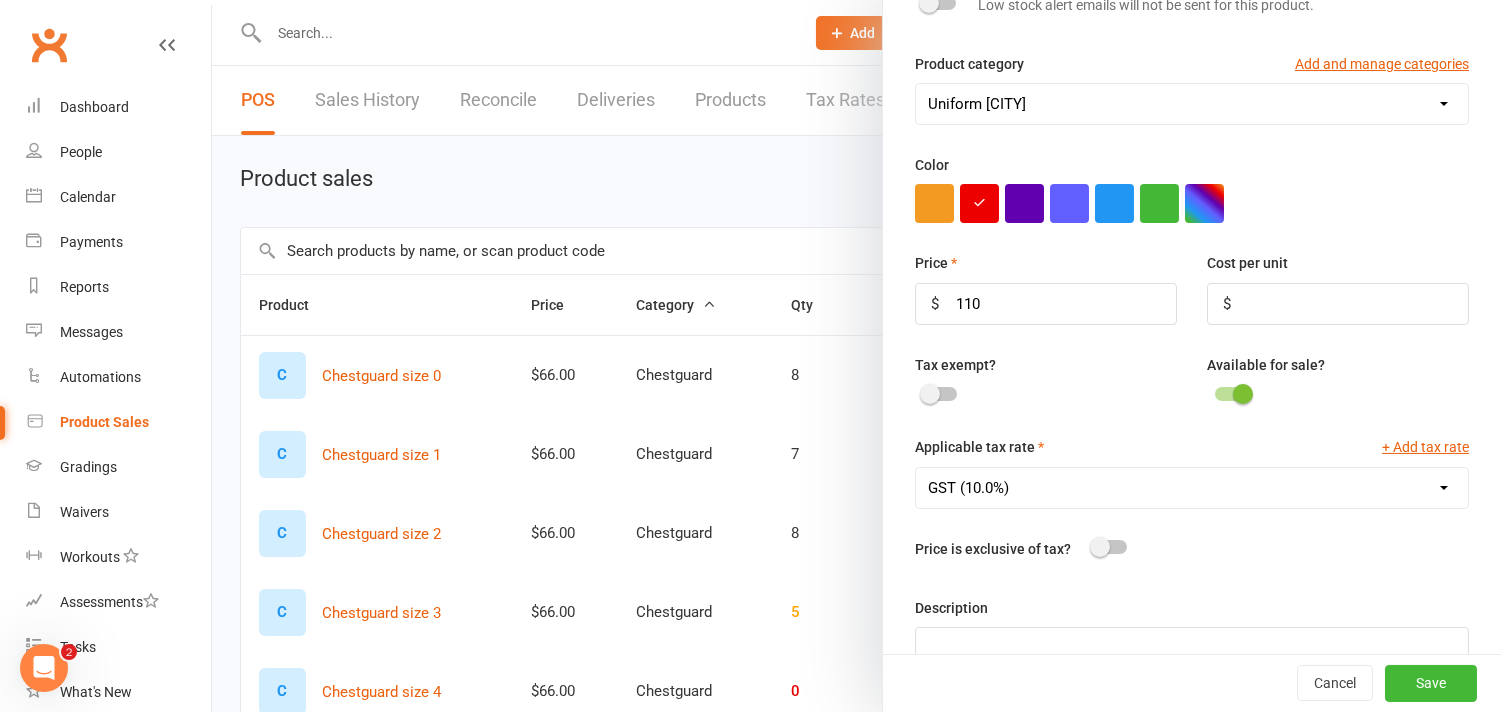 click on "GST (10.0%)" at bounding box center [1192, 488] 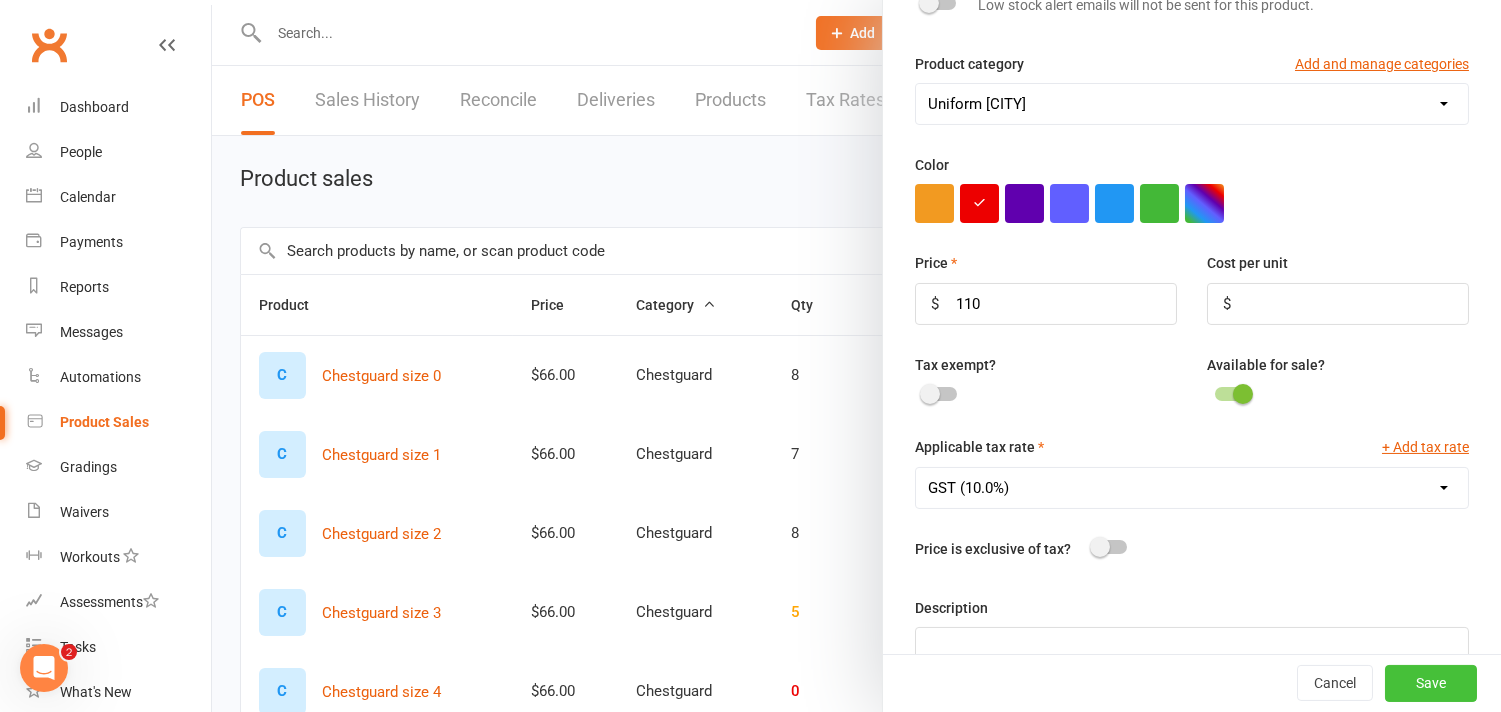 click on "Save" at bounding box center (1431, 684) 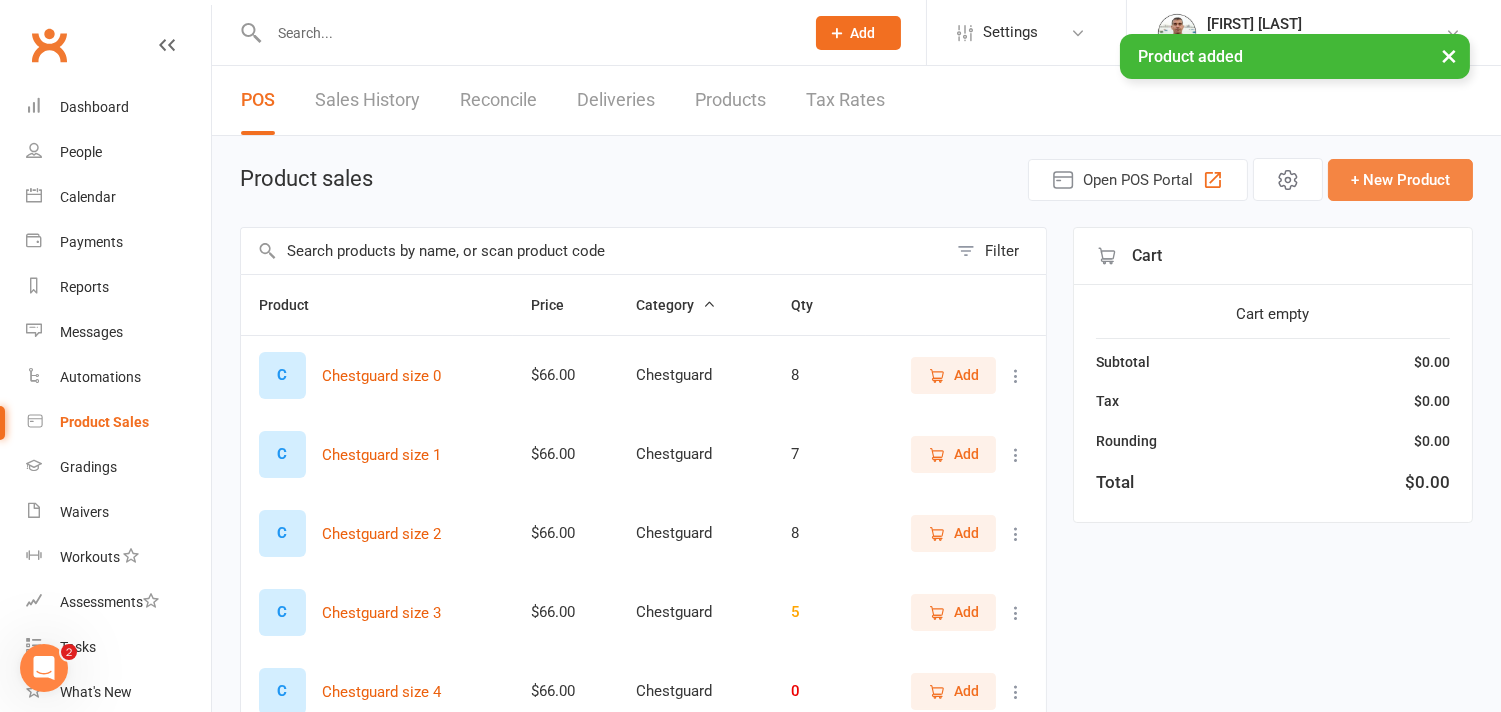 click on "+ New Product" at bounding box center (1400, 180) 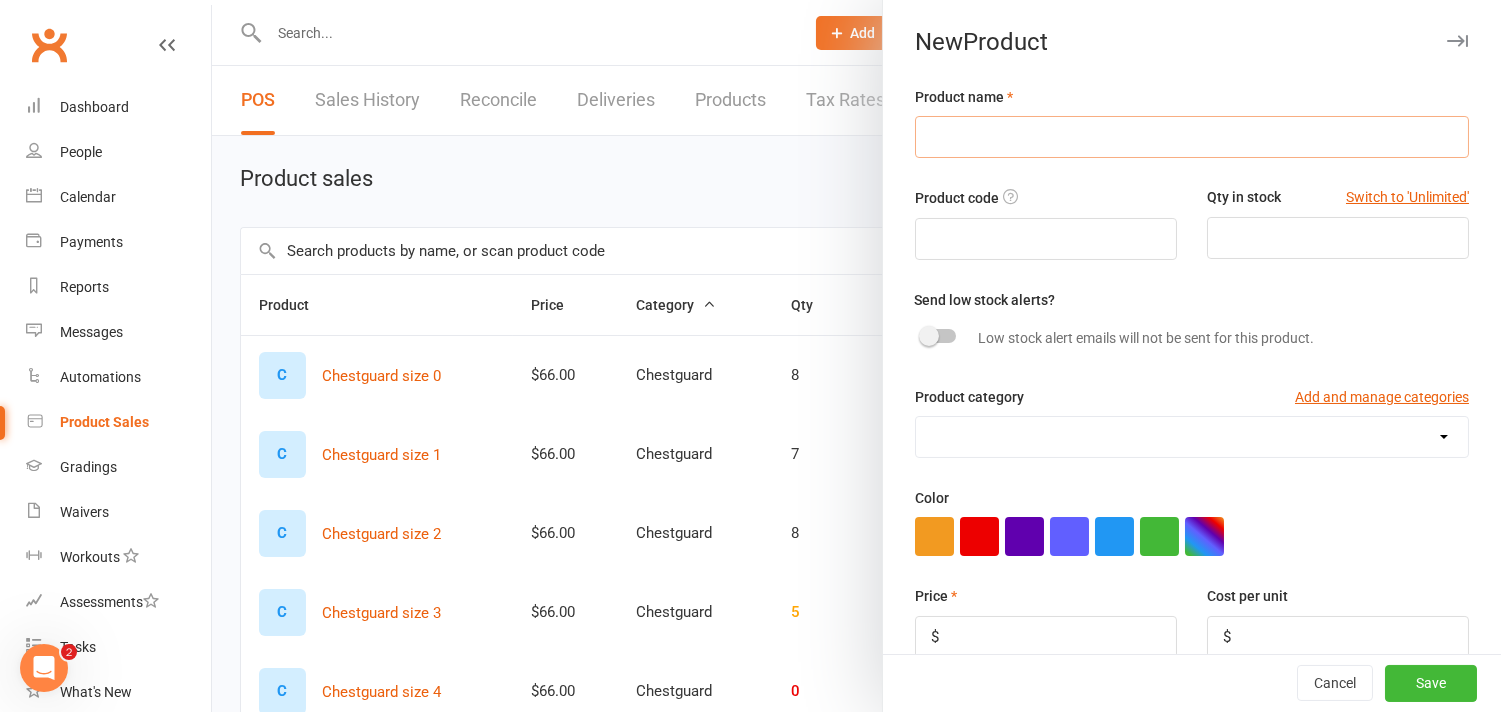 click at bounding box center [1192, 137] 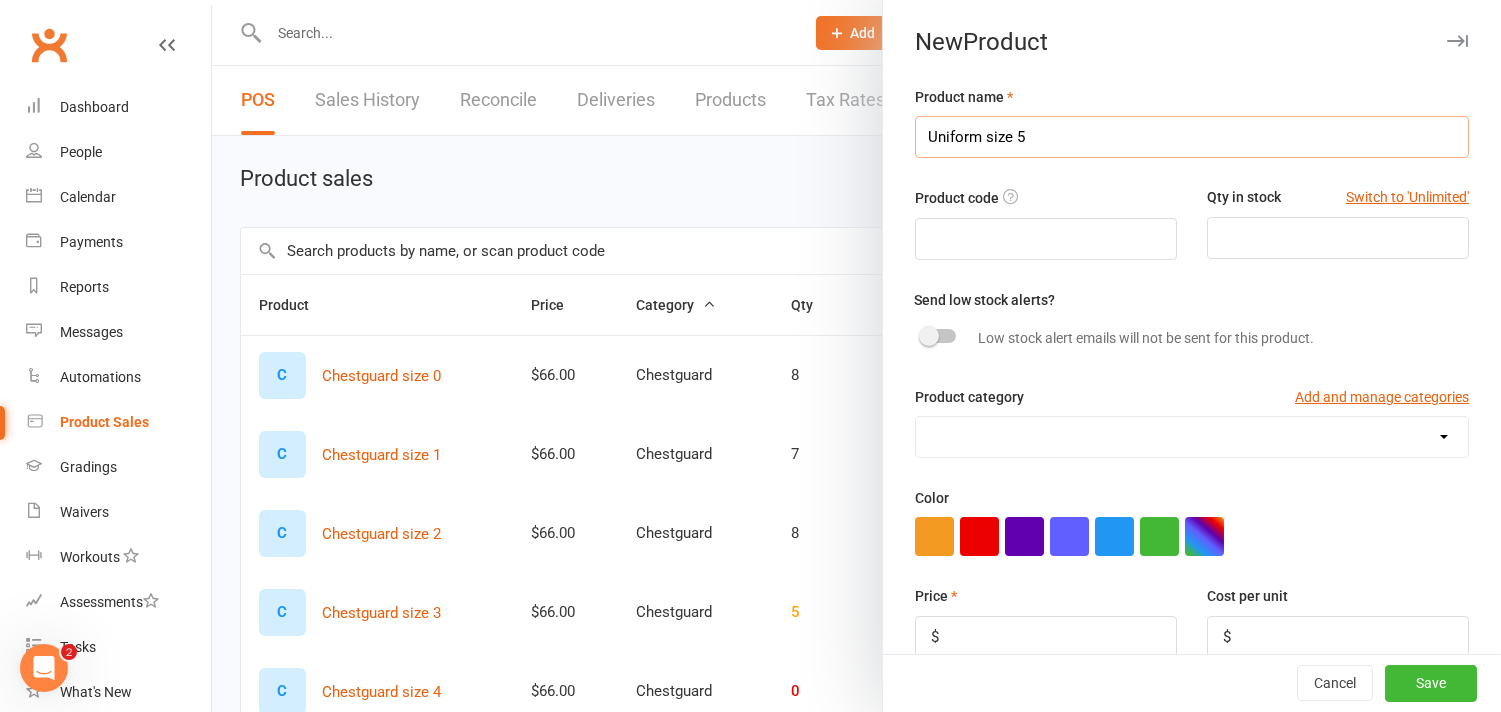 type on "Uniform size 5" 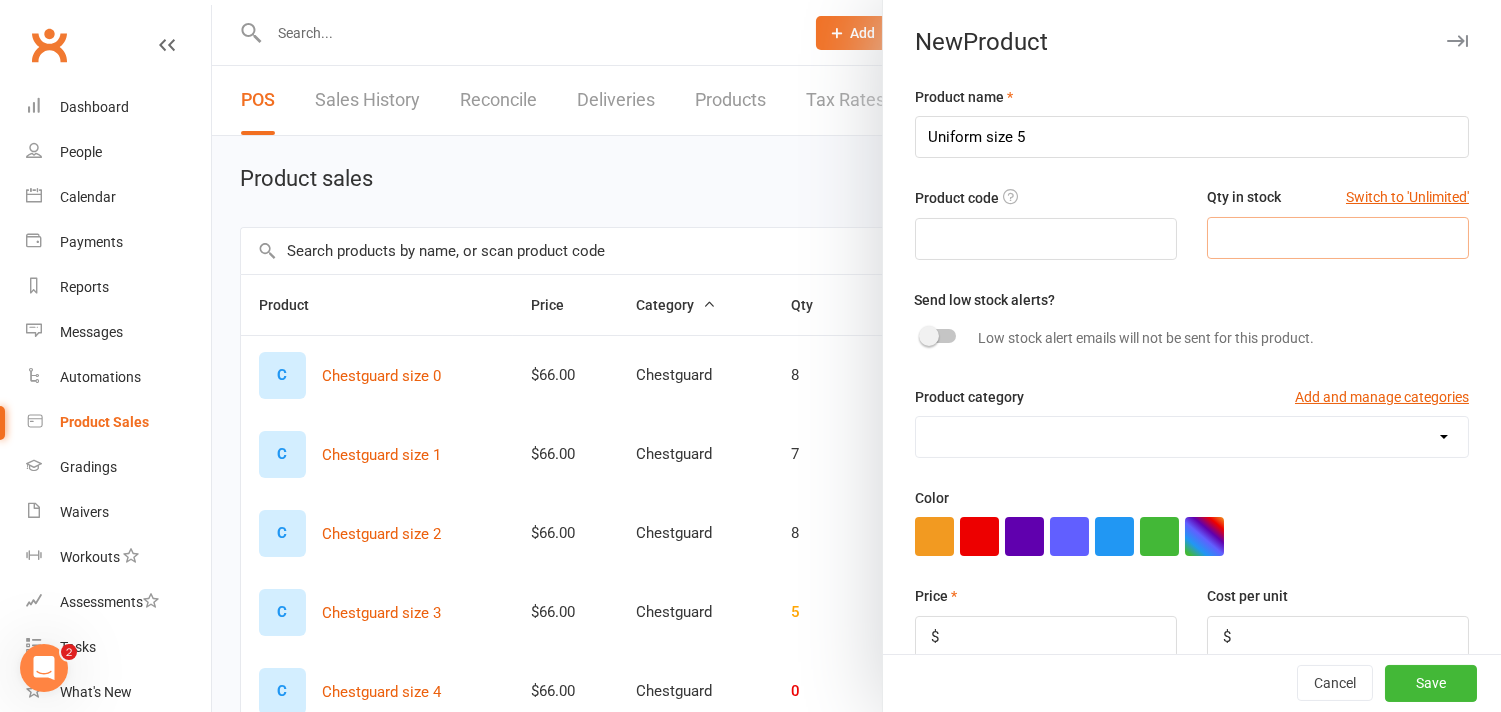 click at bounding box center [1338, 238] 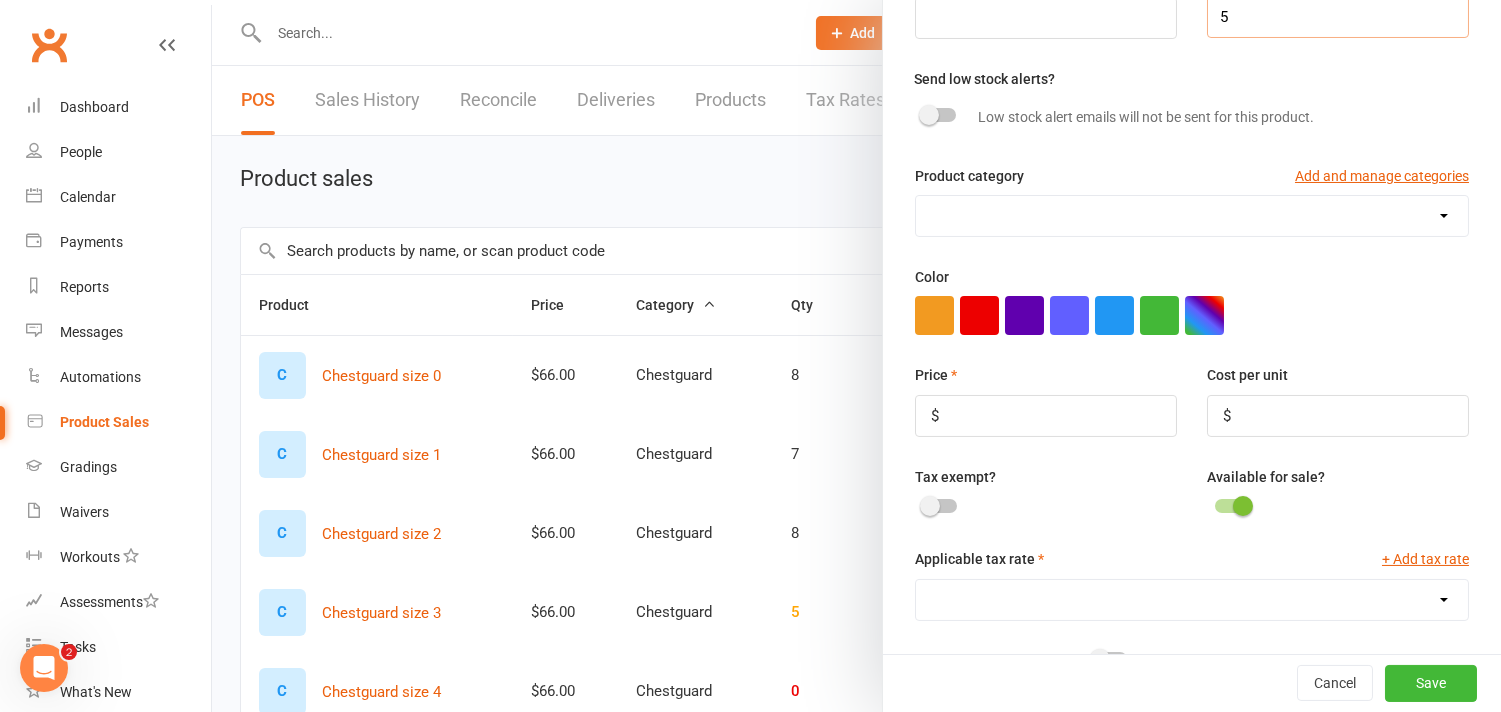scroll, scrollTop: 222, scrollLeft: 0, axis: vertical 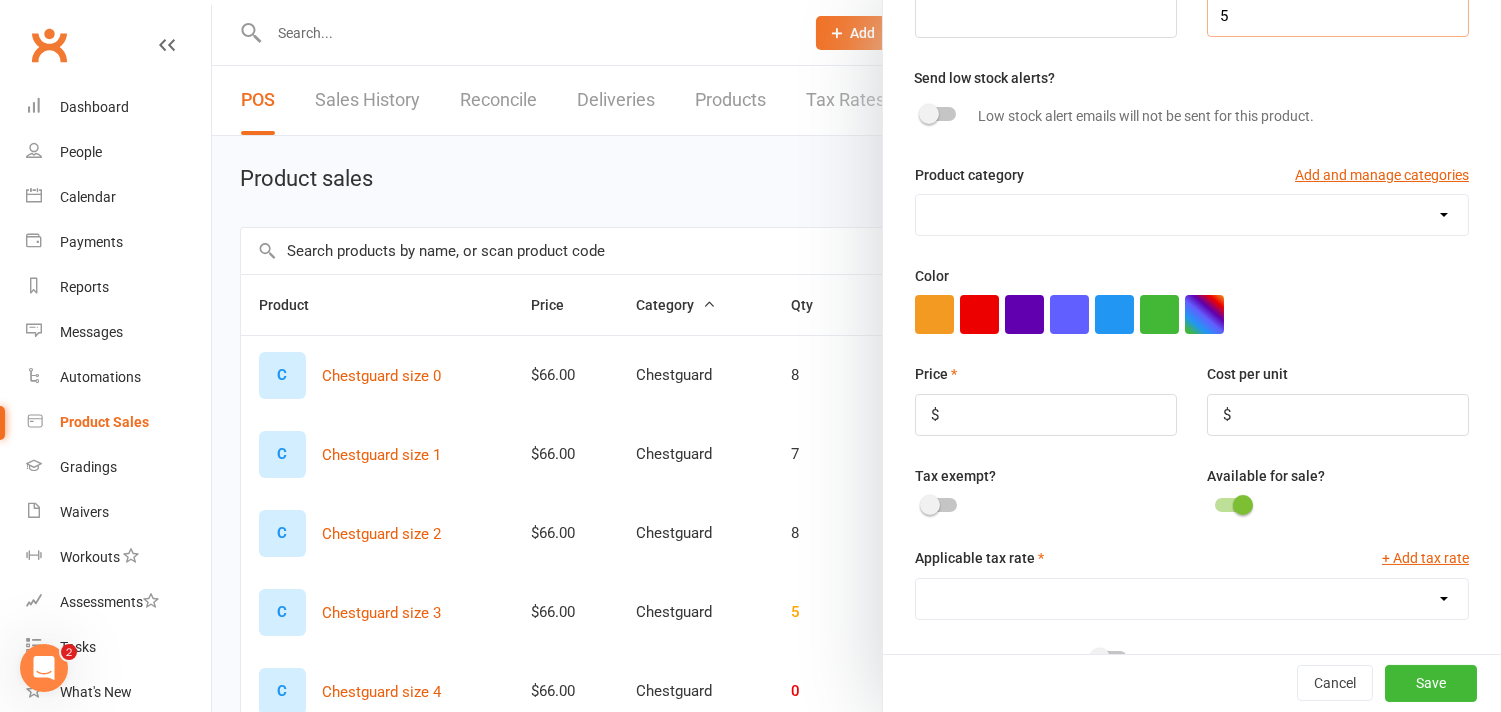 type on "5" 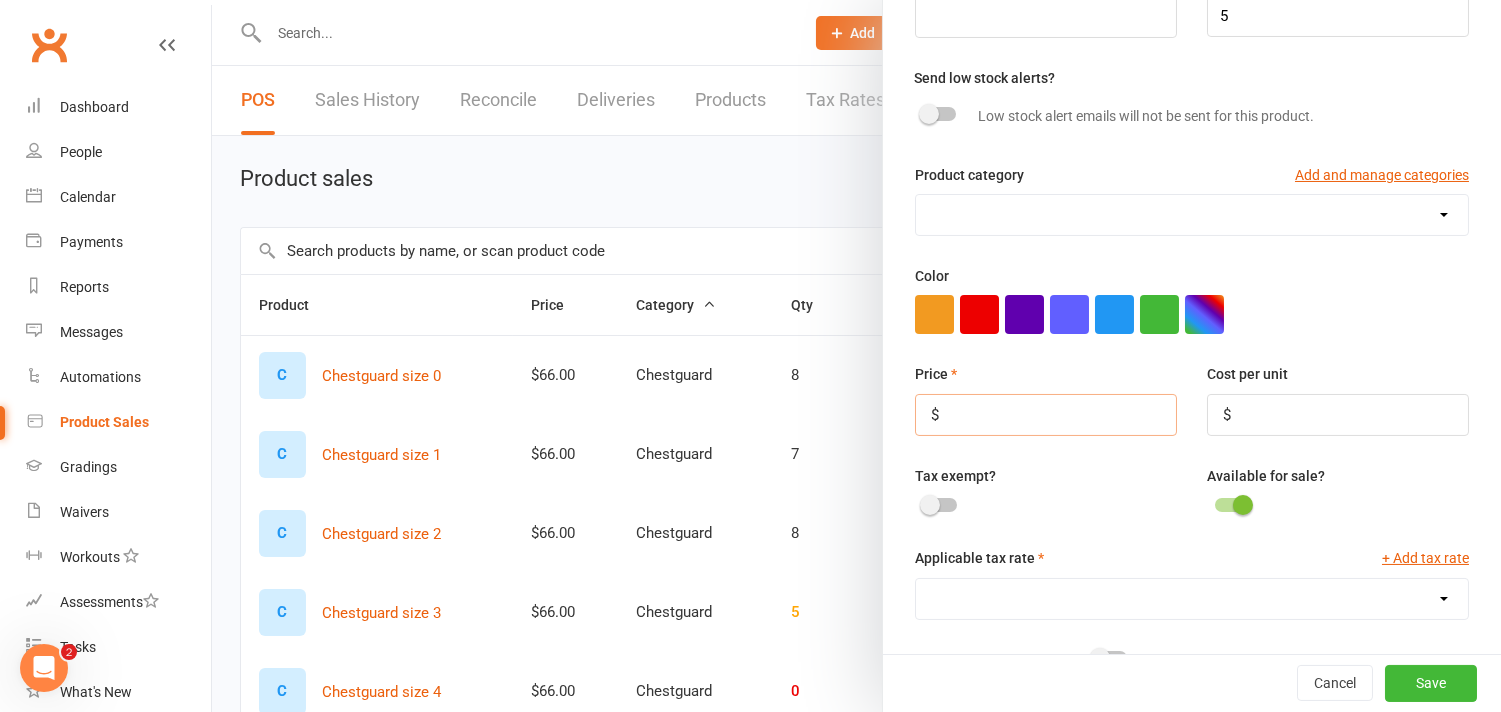 click at bounding box center (1046, 415) 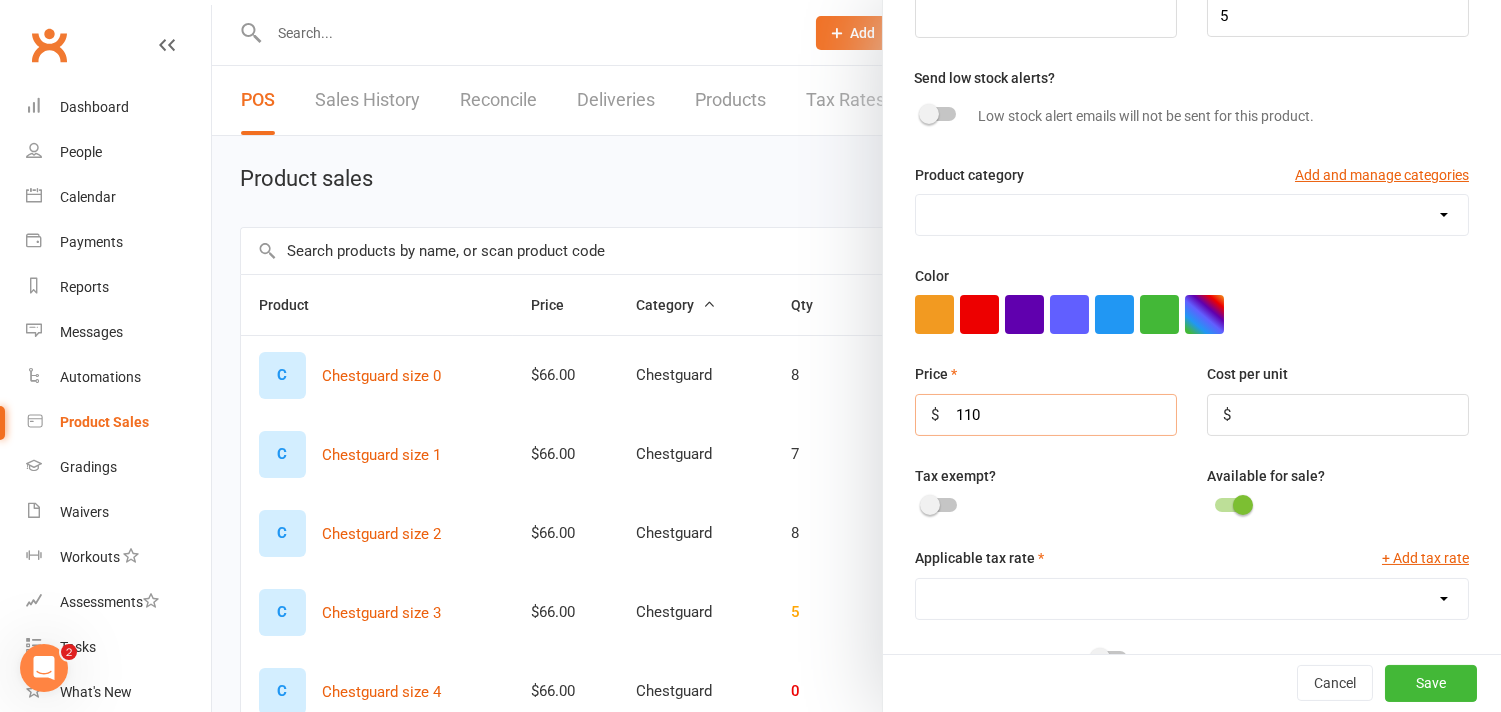 type on "110" 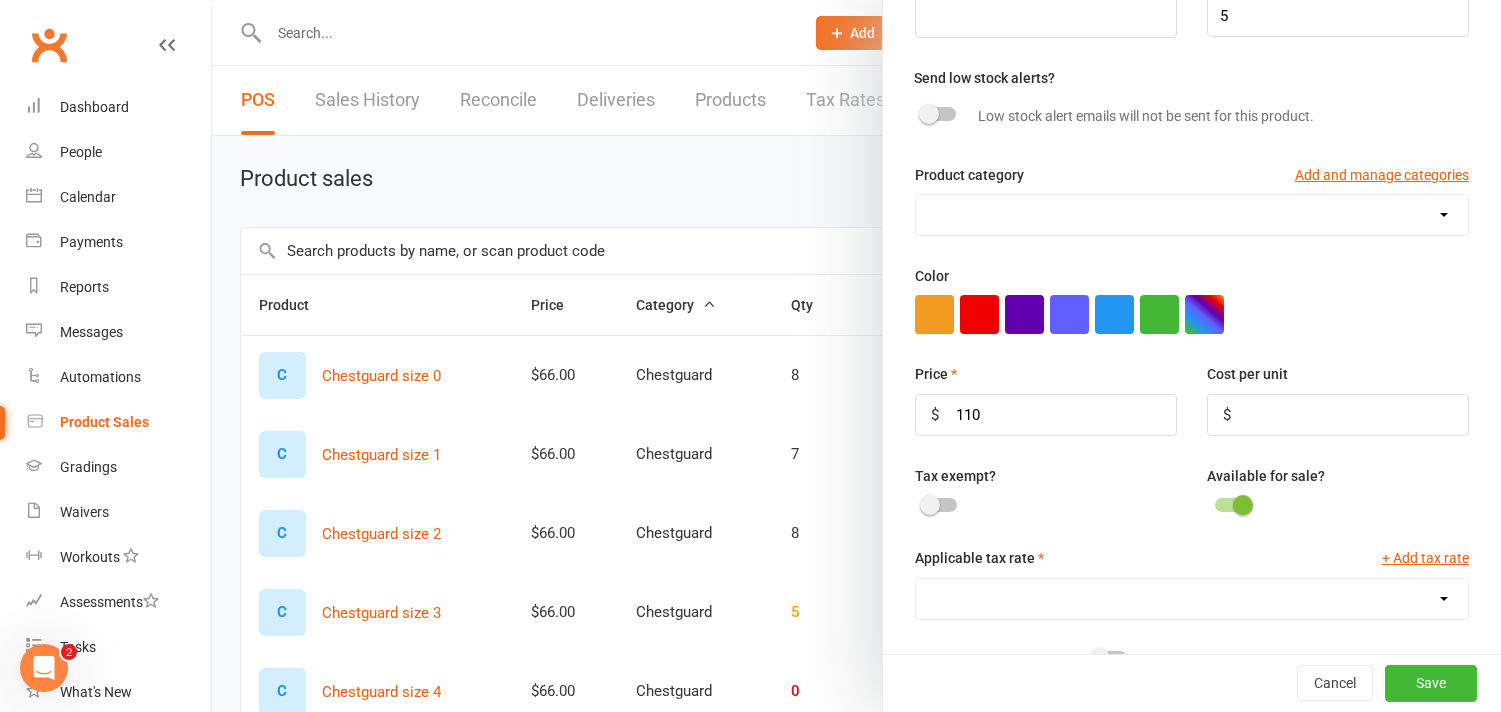 click on "Chestguard Gloves Headguard Uniform [CITY] Uniform [CITY]" at bounding box center (1192, 215) 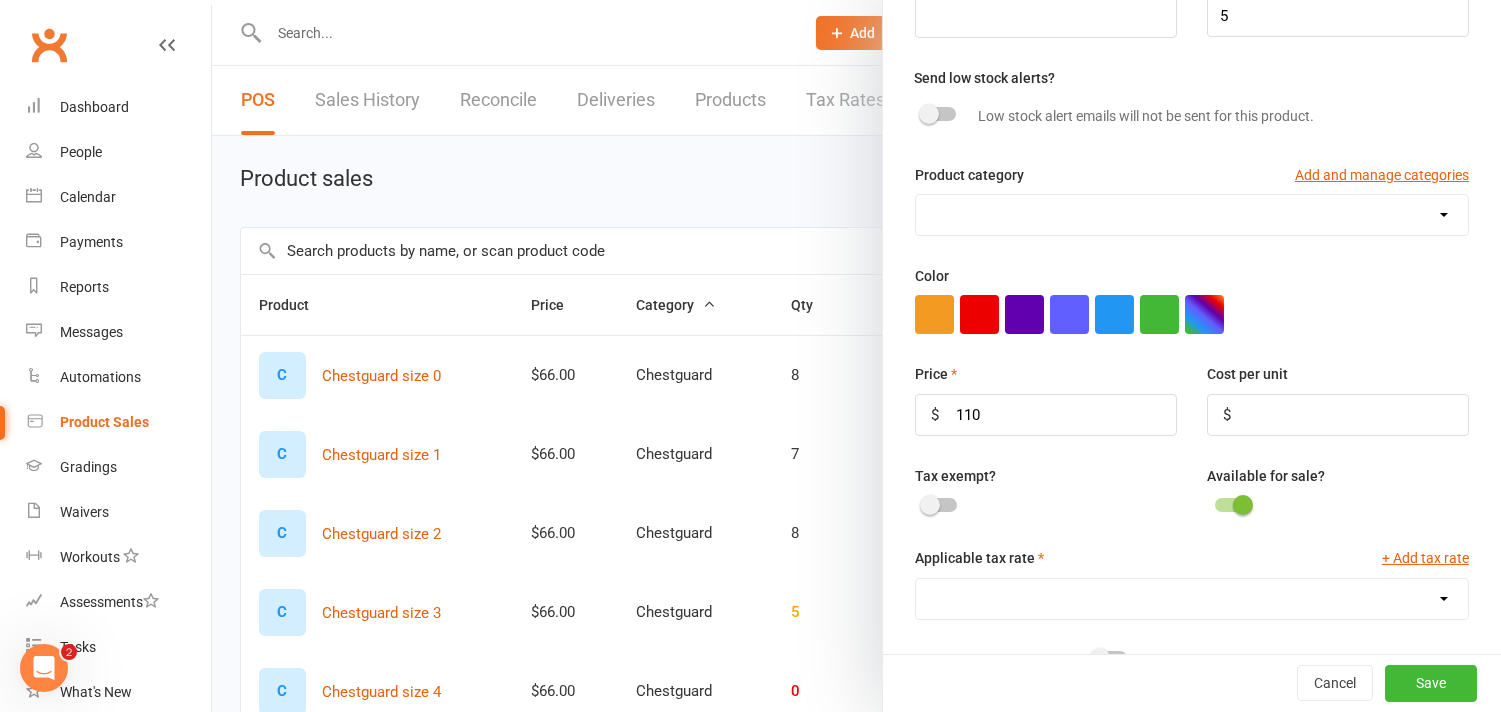 select on "3996" 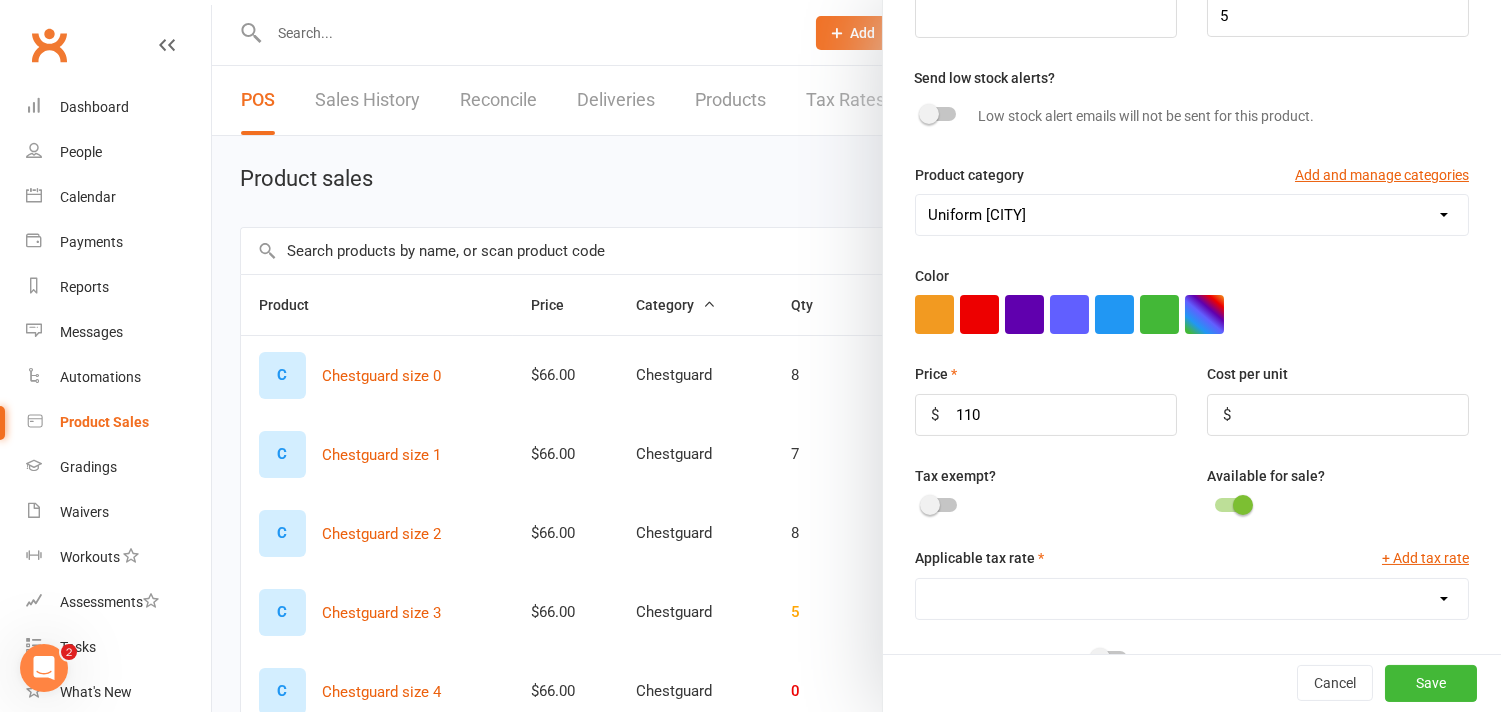 click on "Chestguard Gloves Headguard Uniform [CITY] Uniform [CITY]" at bounding box center (1192, 215) 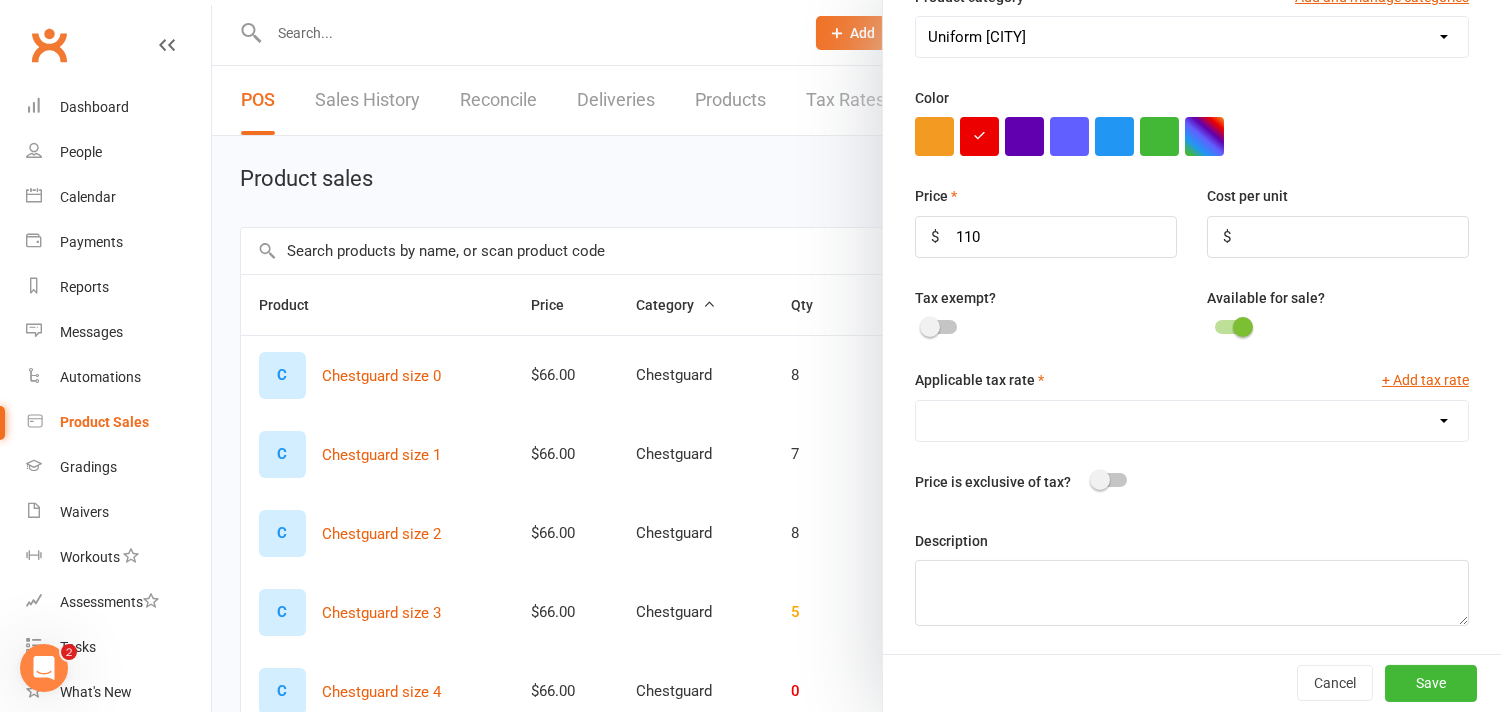 scroll, scrollTop: 402, scrollLeft: 0, axis: vertical 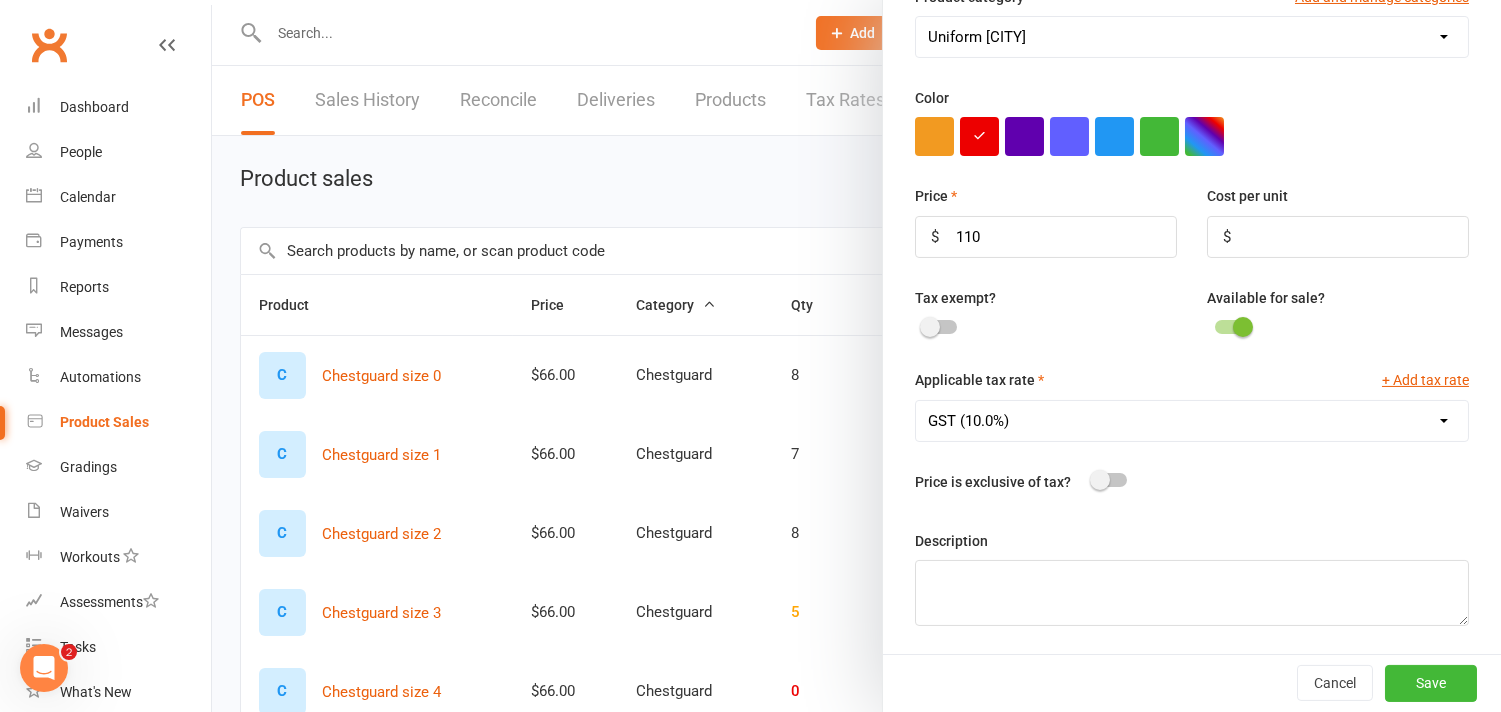 click on "GST (10.0%)" at bounding box center [1192, 421] 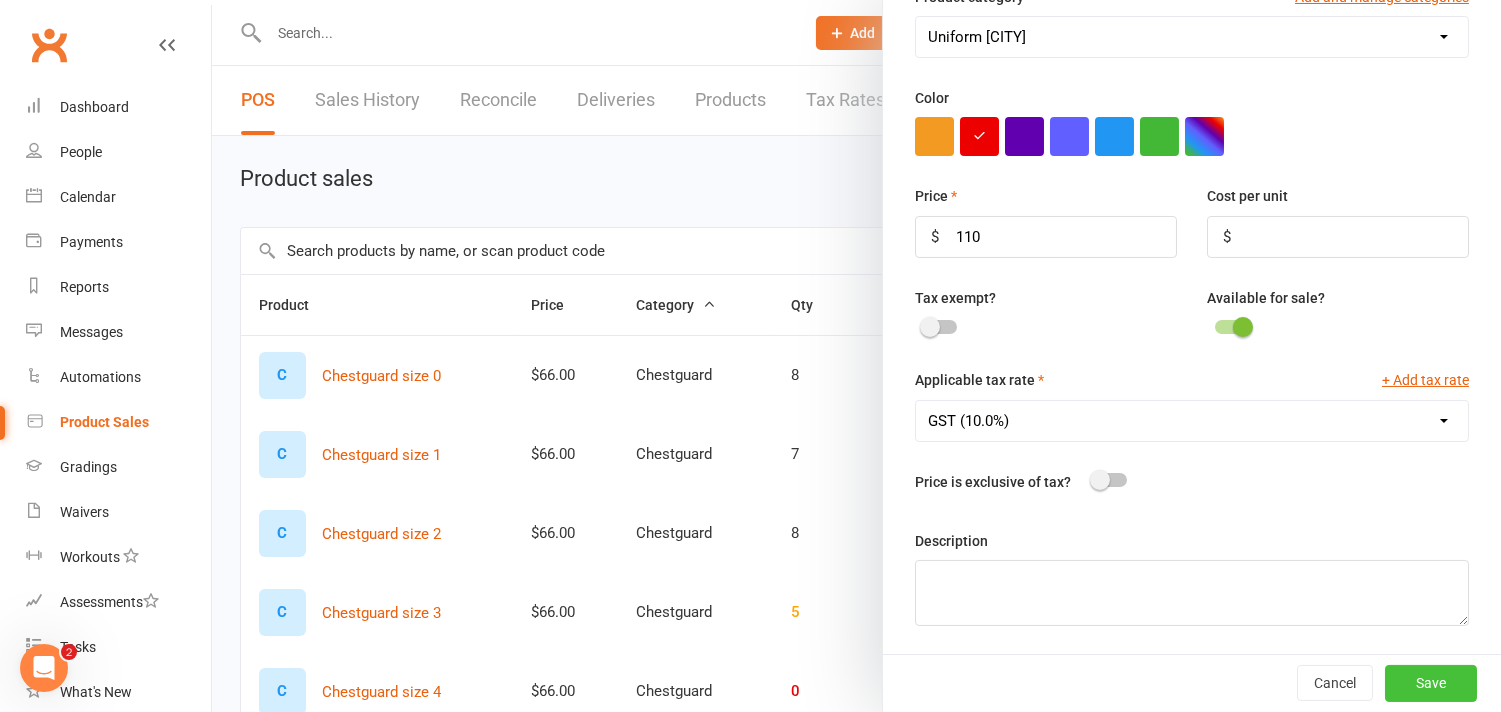 click on "Save" at bounding box center [1431, 683] 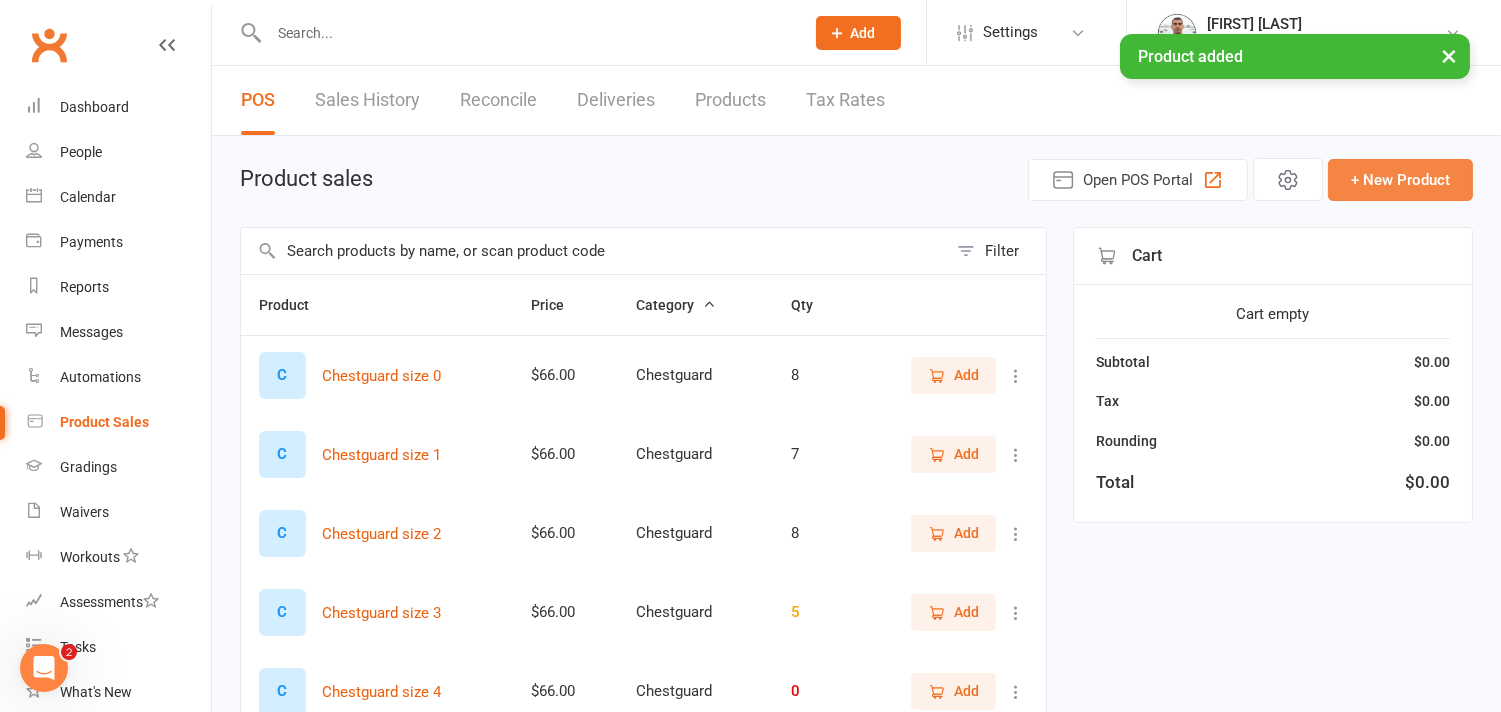click on "+ New Product" at bounding box center (1400, 180) 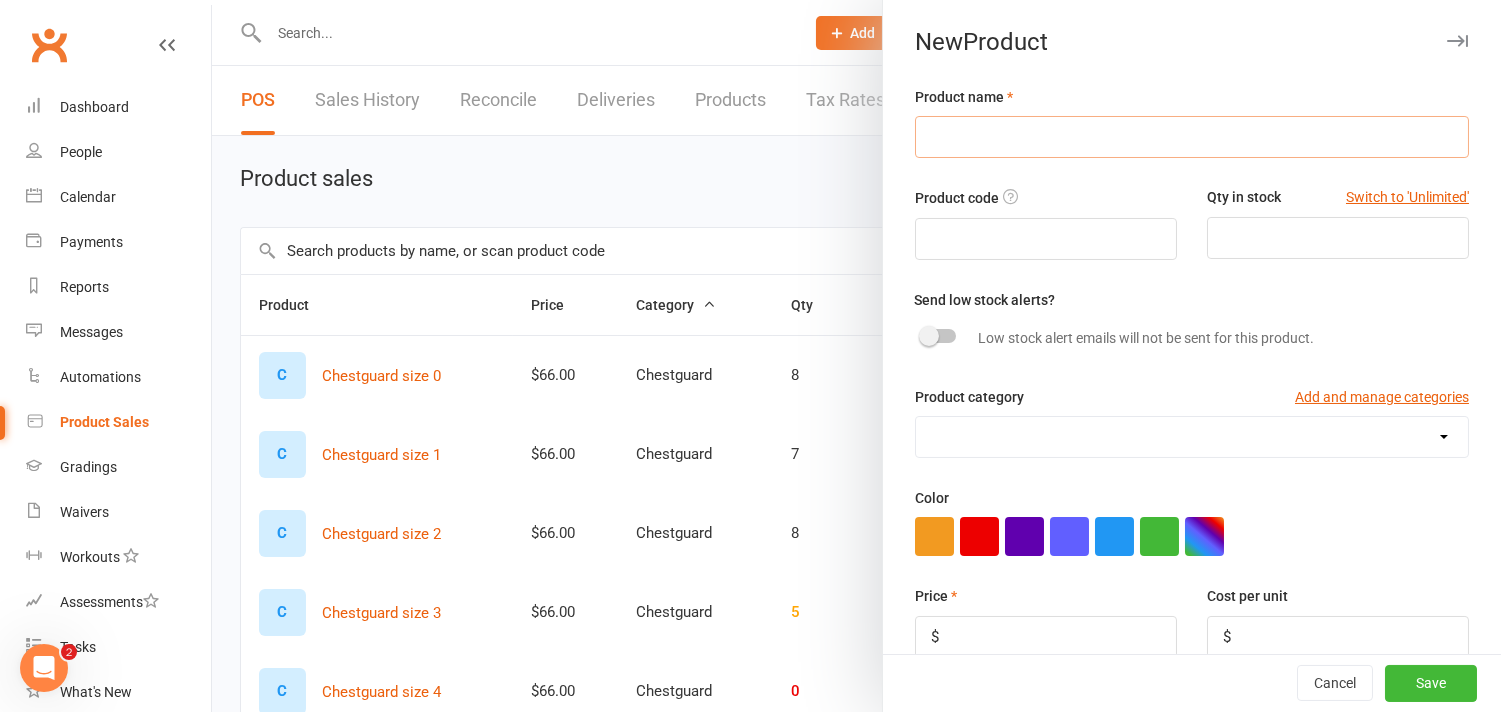 click at bounding box center (1192, 137) 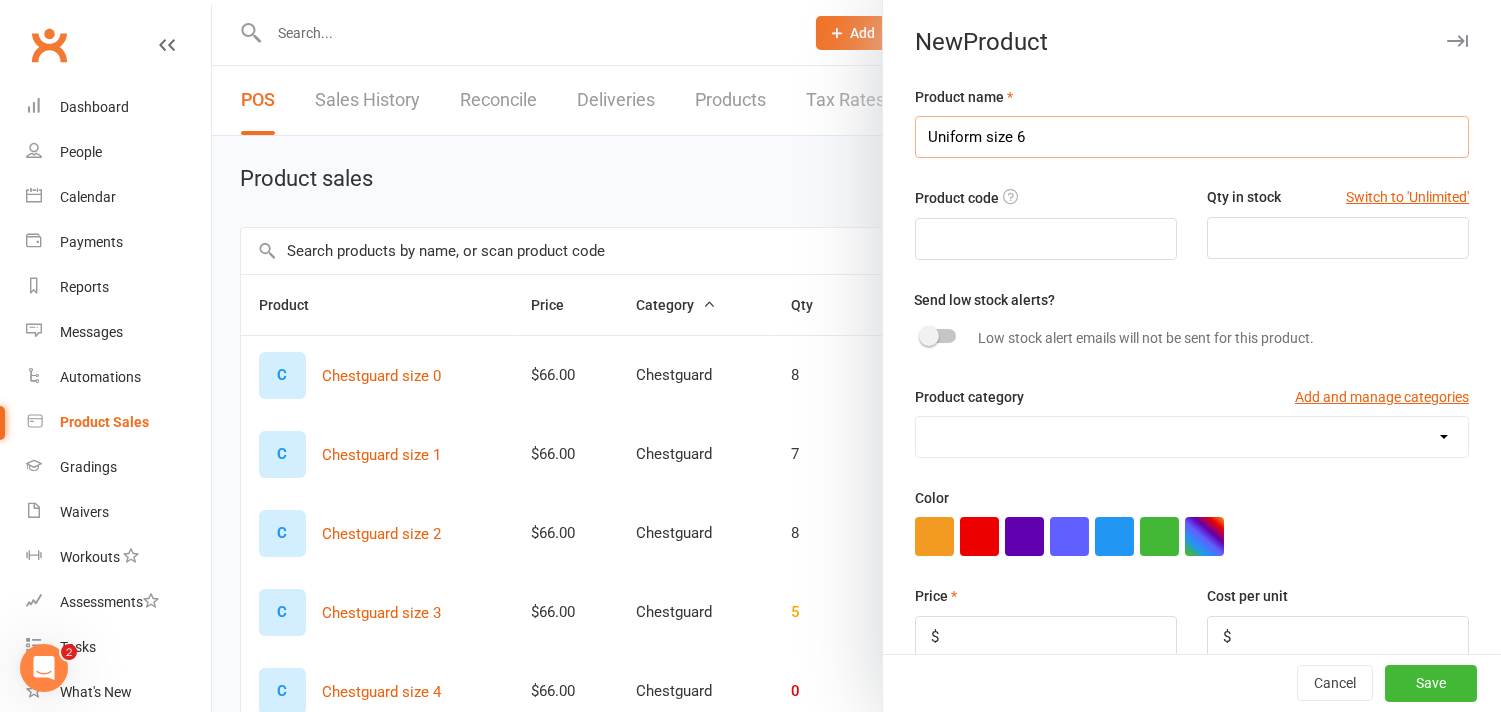 type on "Uniform size 6" 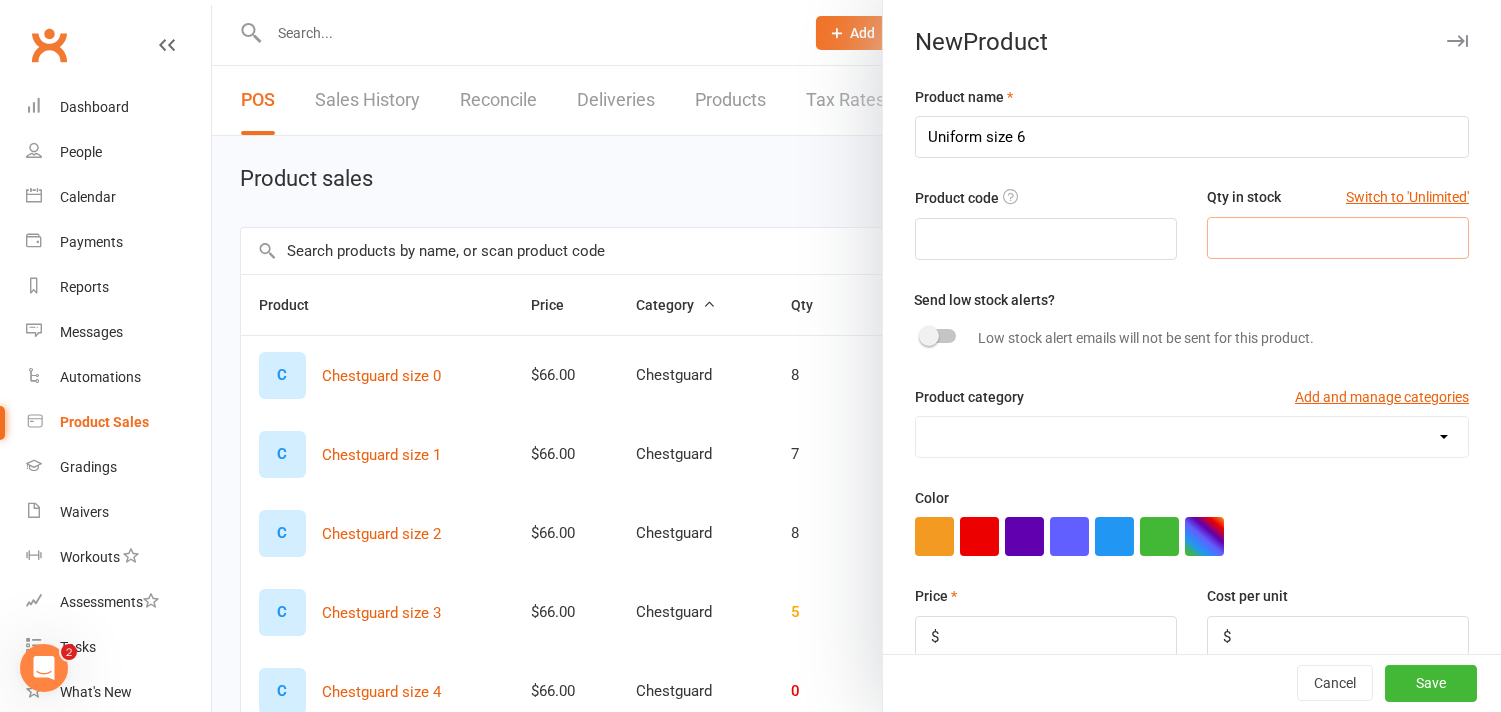 click at bounding box center (1338, 238) 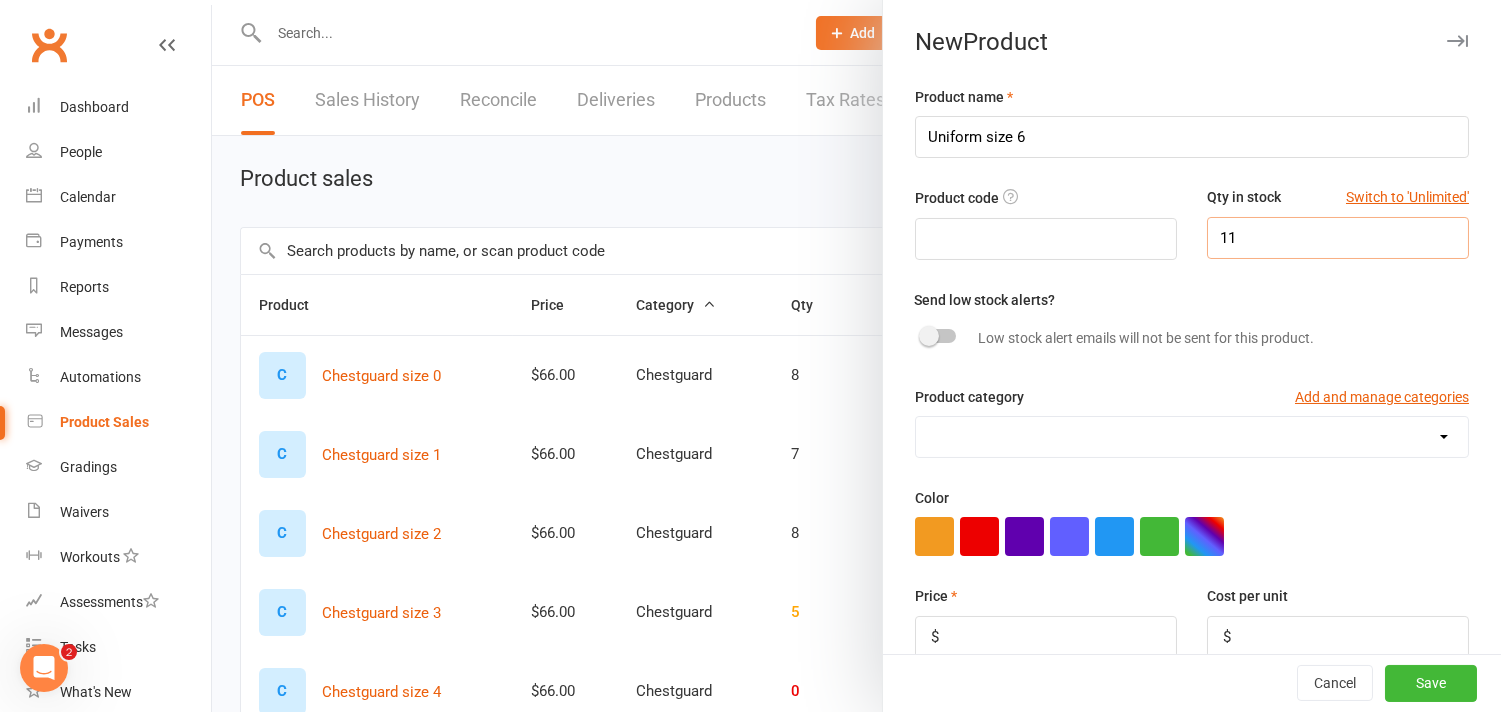 type on "11" 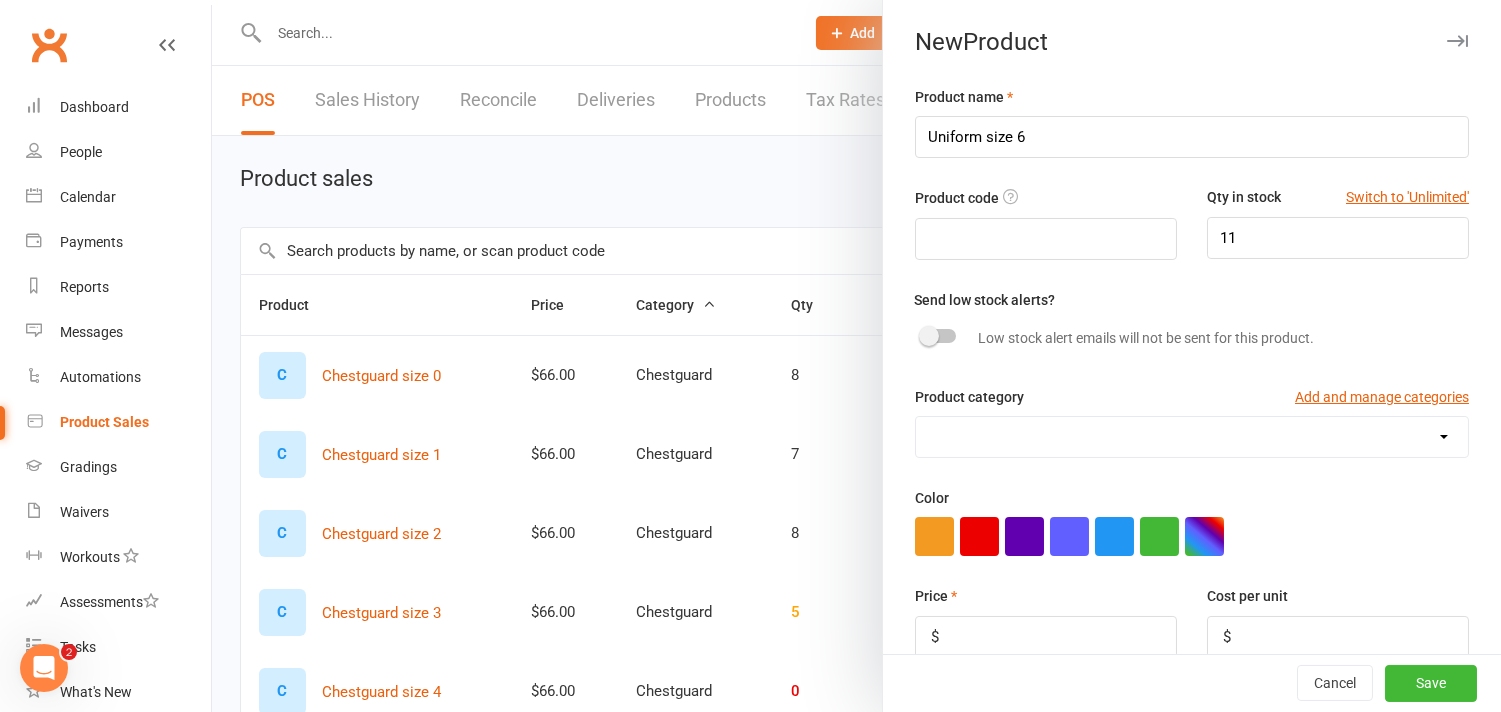 click on "Chestguard Gloves Headguard Uniform [CITY] Uniform [CITY]" at bounding box center (1192, 437) 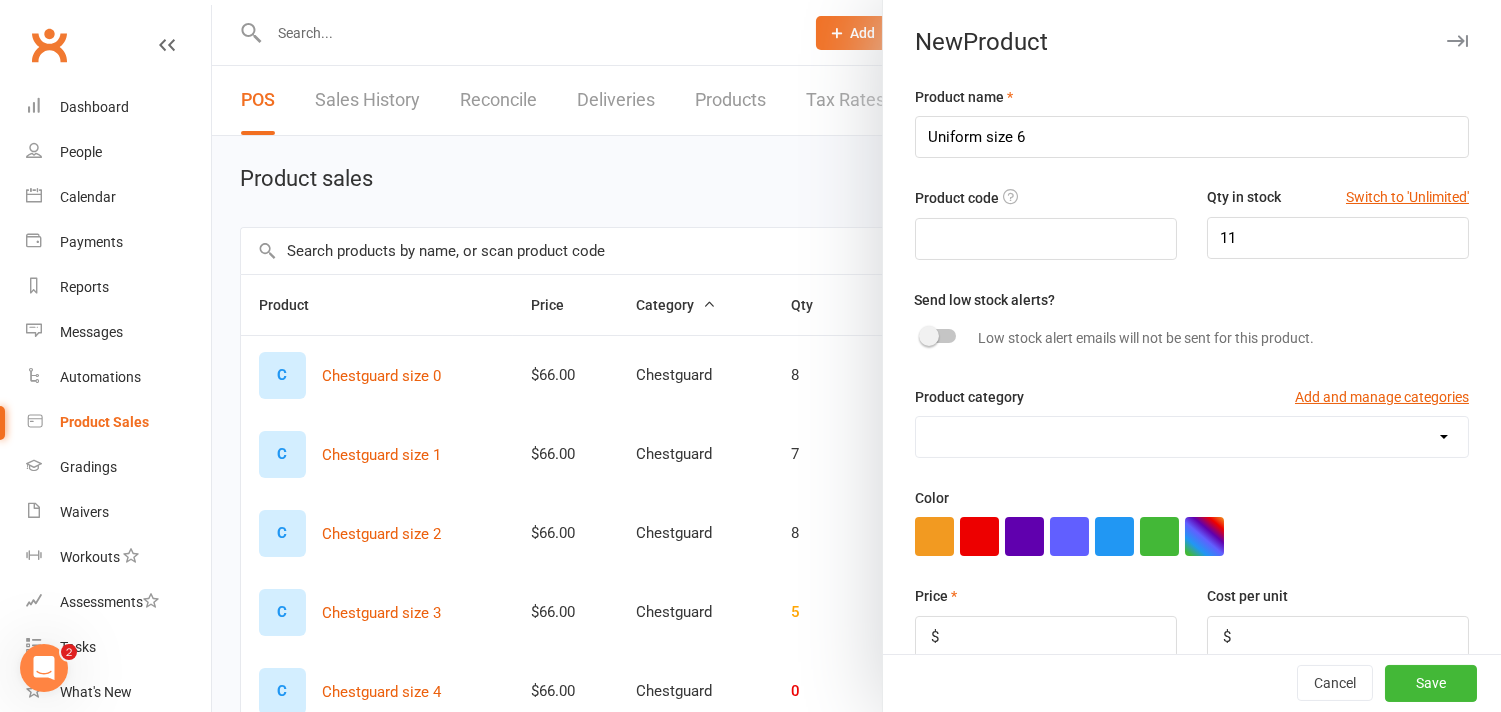 select on "3996" 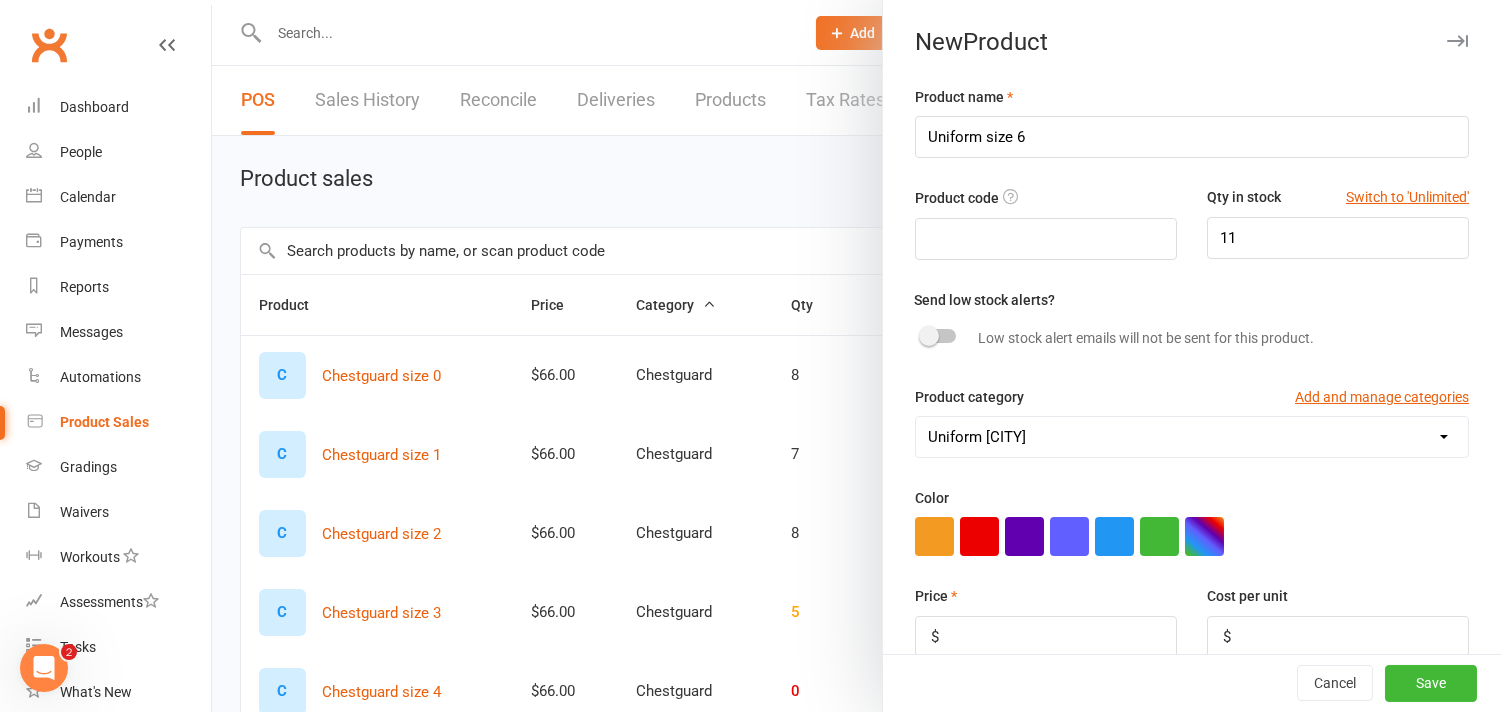 click on "Chestguard Gloves Headguard Uniform [CITY] Uniform [CITY]" at bounding box center (1192, 437) 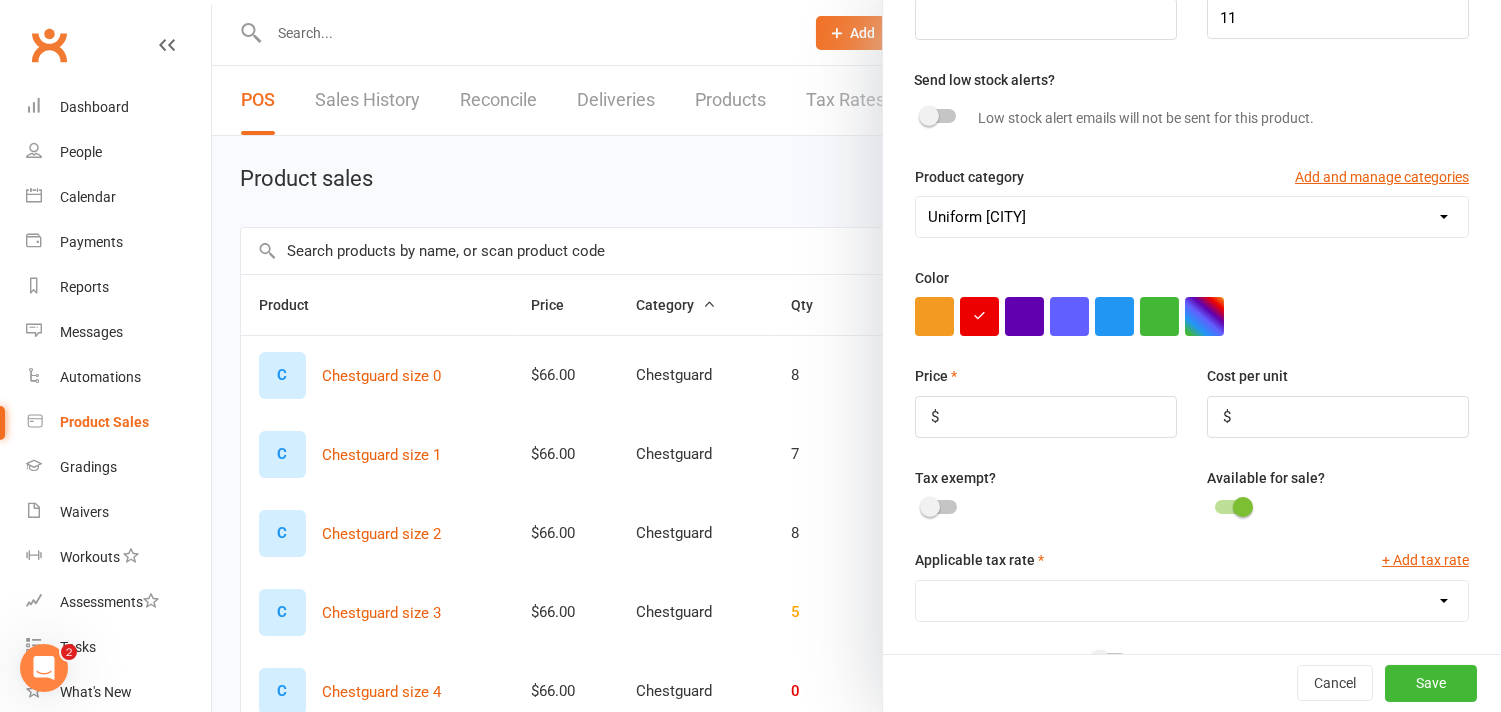 scroll, scrollTop: 222, scrollLeft: 0, axis: vertical 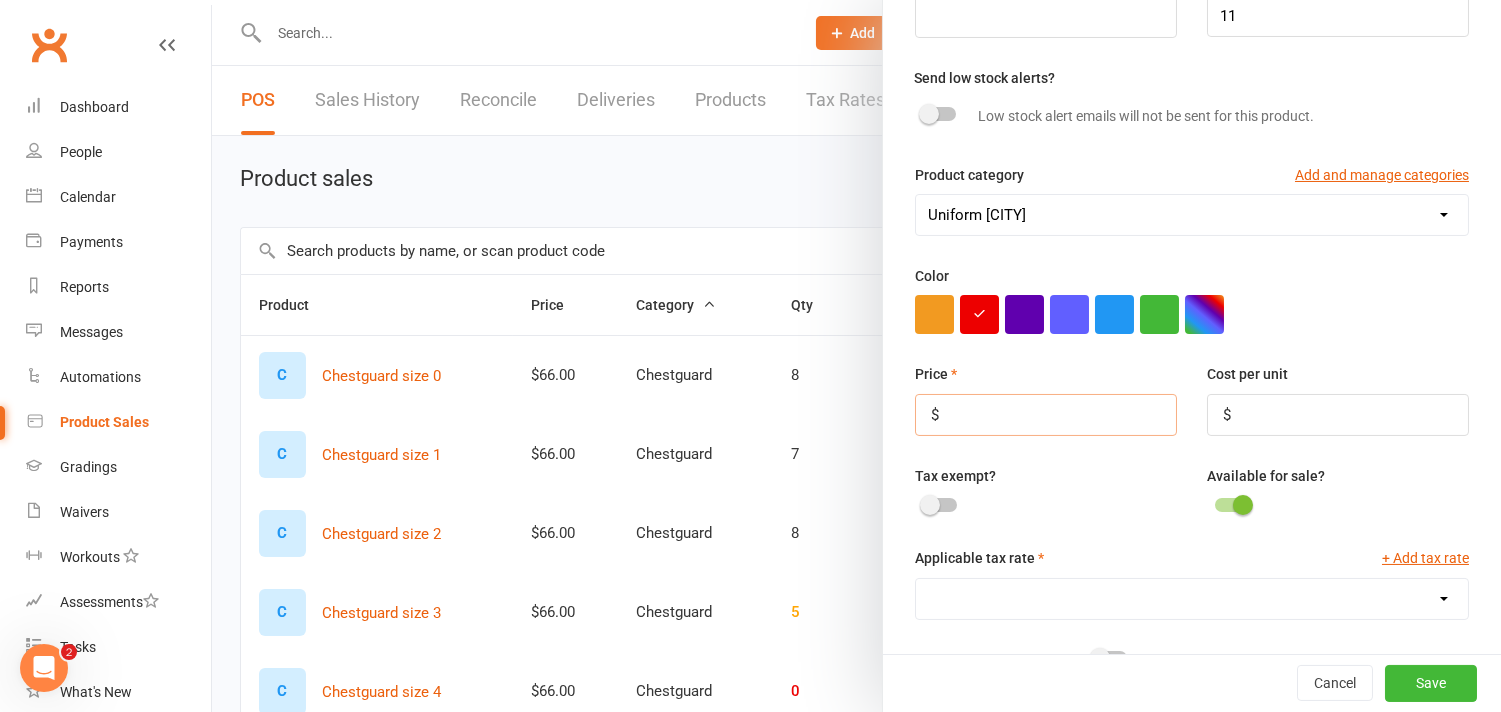 click at bounding box center (1046, 415) 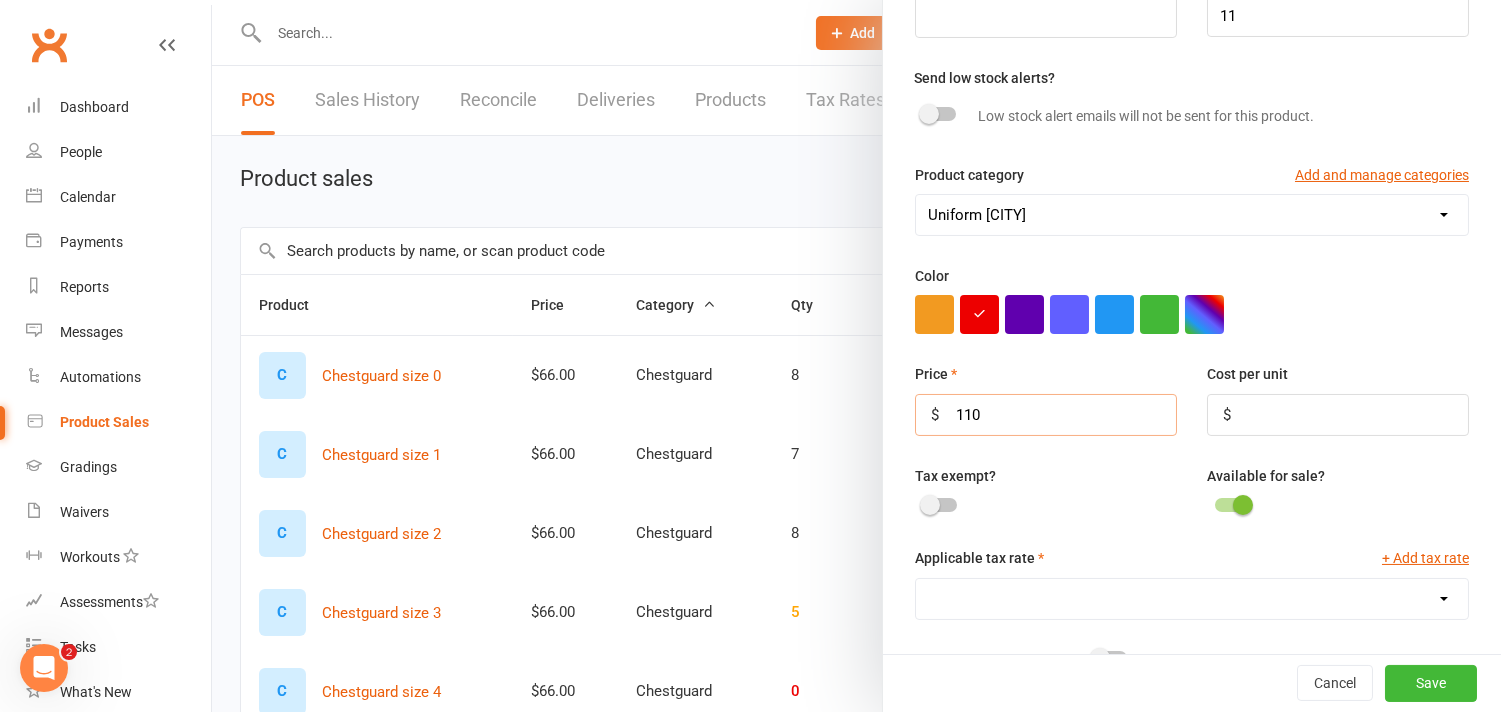 type on "110" 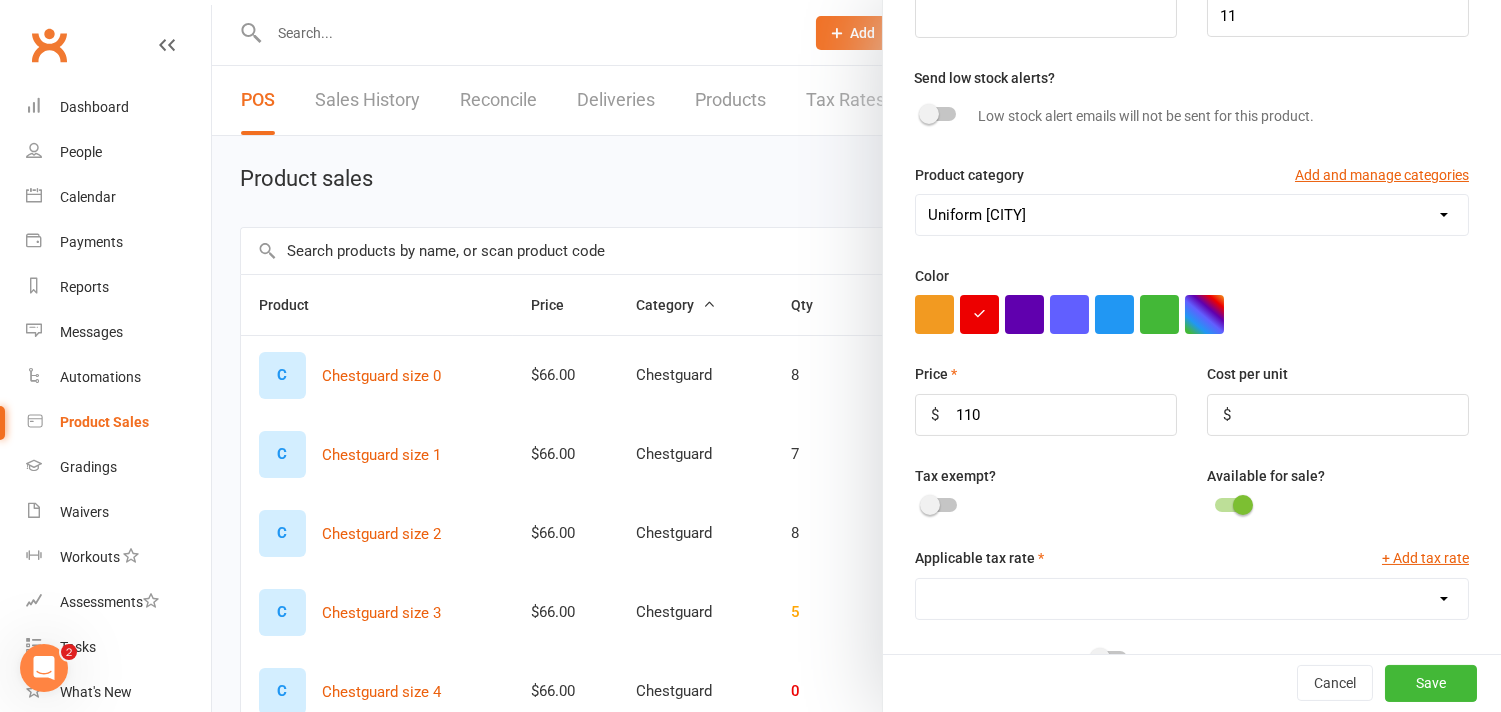 click on "GST (10.0%)" at bounding box center (1192, 599) 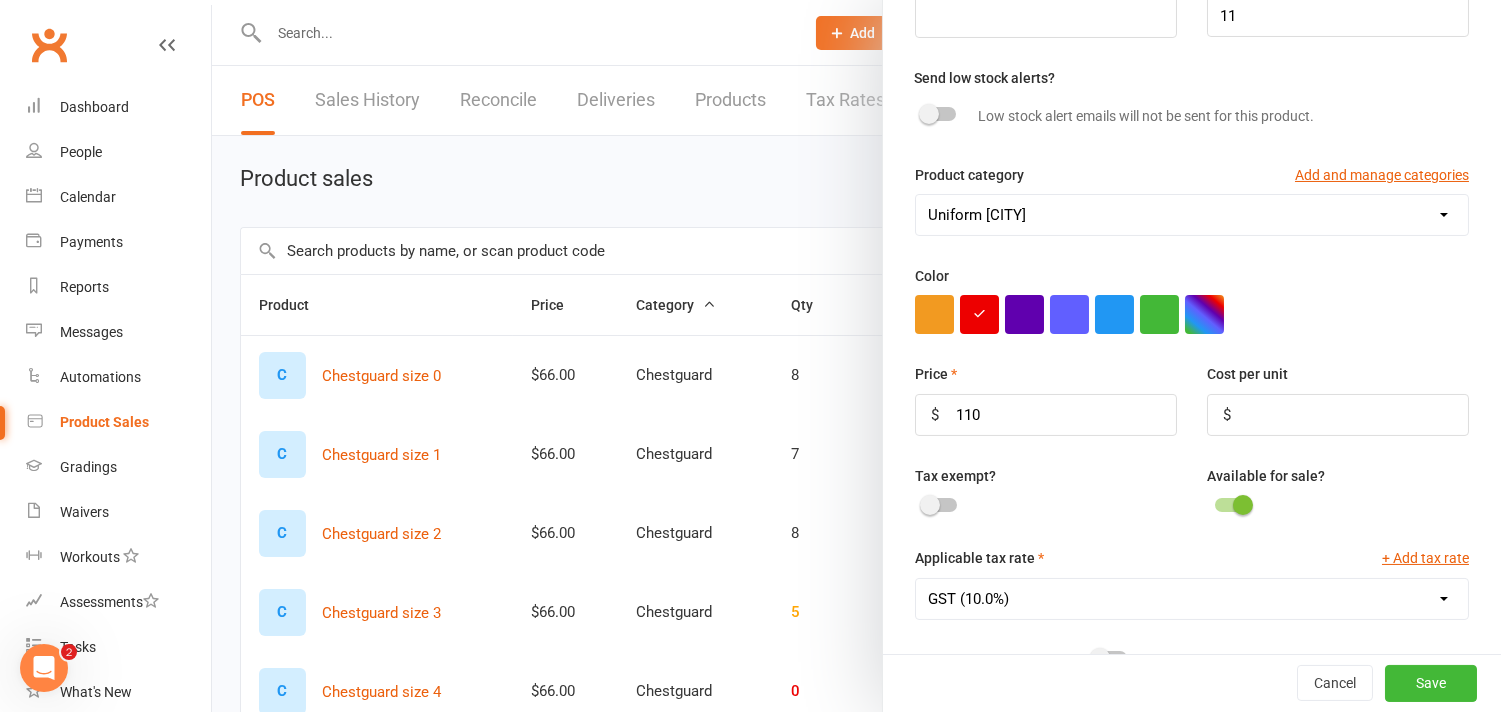 click on "GST (10.0%)" at bounding box center (1192, 599) 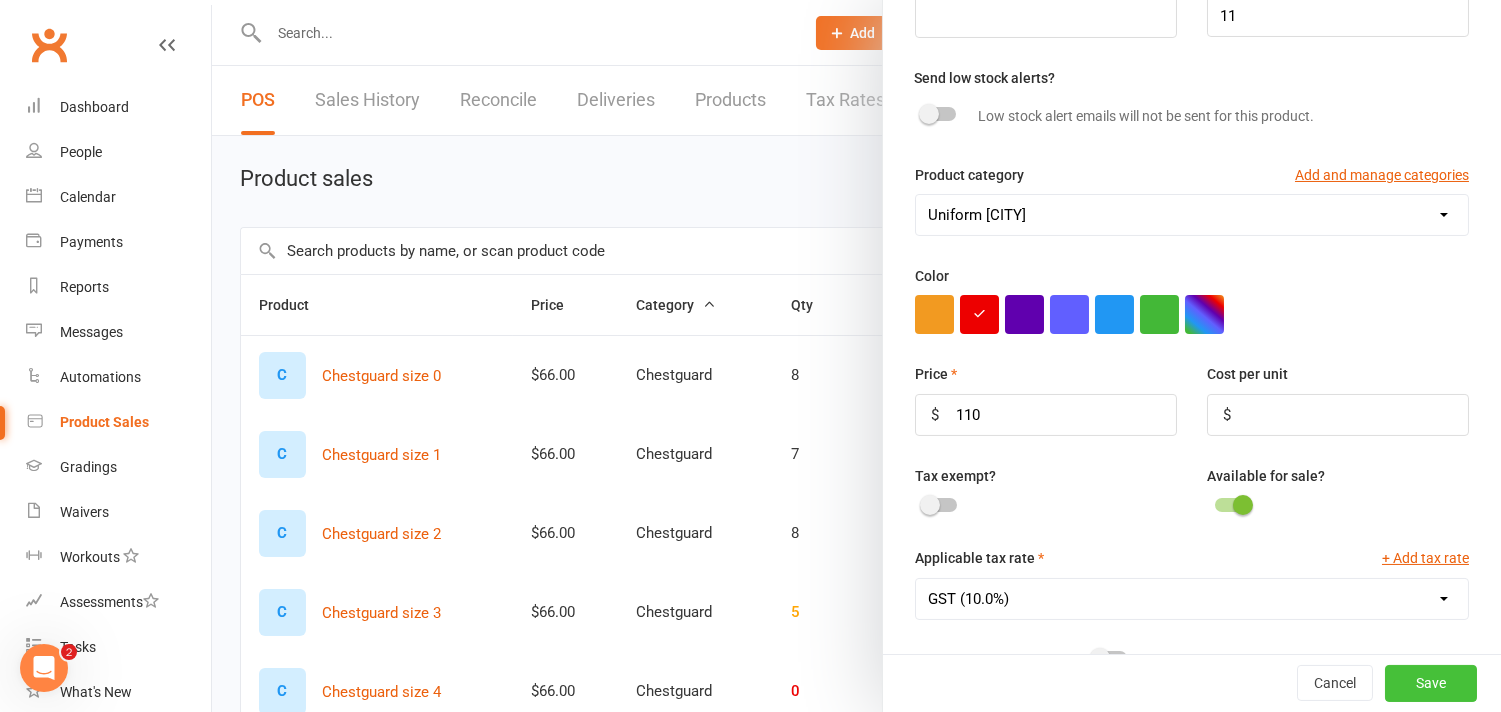 click on "Save" at bounding box center [1431, 684] 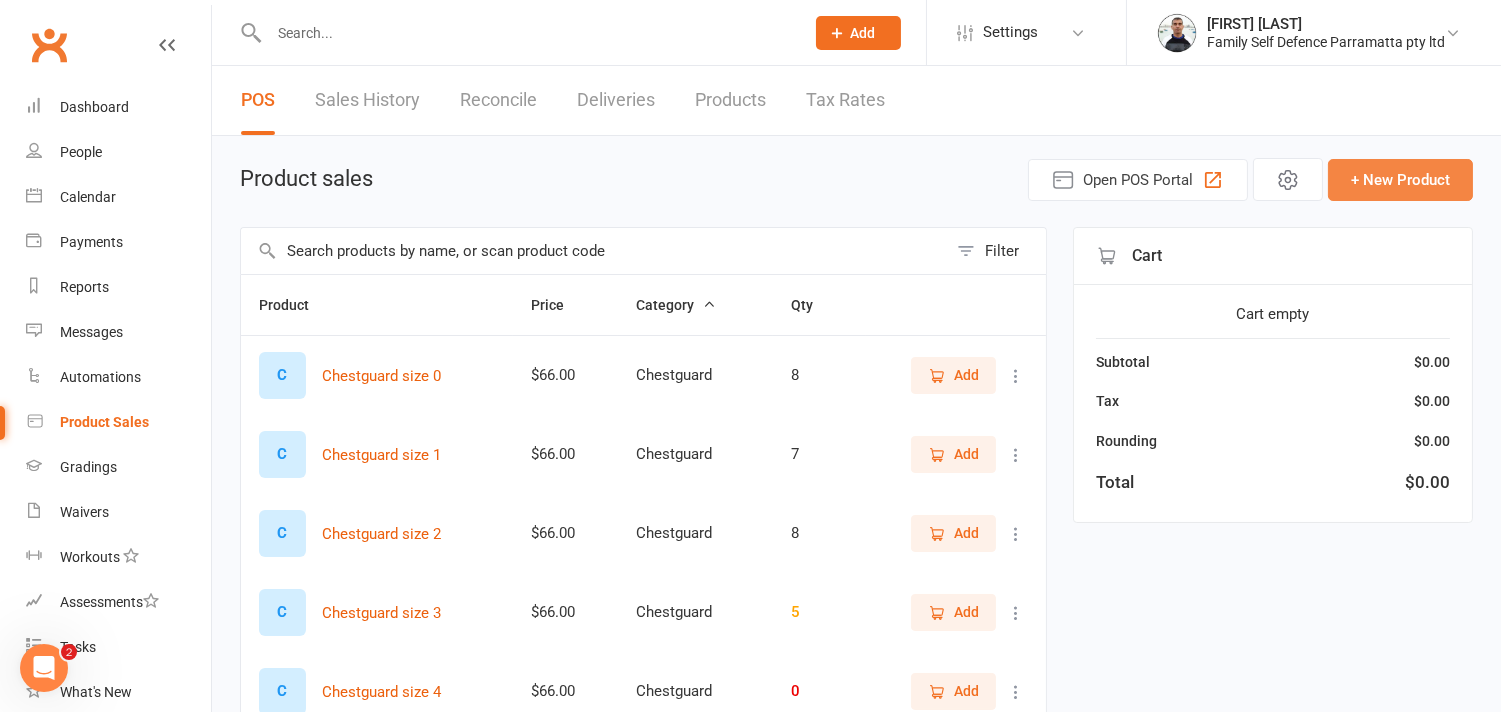 click on "+ New Product" at bounding box center (1400, 180) 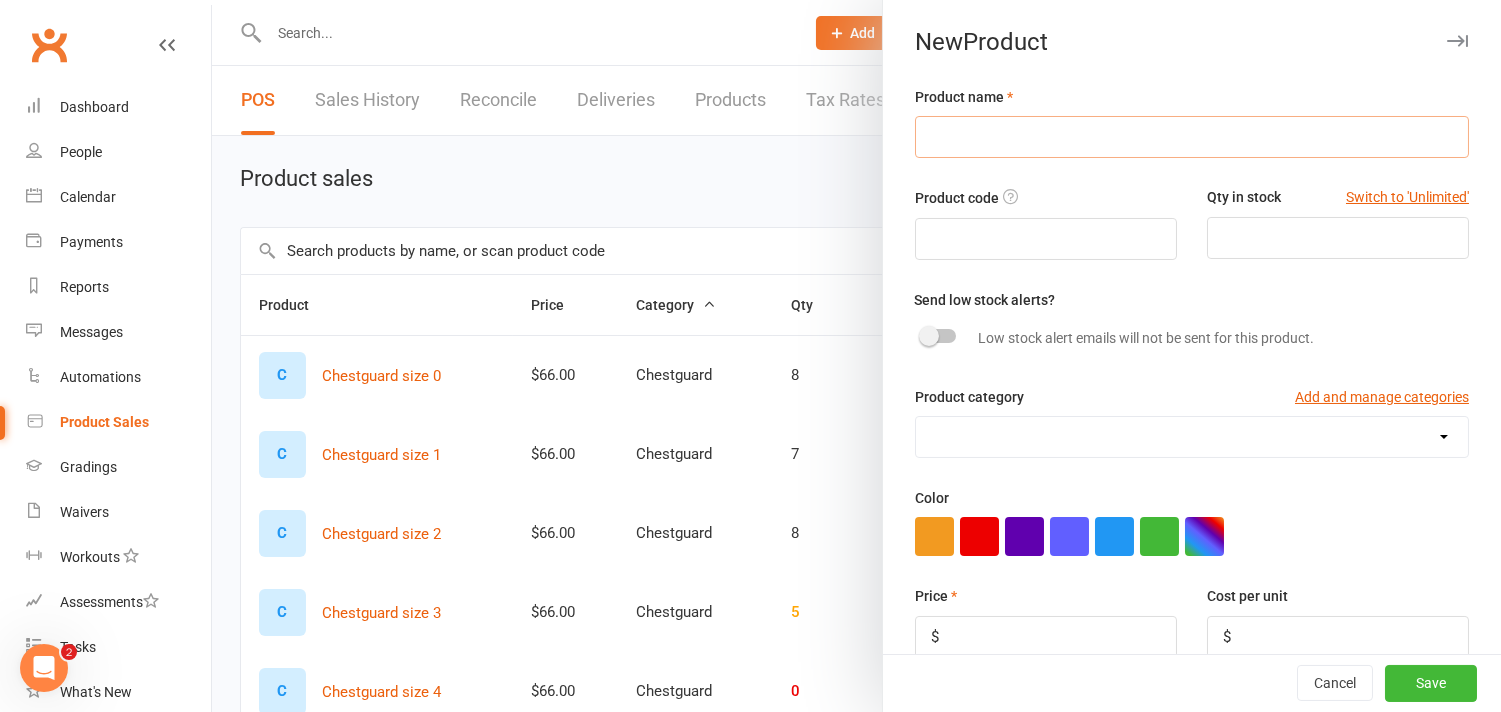 click at bounding box center [1192, 137] 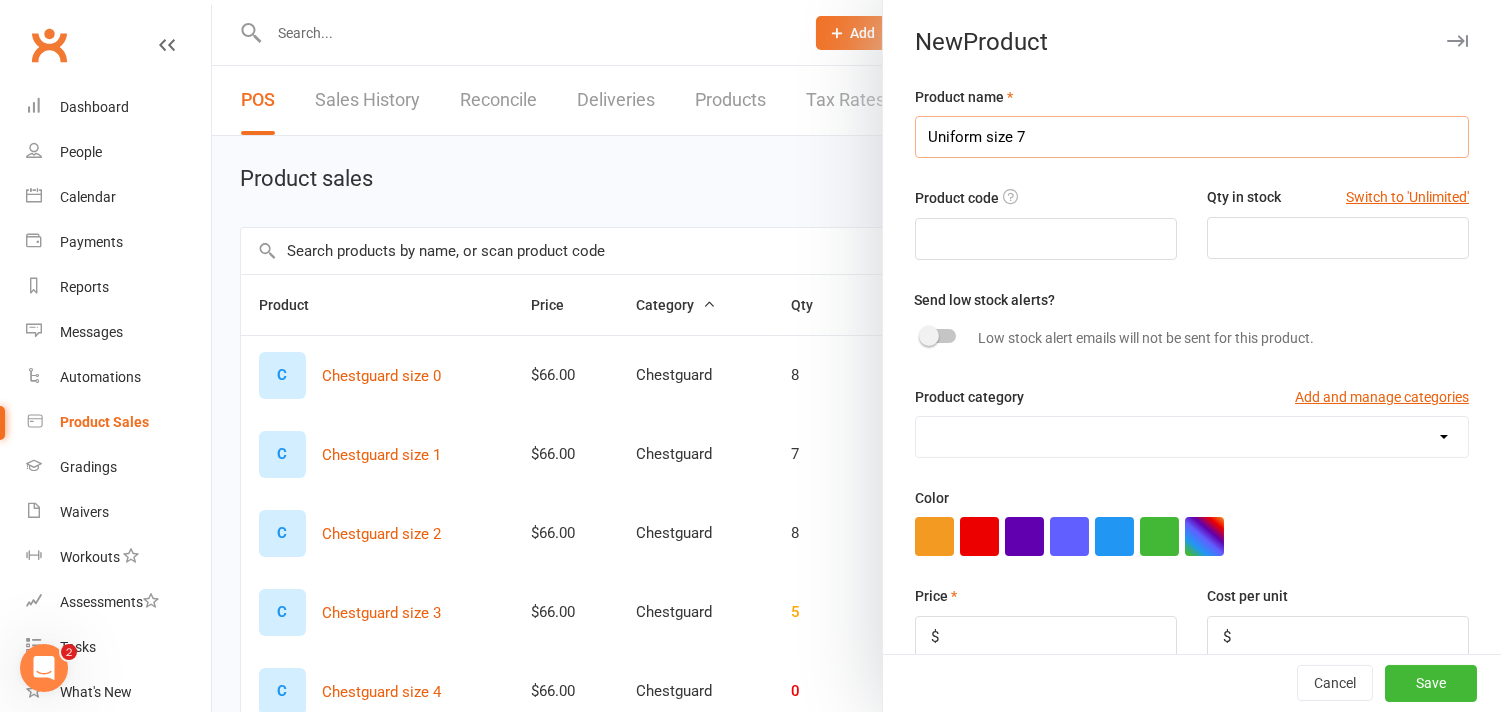 type on "Uniform size 7" 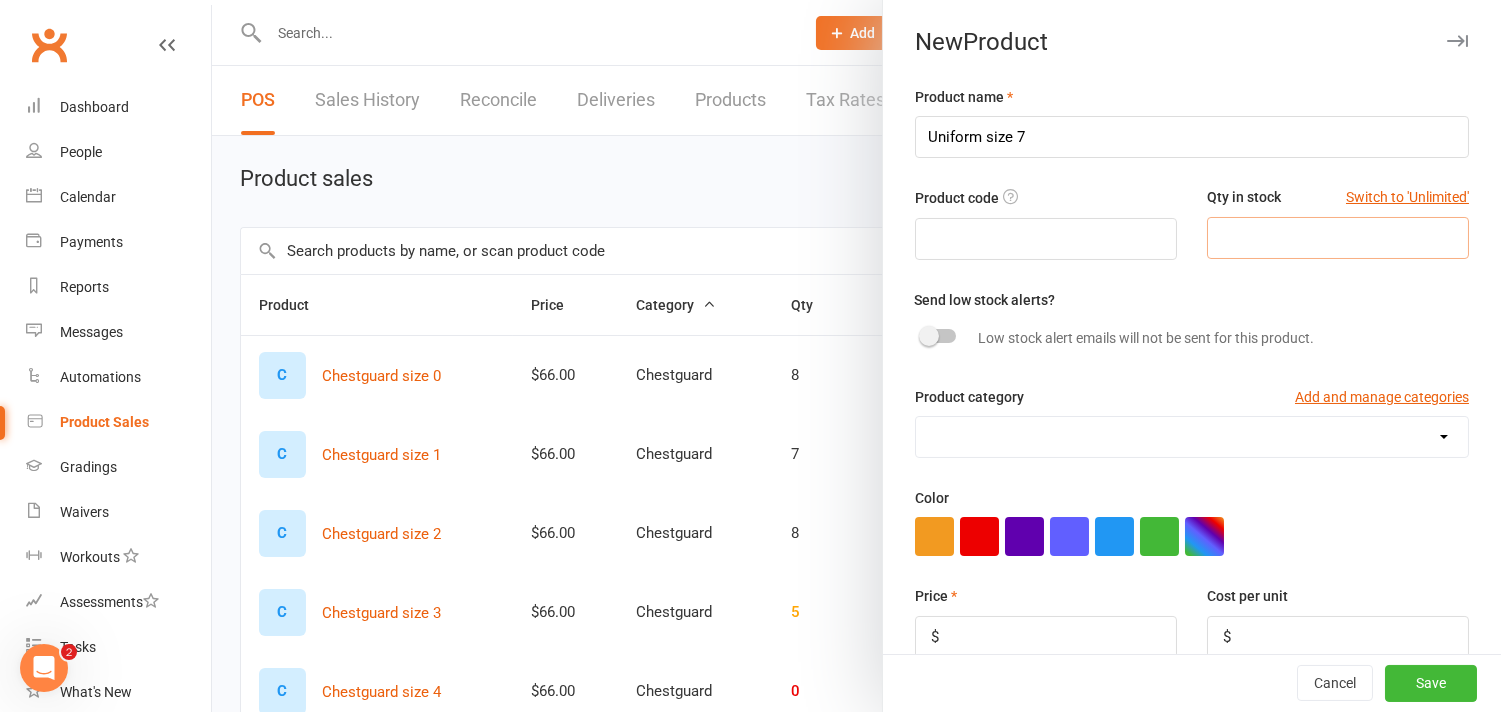 click at bounding box center (1338, 238) 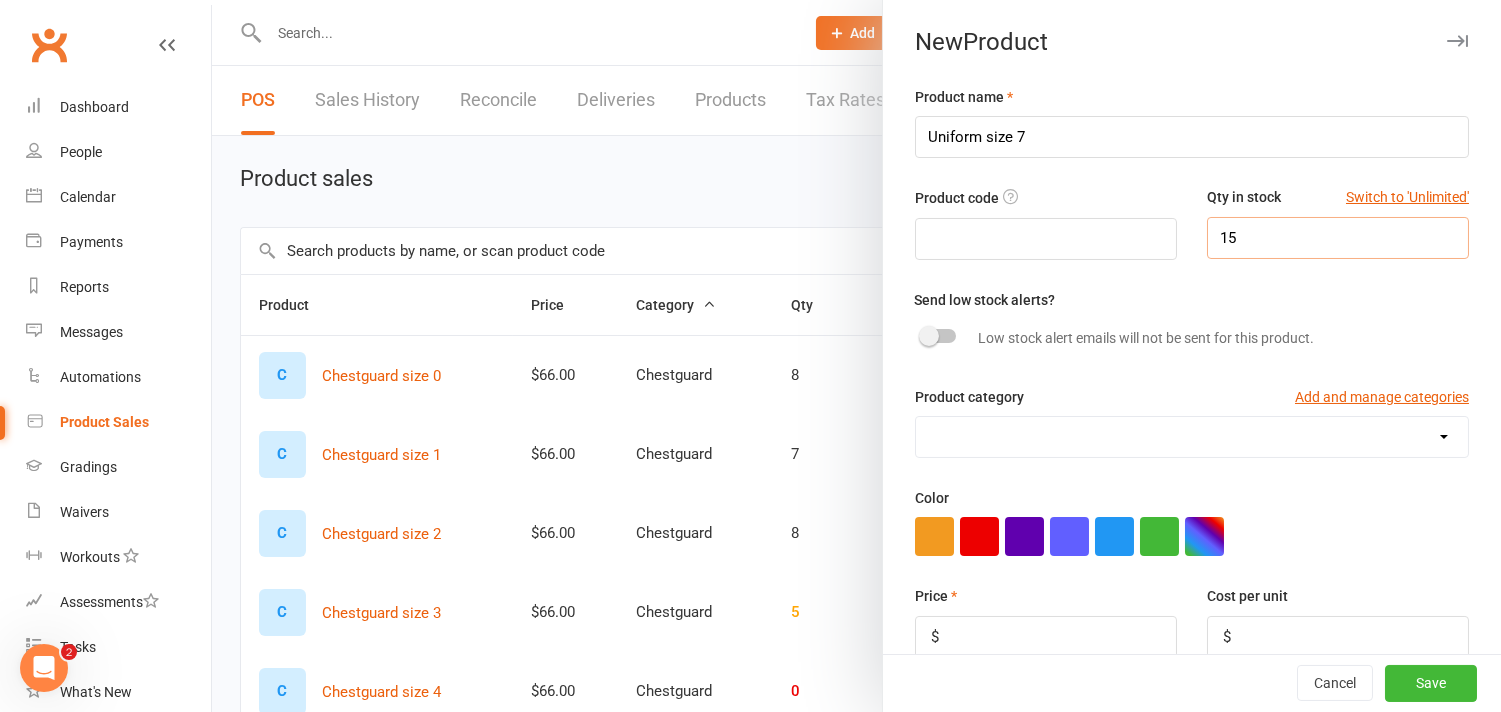 type on "15" 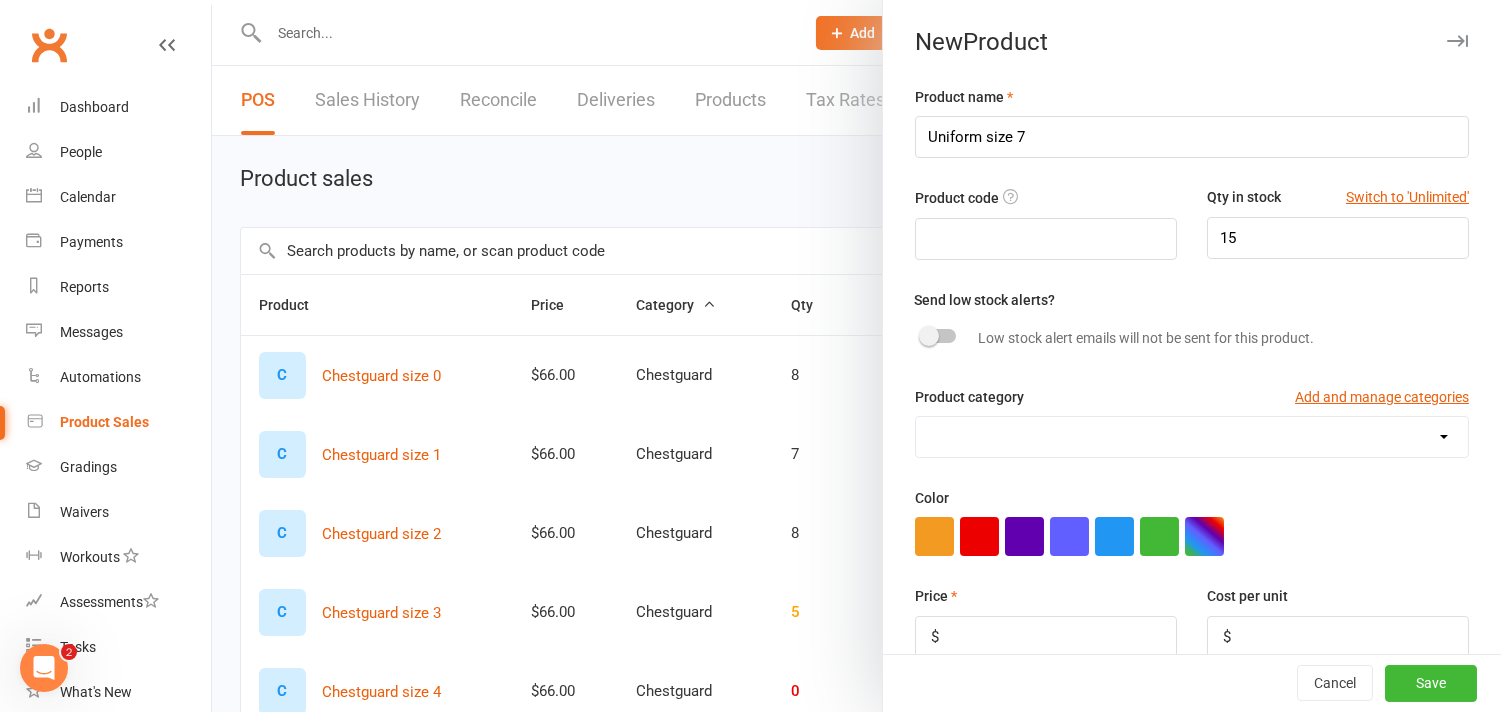 click on "Chestguard Gloves Headguard Uniform [CITY] Uniform [CITY]" at bounding box center [1192, 437] 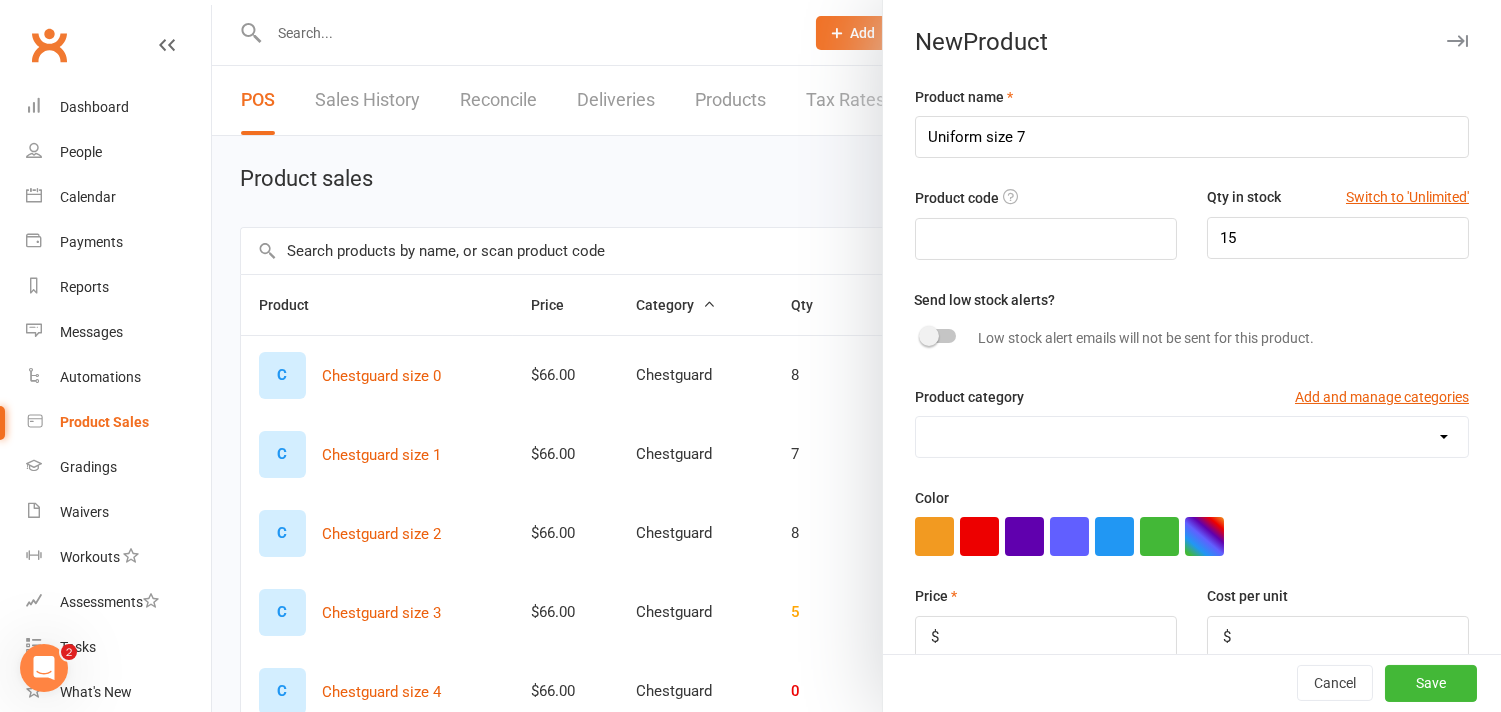 select on "3996" 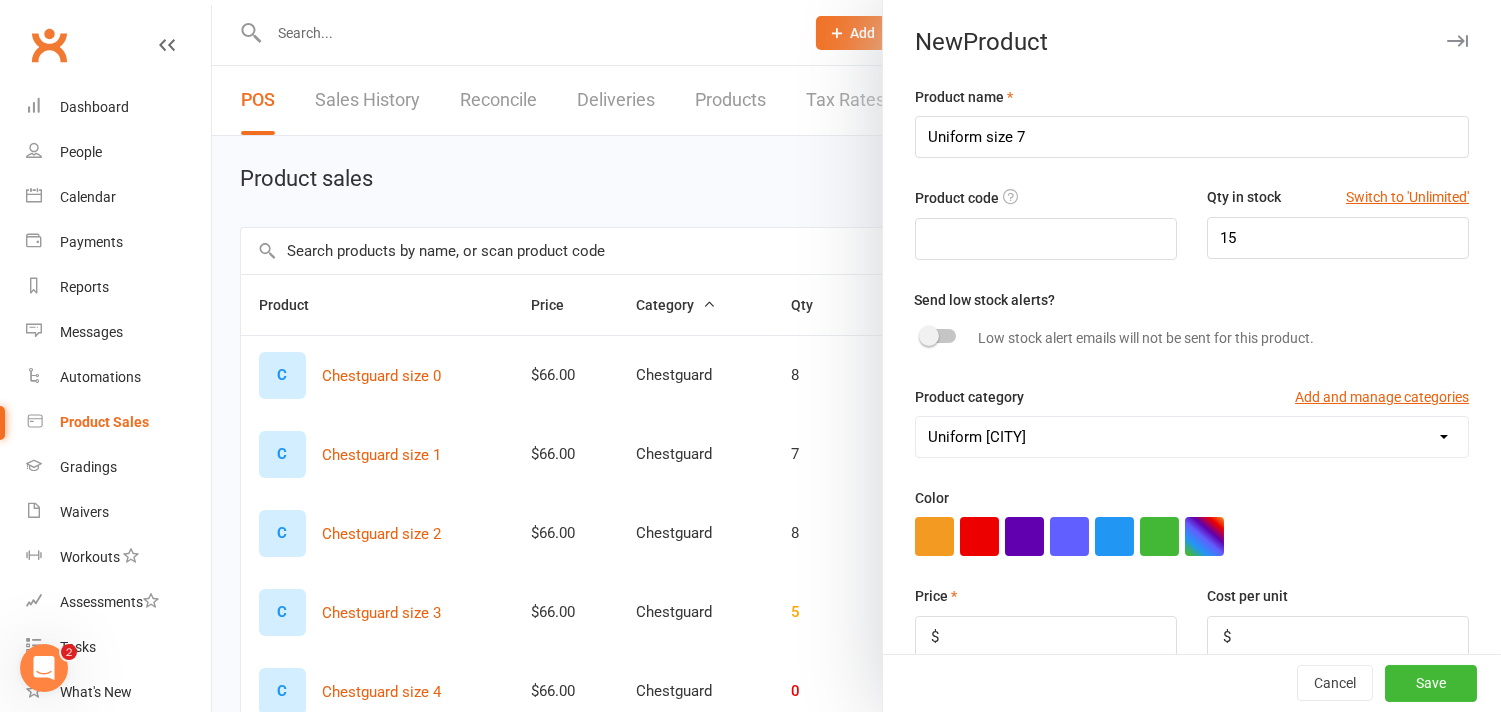 click on "Chestguard Gloves Headguard Uniform [CITY] Uniform [CITY]" at bounding box center [1192, 437] 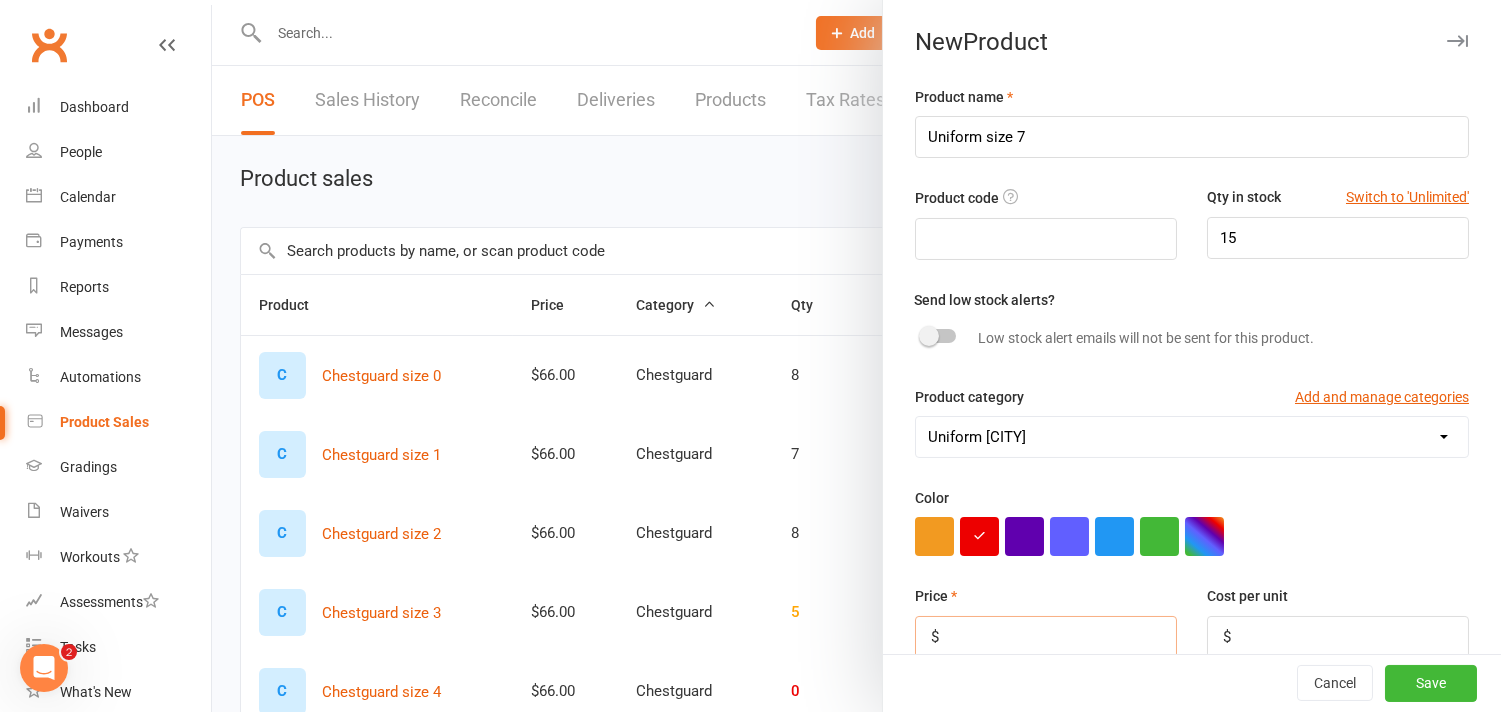 click at bounding box center [1046, 637] 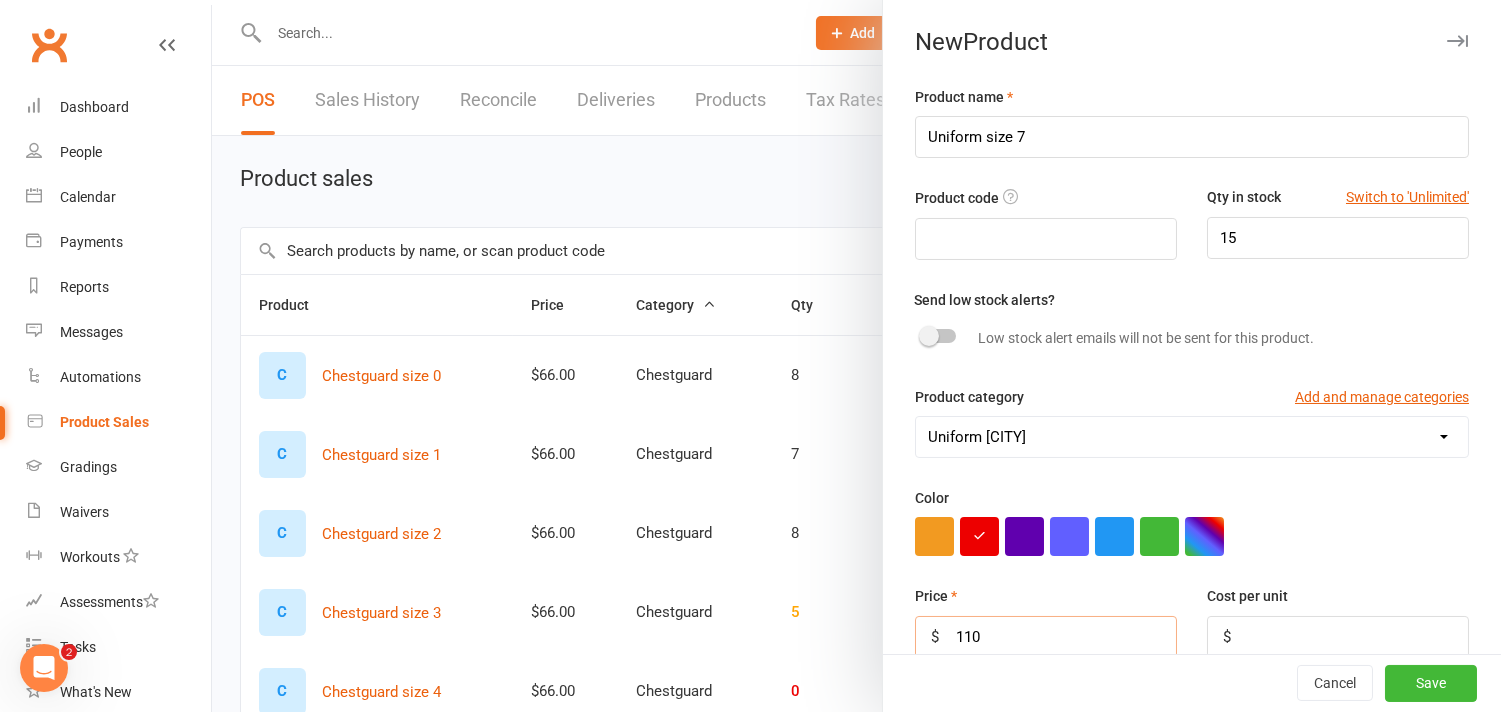 type on "110" 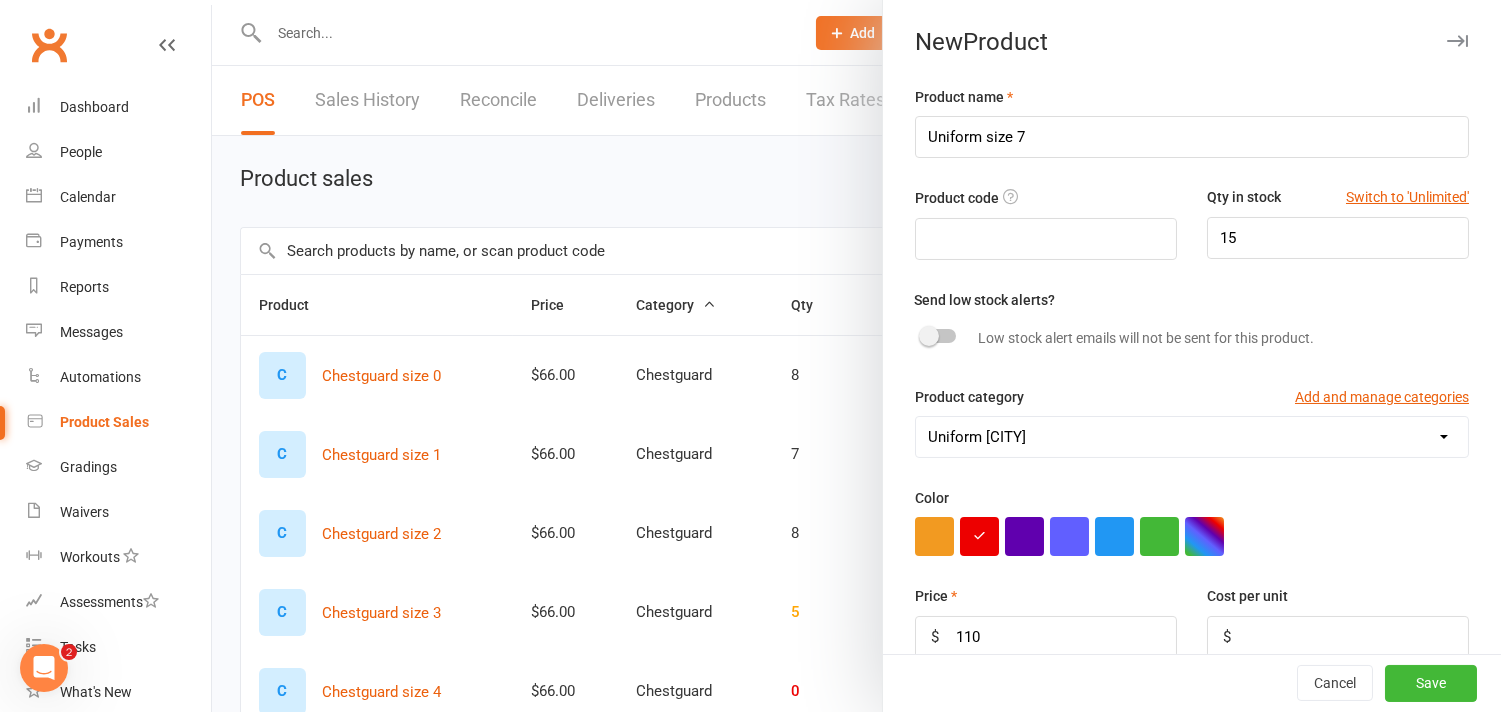 click at bounding box center [1192, 536] 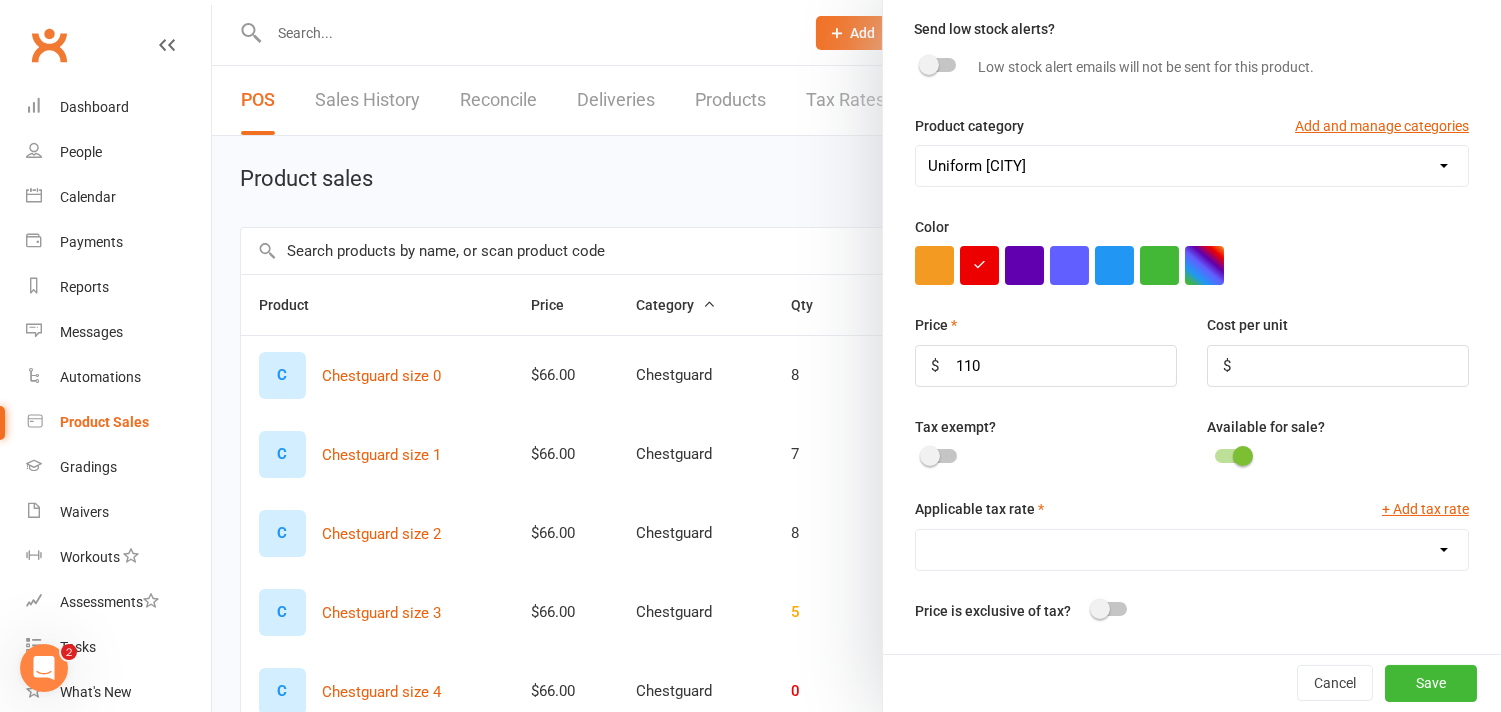 scroll, scrollTop: 333, scrollLeft: 0, axis: vertical 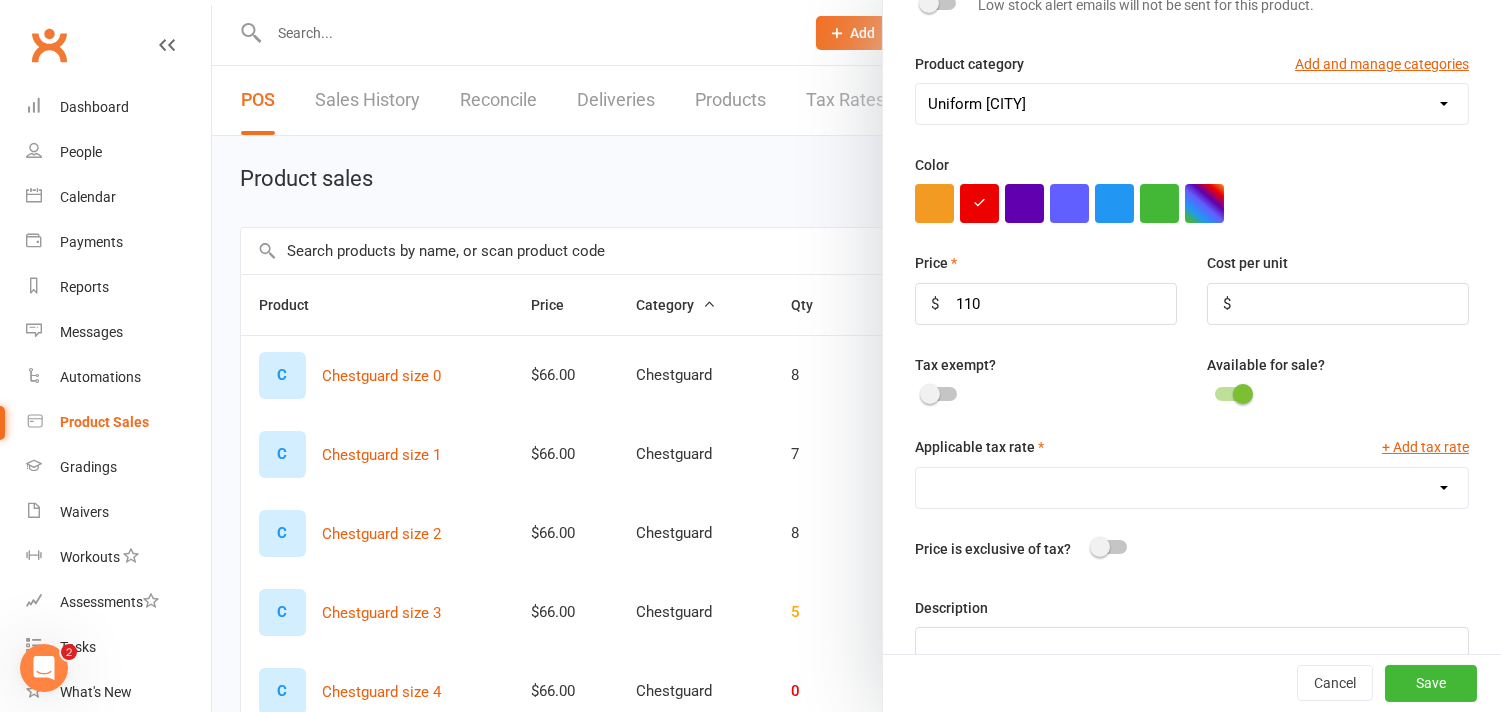 click on "GST (10.0%)" at bounding box center (1192, 488) 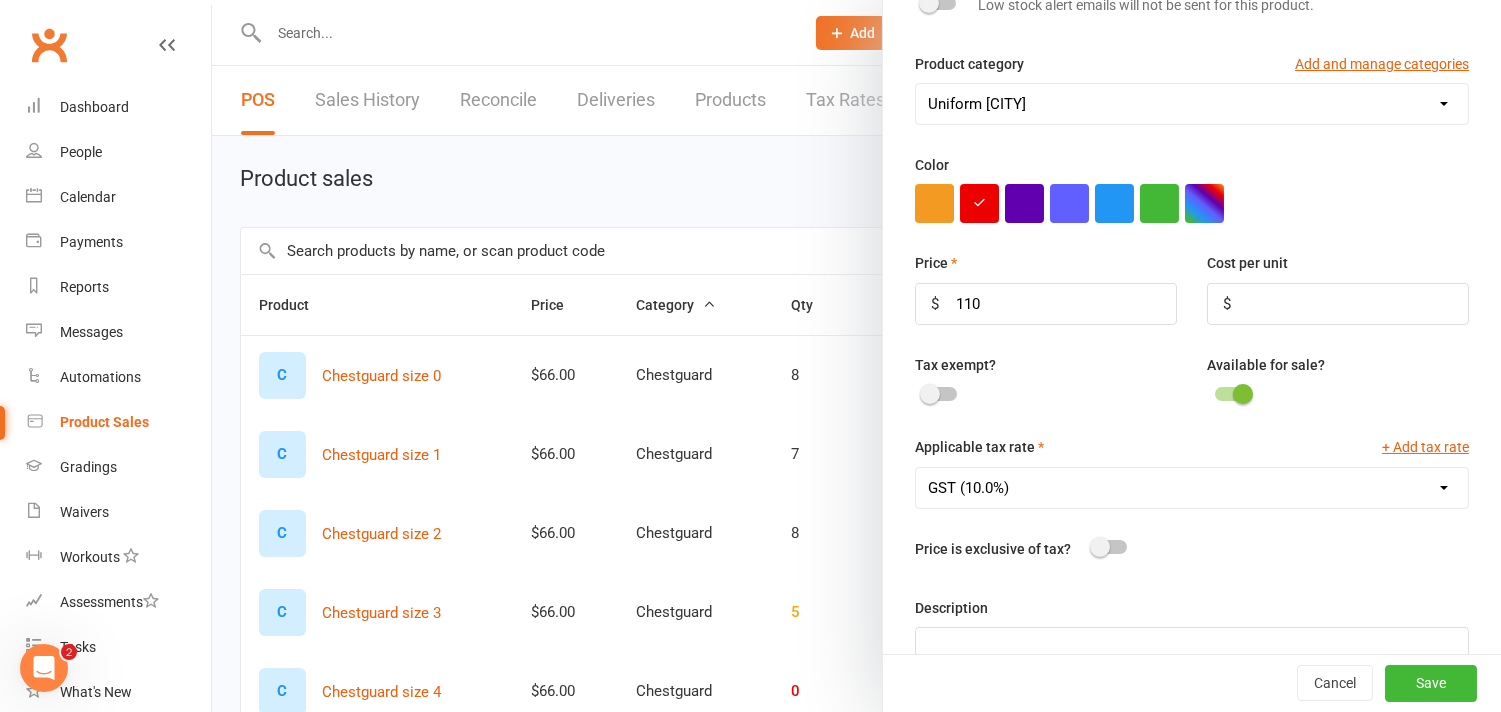 click on "GST (10.0%)" at bounding box center [1192, 488] 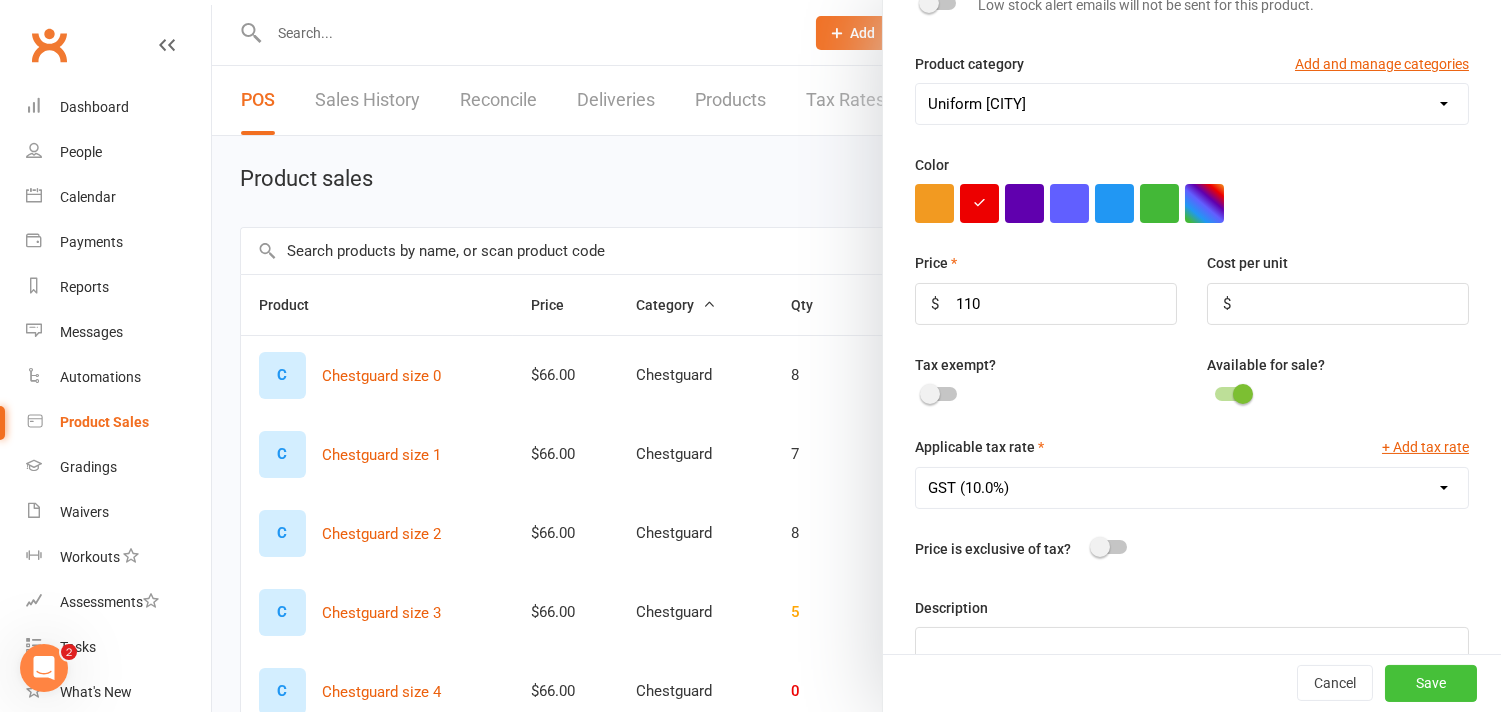click on "Save" at bounding box center (1431, 684) 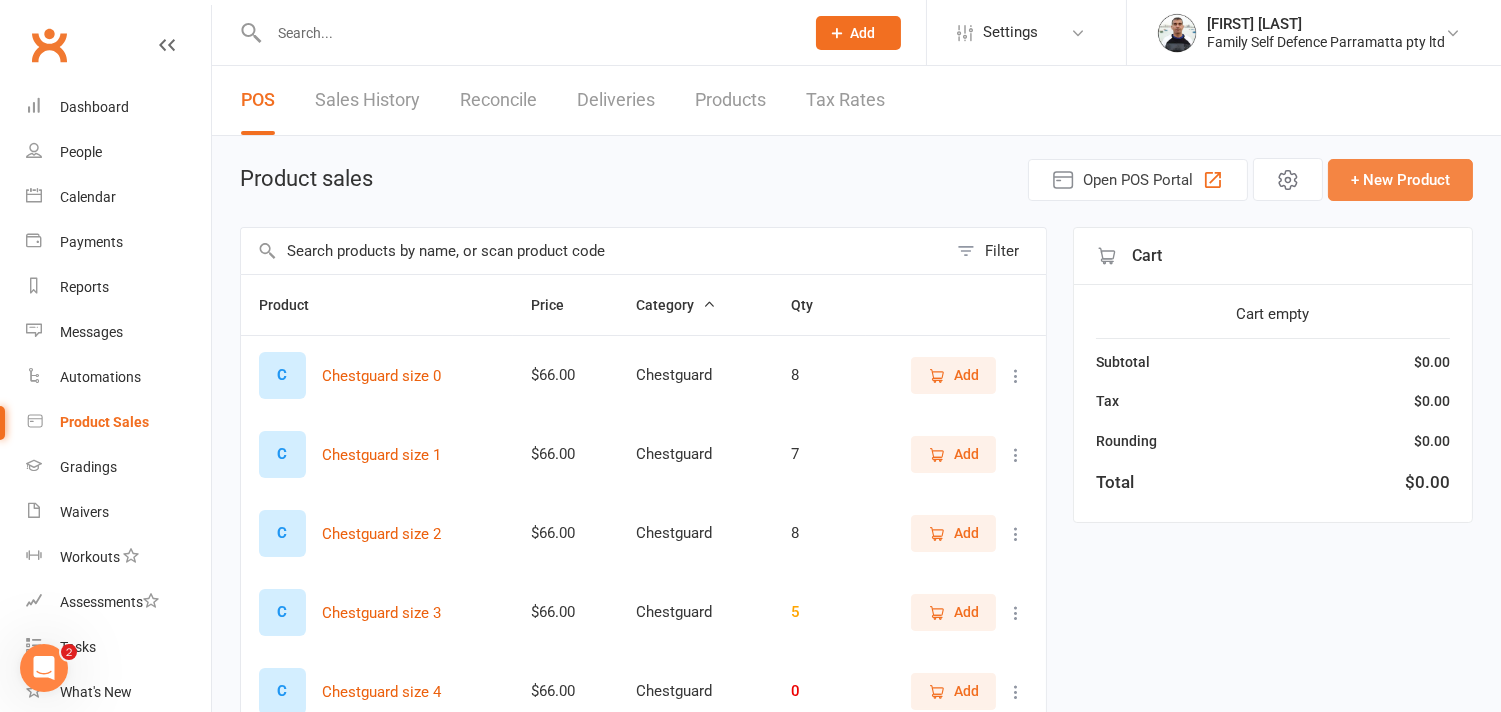 click on "+ New Product" at bounding box center (1400, 180) 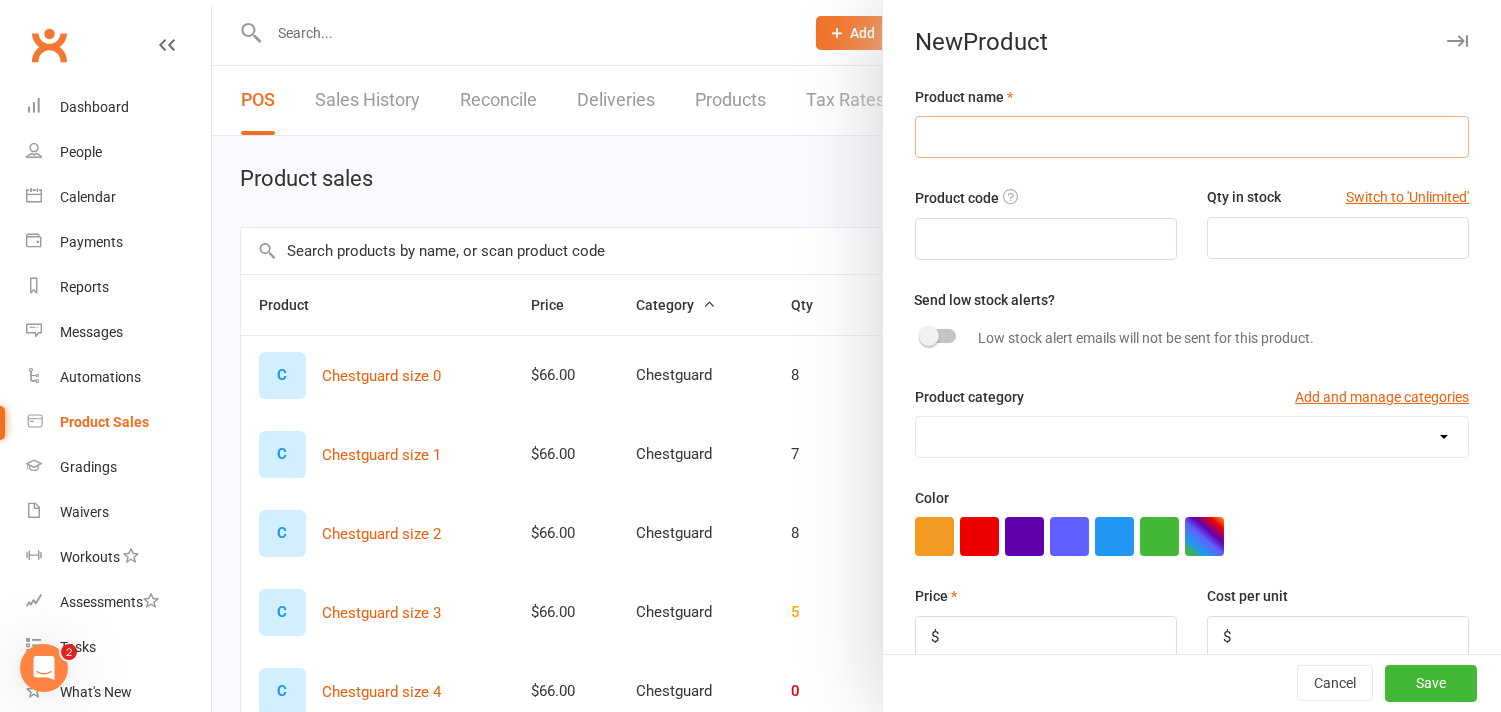 click at bounding box center [1192, 137] 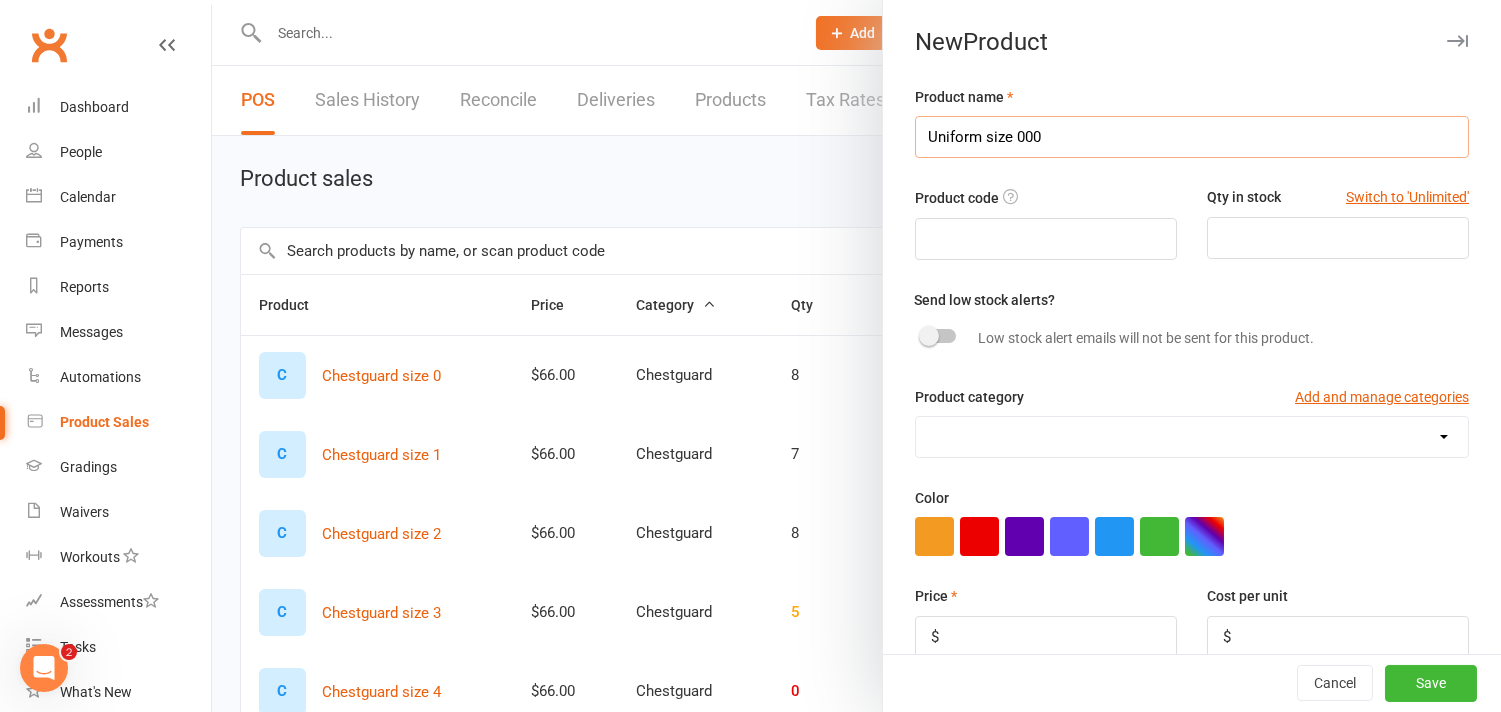 type on "Uniform size 000" 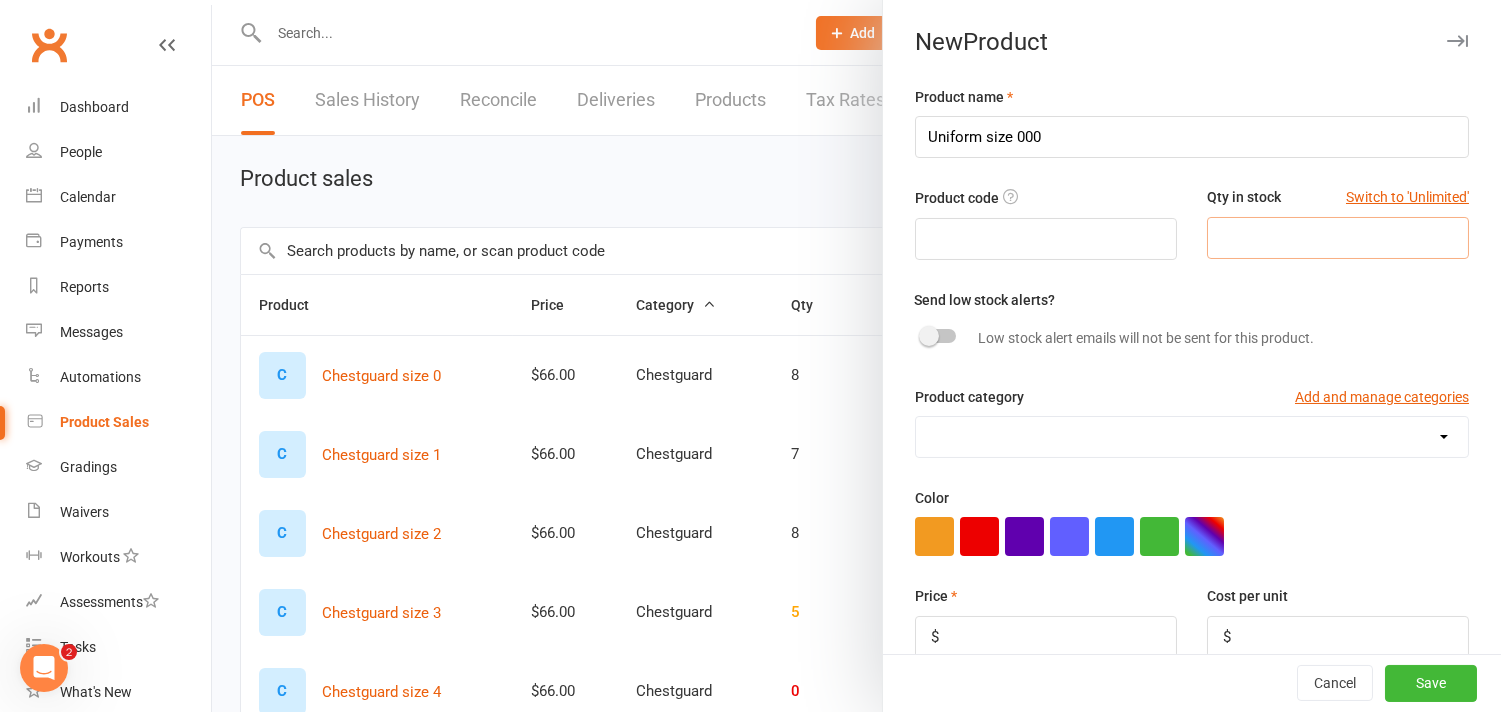 click at bounding box center [1338, 238] 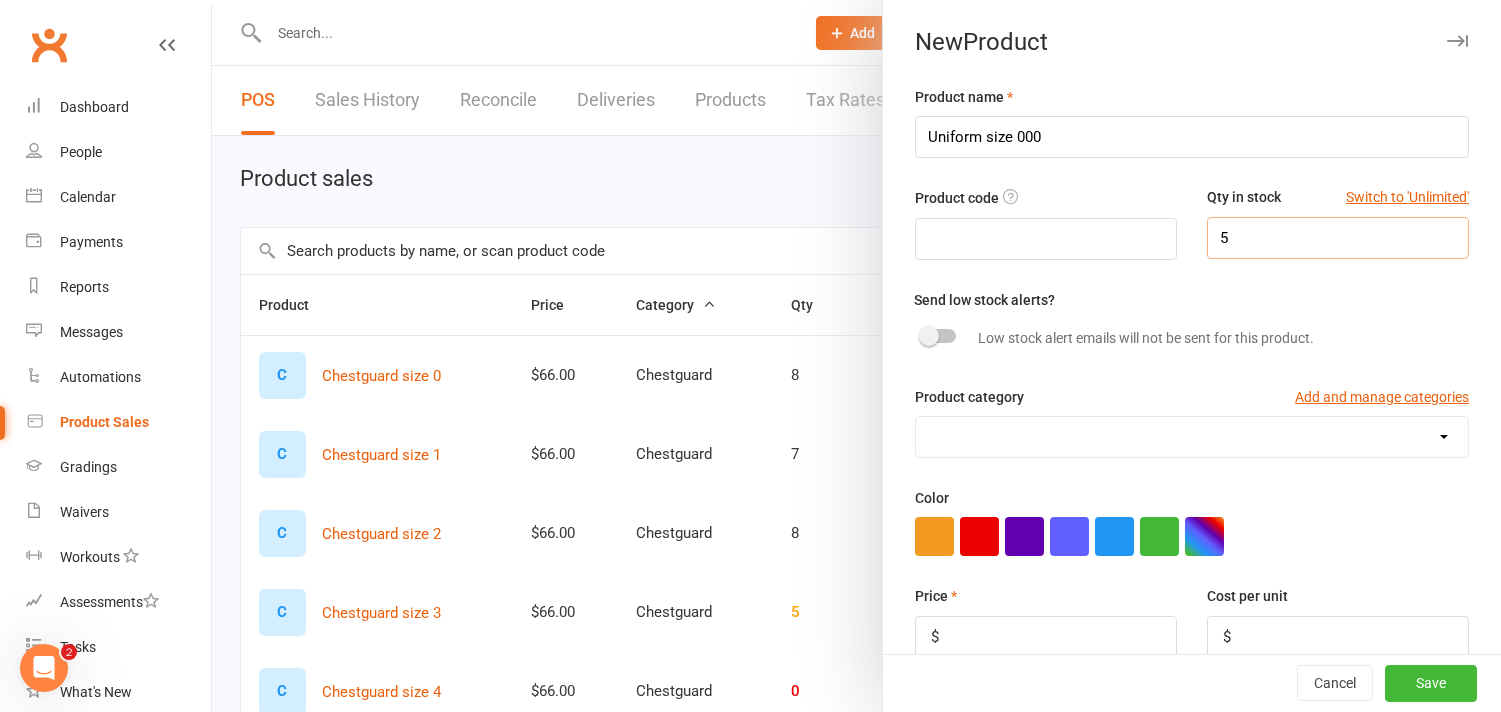 type on "5" 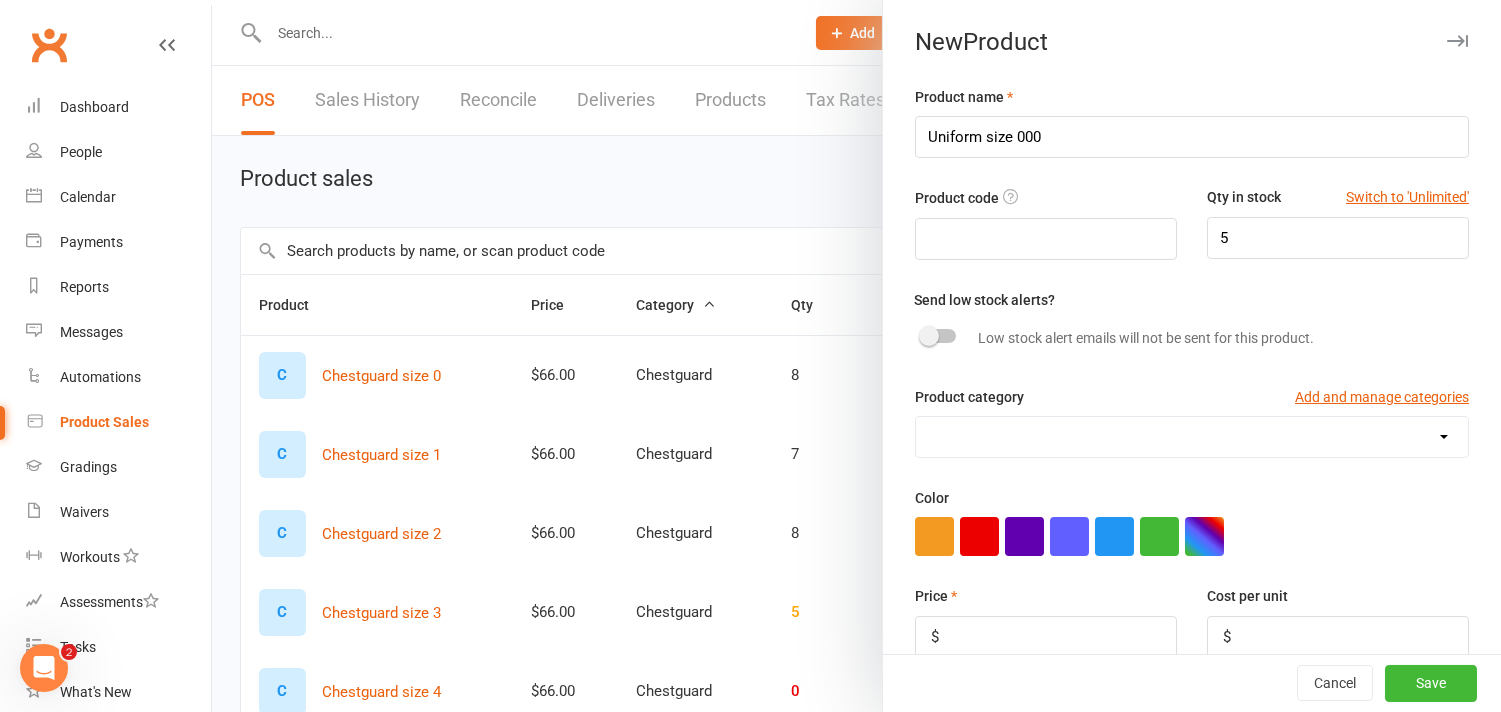 click on "Chestguard Gloves Headguard Uniform [CITY] Uniform [CITY]" at bounding box center [1192, 437] 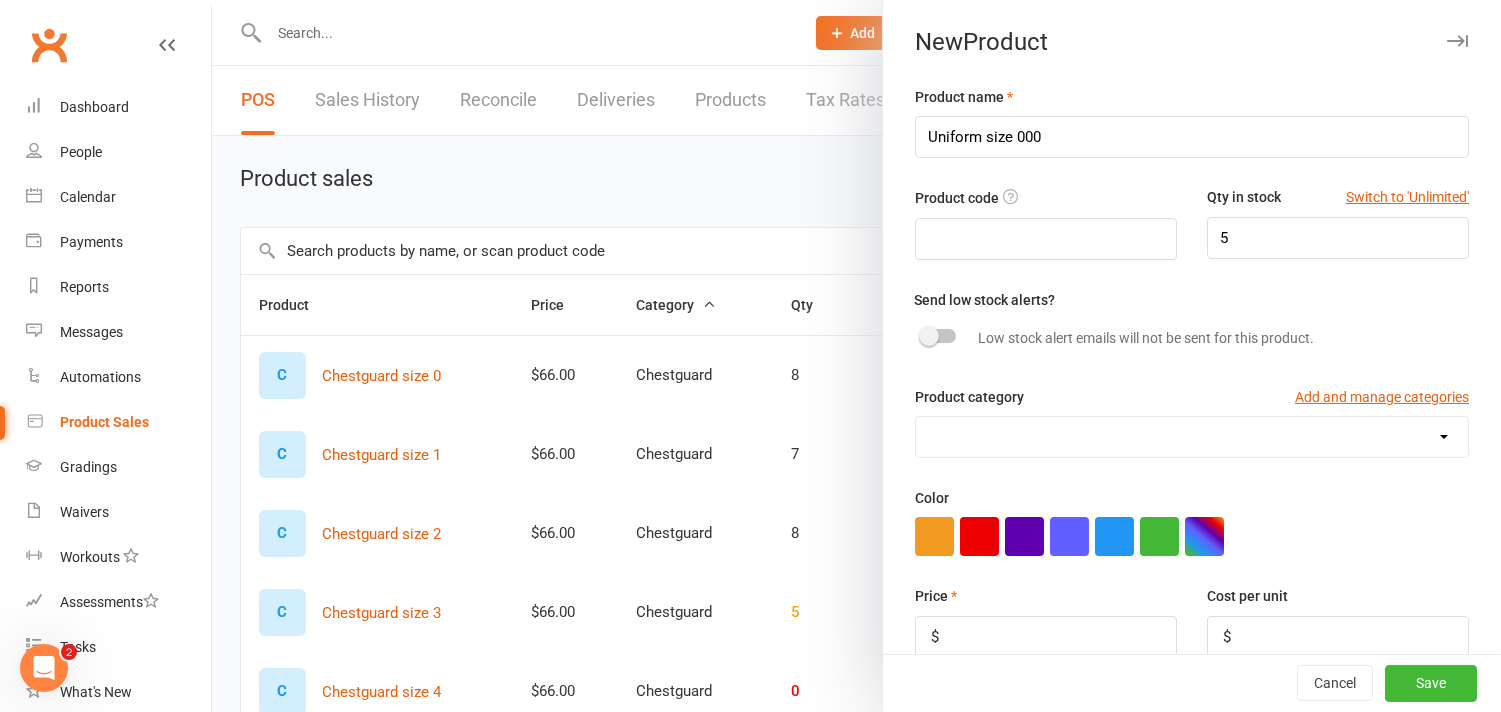 select on "3997" 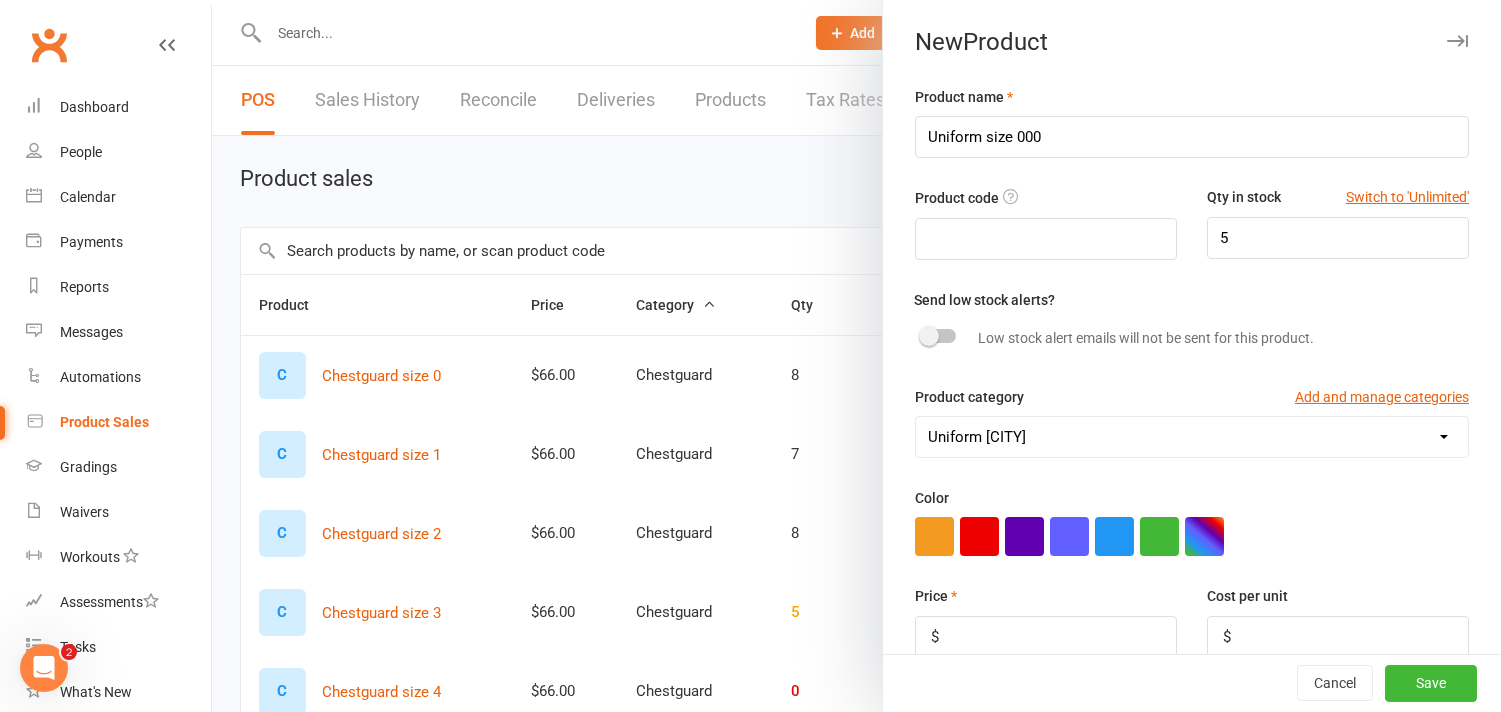 click on "Chestguard Gloves Headguard Uniform [CITY] Uniform [CITY]" at bounding box center (1192, 437) 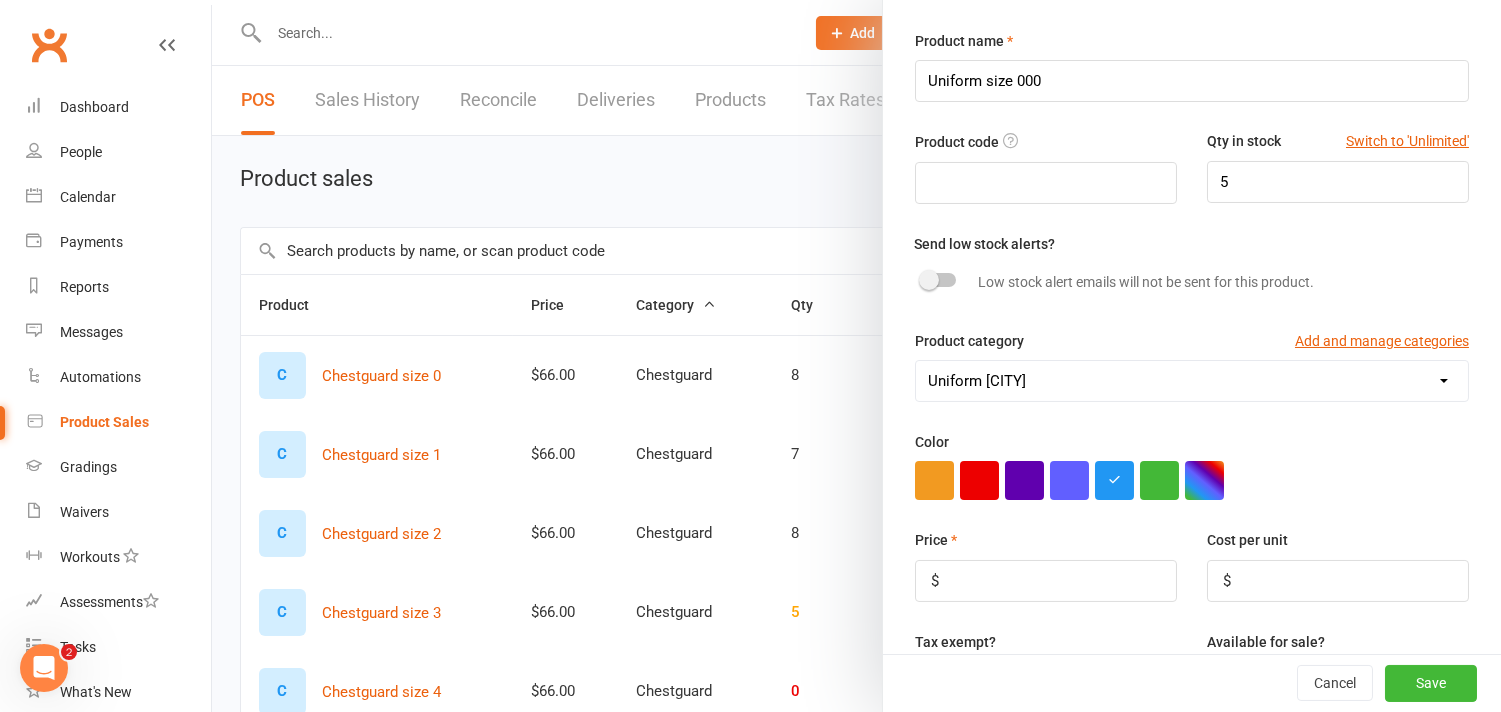 scroll, scrollTop: 111, scrollLeft: 0, axis: vertical 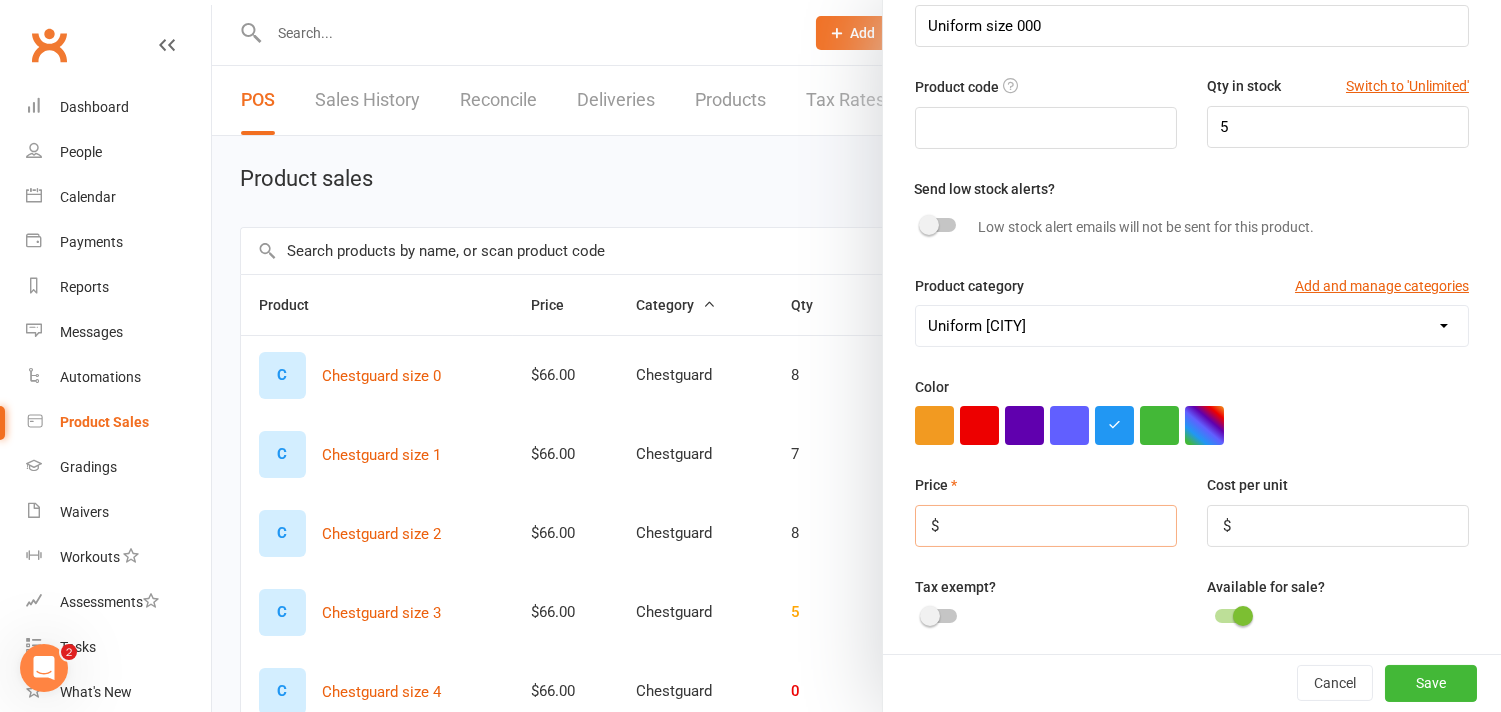 click at bounding box center [1046, 526] 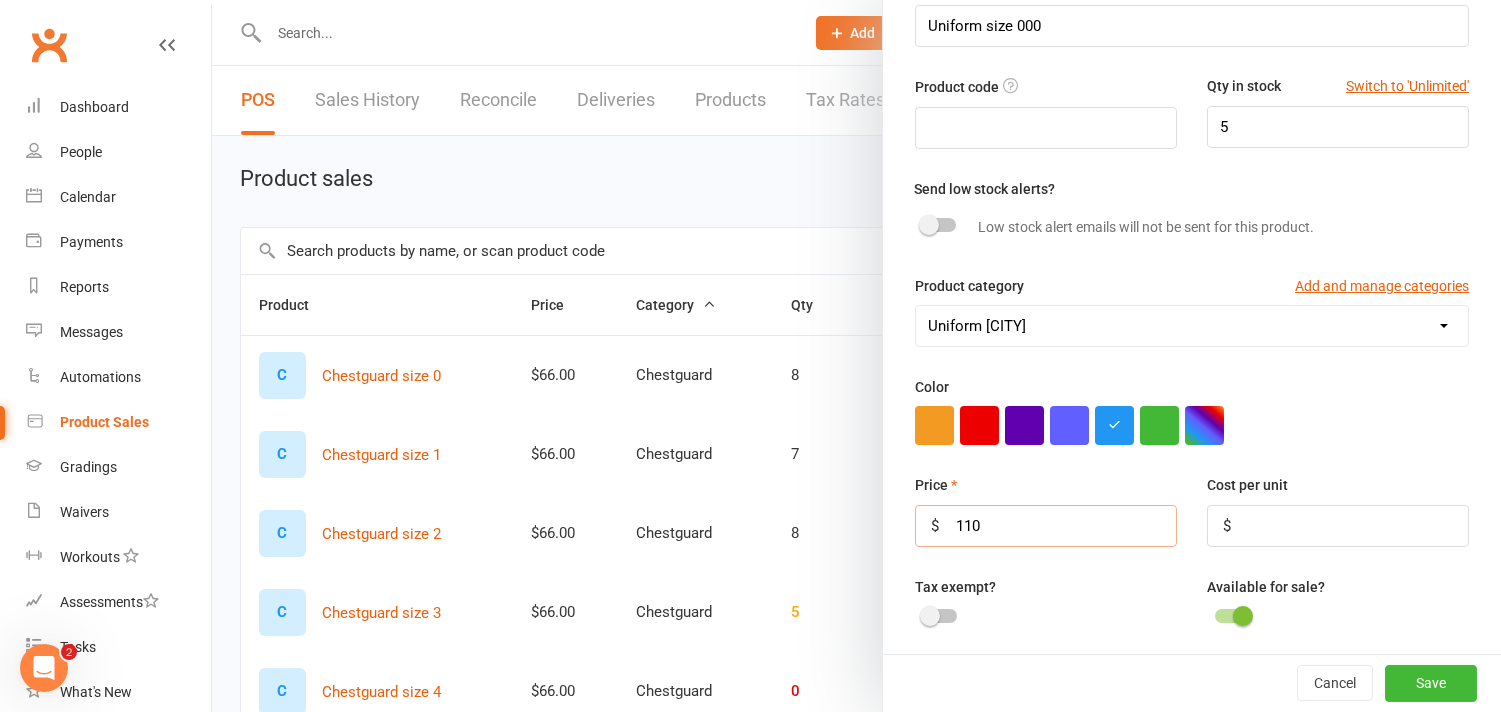 type on "110" 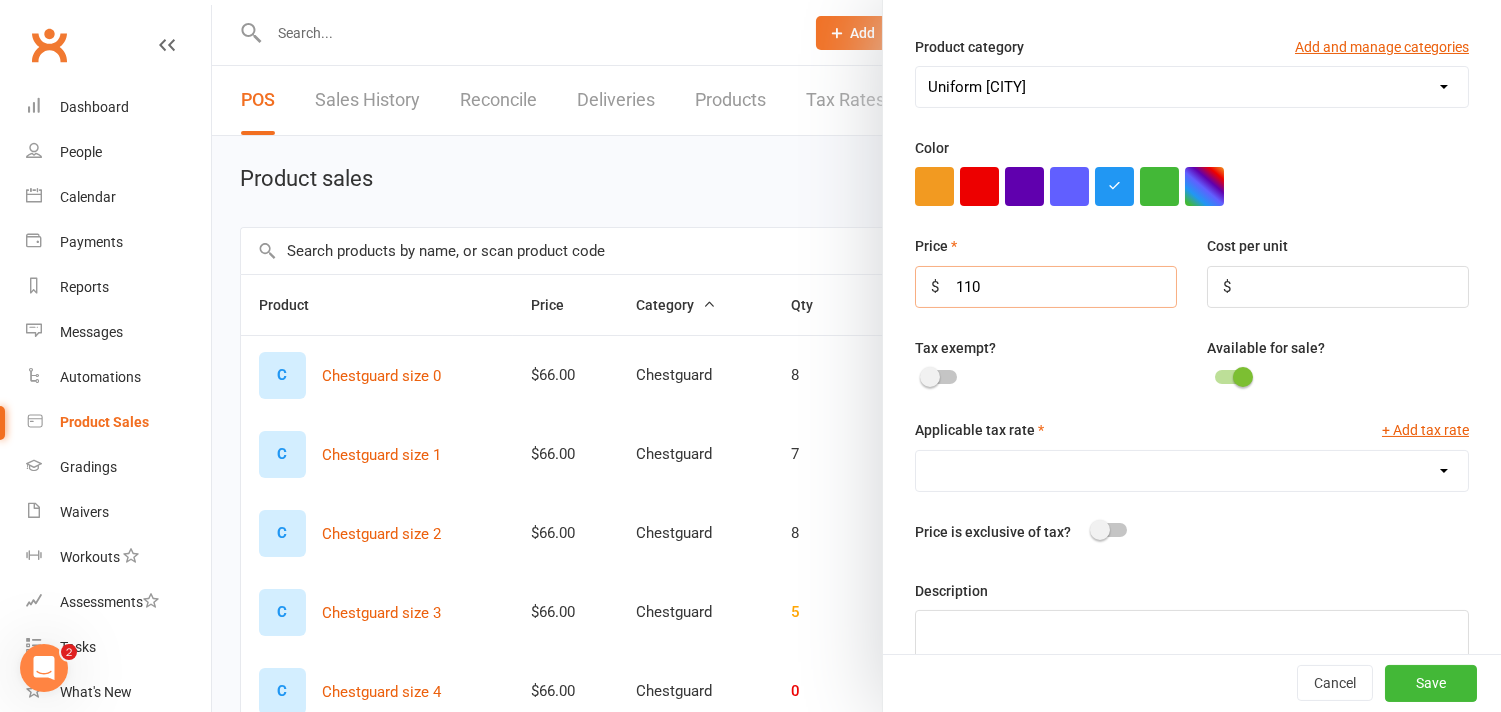 scroll, scrollTop: 402, scrollLeft: 0, axis: vertical 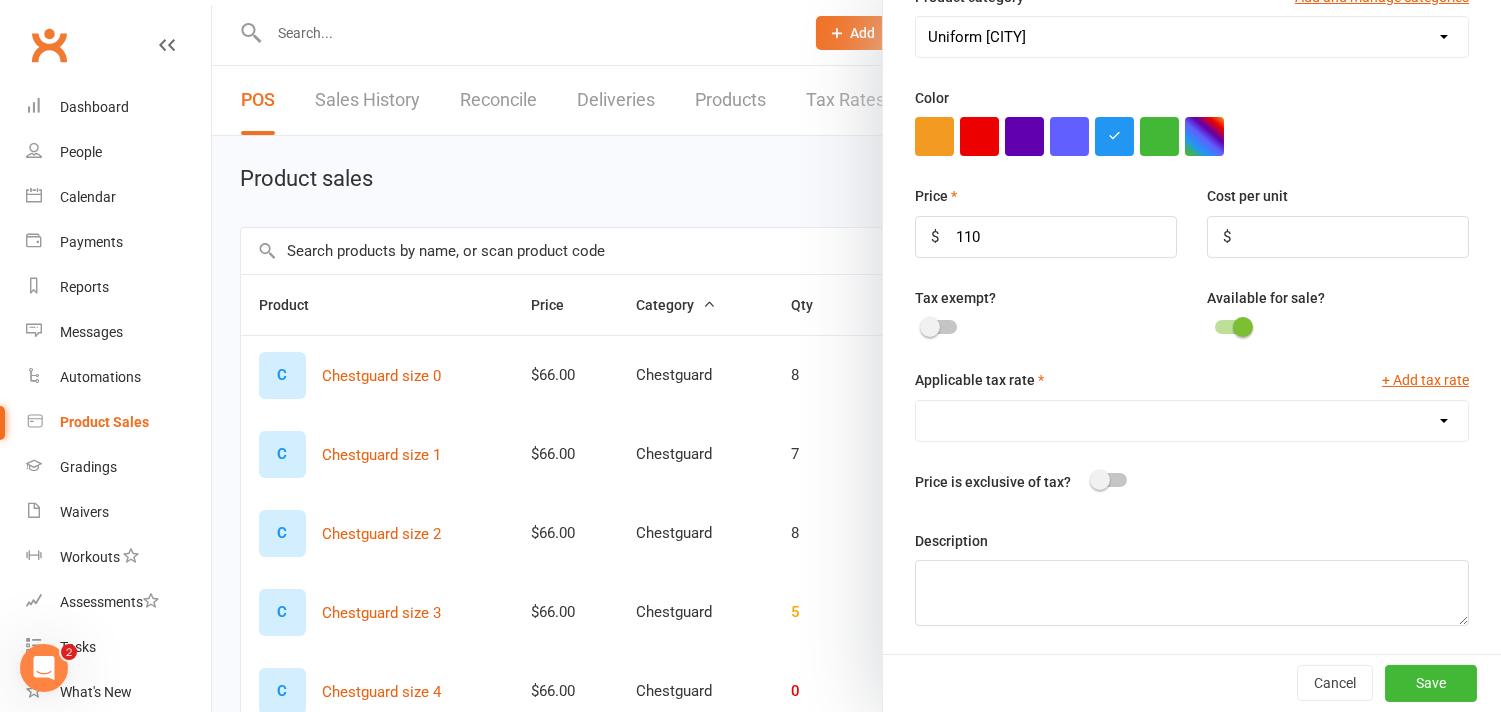 click on "GST (10.0%)" at bounding box center [1192, 421] 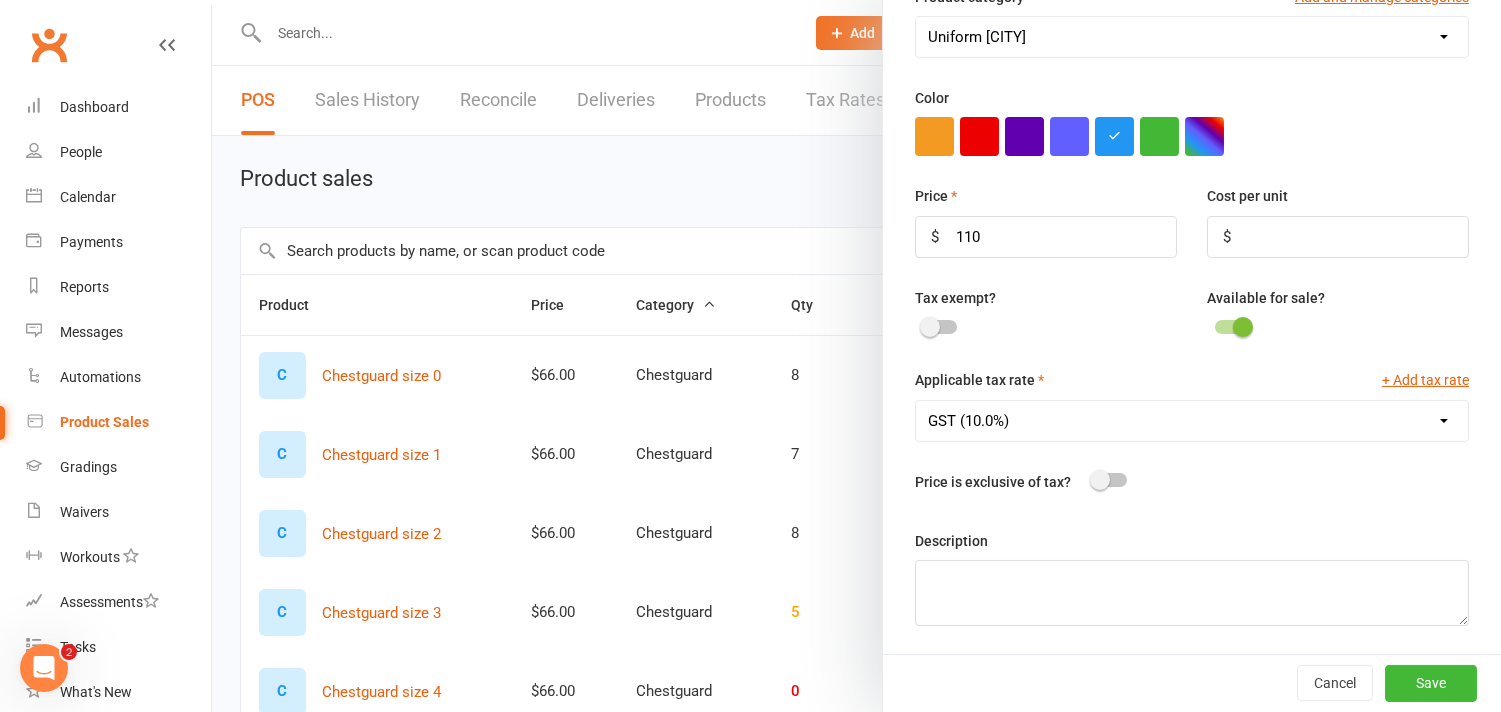 click on "GST (10.0%)" at bounding box center [1192, 421] 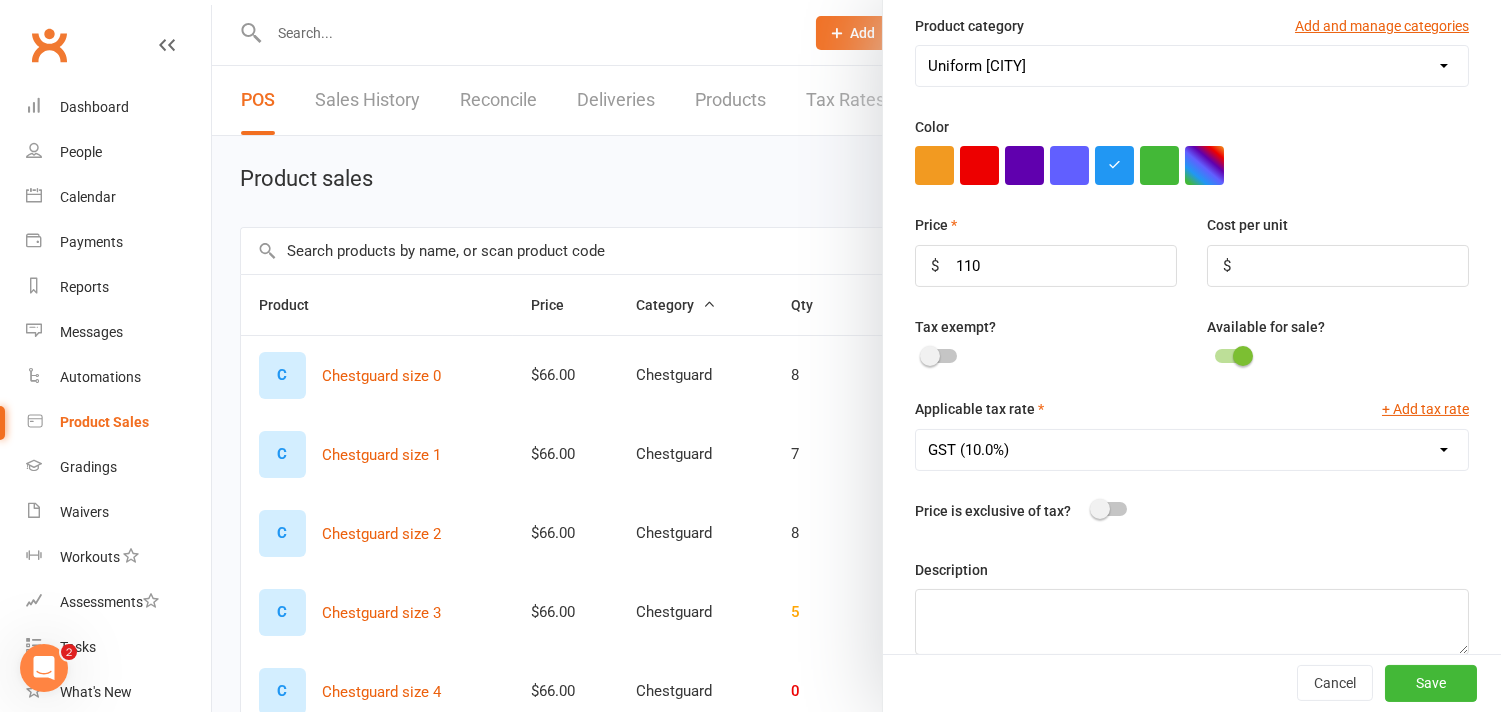 scroll, scrollTop: 402, scrollLeft: 0, axis: vertical 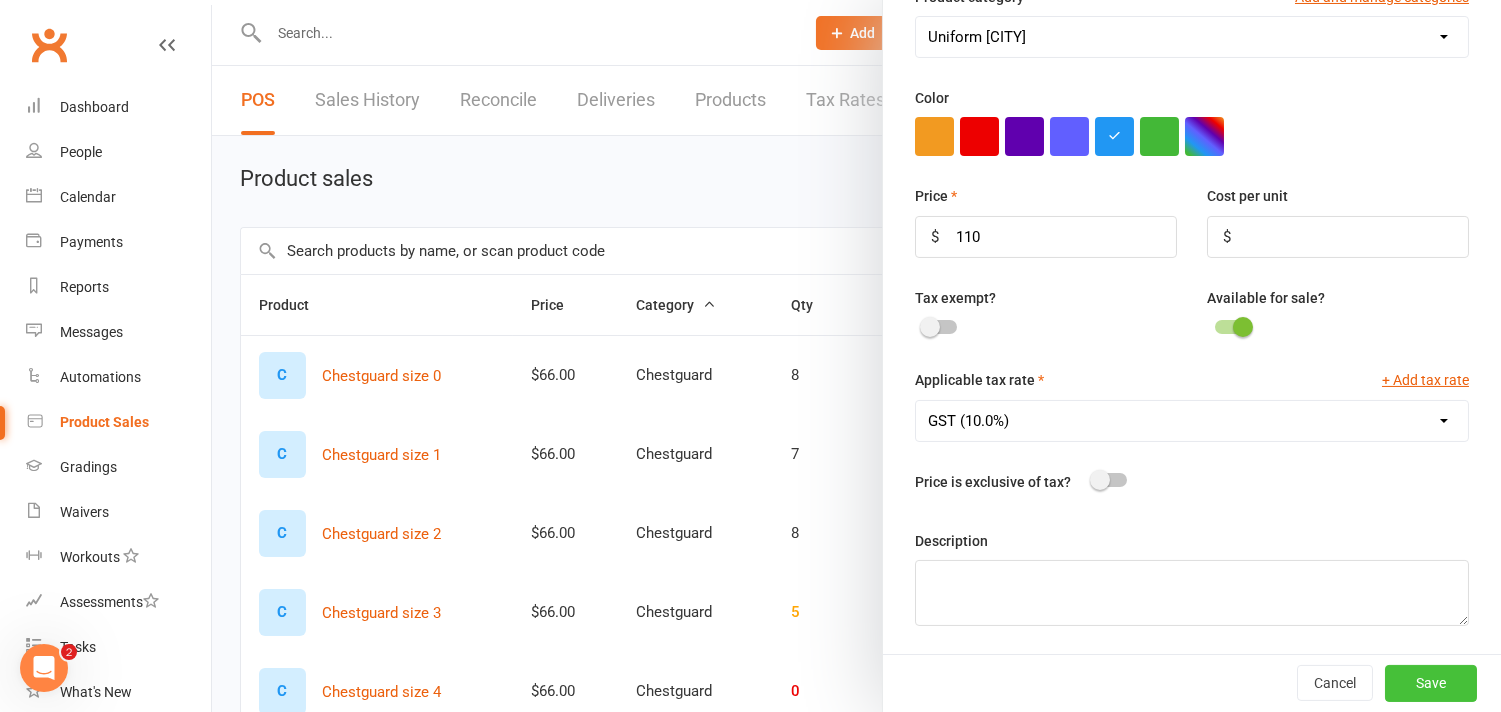click on "Save" at bounding box center [1431, 683] 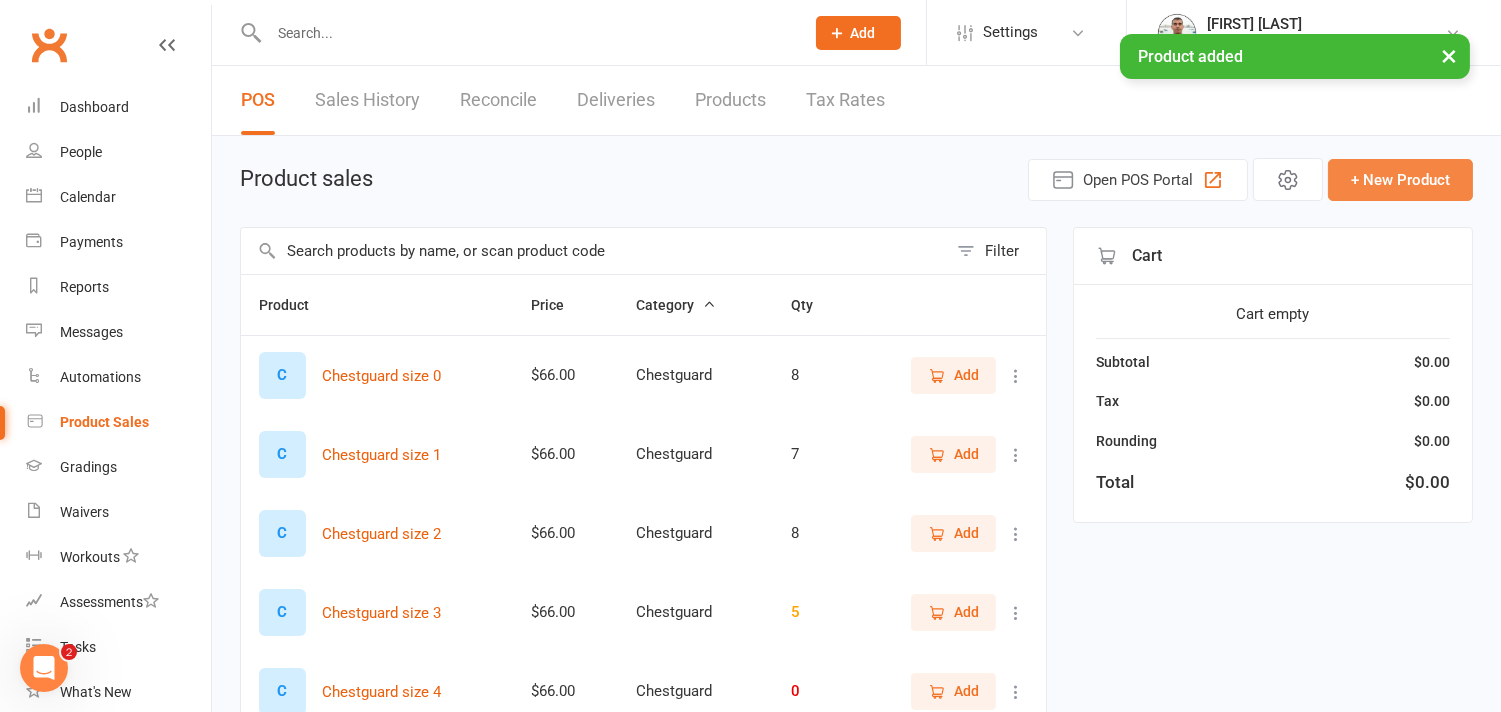 click on "+ New Product" at bounding box center (1400, 180) 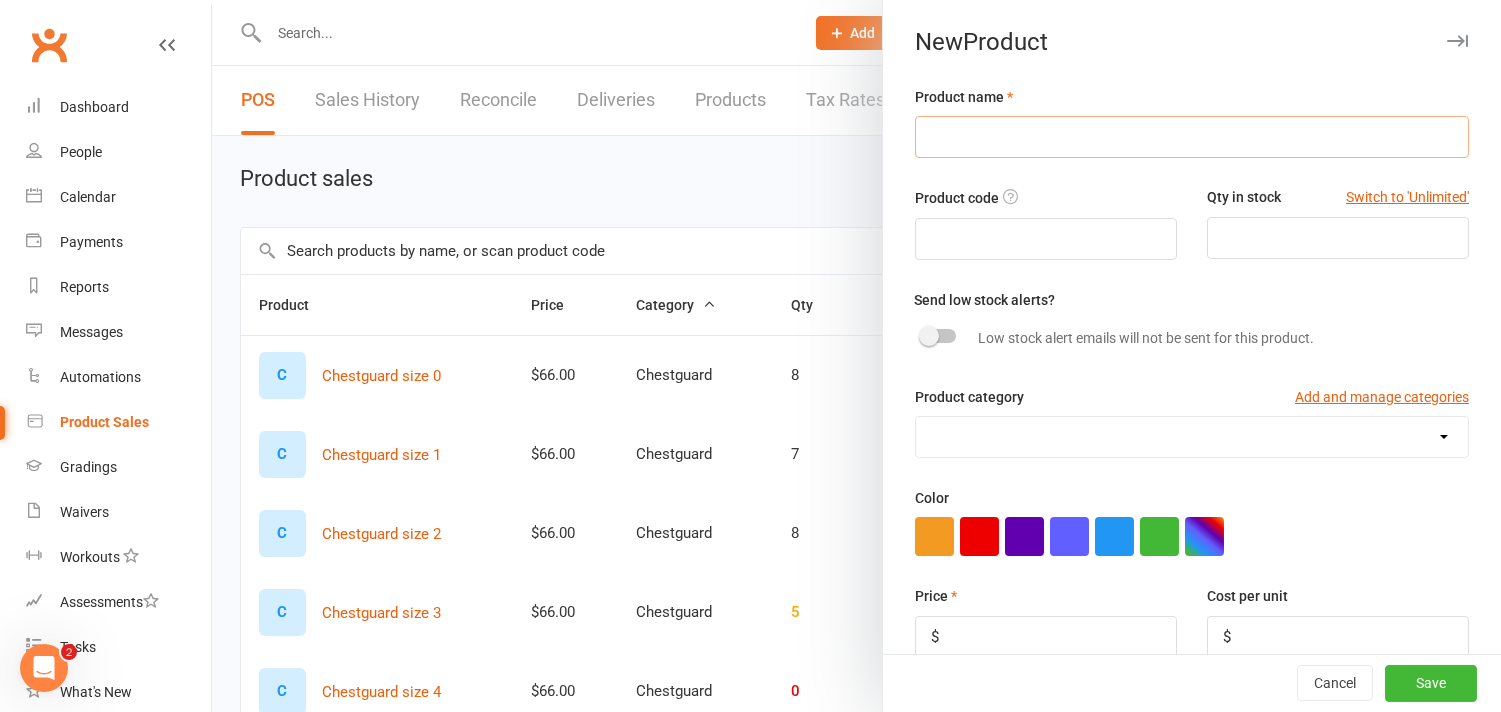 click at bounding box center [1192, 137] 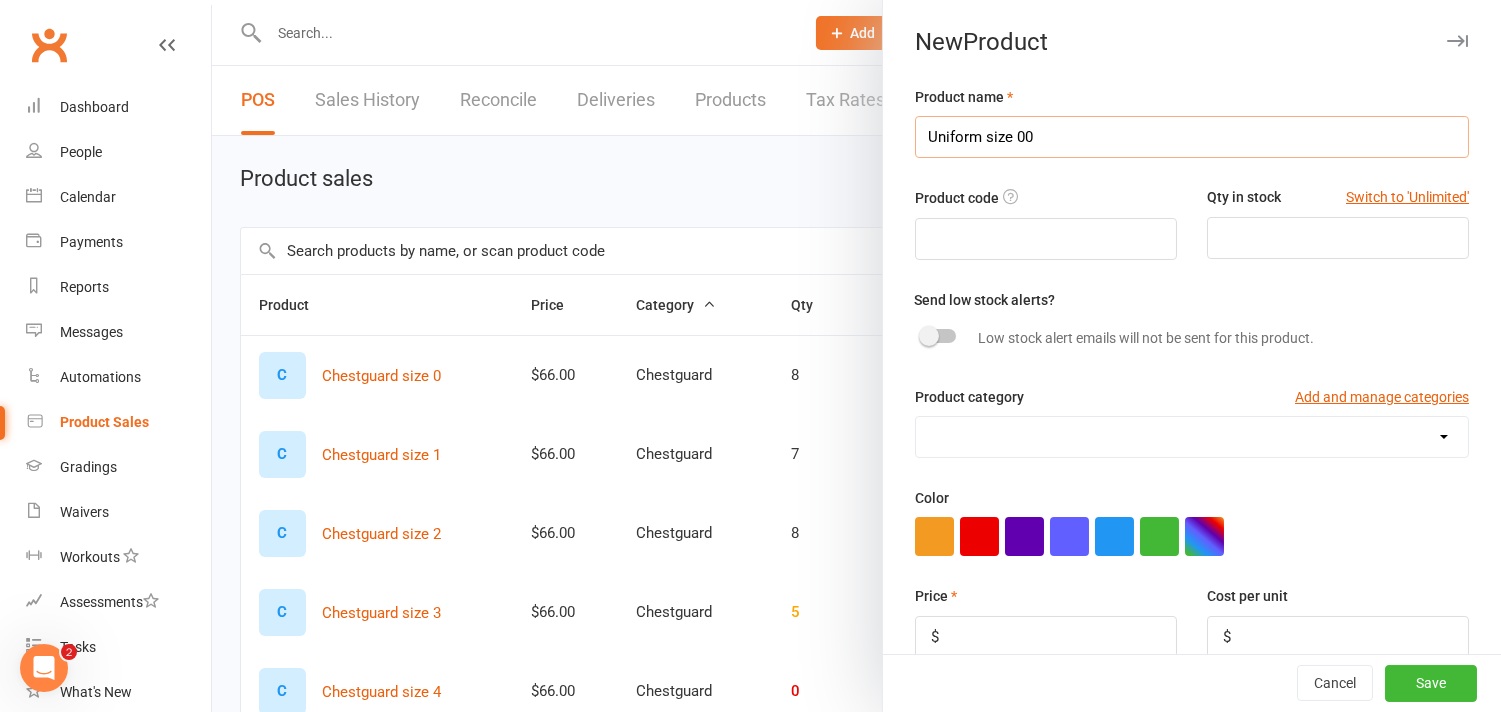 type on "Uniform size 00" 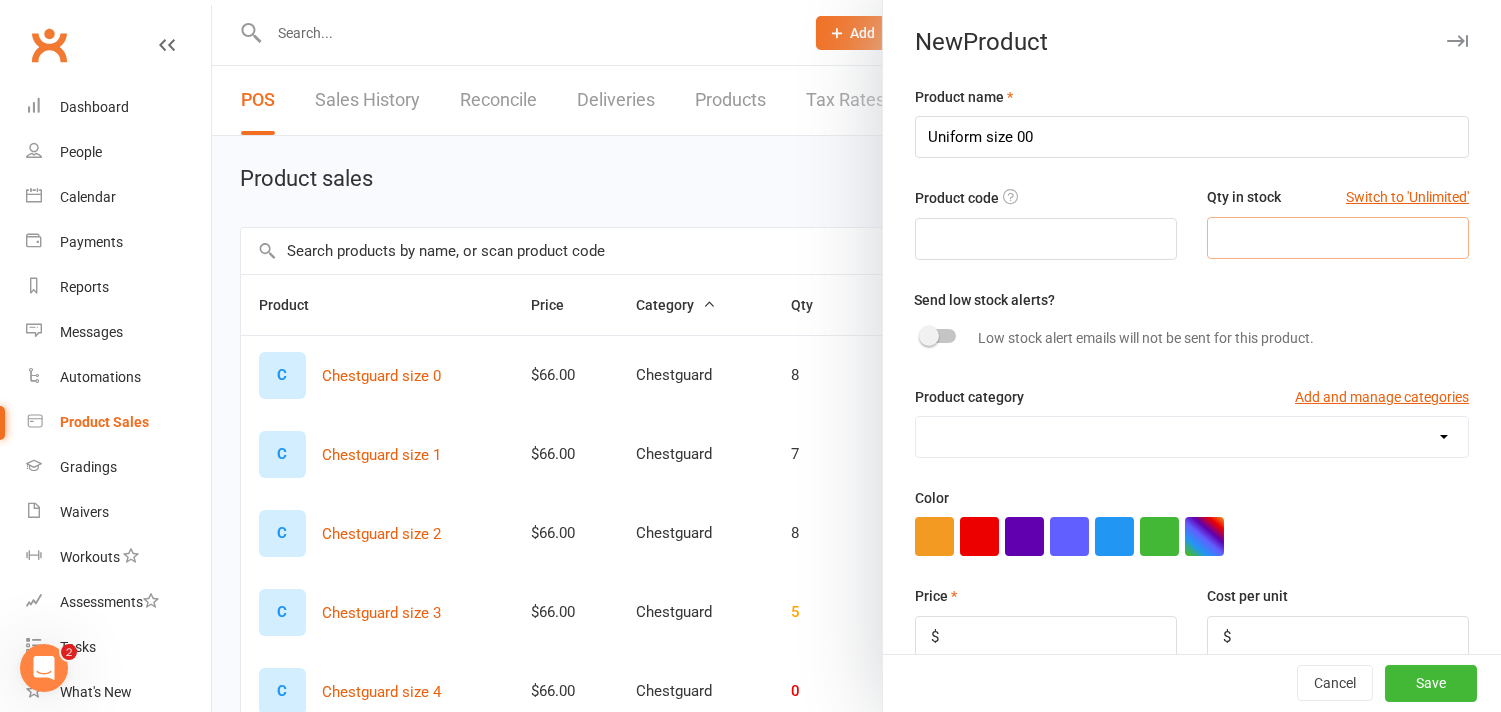 click at bounding box center (1338, 238) 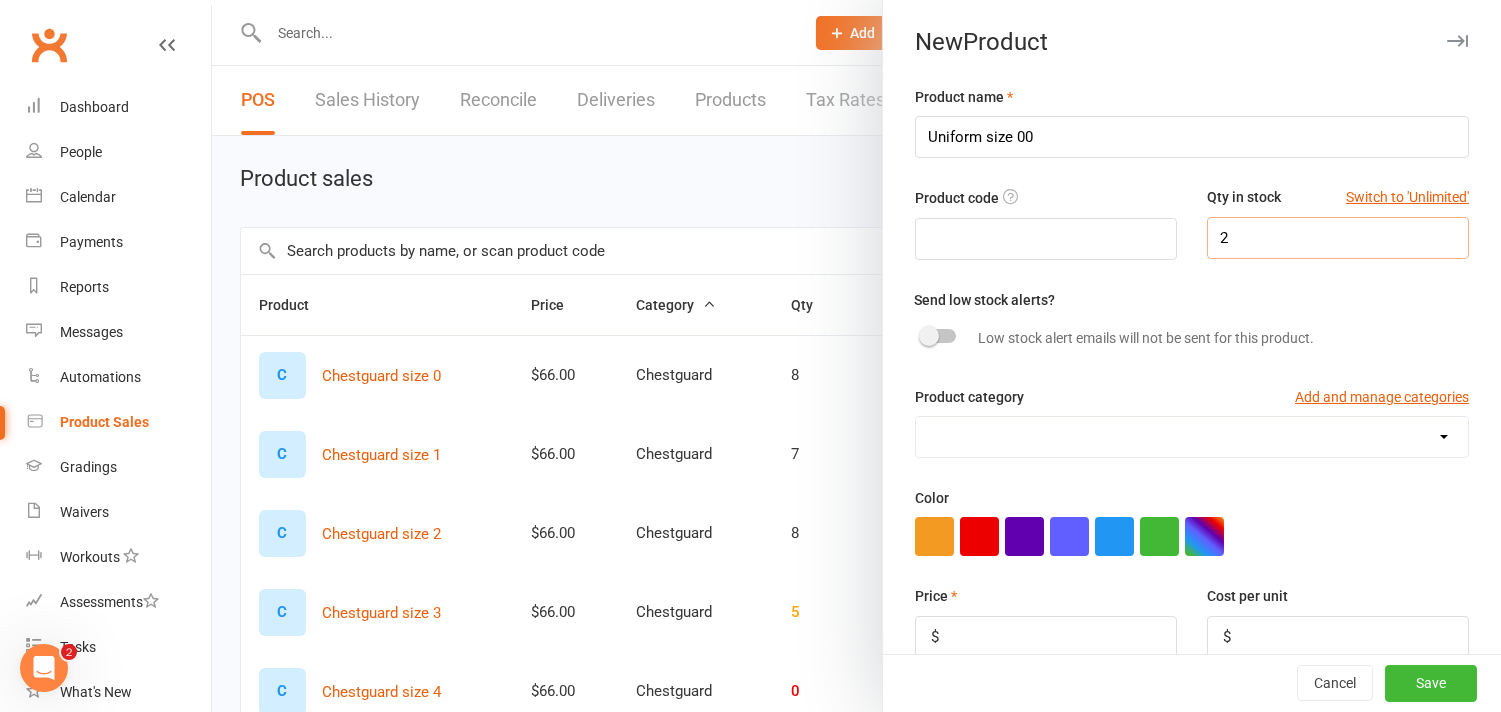 type on "2" 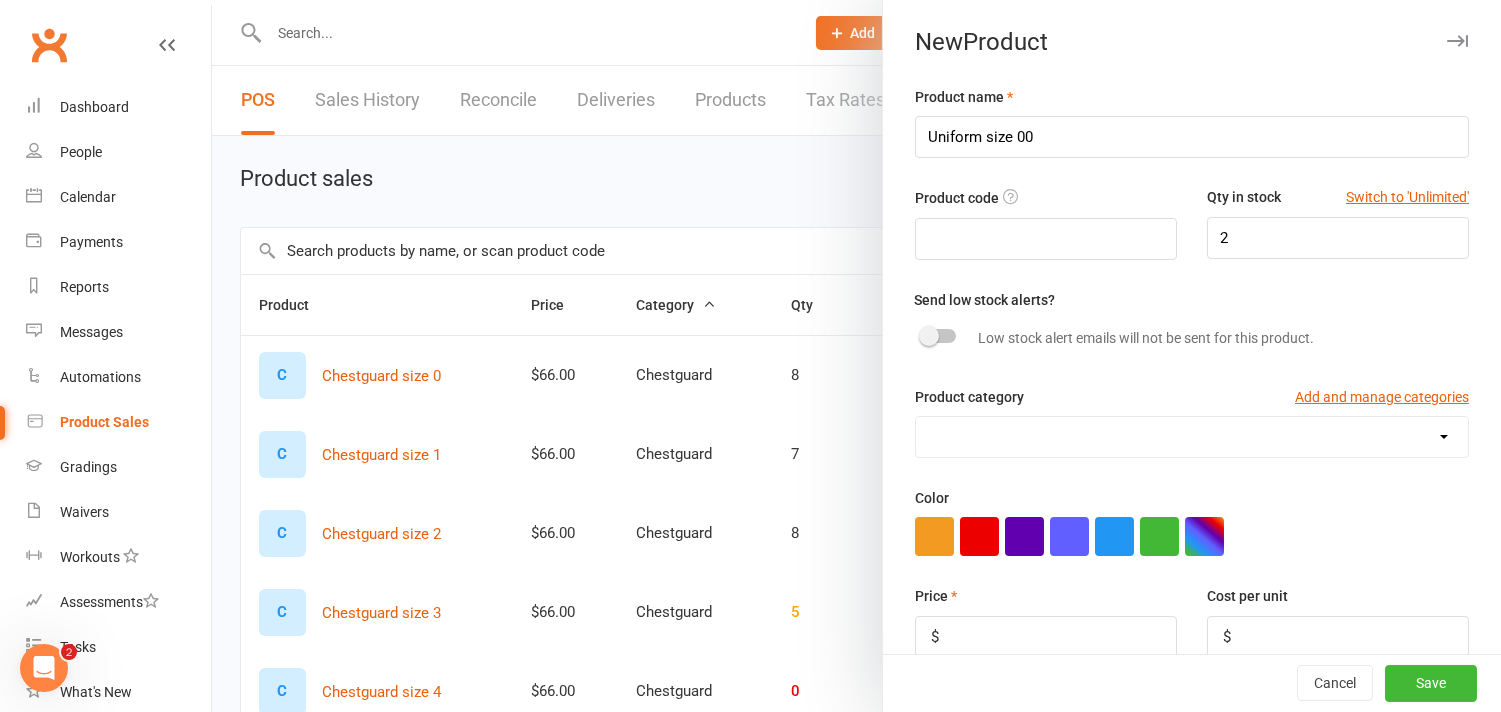 click on "Chestguard Gloves Headguard Uniform [CITY] Uniform [CITY]" at bounding box center [1192, 437] 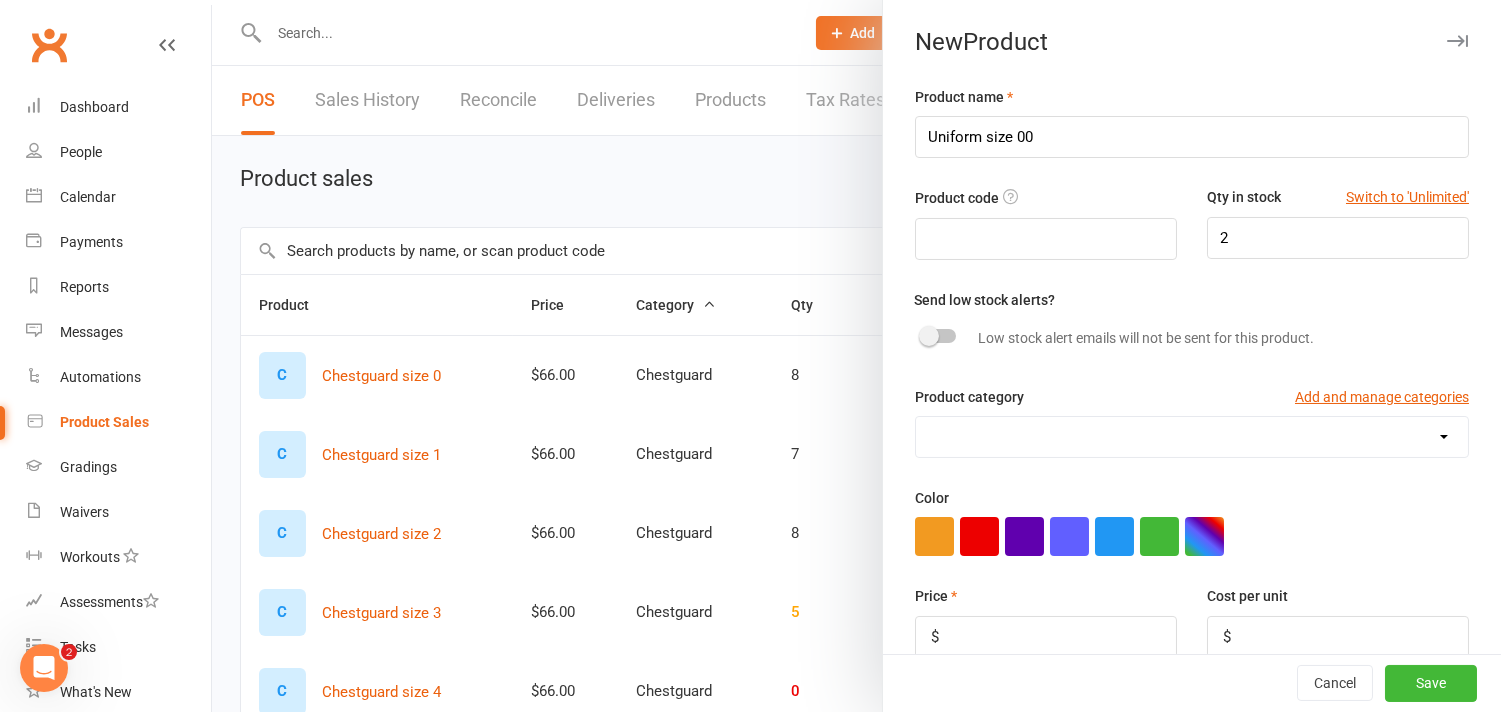 select on "3997" 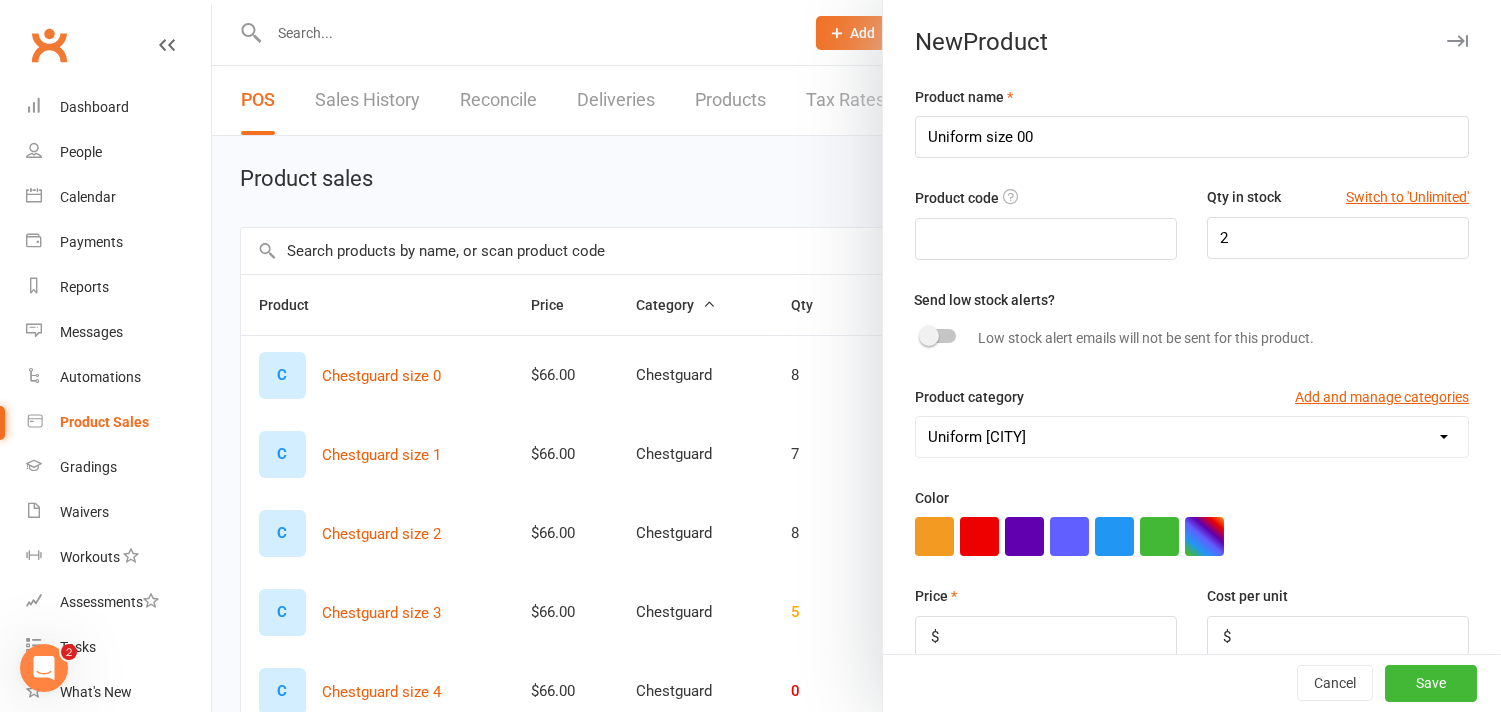 click on "Chestguard Gloves Headguard Uniform [CITY] Uniform [CITY]" at bounding box center [1192, 437] 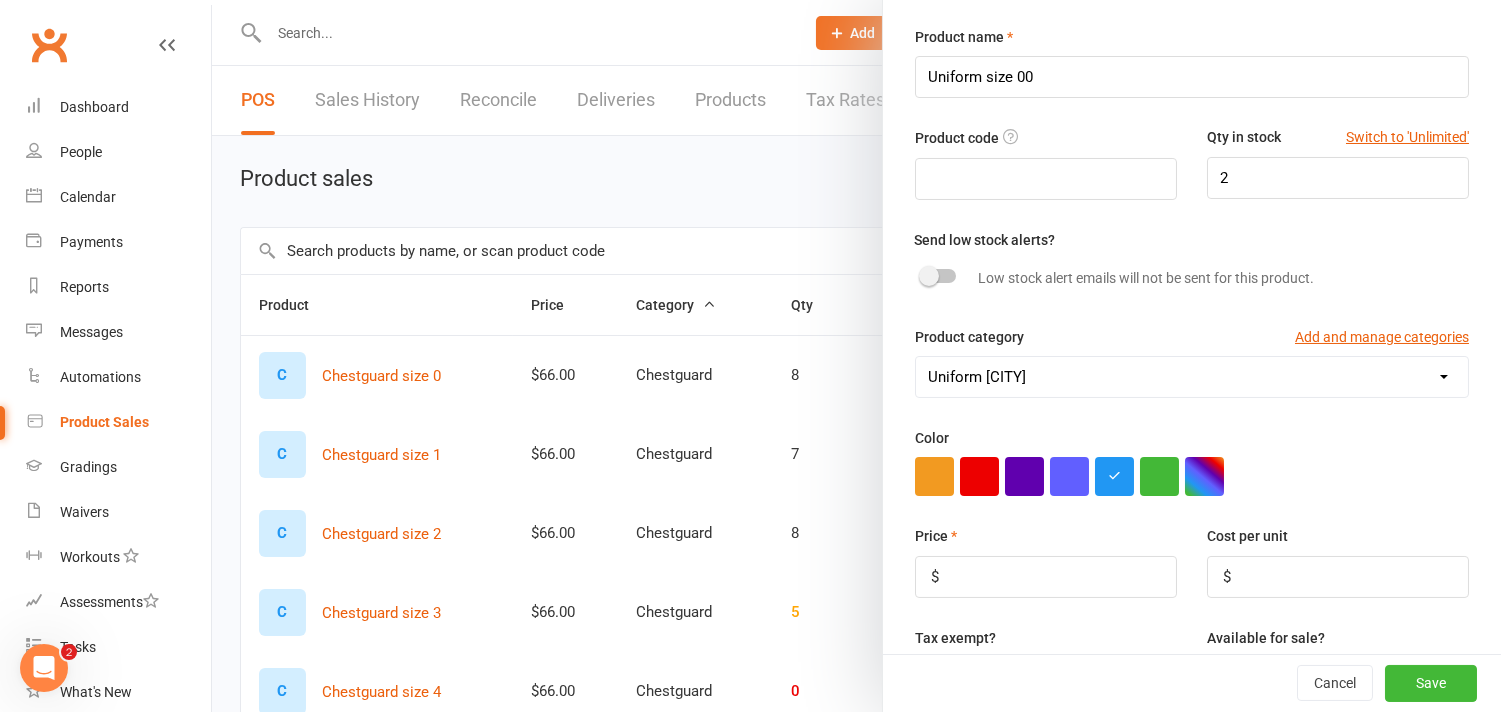 scroll, scrollTop: 111, scrollLeft: 0, axis: vertical 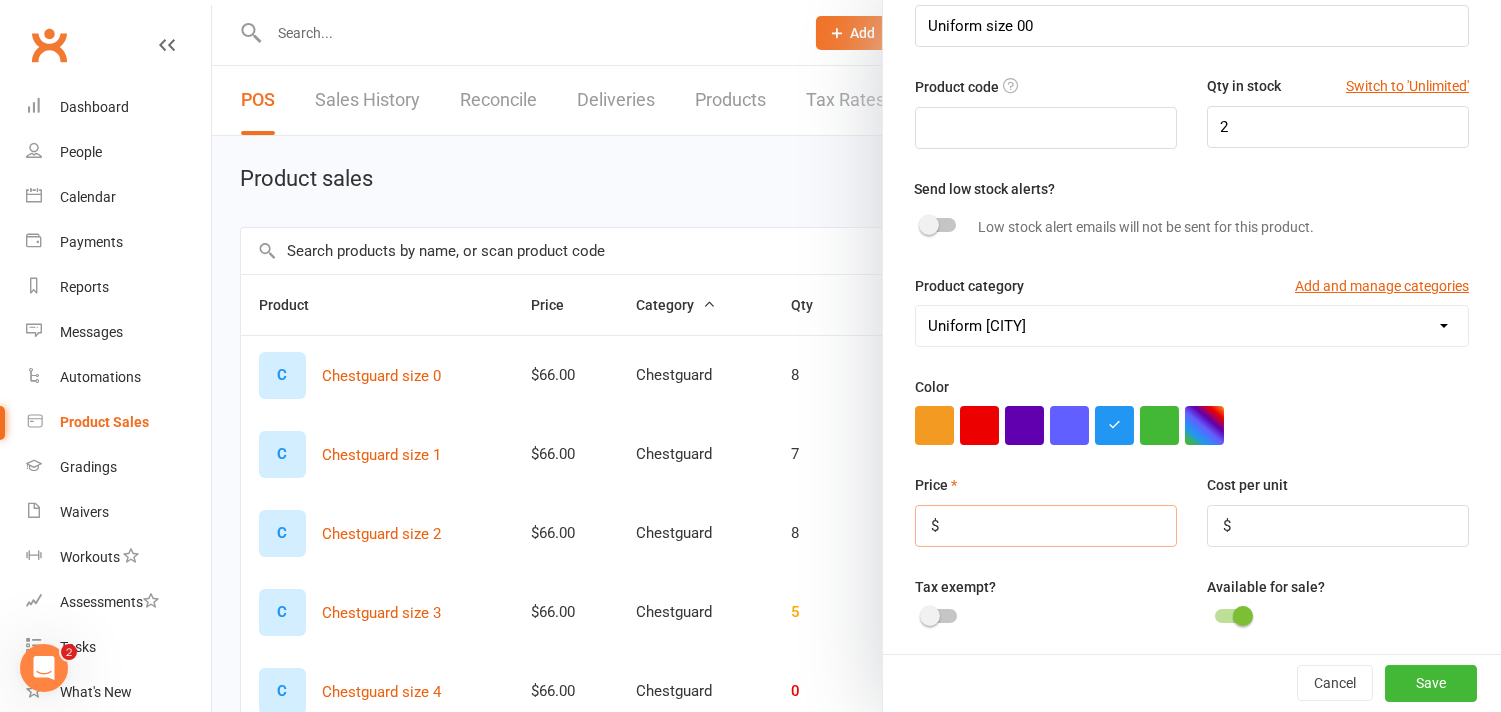 click at bounding box center [1046, 526] 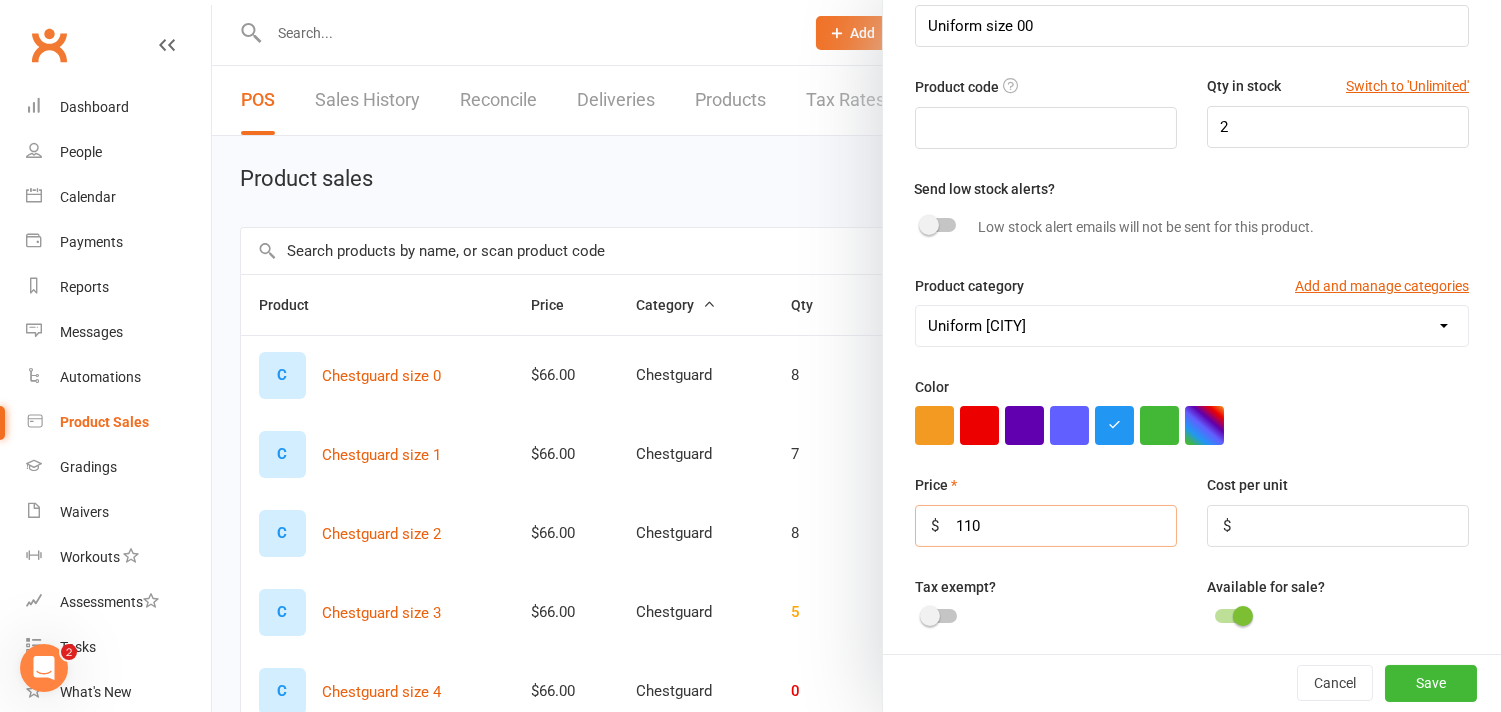 type on "110" 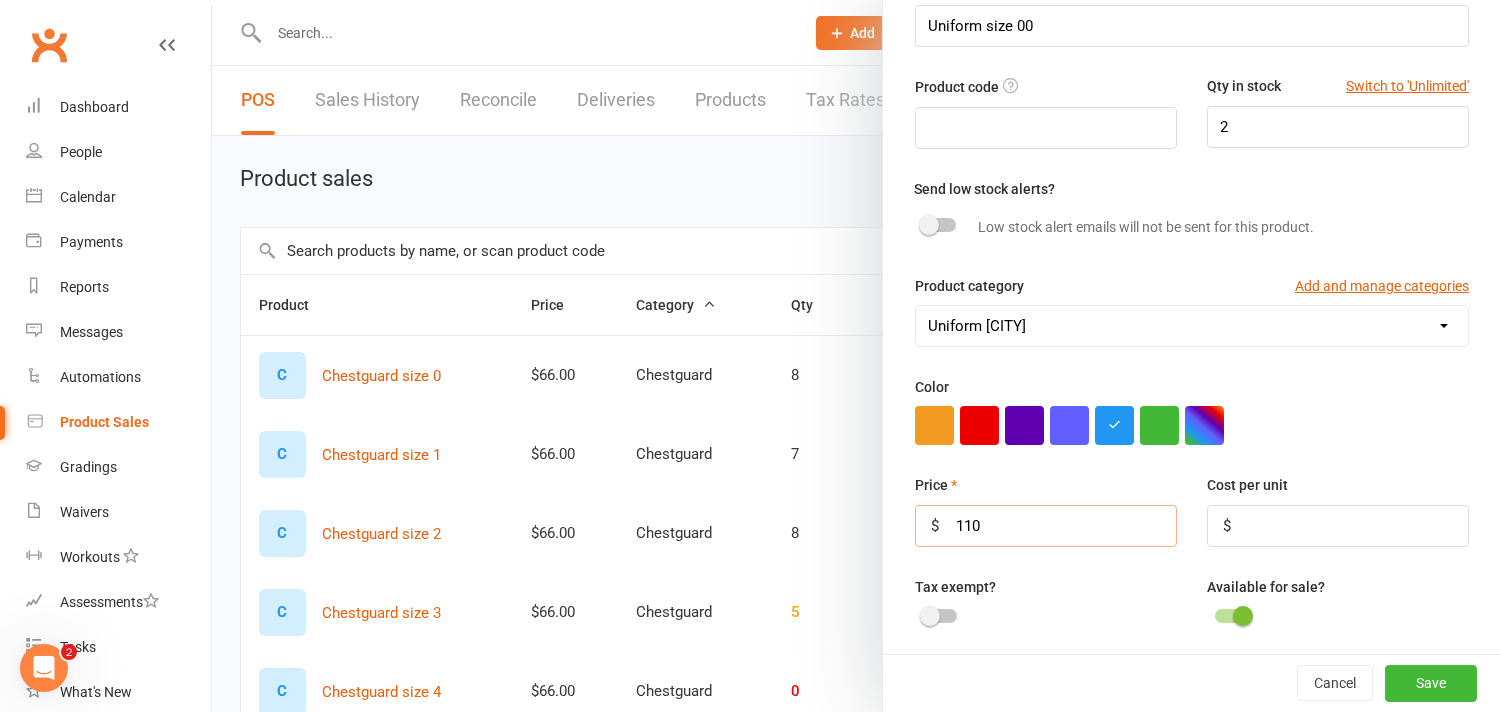 scroll, scrollTop: 402, scrollLeft: 0, axis: vertical 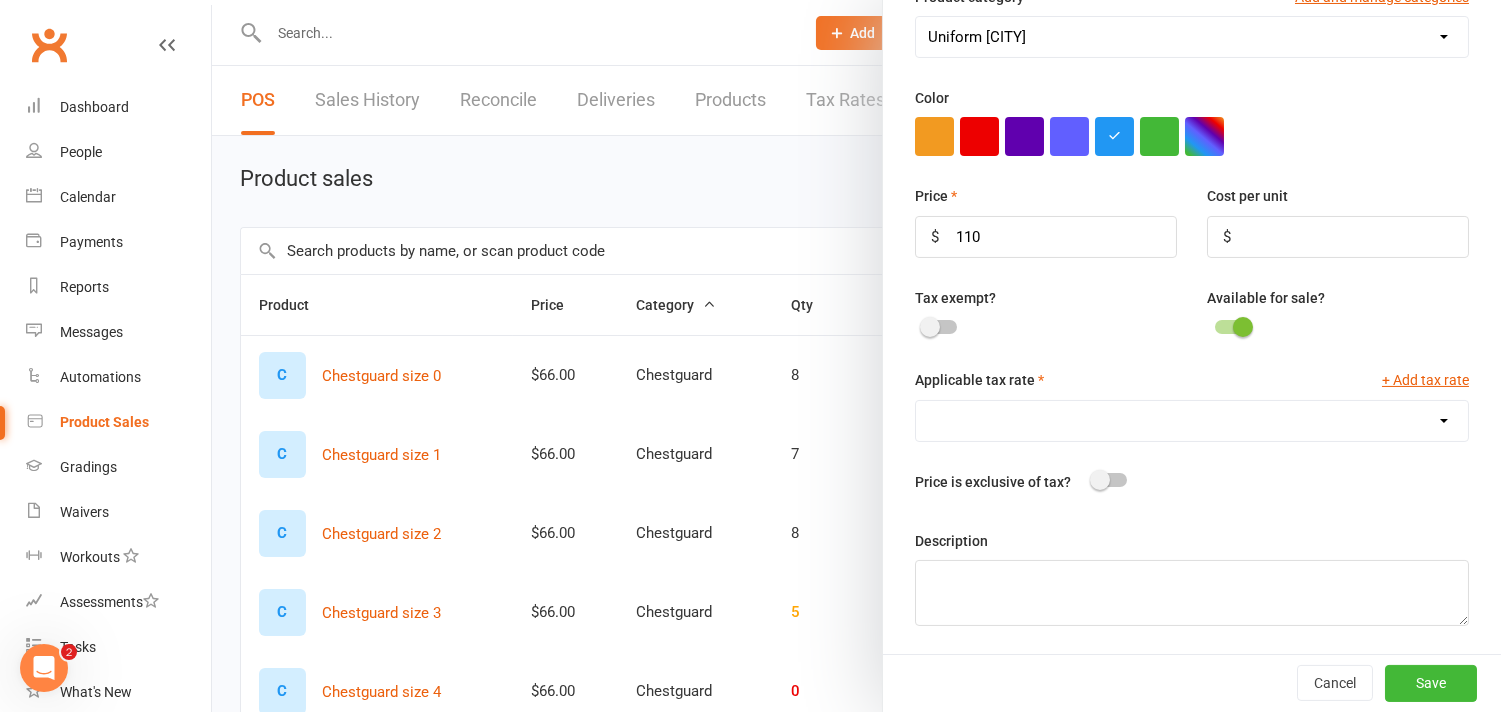 click on "GST (10.0%)" at bounding box center (1192, 421) 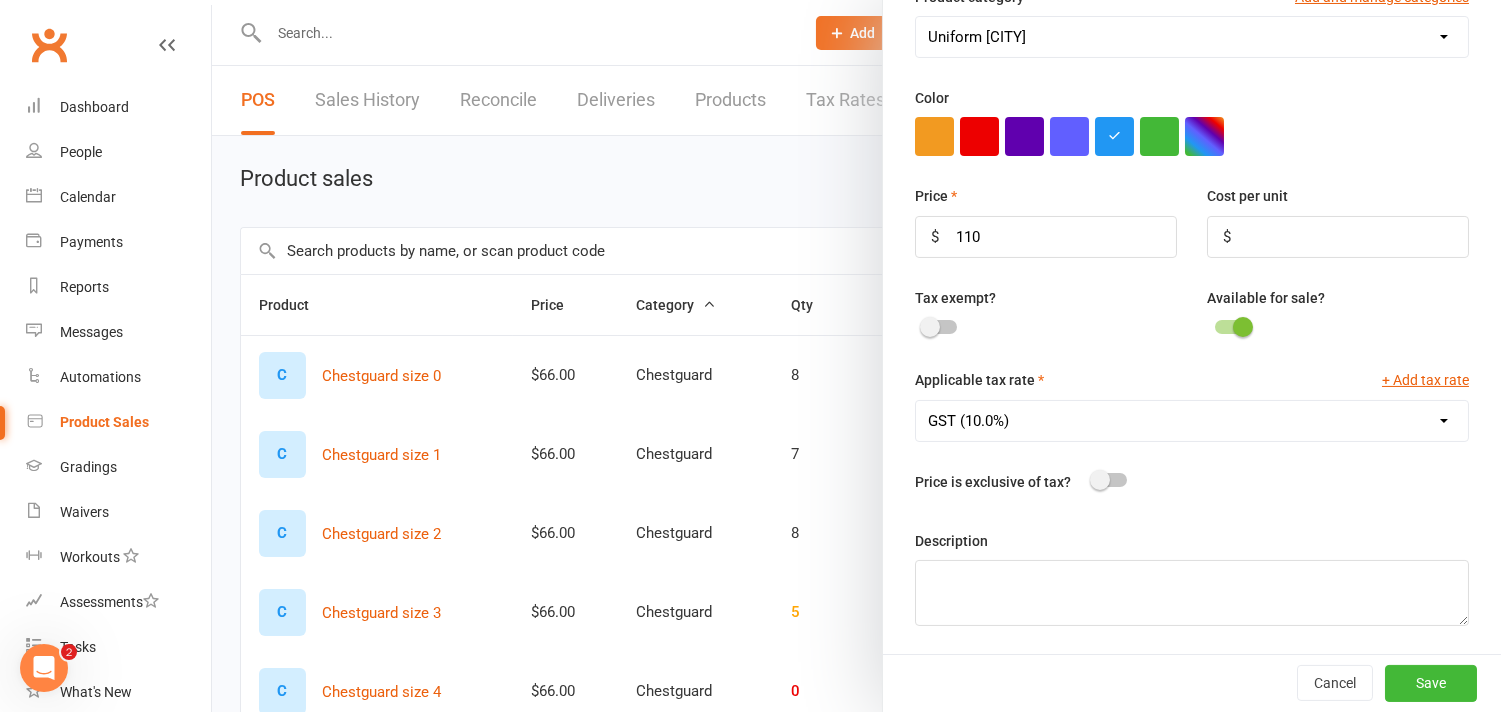 click on "GST (10.0%)" at bounding box center [1192, 421] 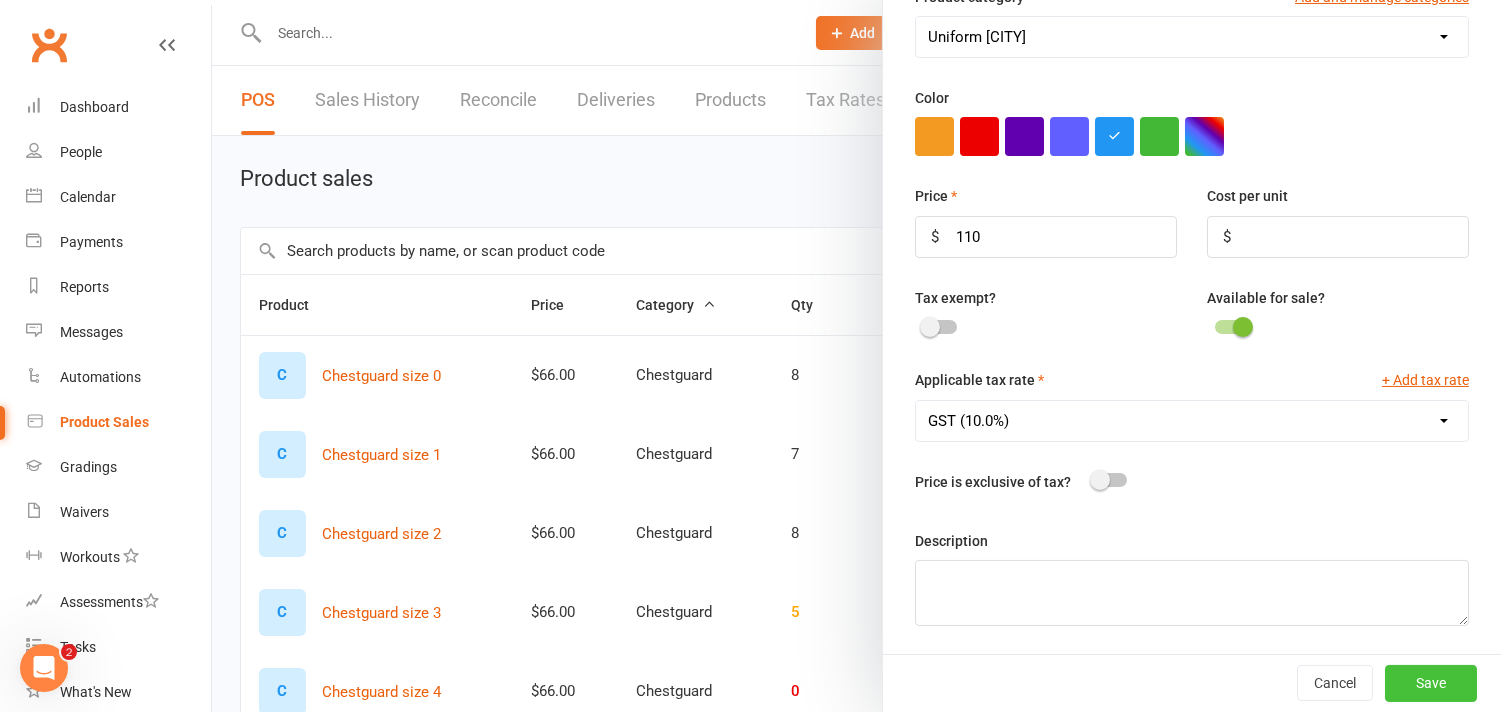 click on "Save" at bounding box center (1431, 683) 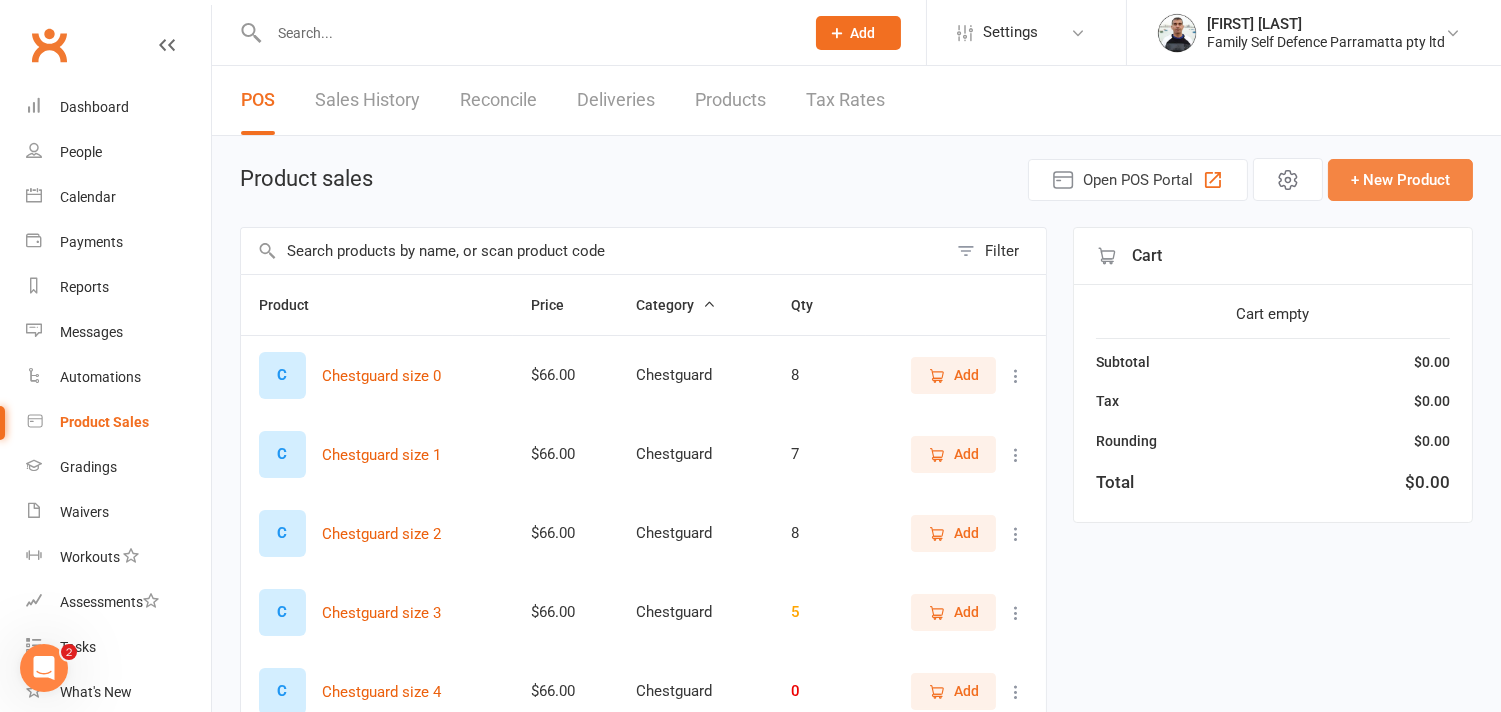 click on "+ New Product" at bounding box center [1400, 180] 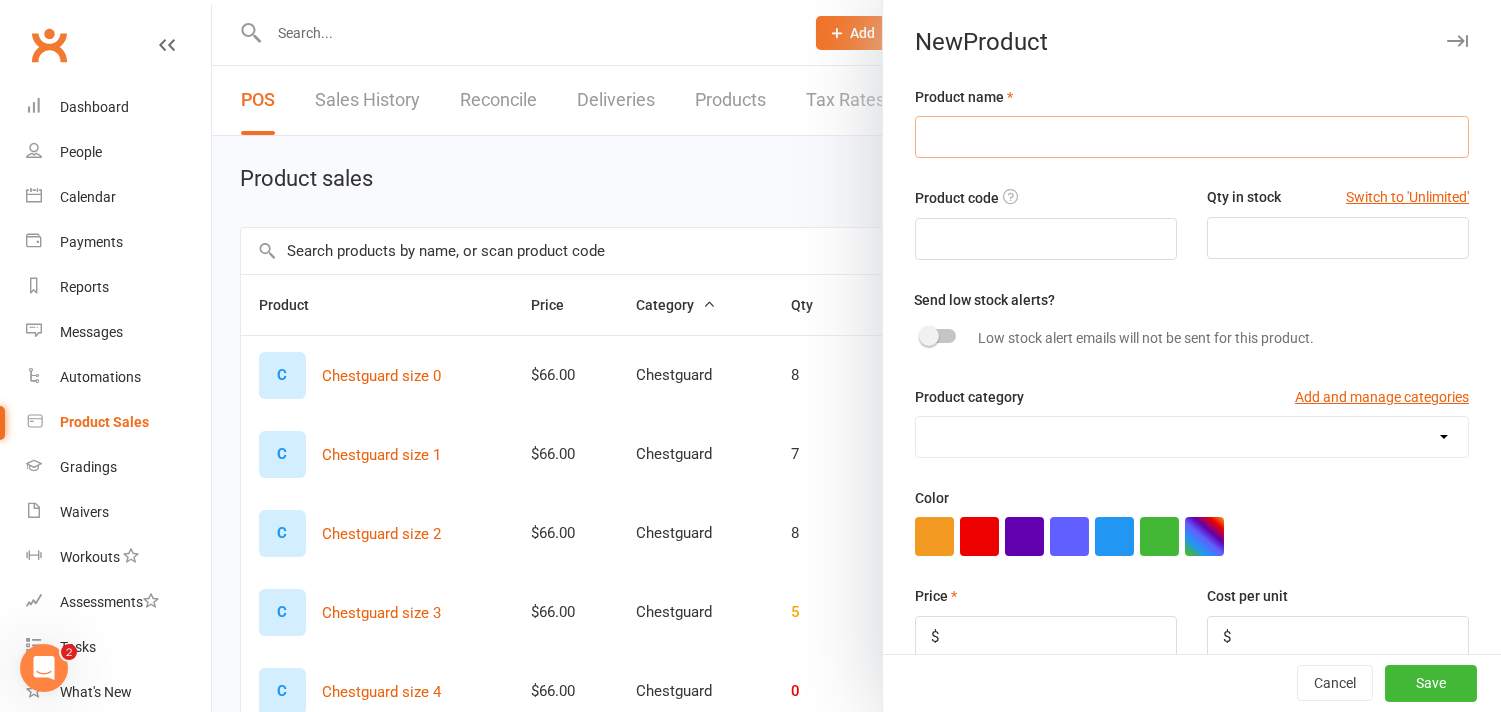 click at bounding box center (1192, 137) 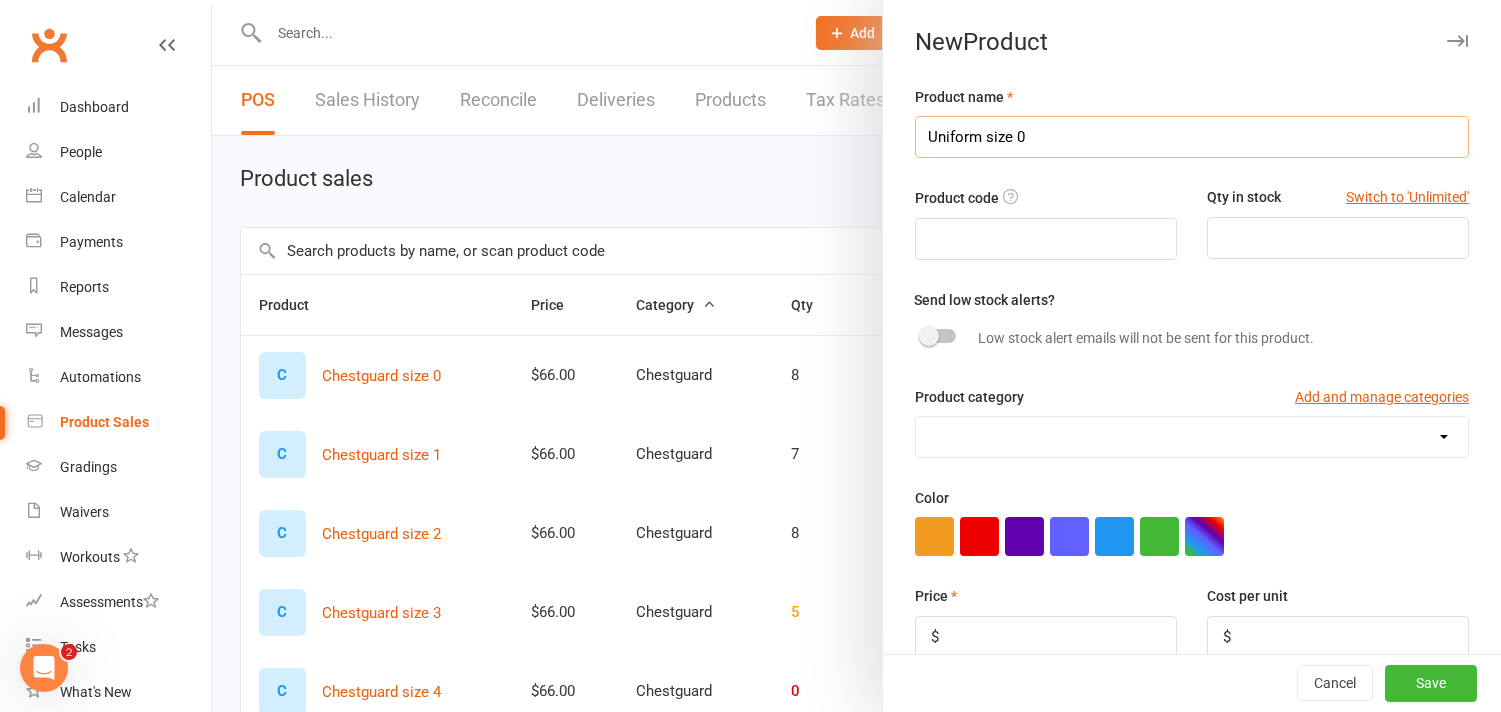 type on "Uniform size 0" 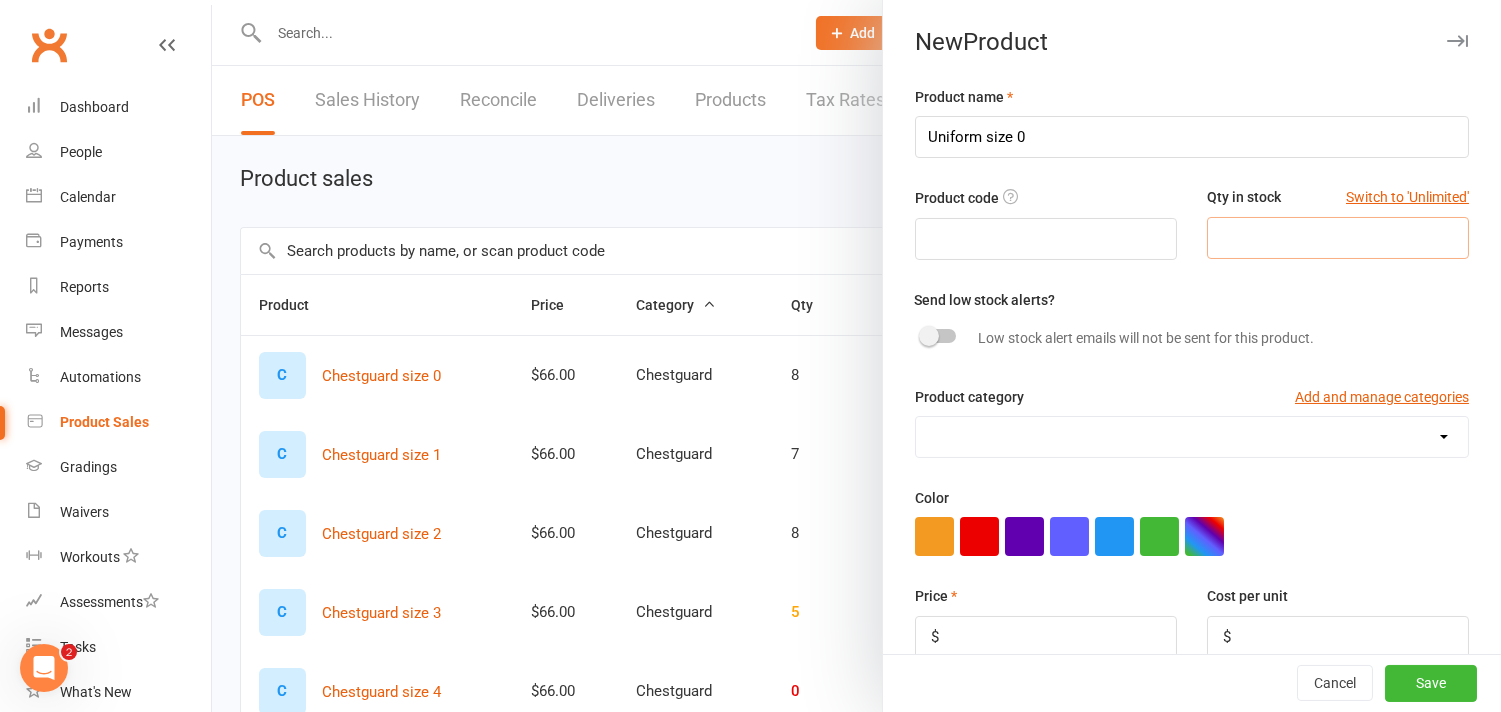 click at bounding box center (1338, 238) 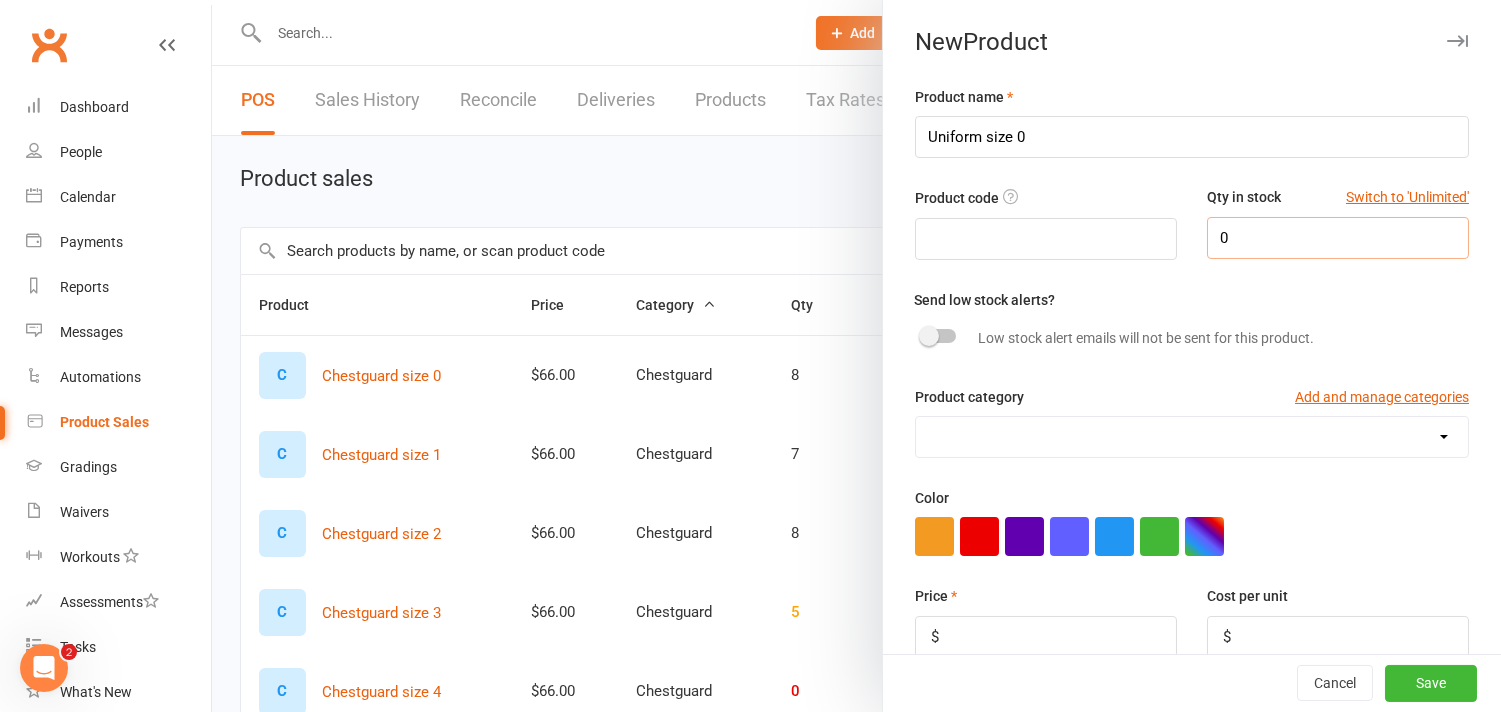 type on "0" 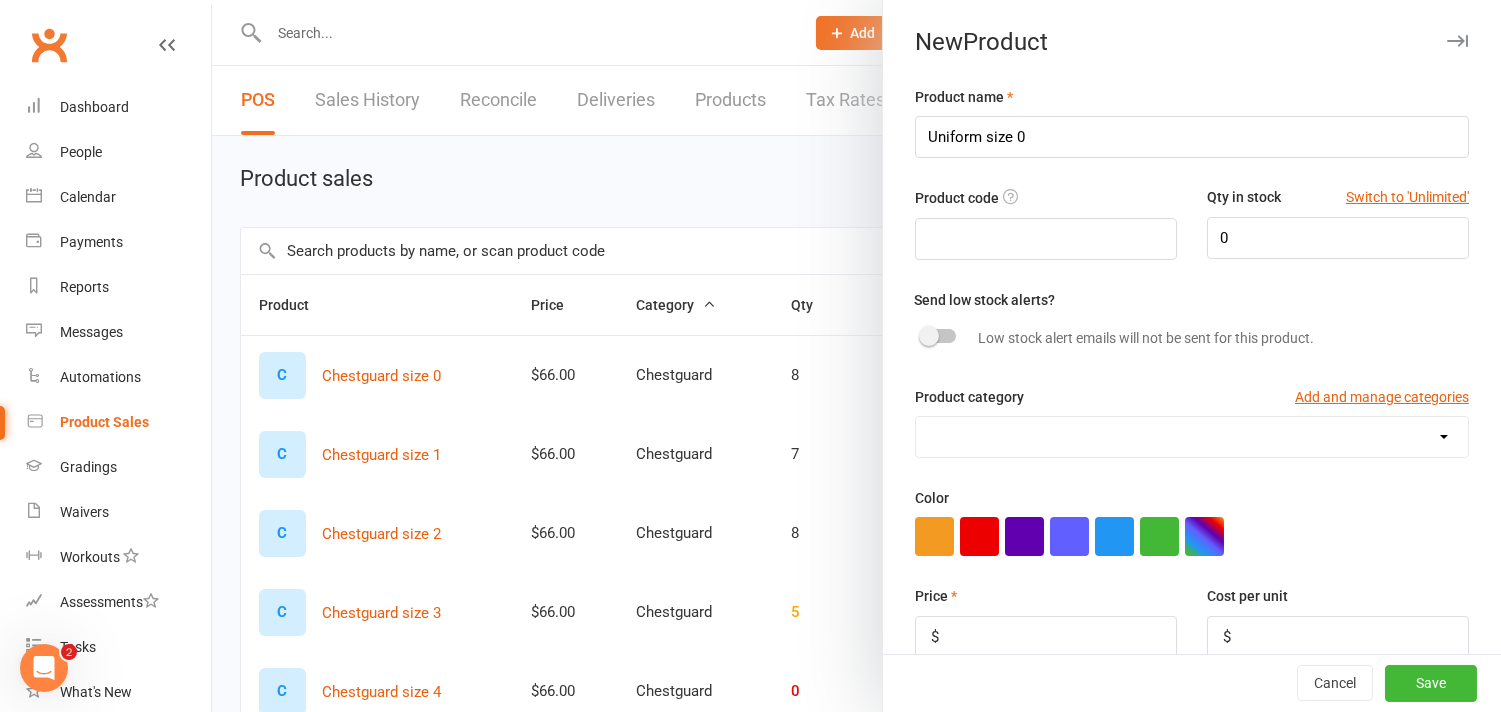 click on "Chestguard Gloves Headguard Uniform [CITY] Uniform [CITY]" at bounding box center (1192, 437) 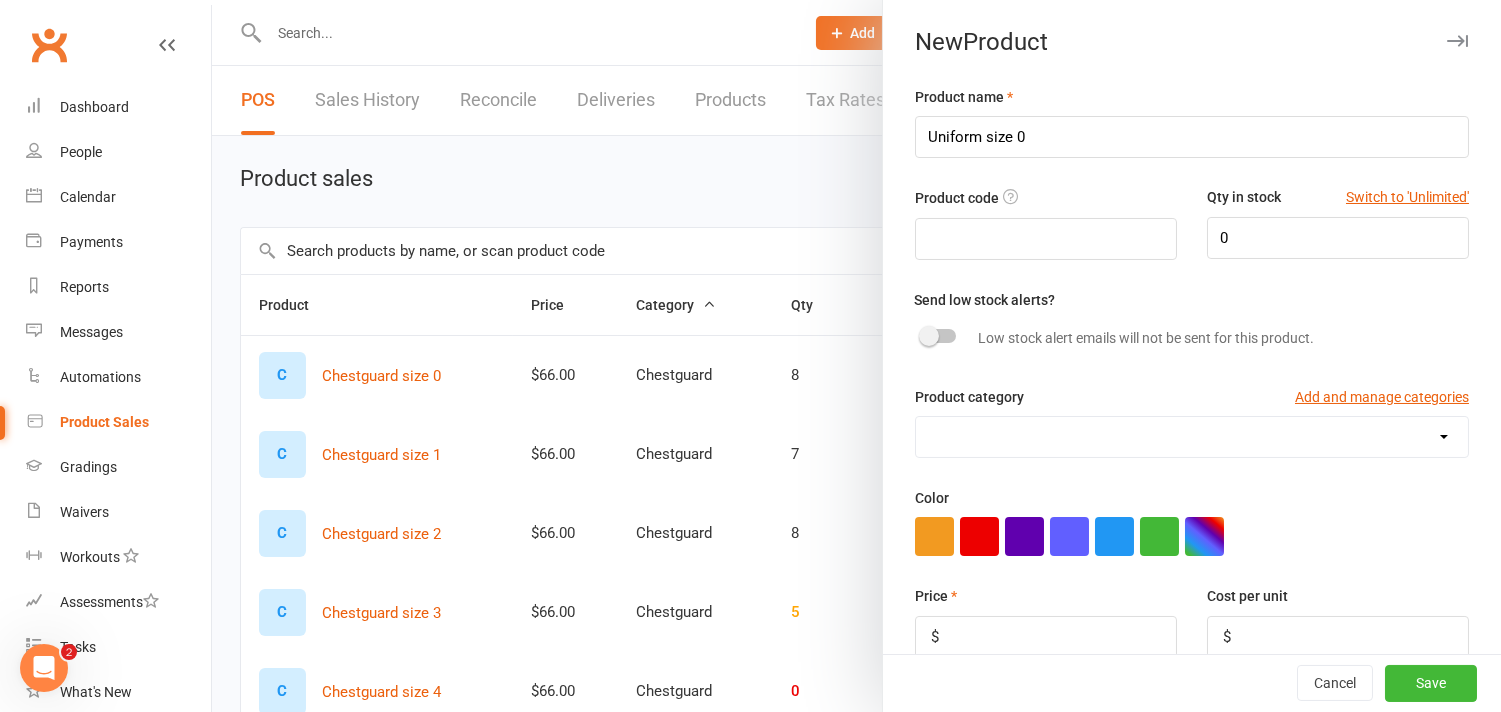 select on "3997" 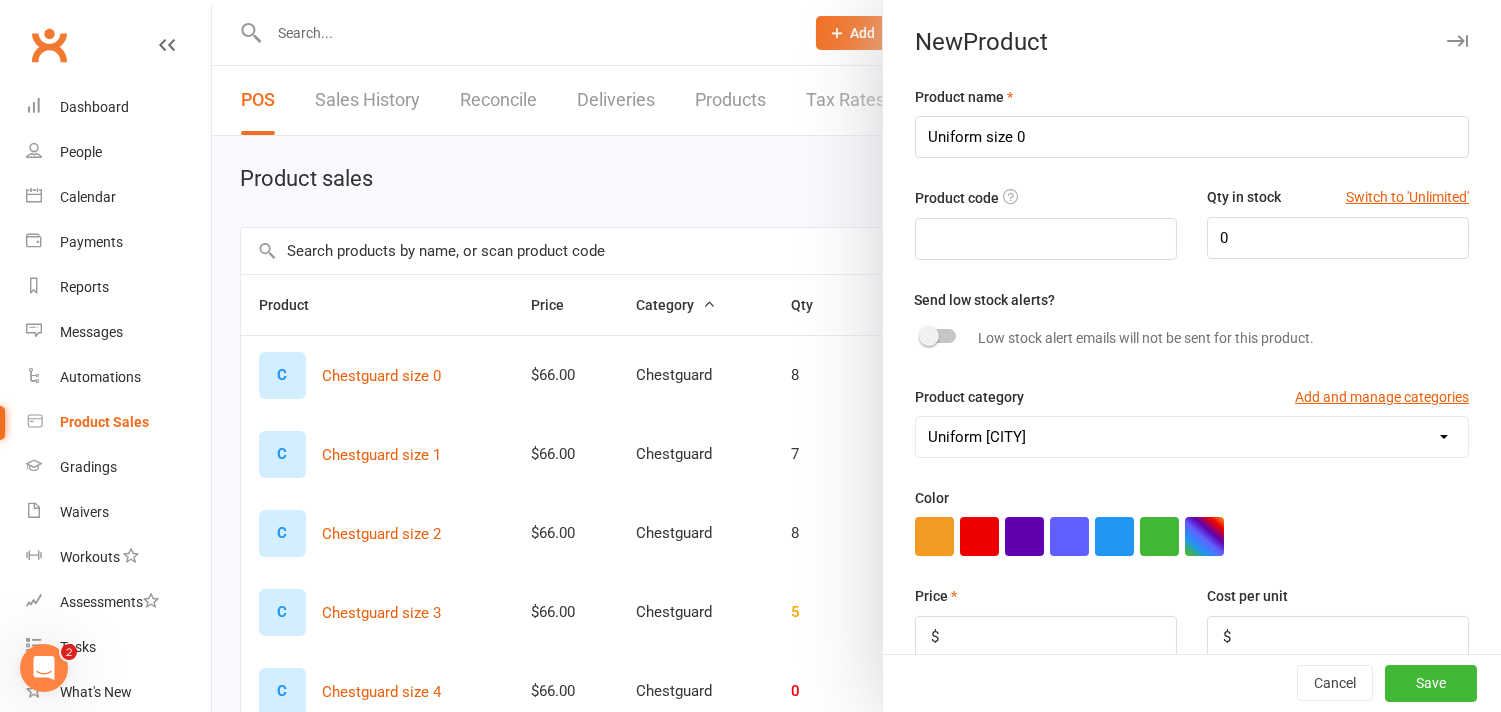 click on "Chestguard Gloves Headguard Uniform [CITY] Uniform [CITY]" at bounding box center [1192, 437] 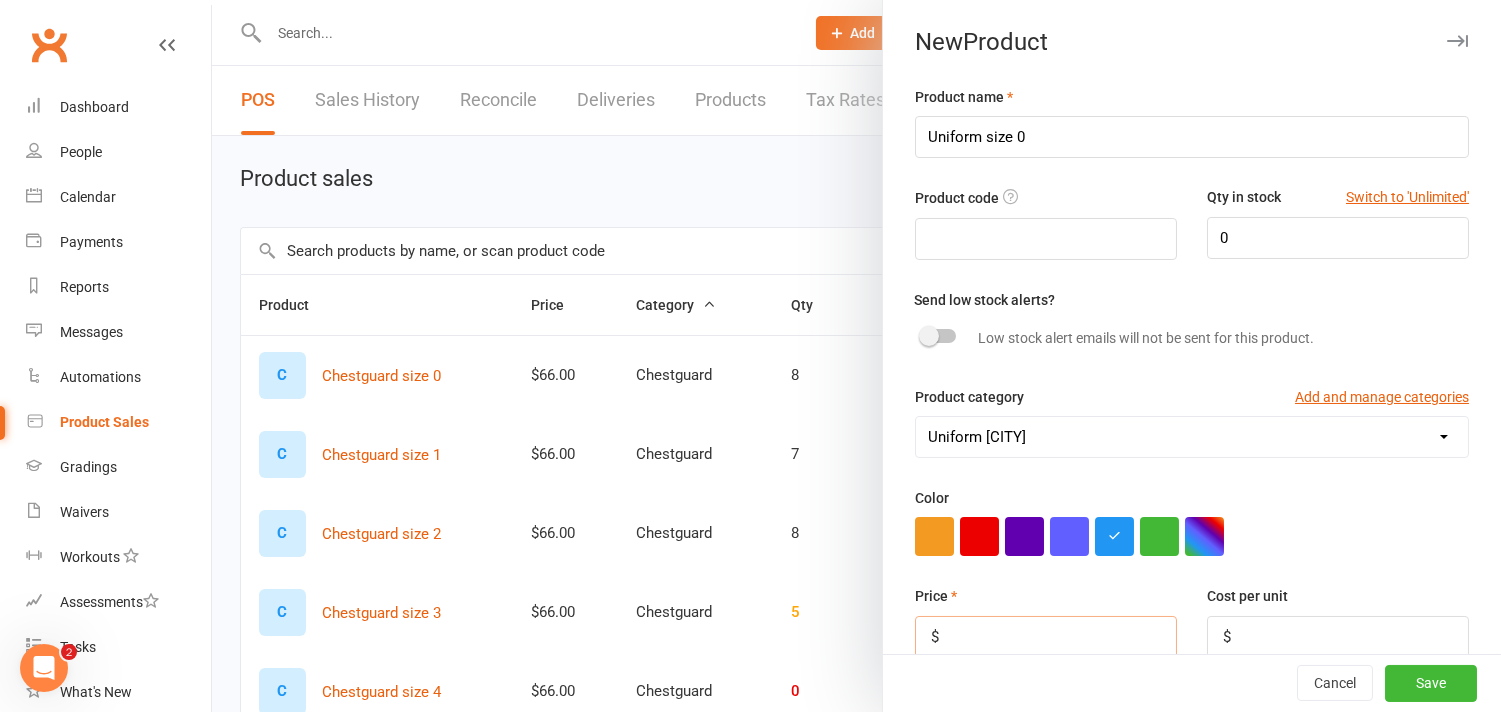 click at bounding box center (1046, 637) 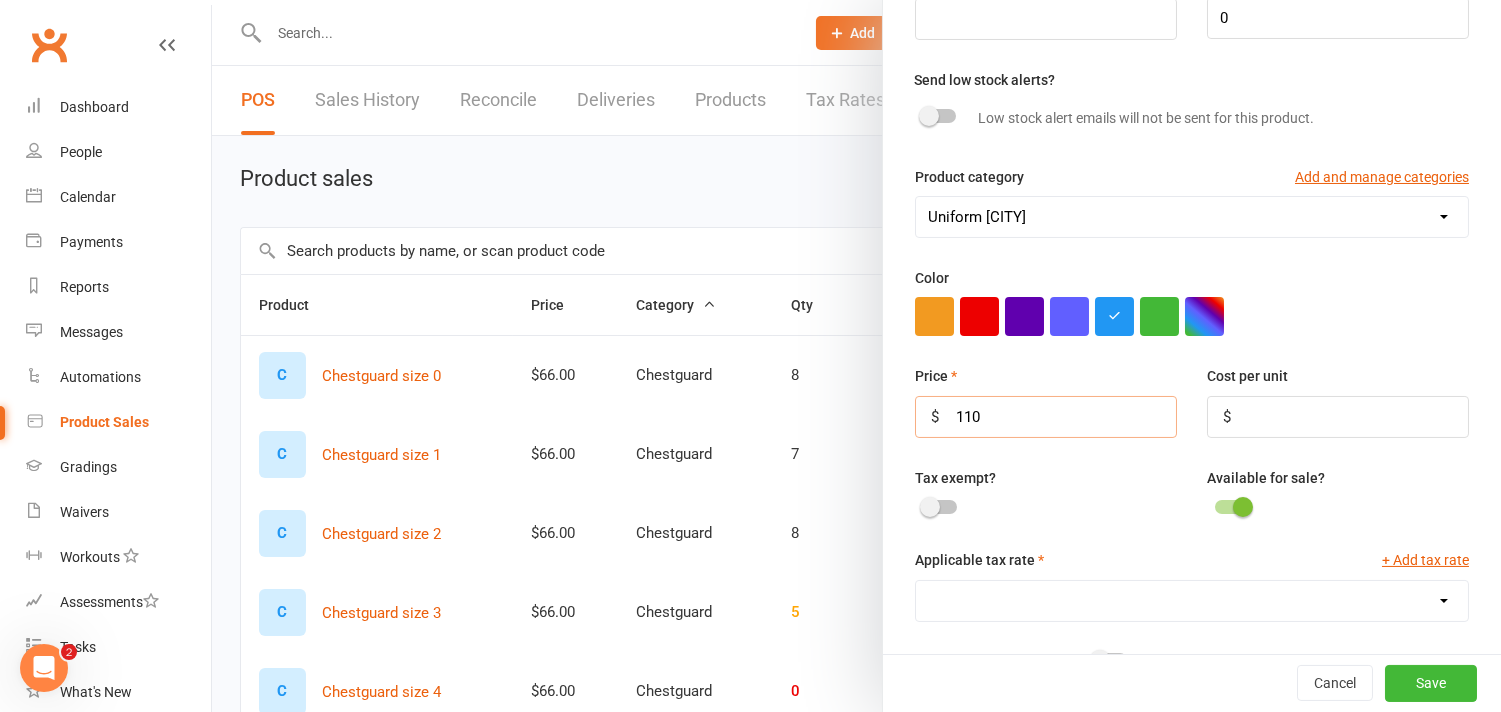 scroll, scrollTop: 222, scrollLeft: 0, axis: vertical 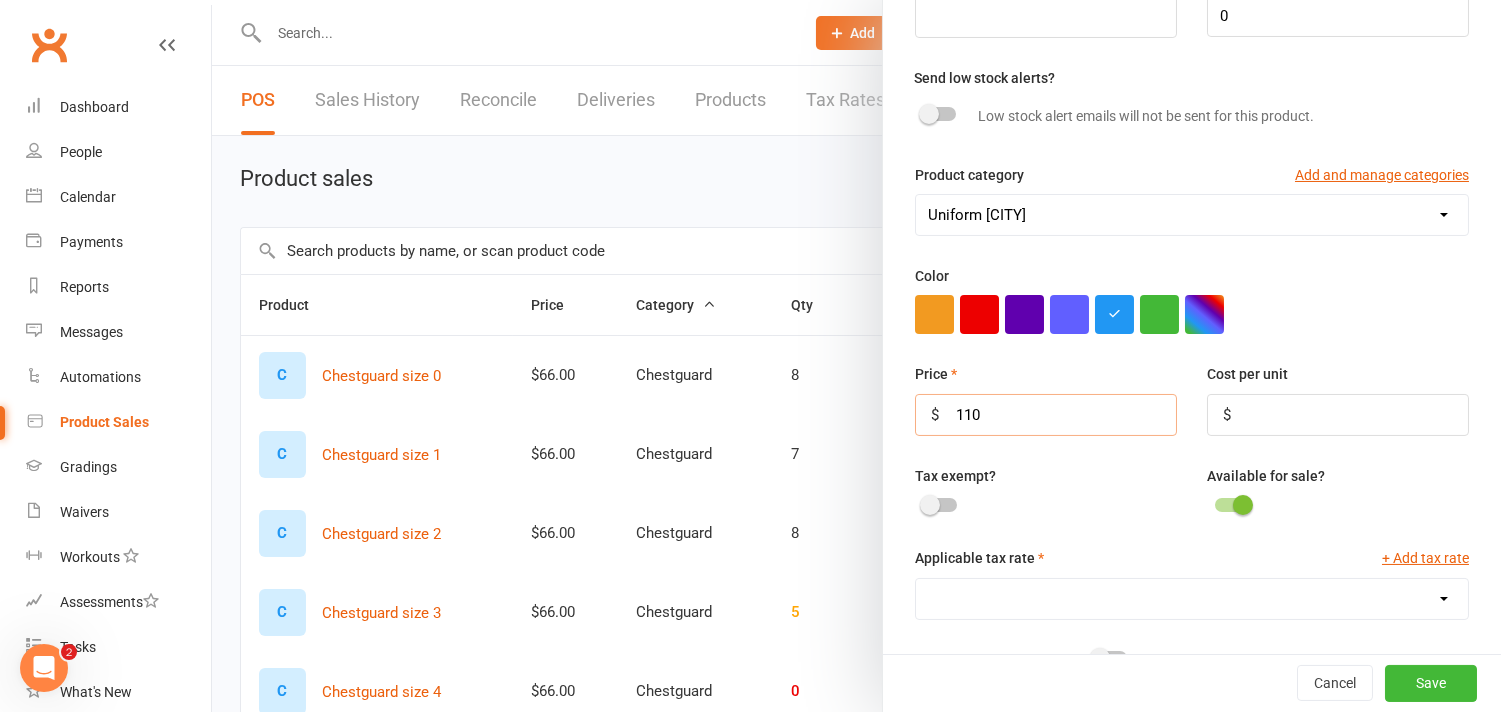 type on "110" 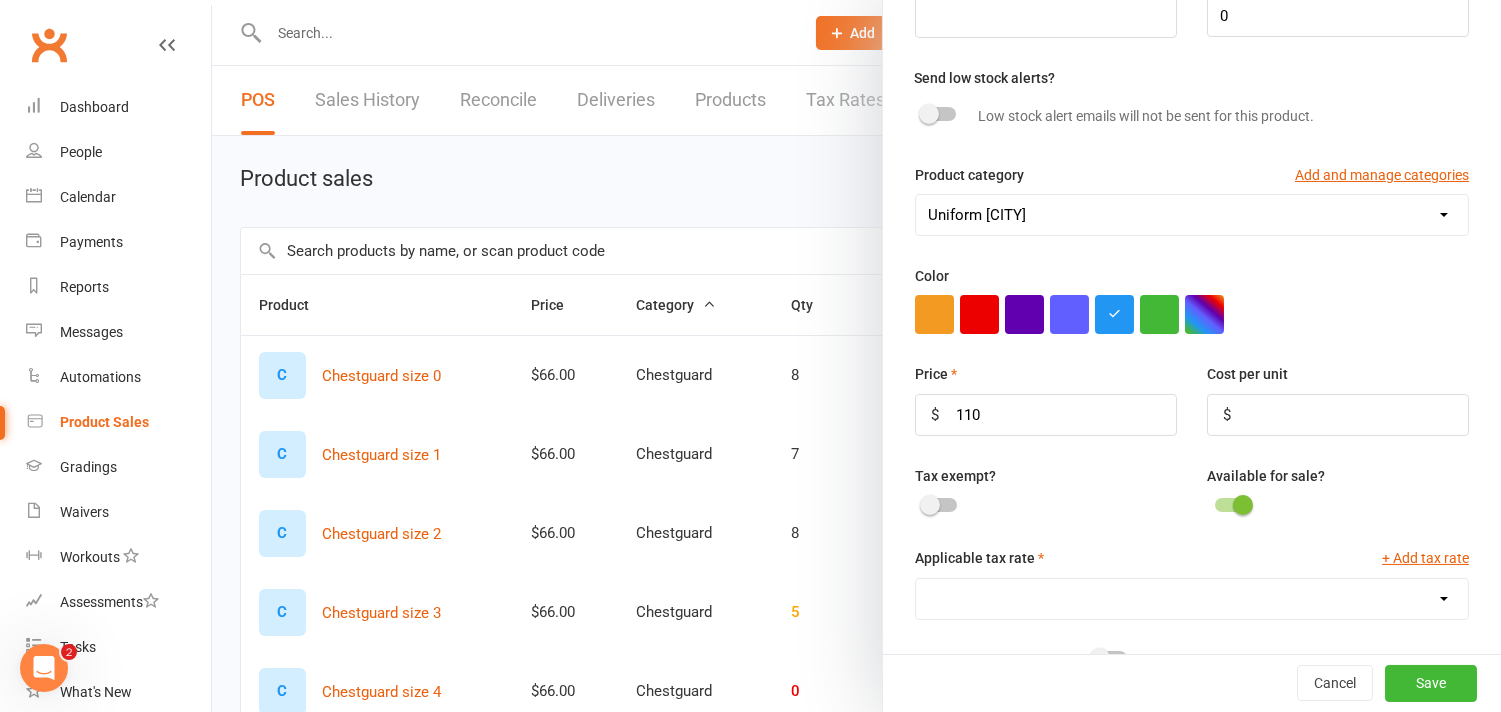 click on "GST (10.0%)" at bounding box center (1192, 599) 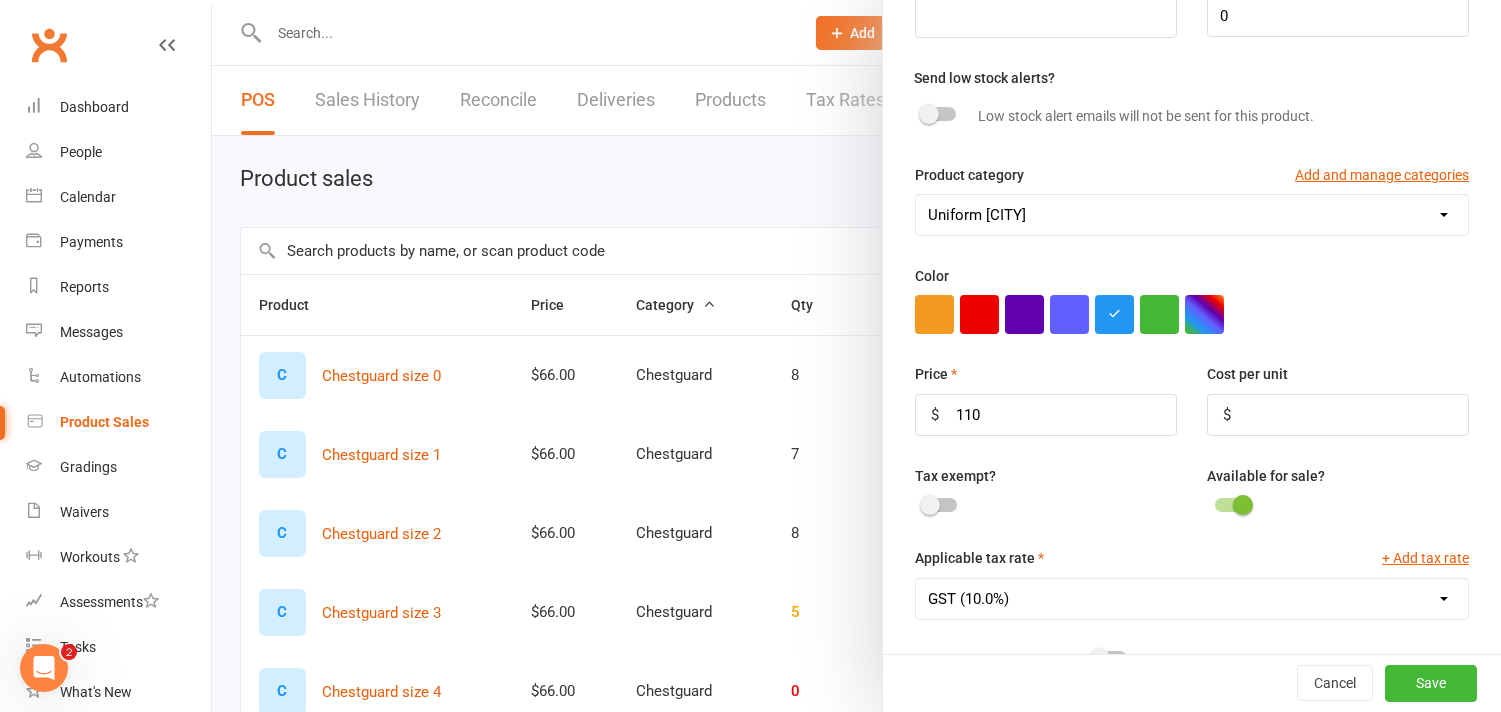 click on "GST (10.0%)" at bounding box center [1192, 599] 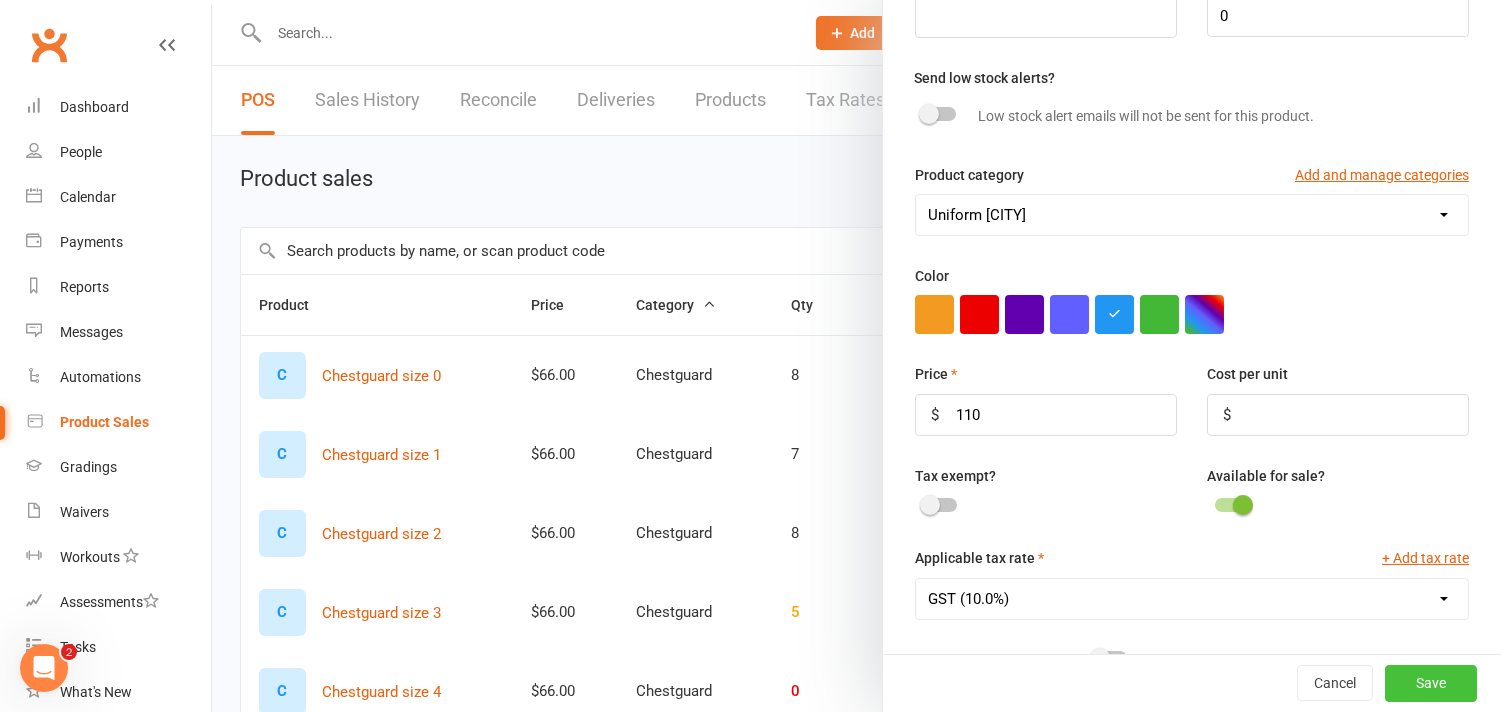 click on "Save" at bounding box center (1431, 684) 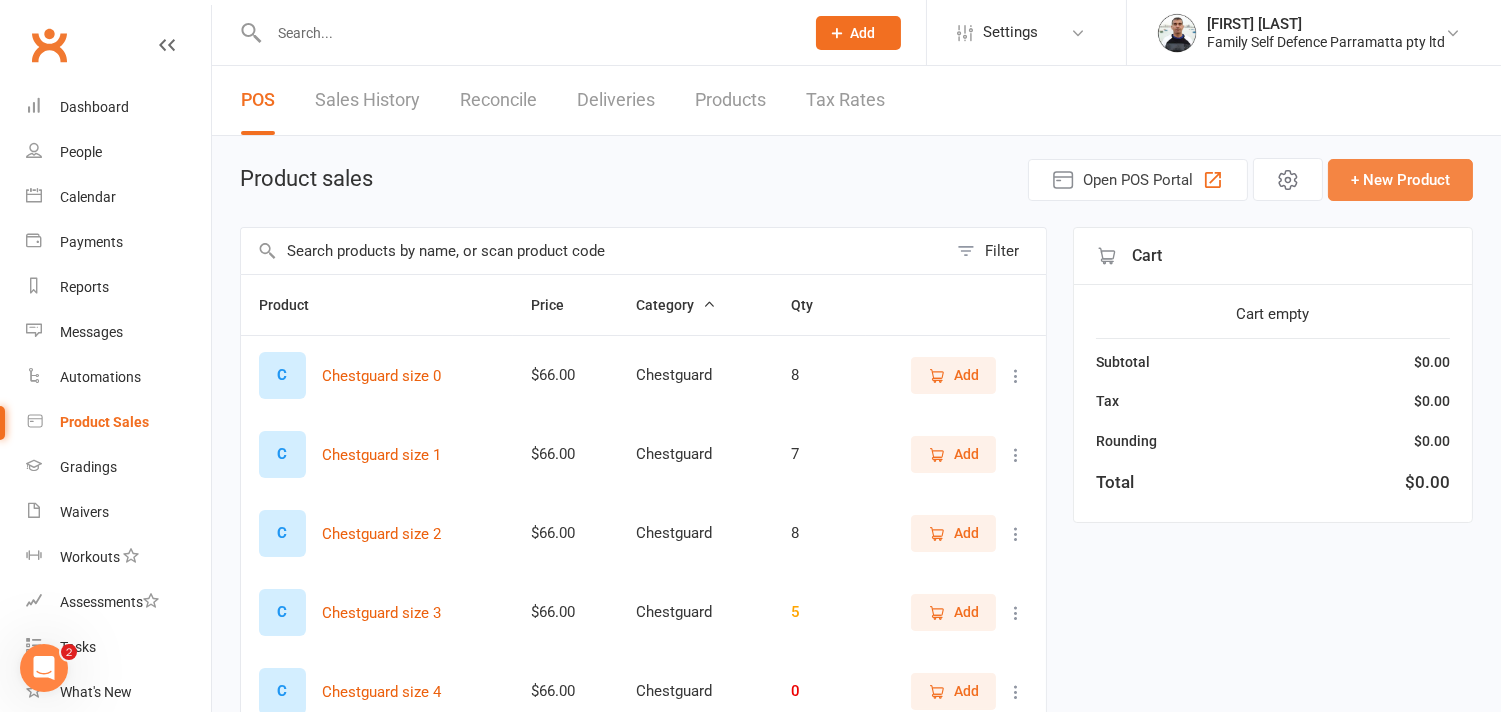 click on "+ New Product" at bounding box center [1400, 180] 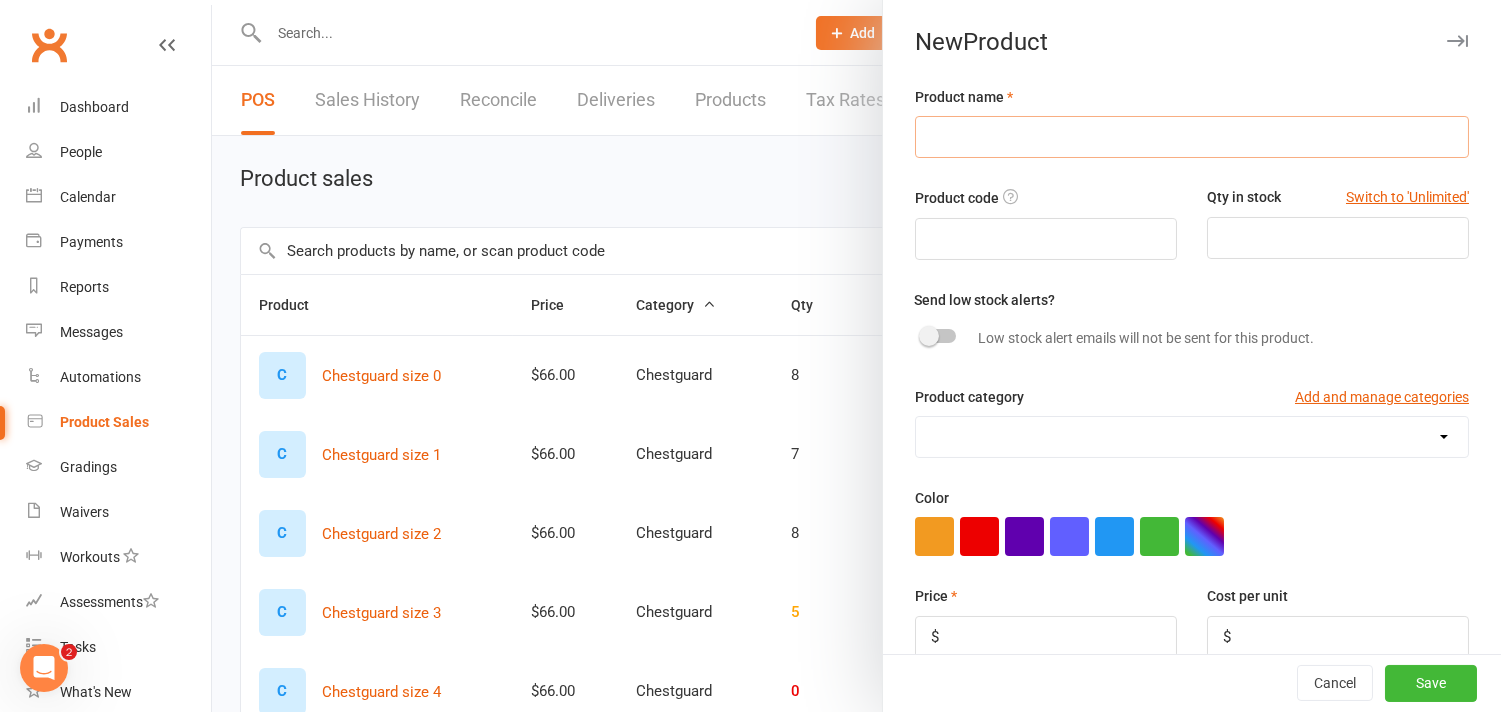click at bounding box center [1192, 137] 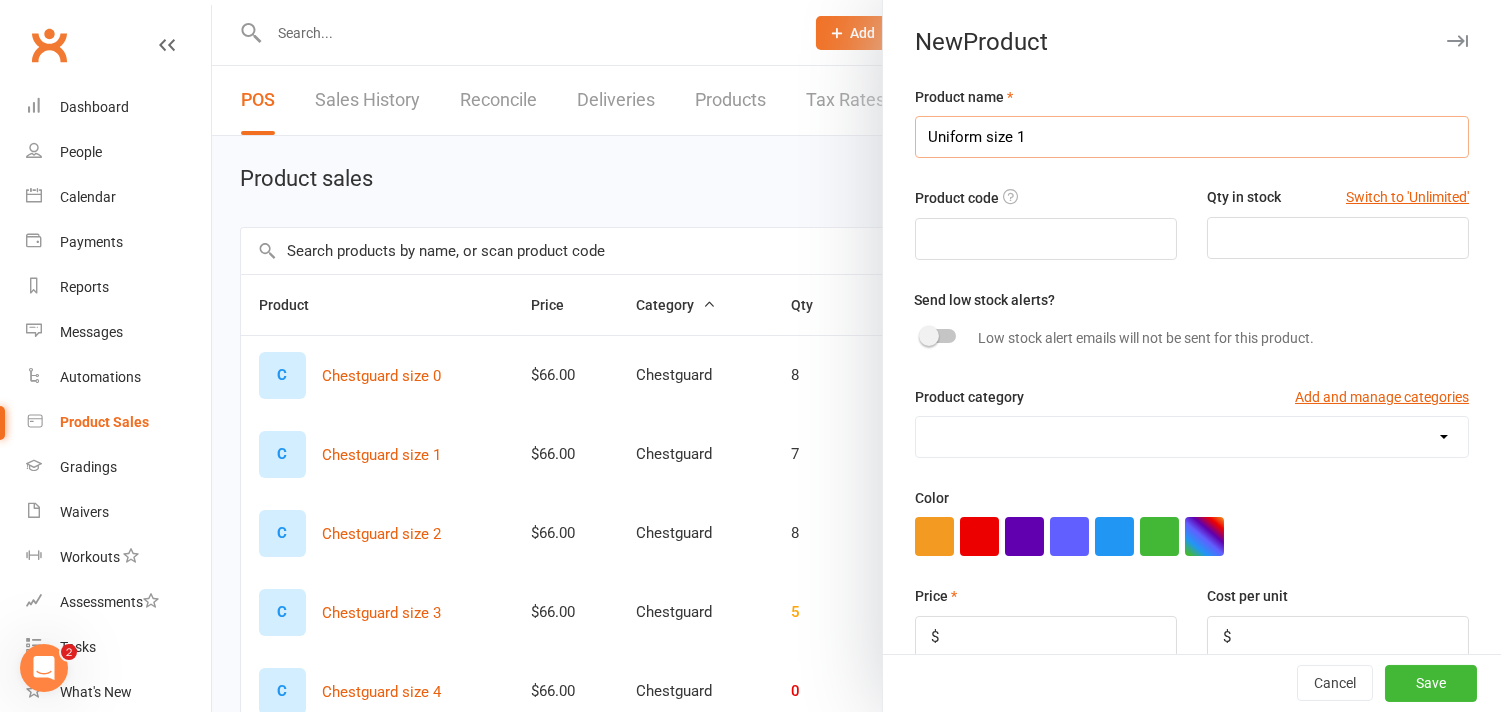 type on "Uniform size 1" 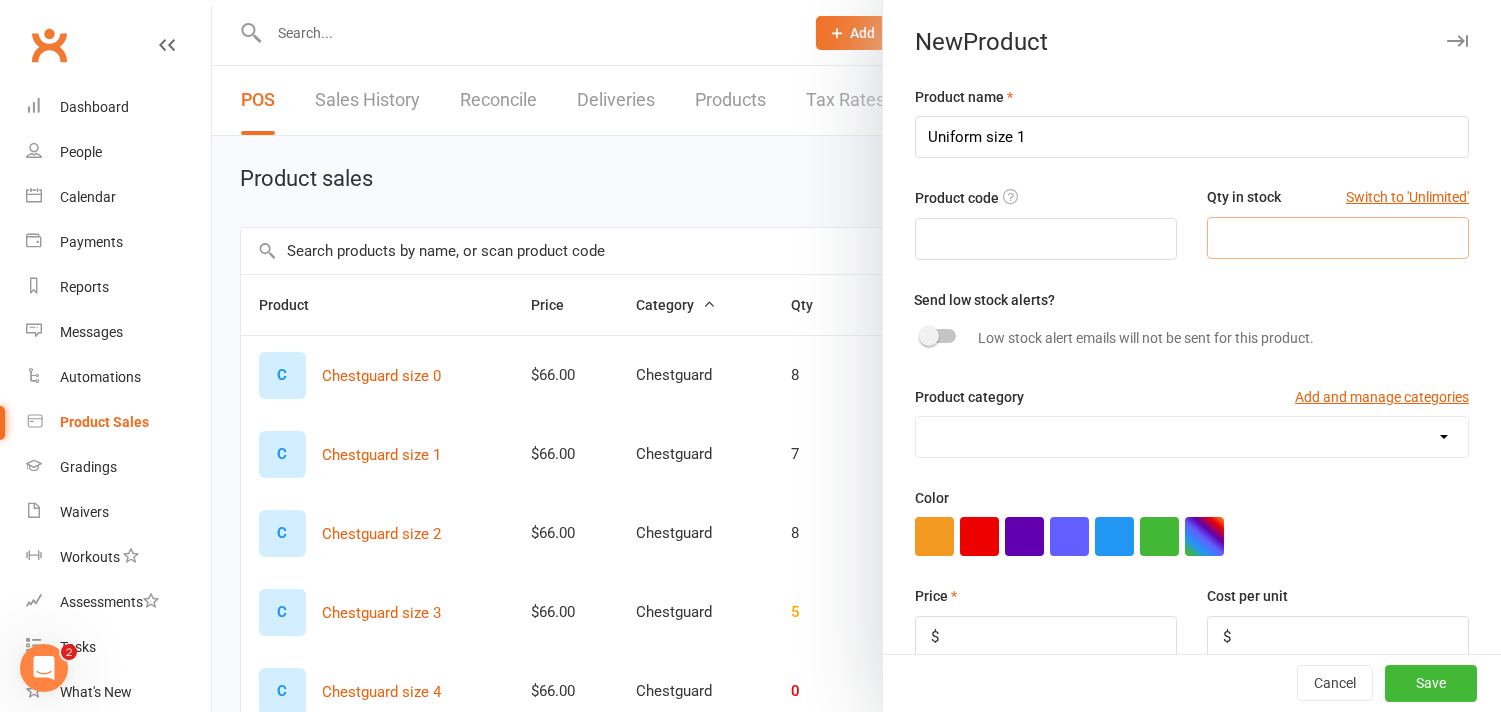 click at bounding box center [1338, 238] 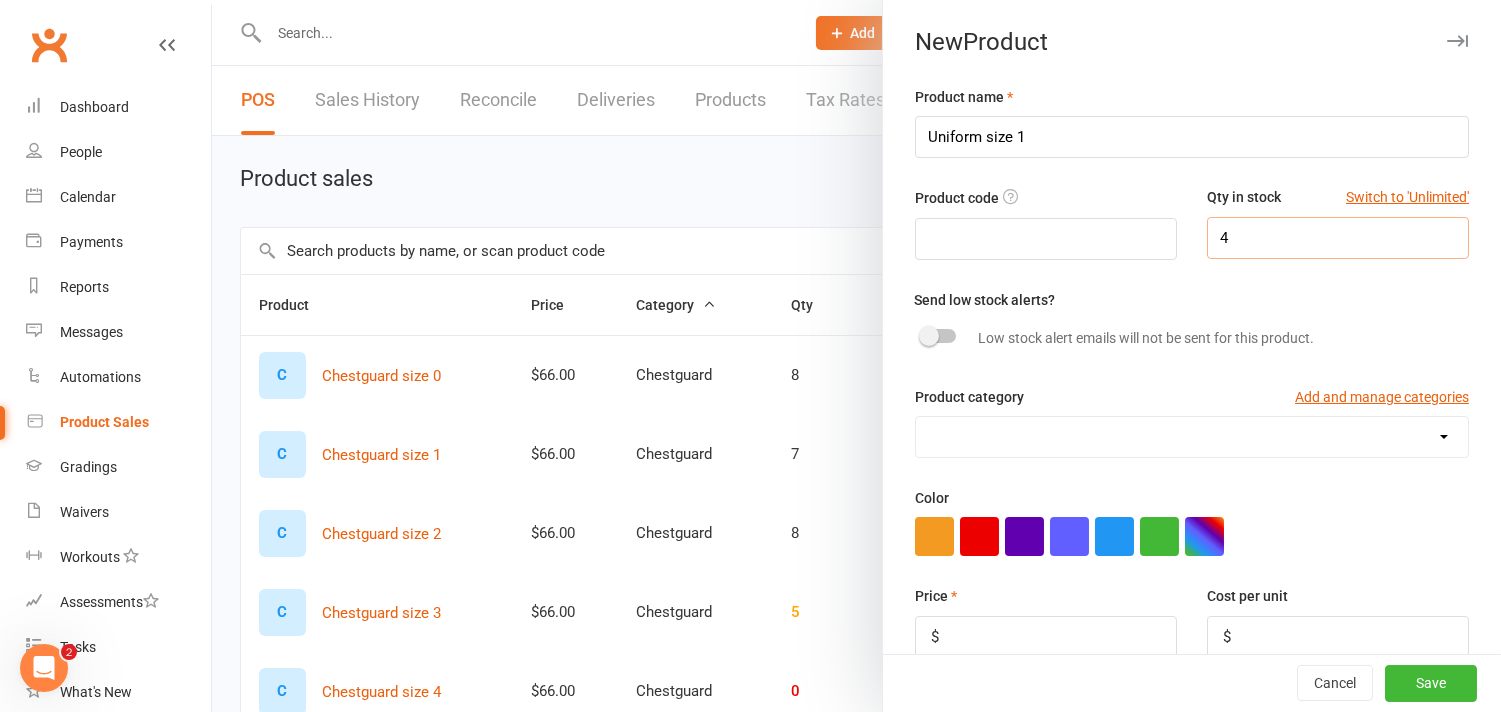 type on "4" 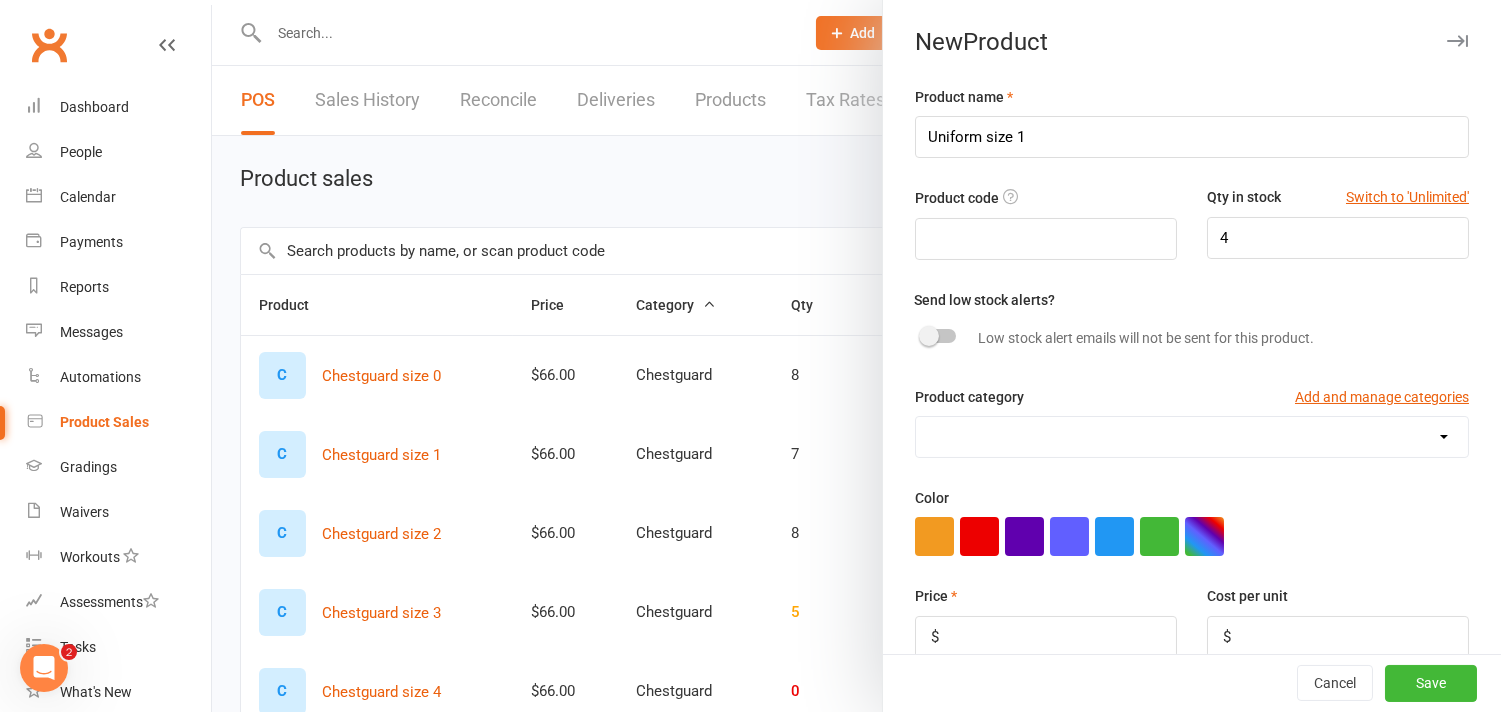 drag, startPoint x: 1251, startPoint y: 434, endPoint x: 1205, endPoint y: 452, distance: 49.396355 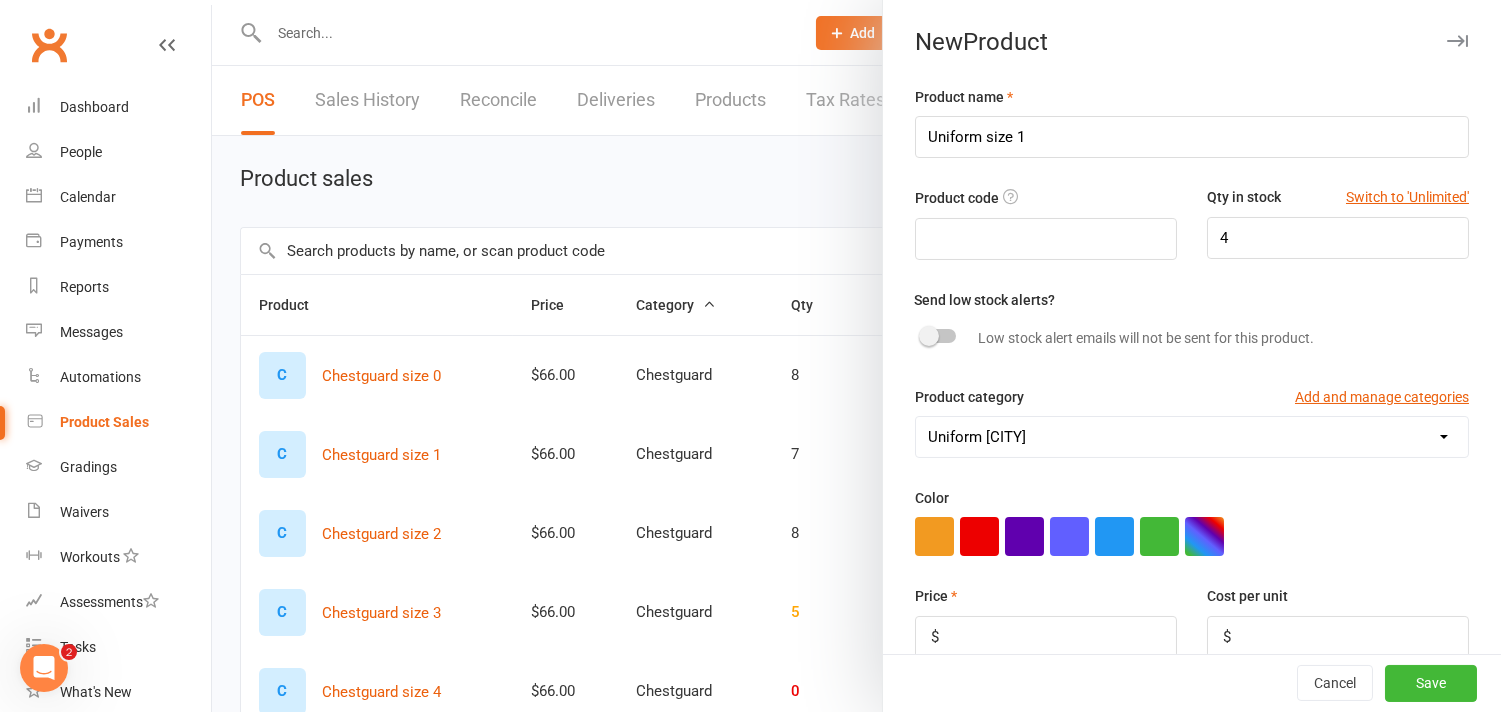 click on "Chestguard Gloves Headguard Uniform [CITY] Uniform [CITY]" at bounding box center (1192, 437) 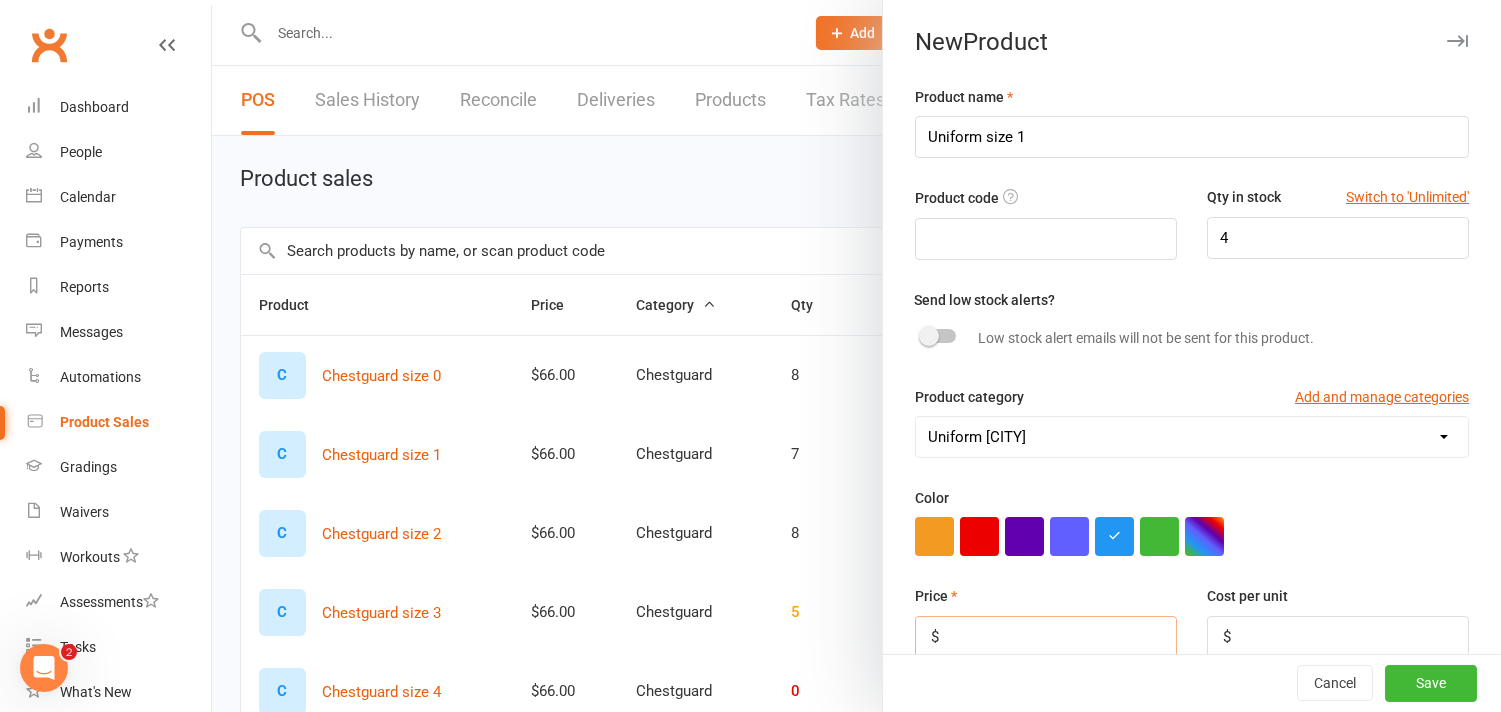 click at bounding box center (1046, 637) 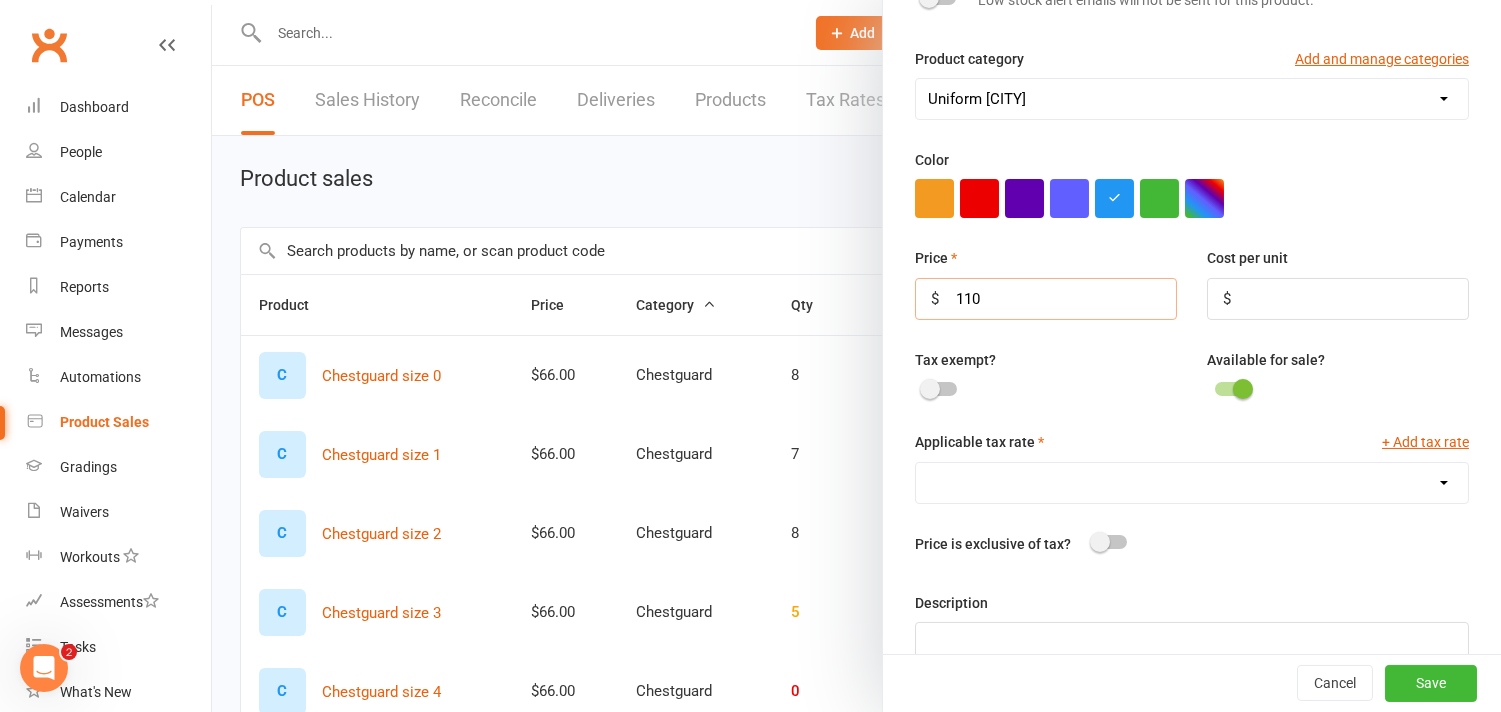 scroll, scrollTop: 402, scrollLeft: 0, axis: vertical 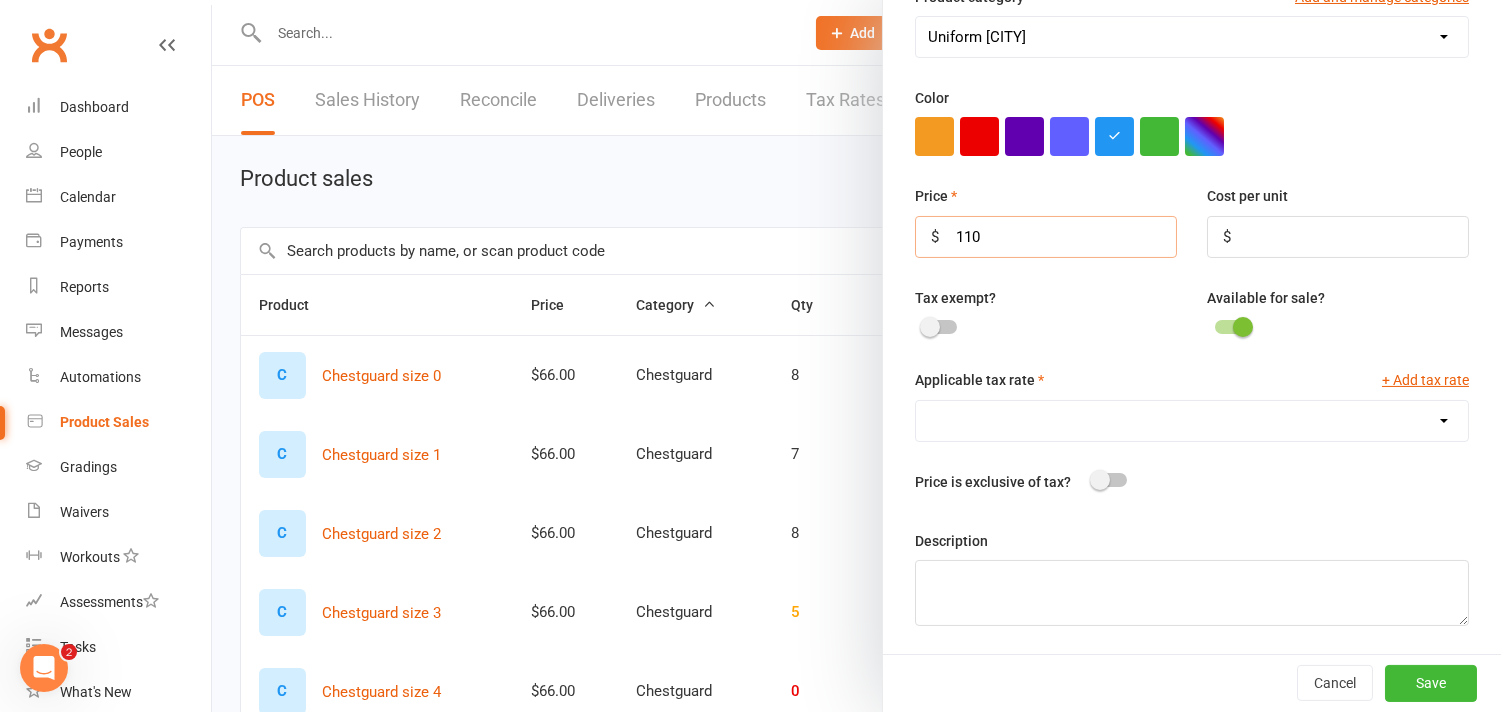 type on "110" 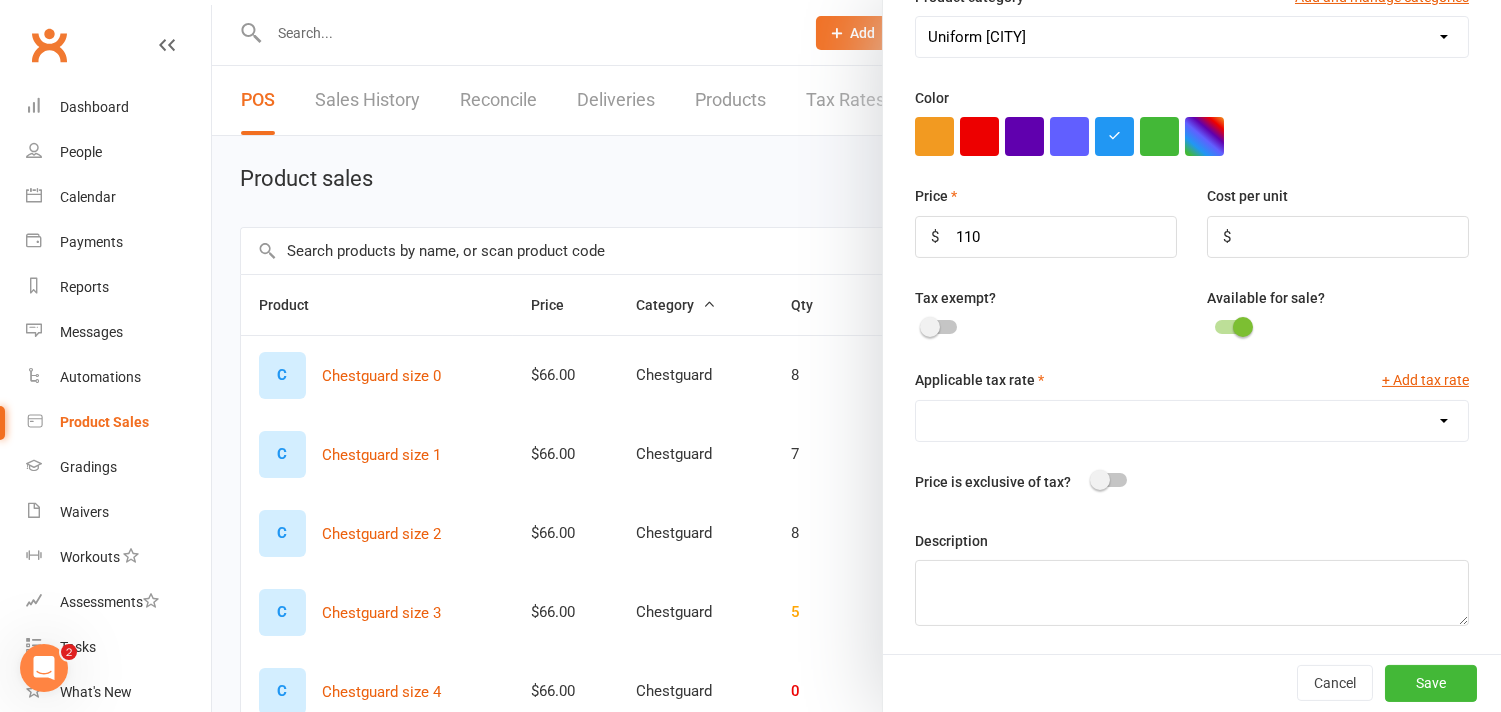 click on "GST (10.0%)" at bounding box center [1192, 421] 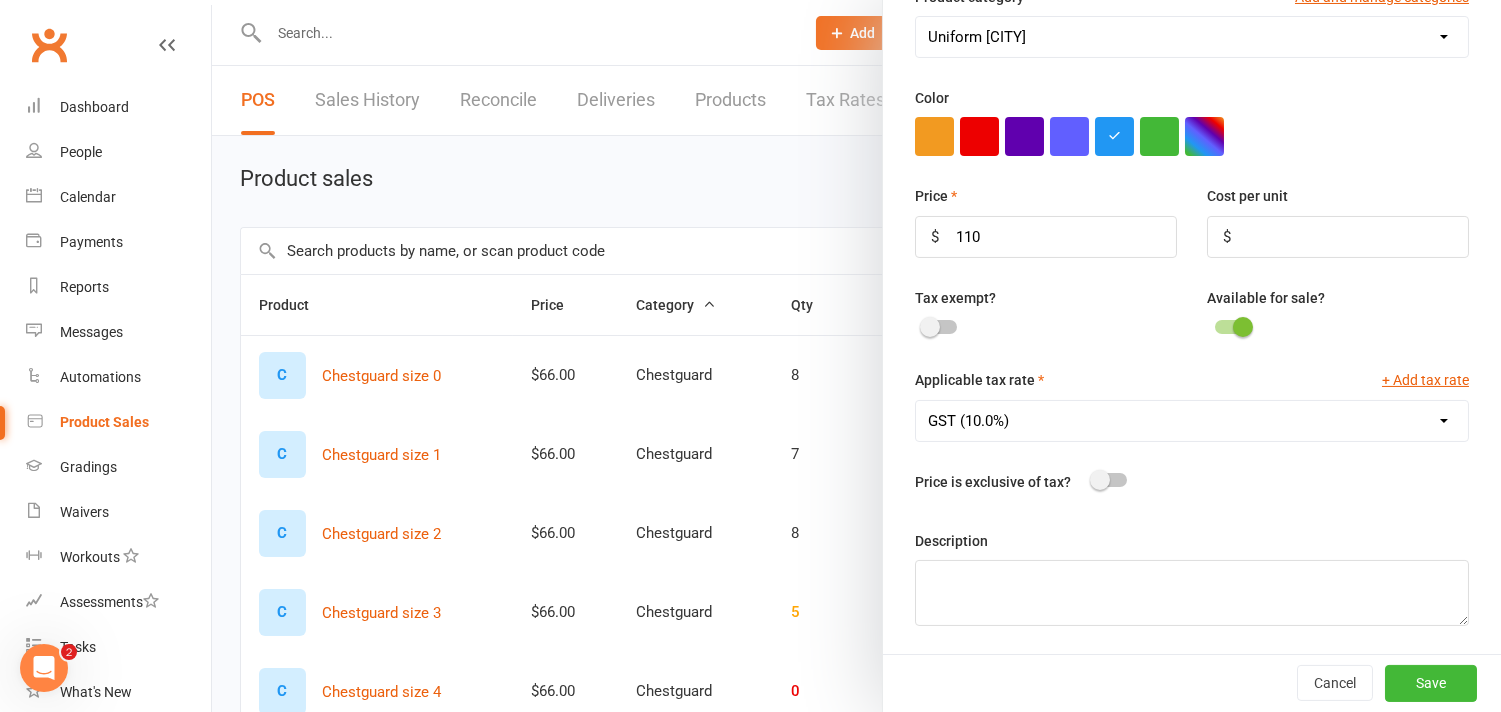 click on "GST (10.0%)" at bounding box center [1192, 421] 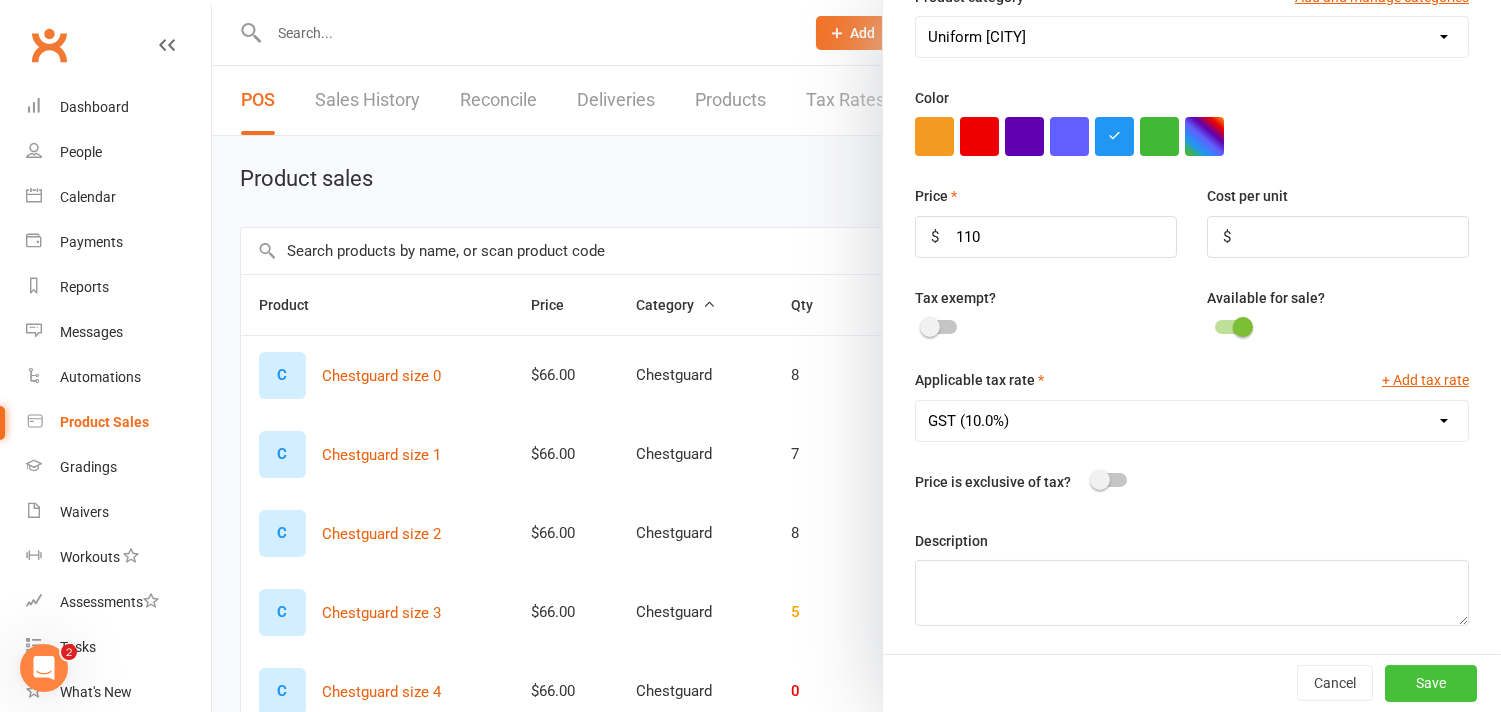click on "Save" at bounding box center (1431, 683) 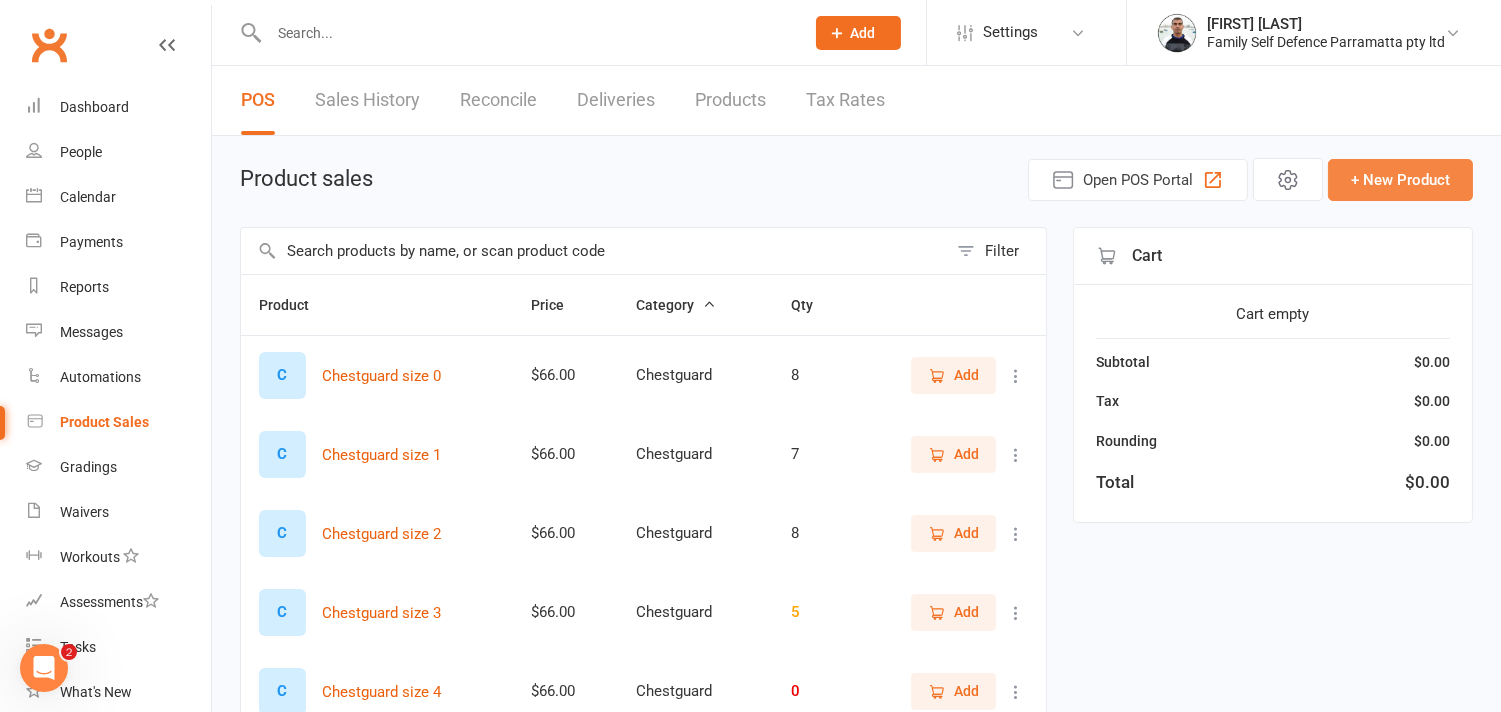 click on "+ New Product" at bounding box center (1400, 180) 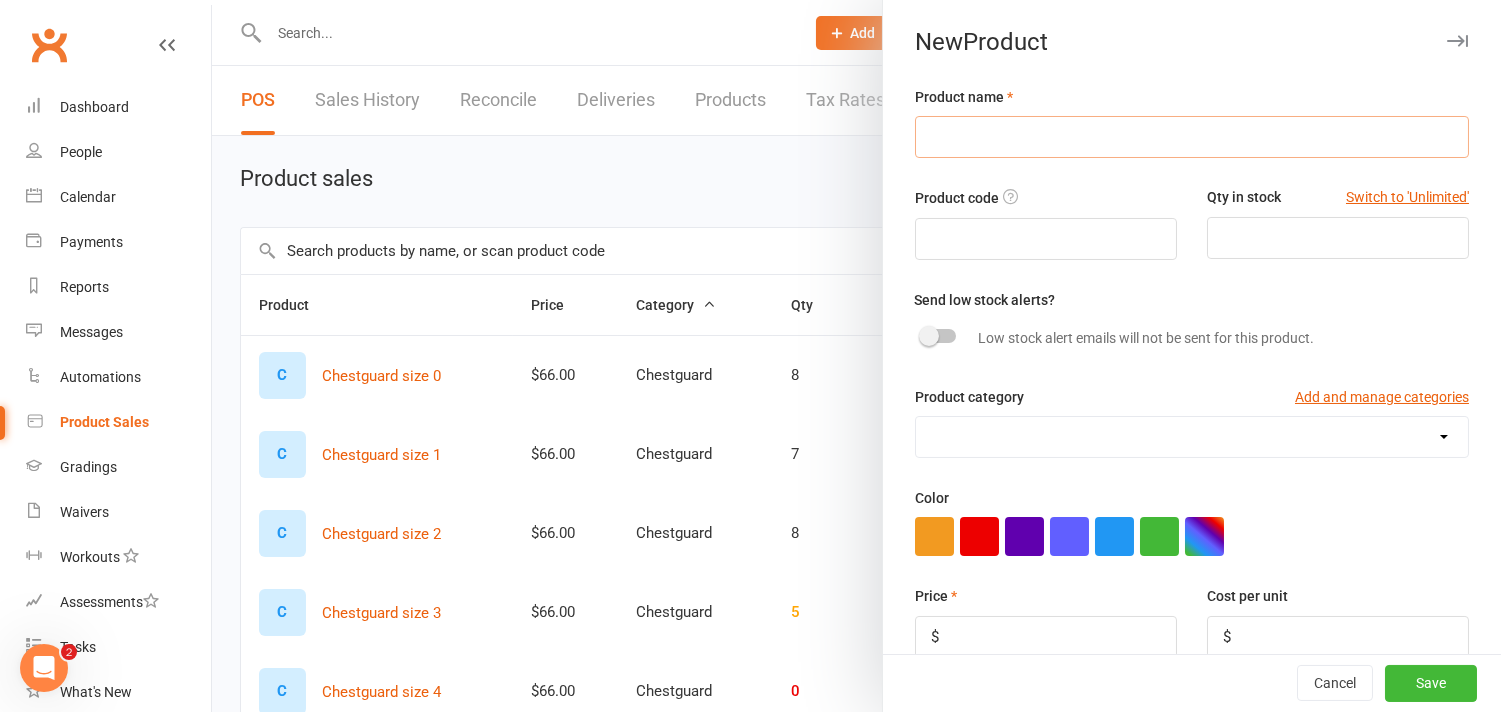 click at bounding box center (1192, 137) 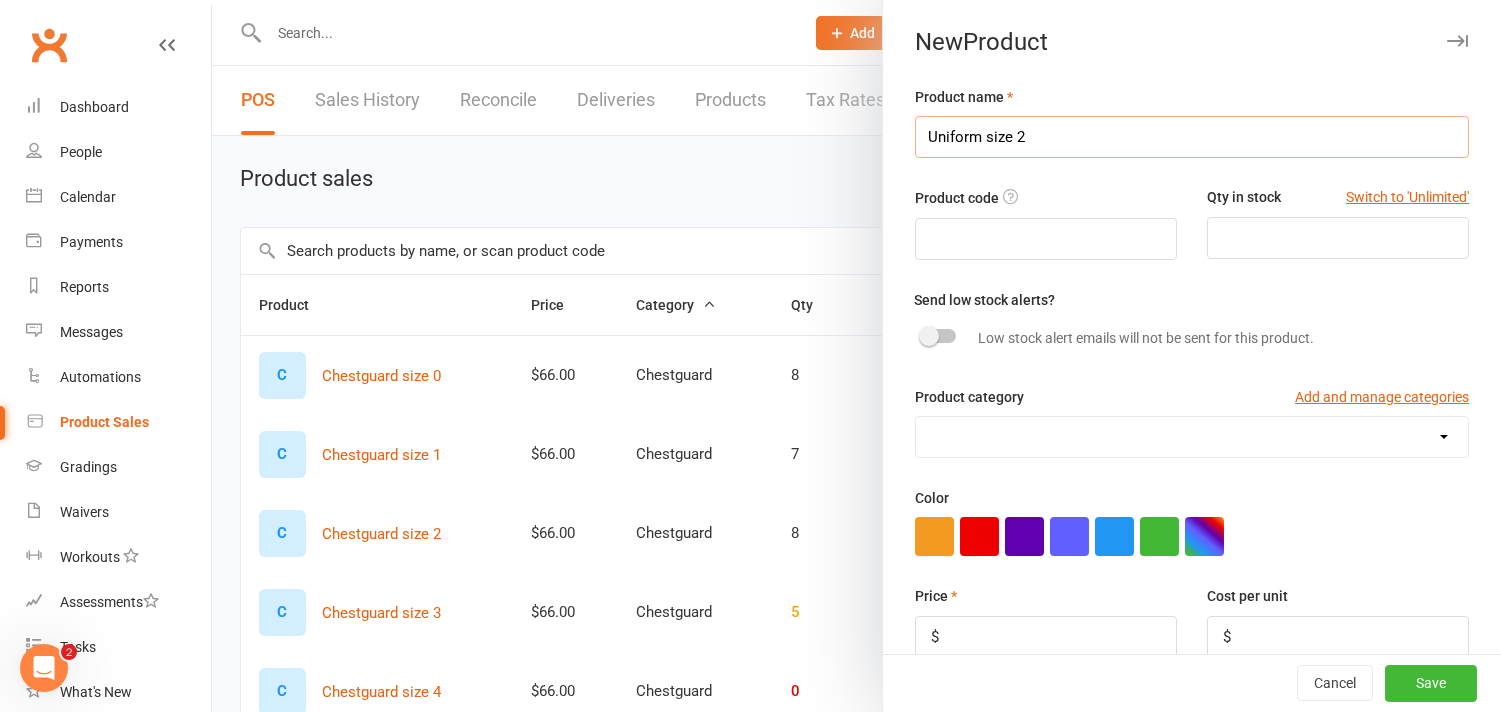 type on "Uniform size 2" 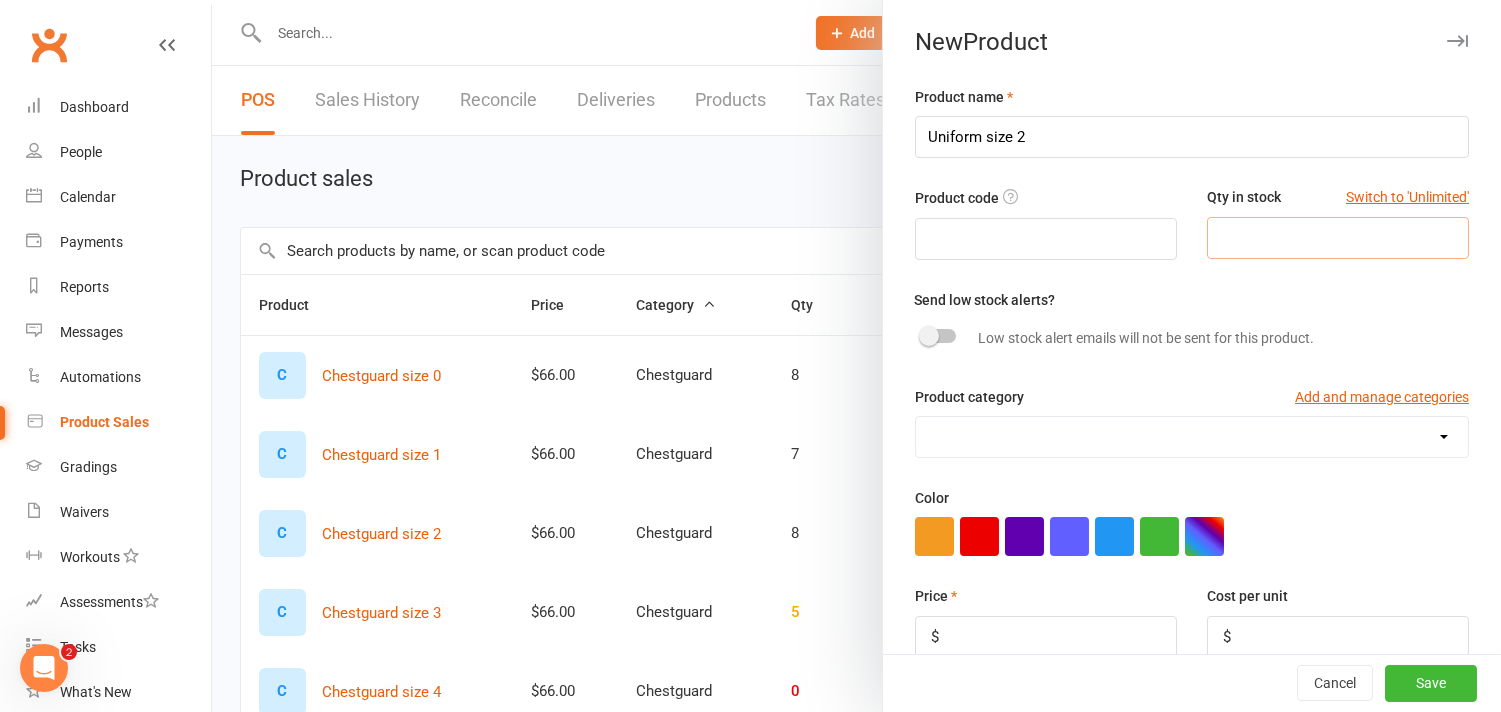click at bounding box center (1338, 238) 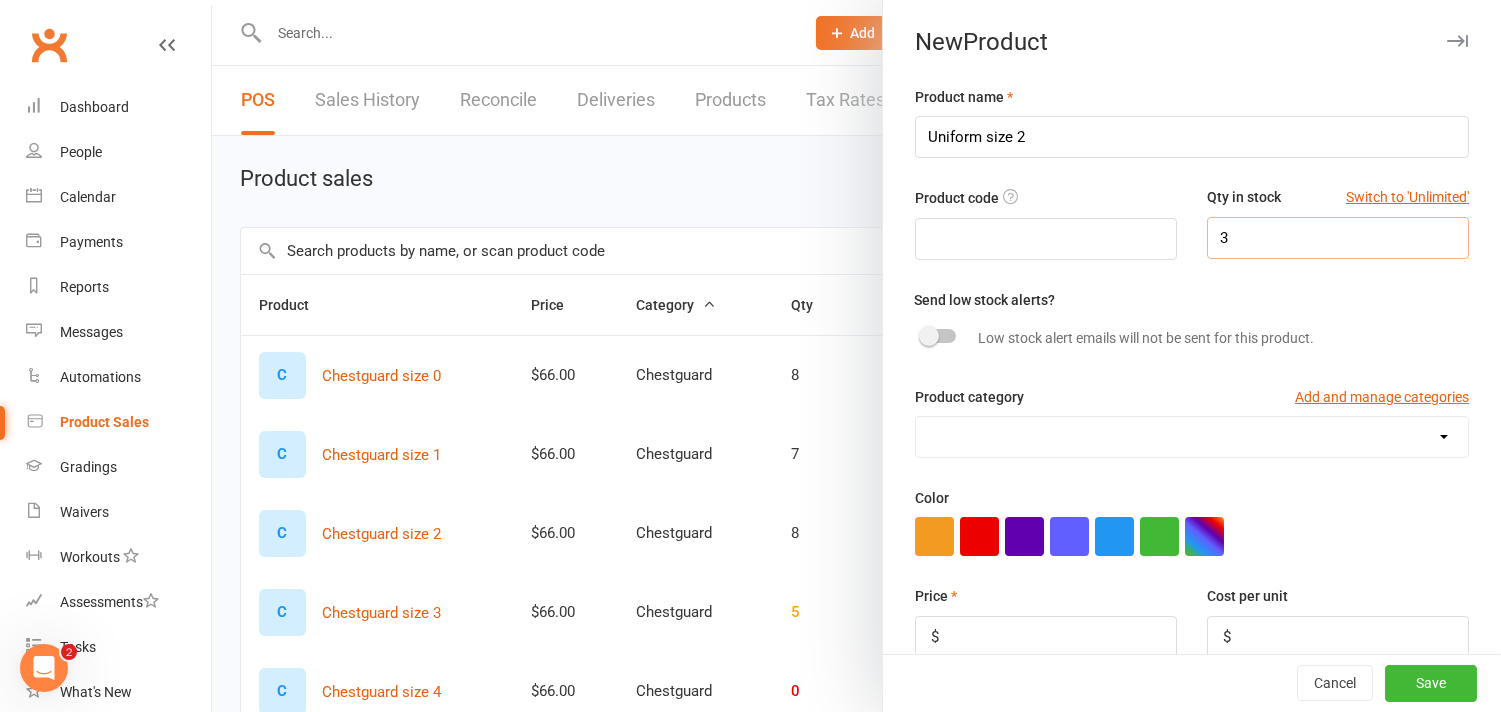 type on "3" 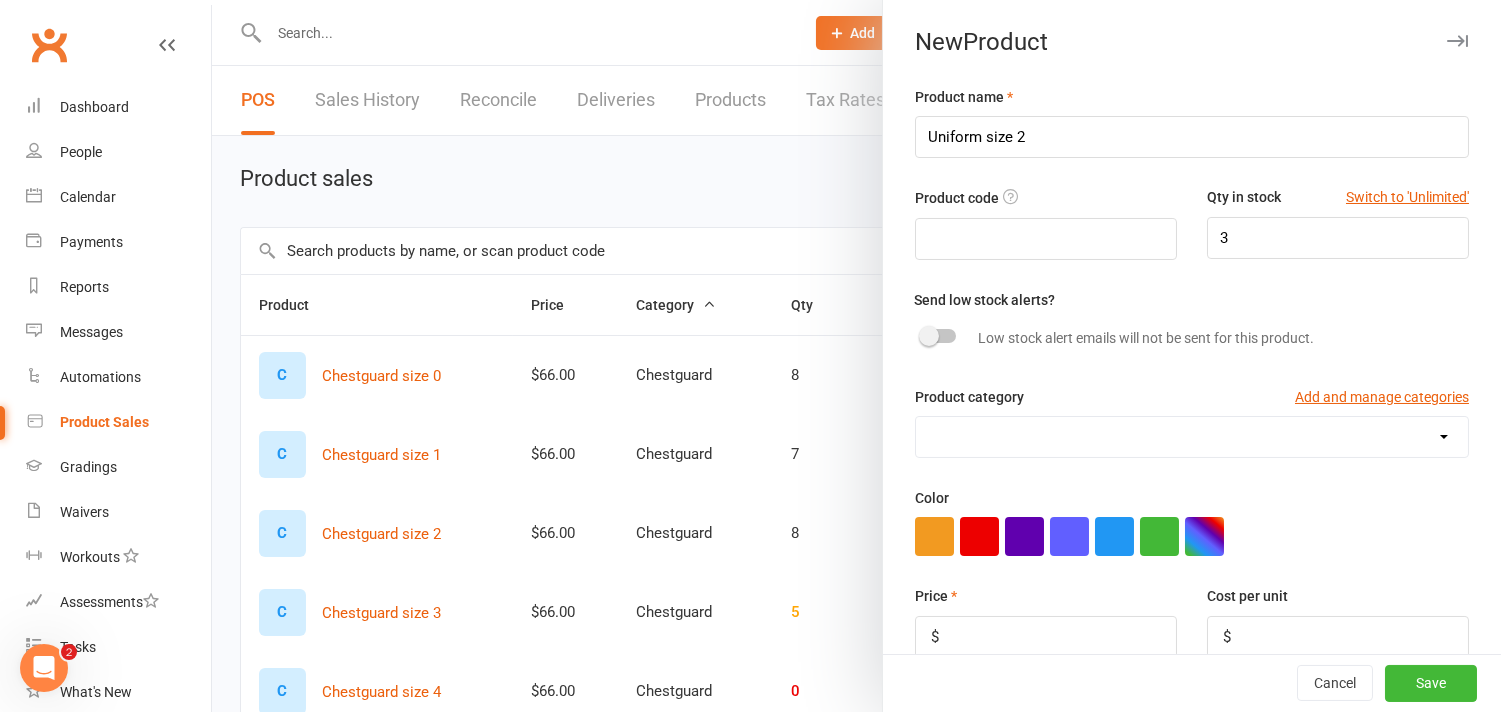 click on "Chestguard Gloves Headguard Uniform [CITY] Uniform [CITY]" at bounding box center [1192, 437] 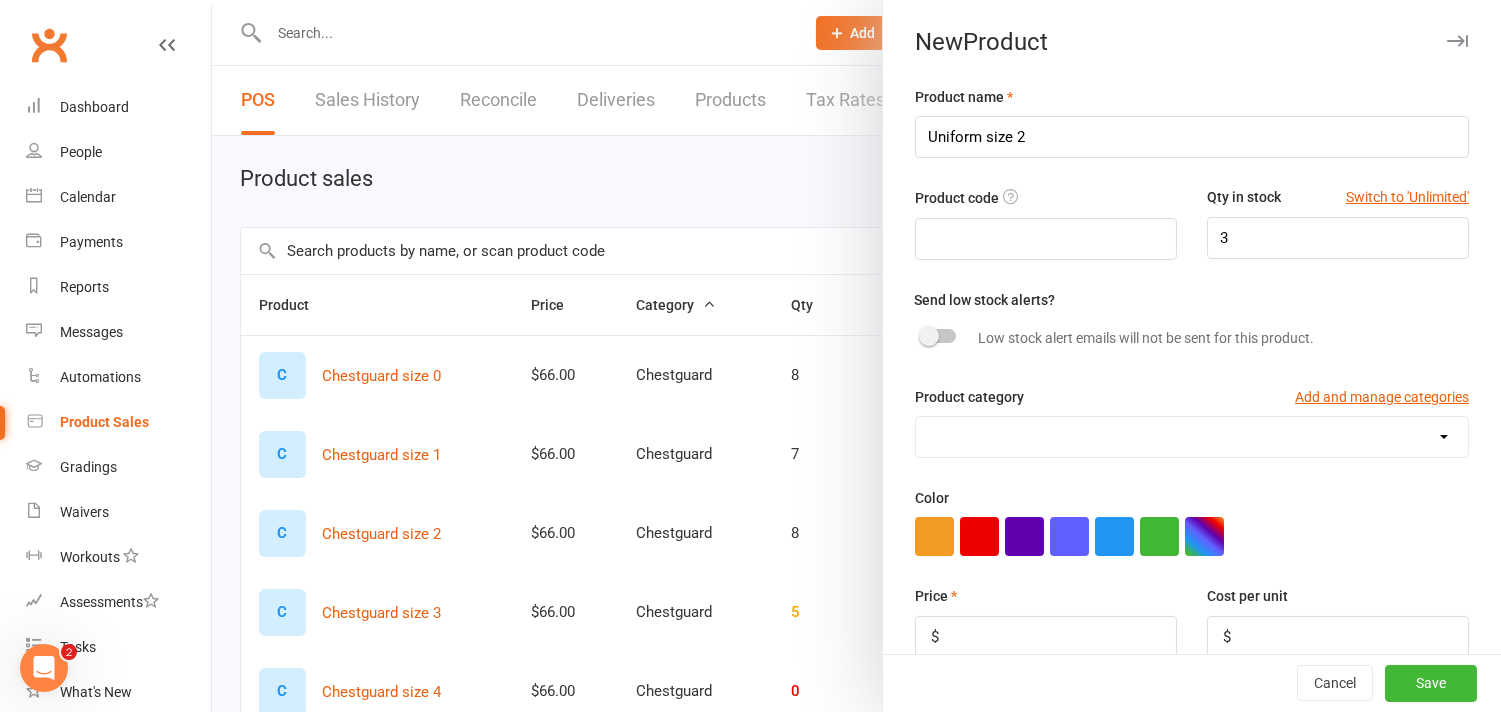 select on "3997" 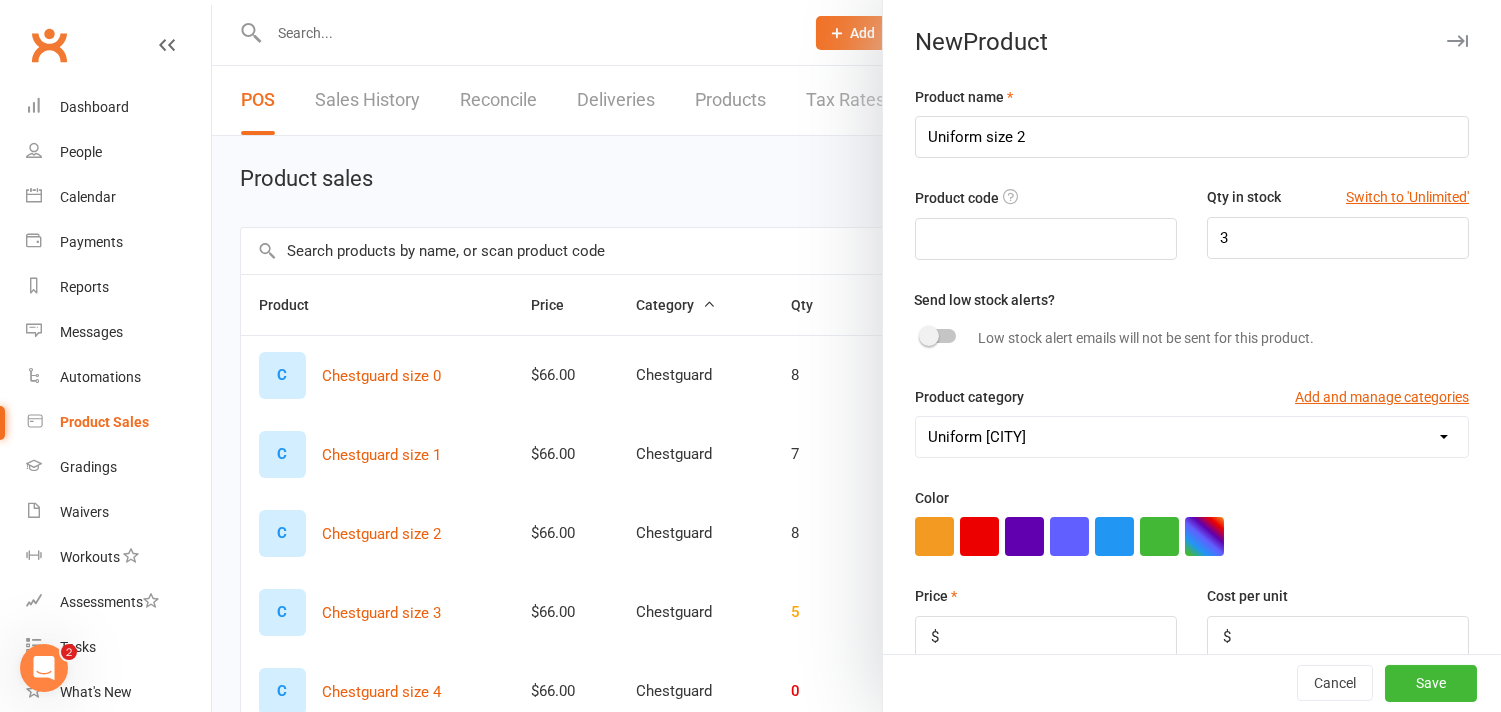 click on "Chestguard Gloves Headguard Uniform [CITY] Uniform [CITY]" at bounding box center [1192, 437] 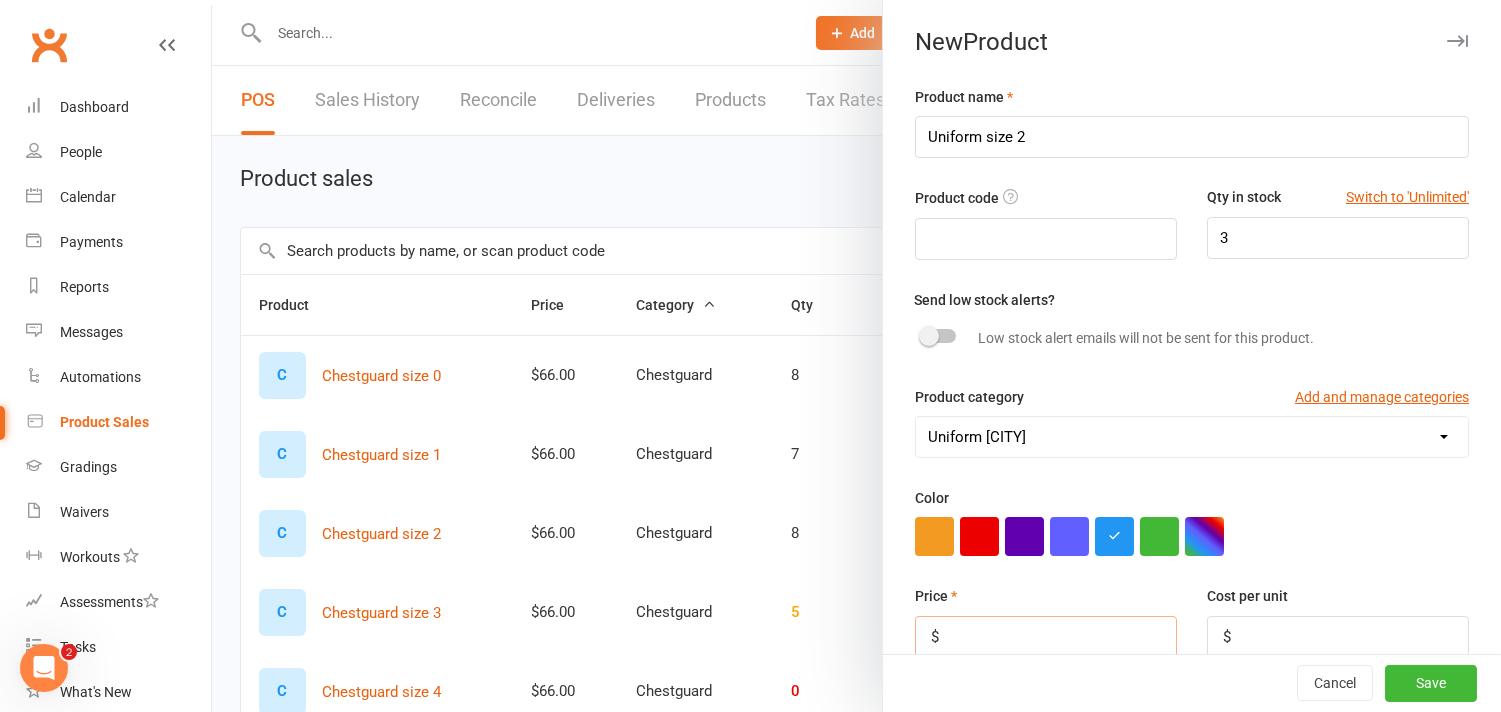 click at bounding box center (1046, 637) 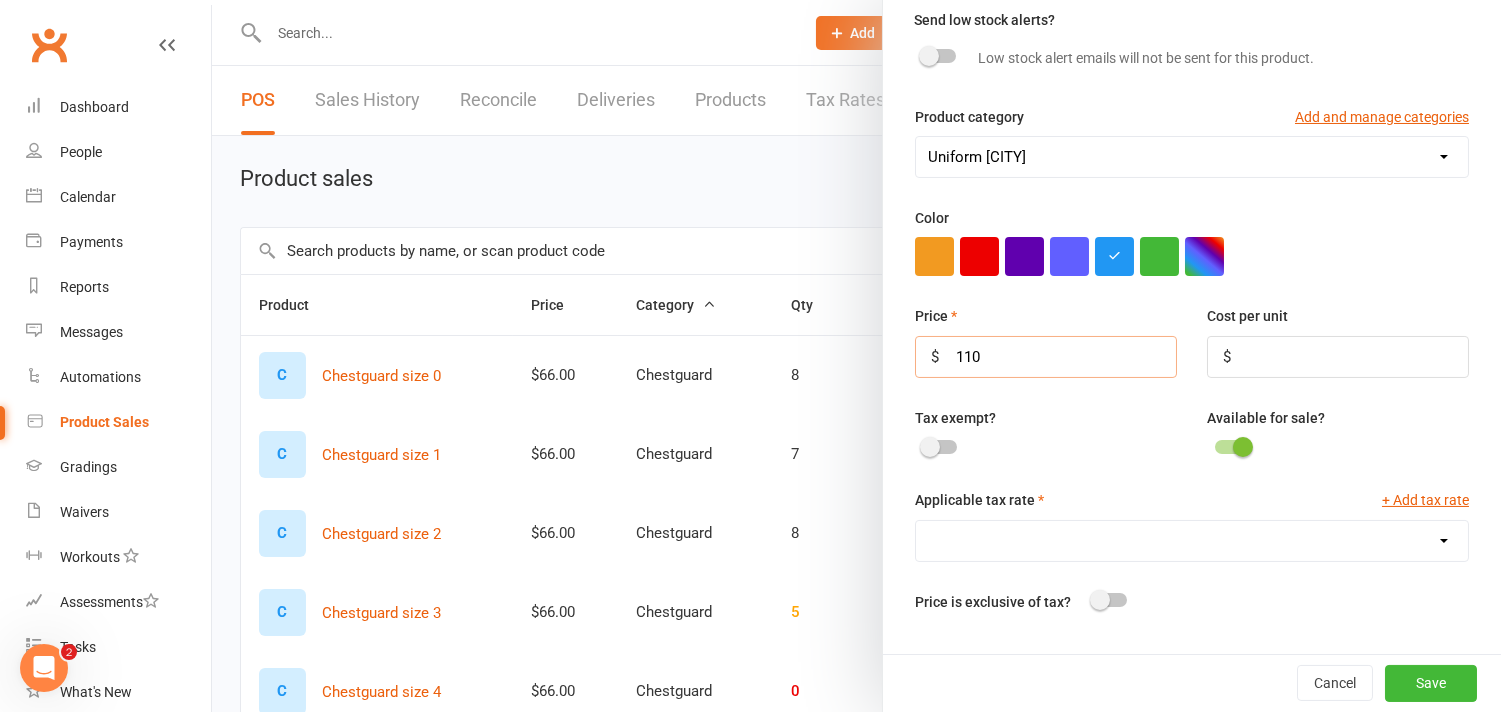 scroll, scrollTop: 333, scrollLeft: 0, axis: vertical 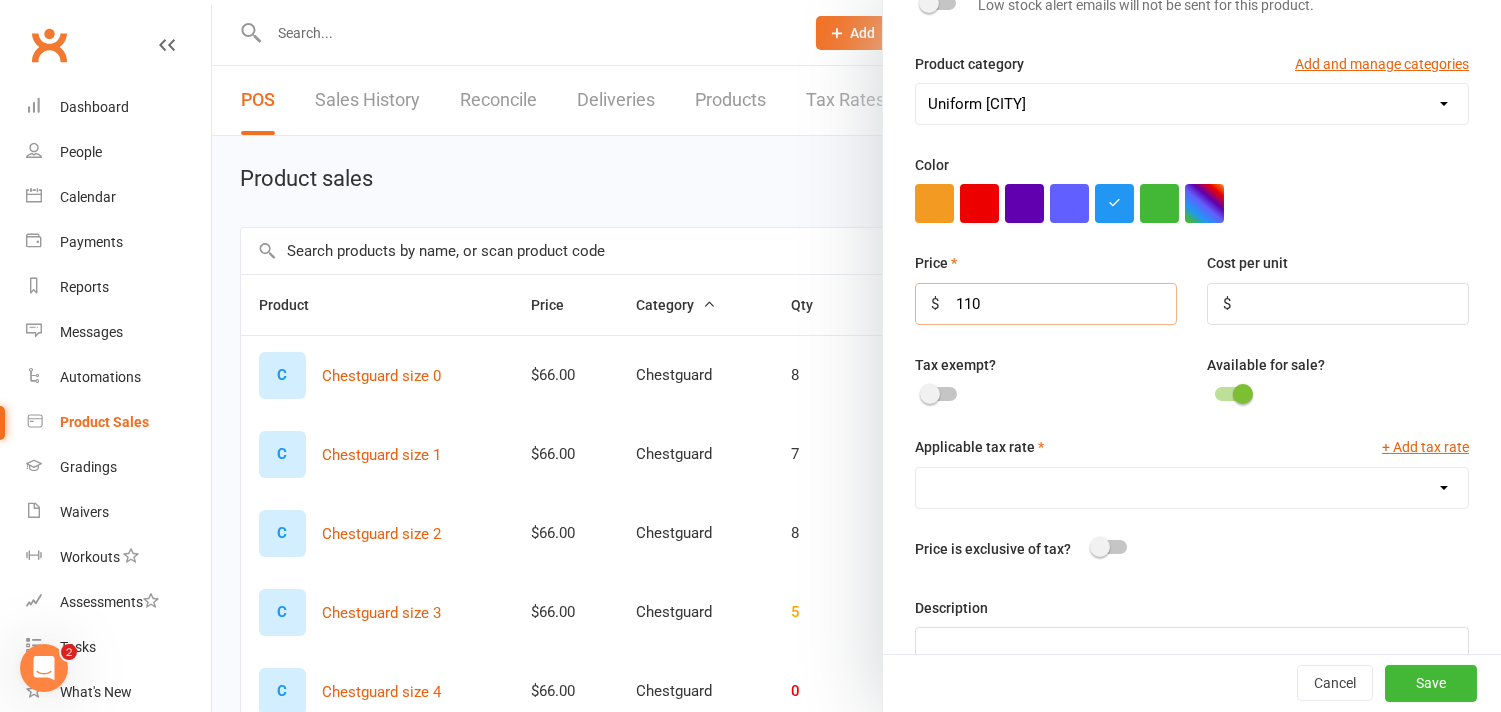 type on "110" 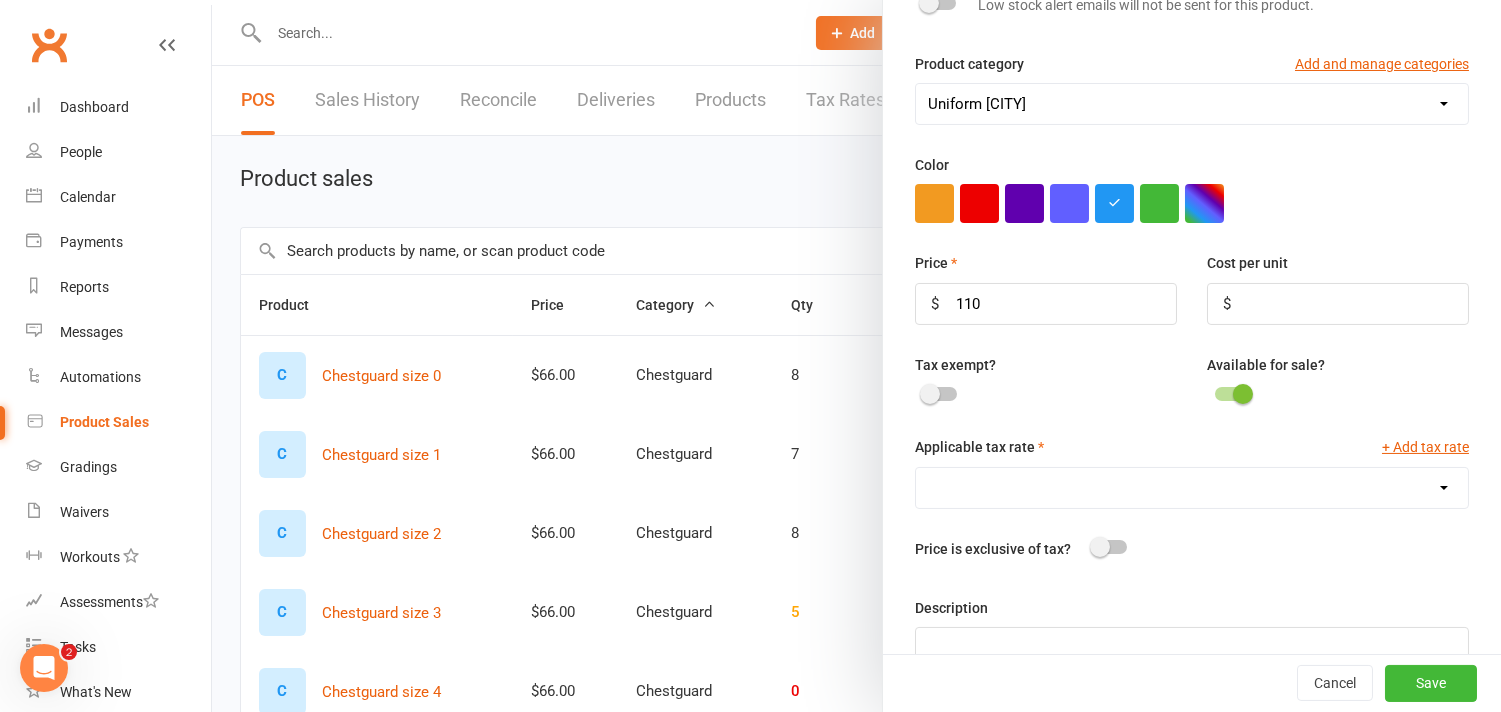 click on "GST (10.0%)" at bounding box center [1192, 488] 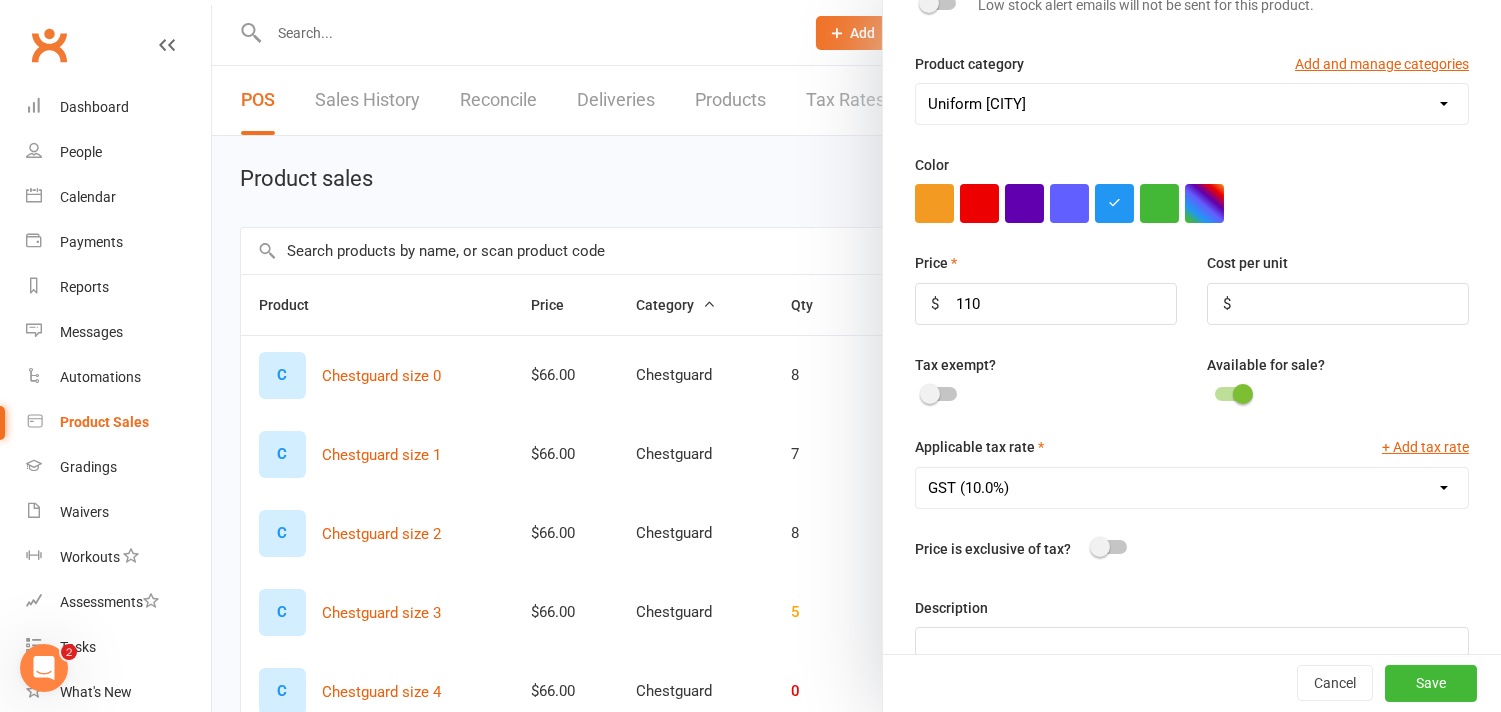 click on "GST (10.0%)" at bounding box center (1192, 488) 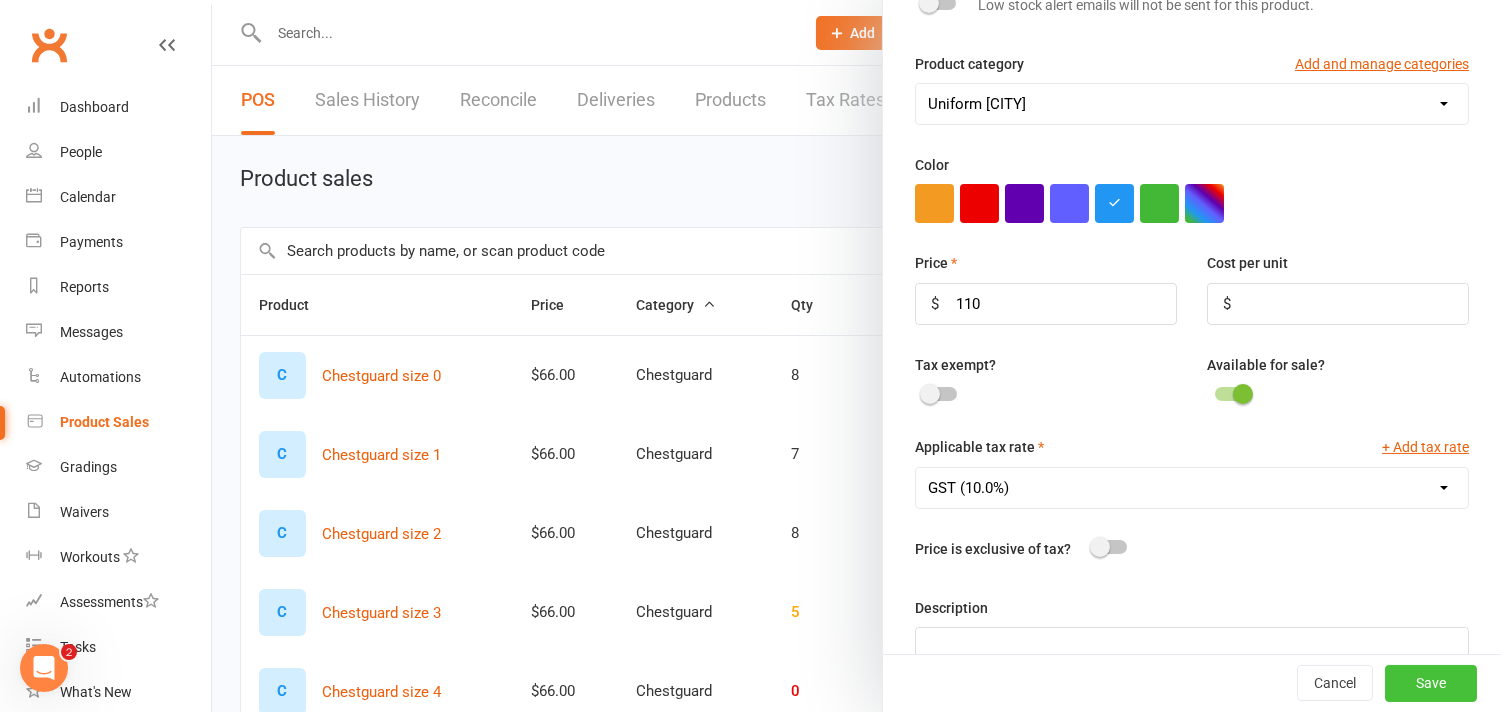 click on "Save" at bounding box center [1431, 684] 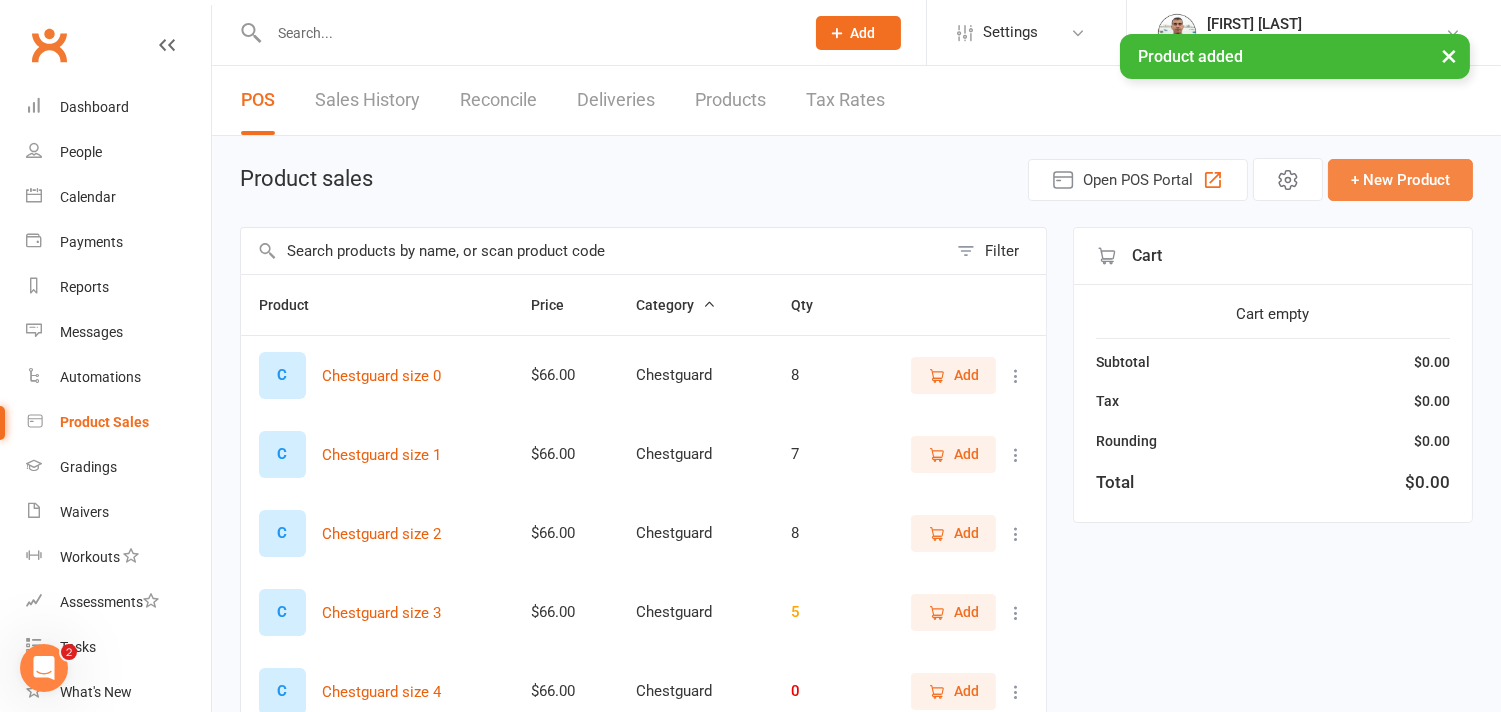 click on "+ New Product" at bounding box center (1400, 180) 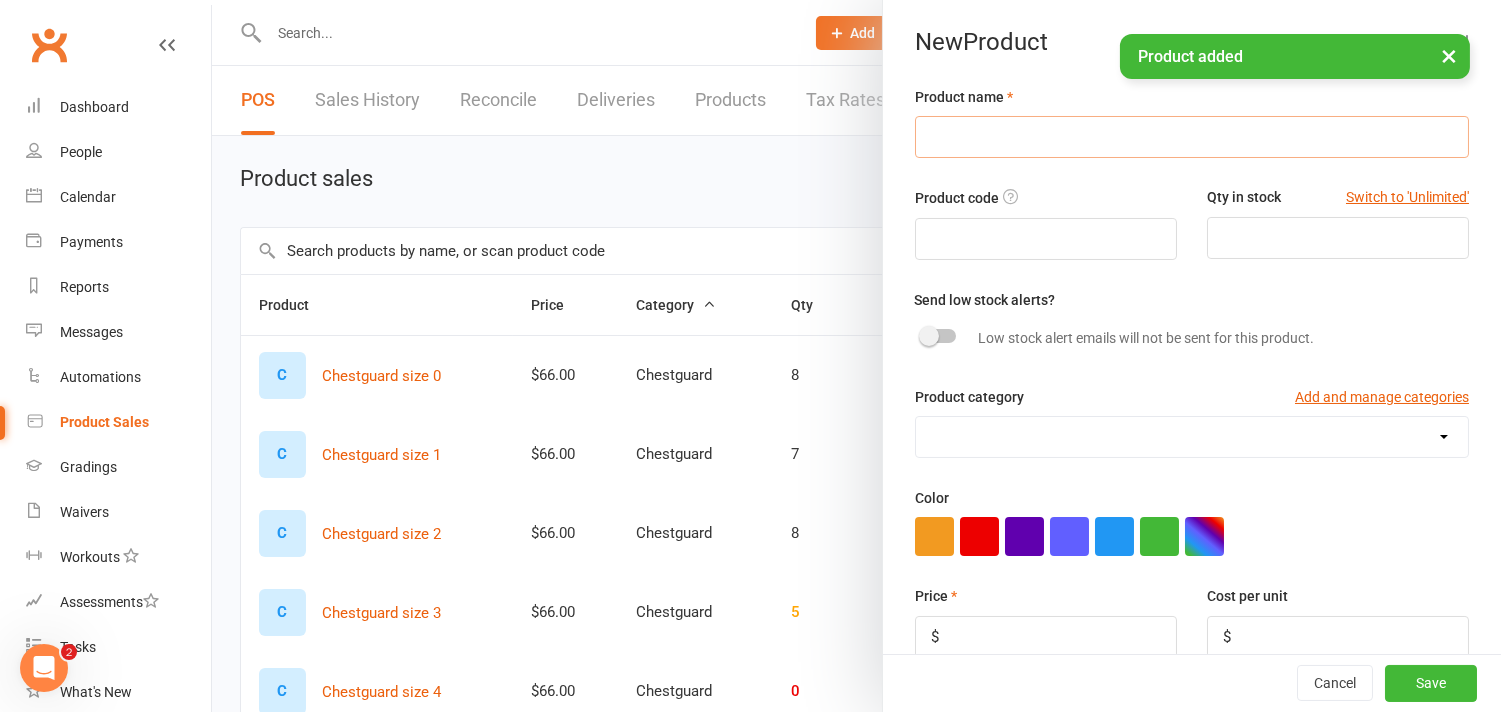 click at bounding box center (1192, 137) 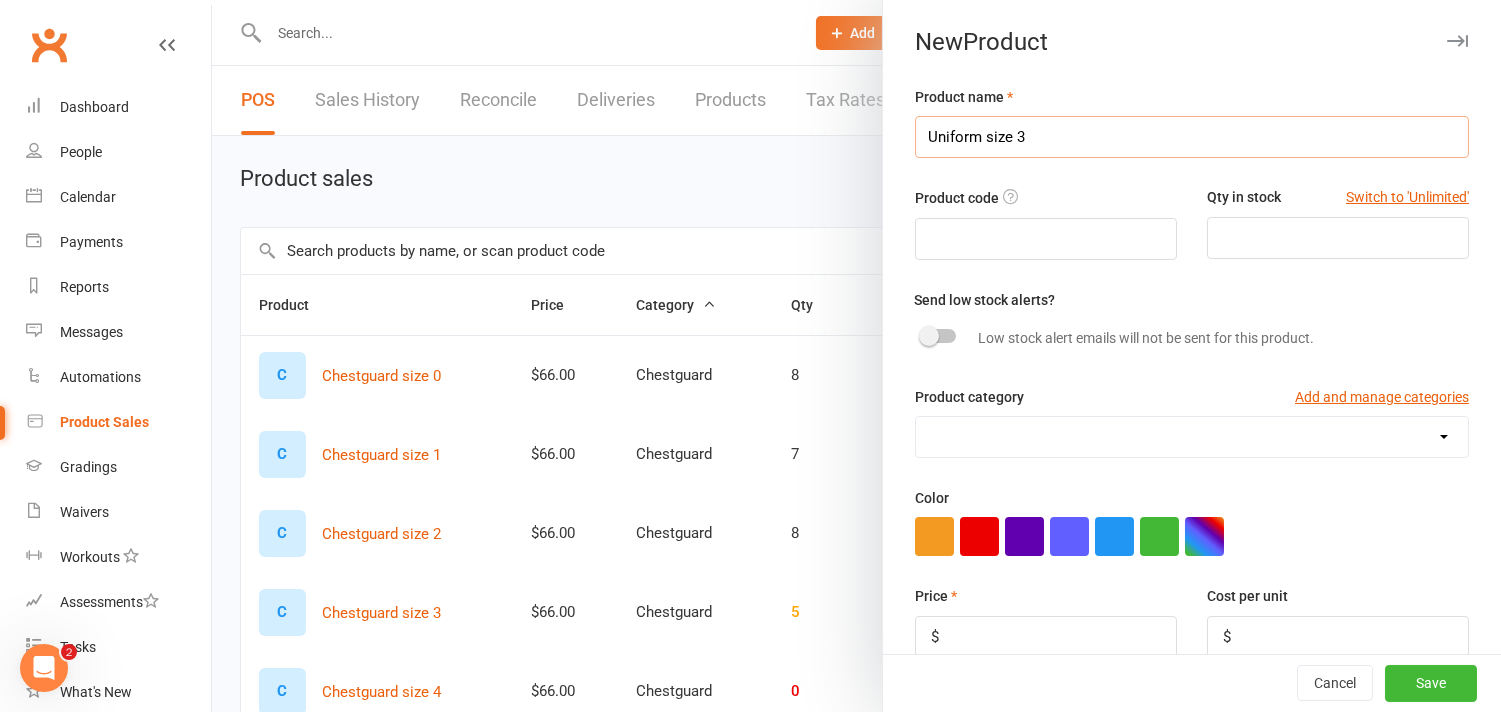 type on "Uniform size 3" 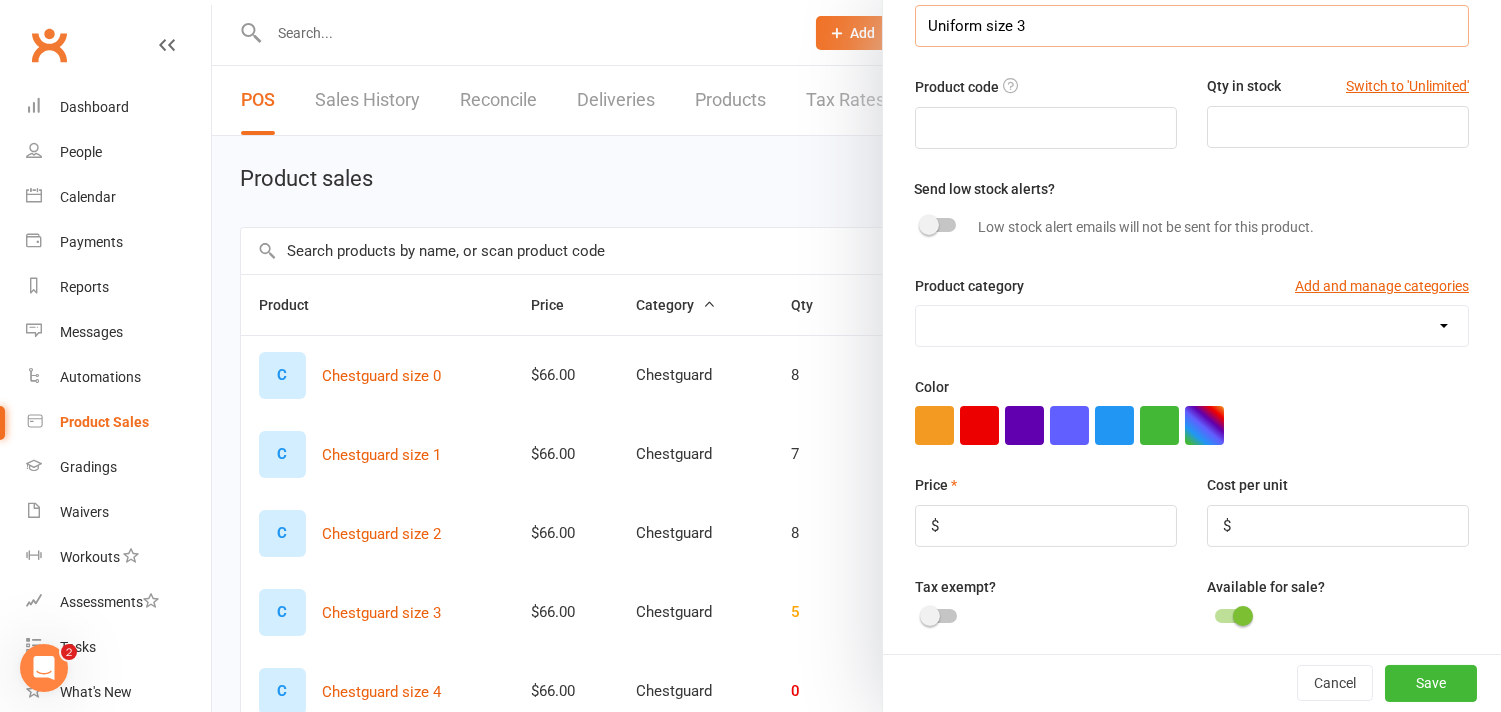 scroll, scrollTop: 0, scrollLeft: 0, axis: both 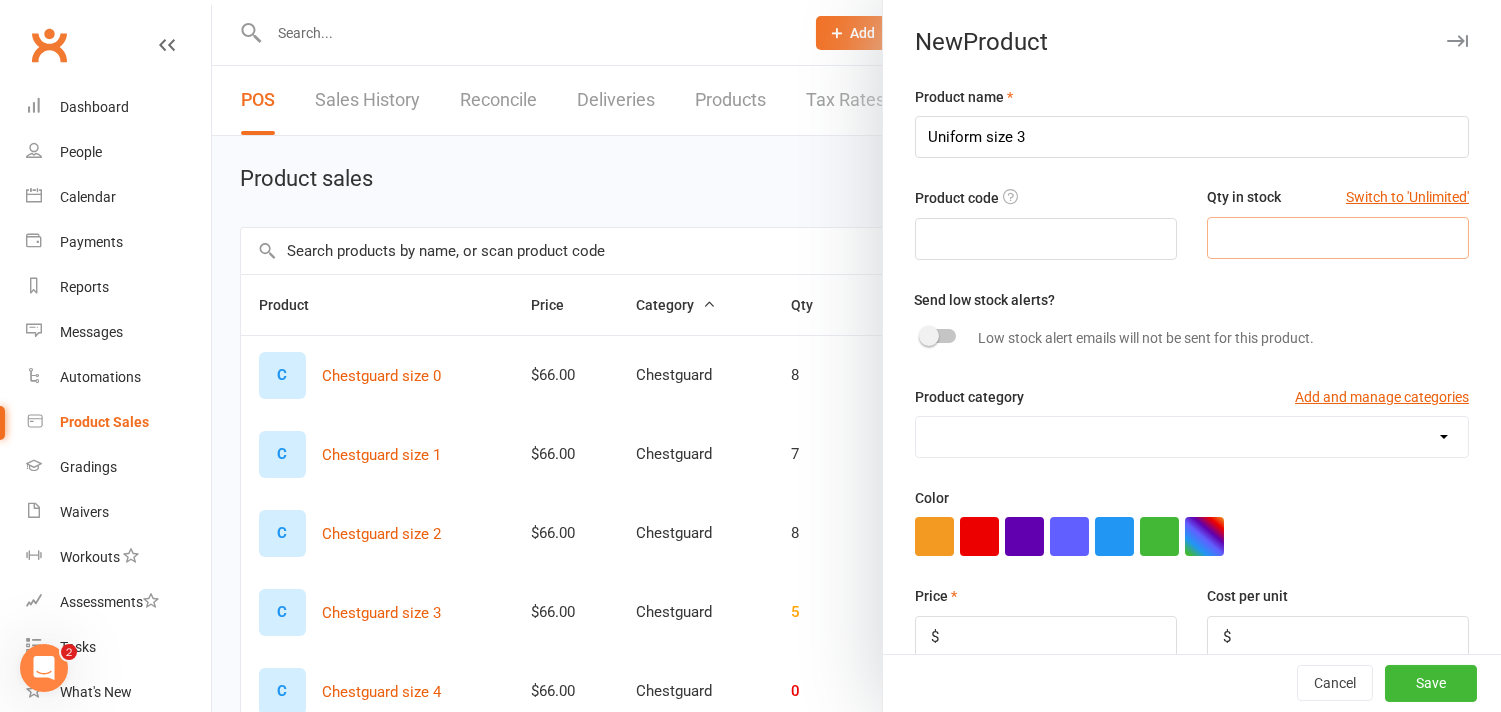 click at bounding box center (1338, 238) 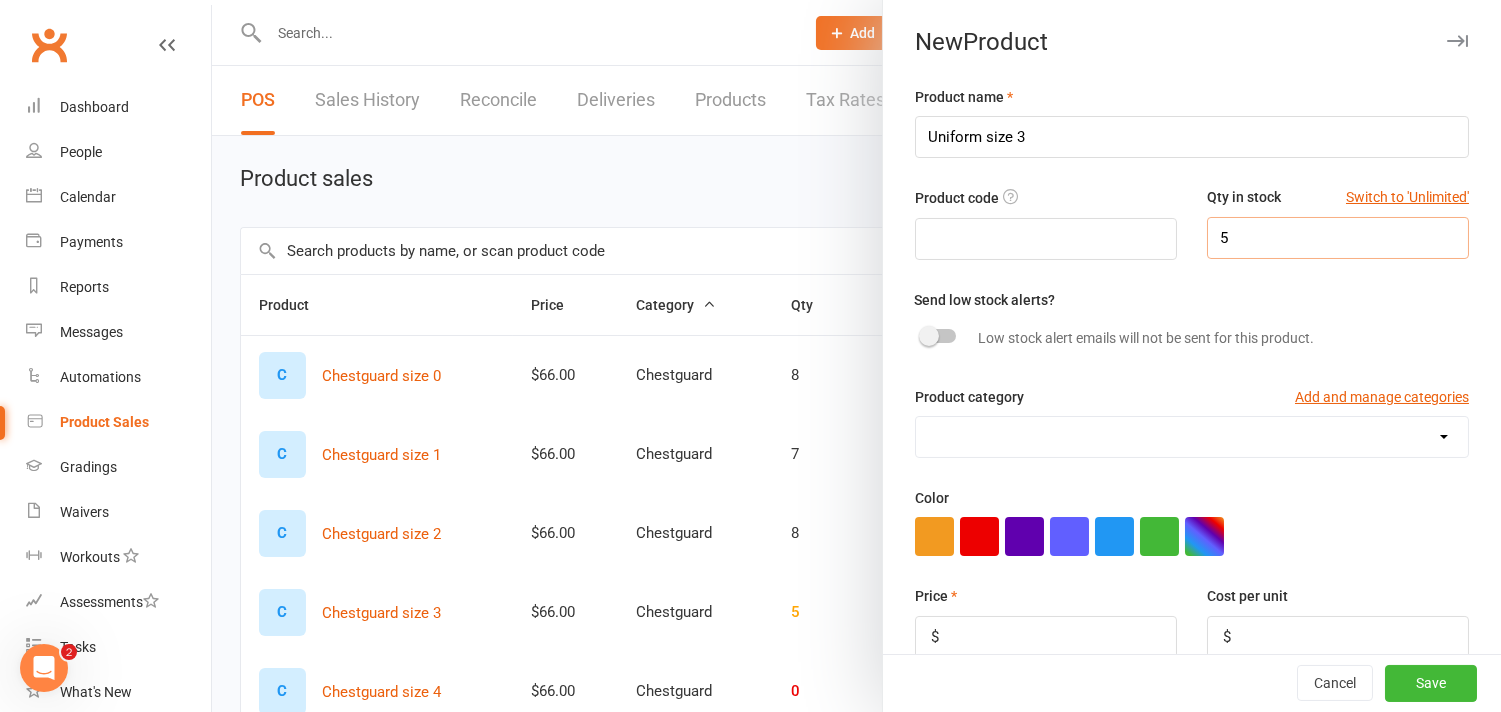 type on "5" 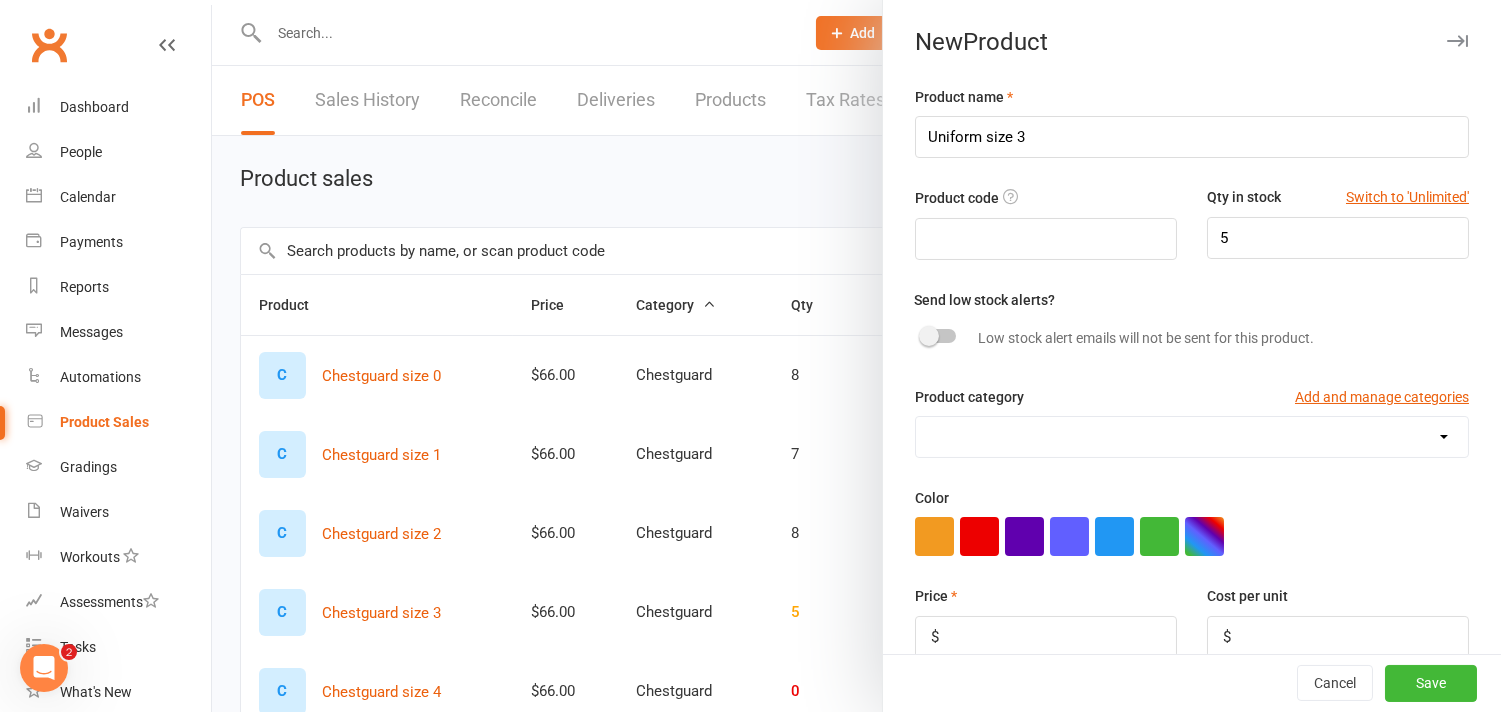 click on "Chestguard Gloves Headguard Uniform [CITY] Uniform [CITY]" at bounding box center (1192, 437) 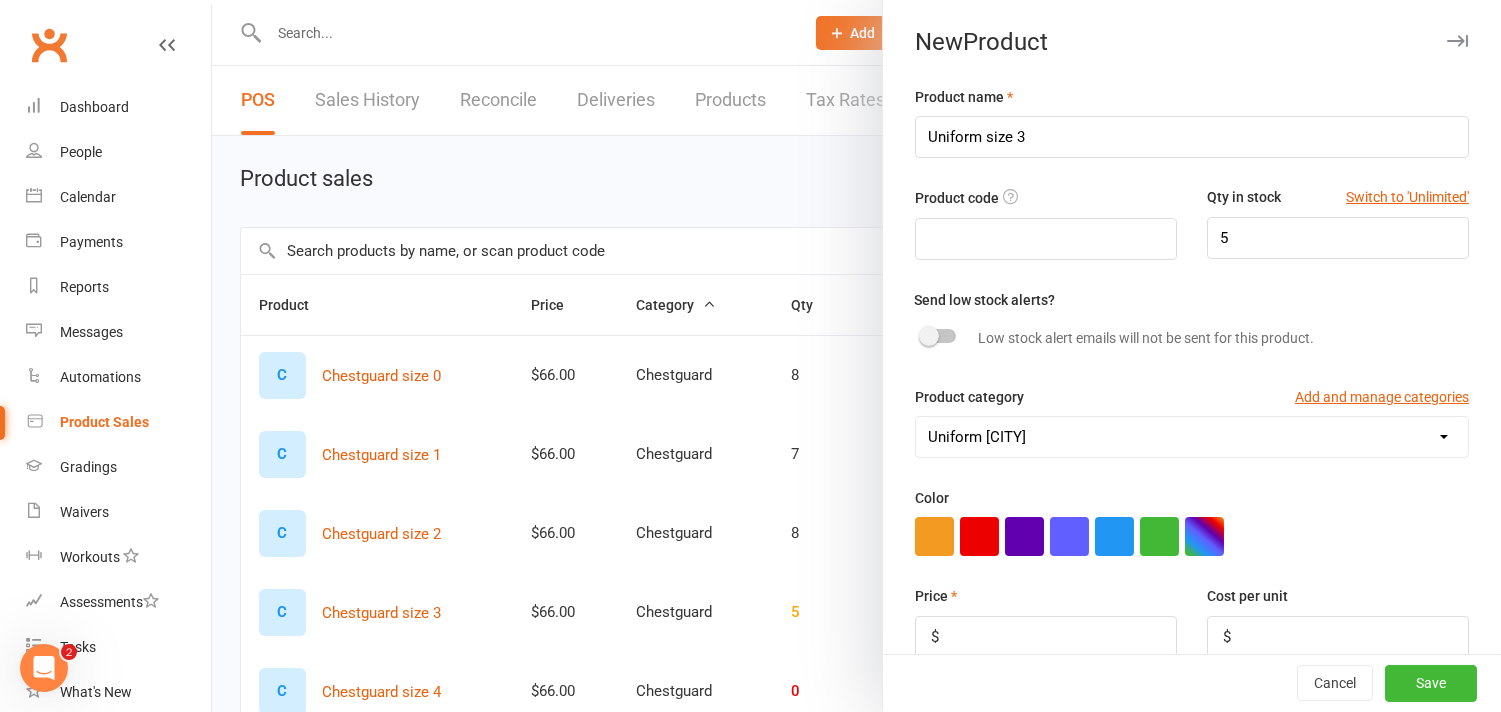 click on "Chestguard Gloves Headguard Uniform [CITY] Uniform [CITY]" at bounding box center (1192, 437) 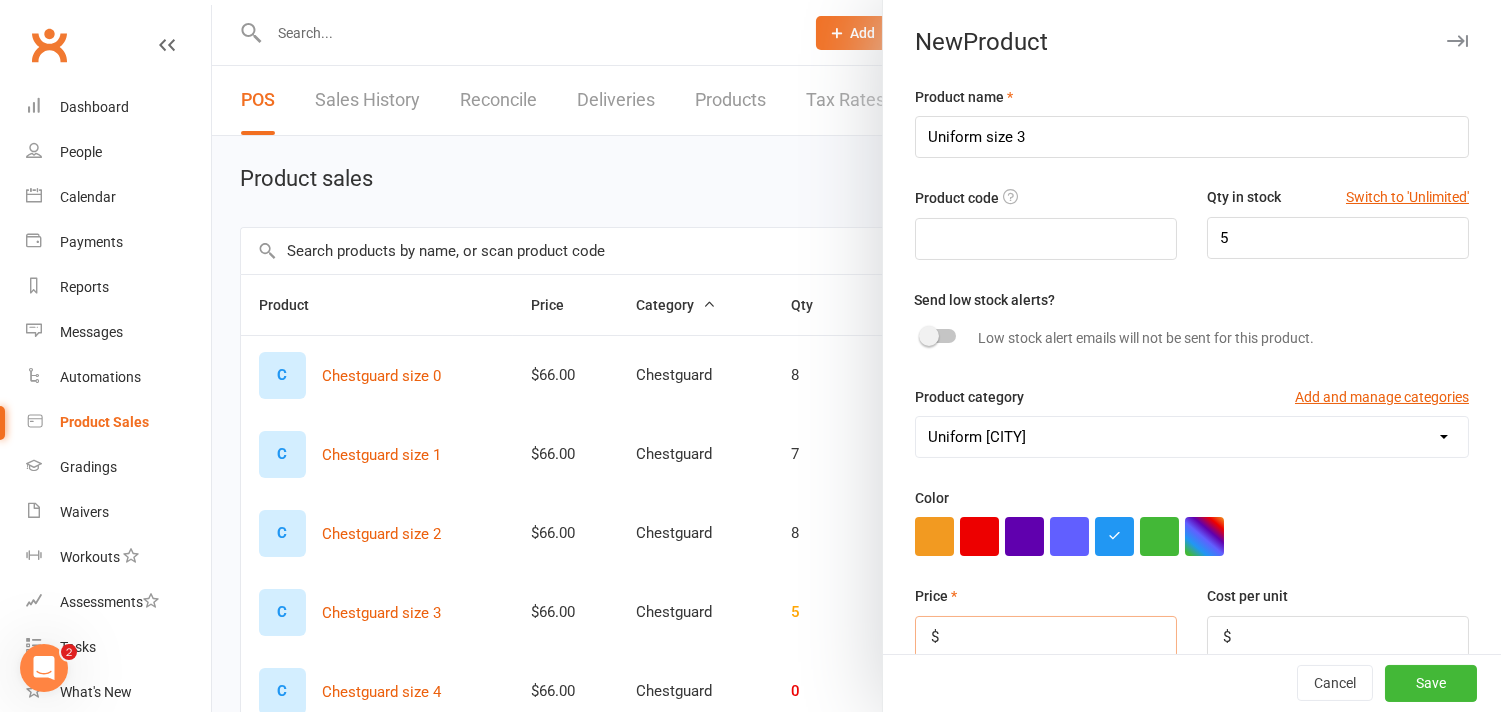 click at bounding box center (1046, 637) 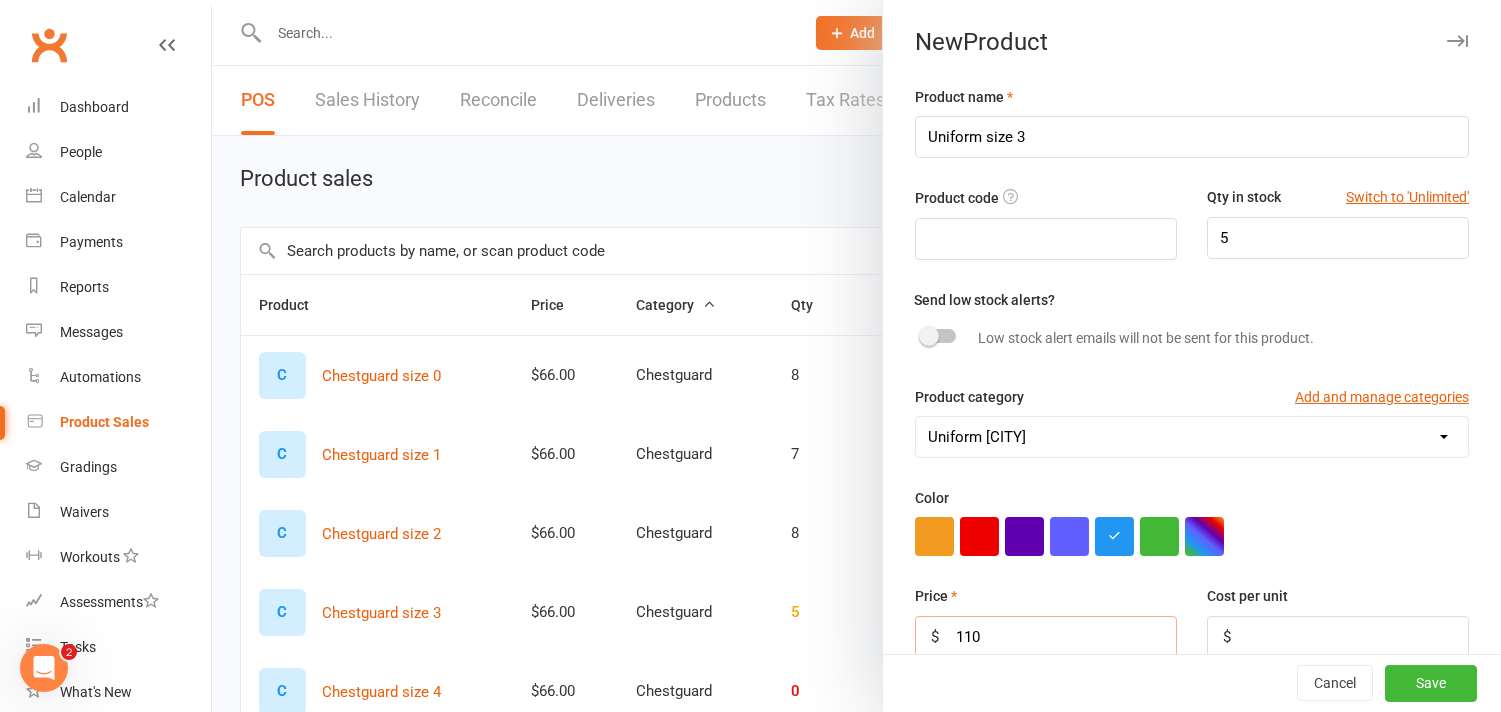 type on "110" 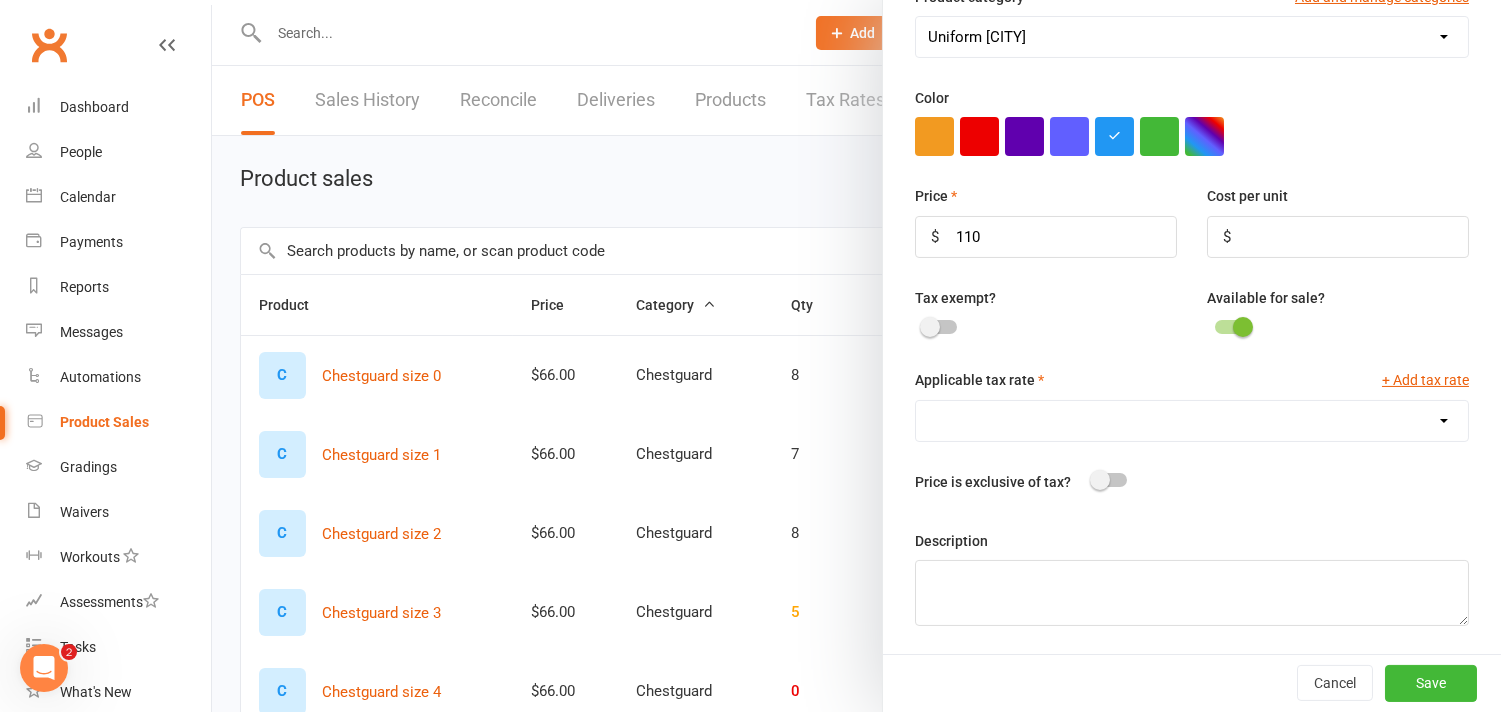 click on "GST (10.0%)" at bounding box center [1192, 421] 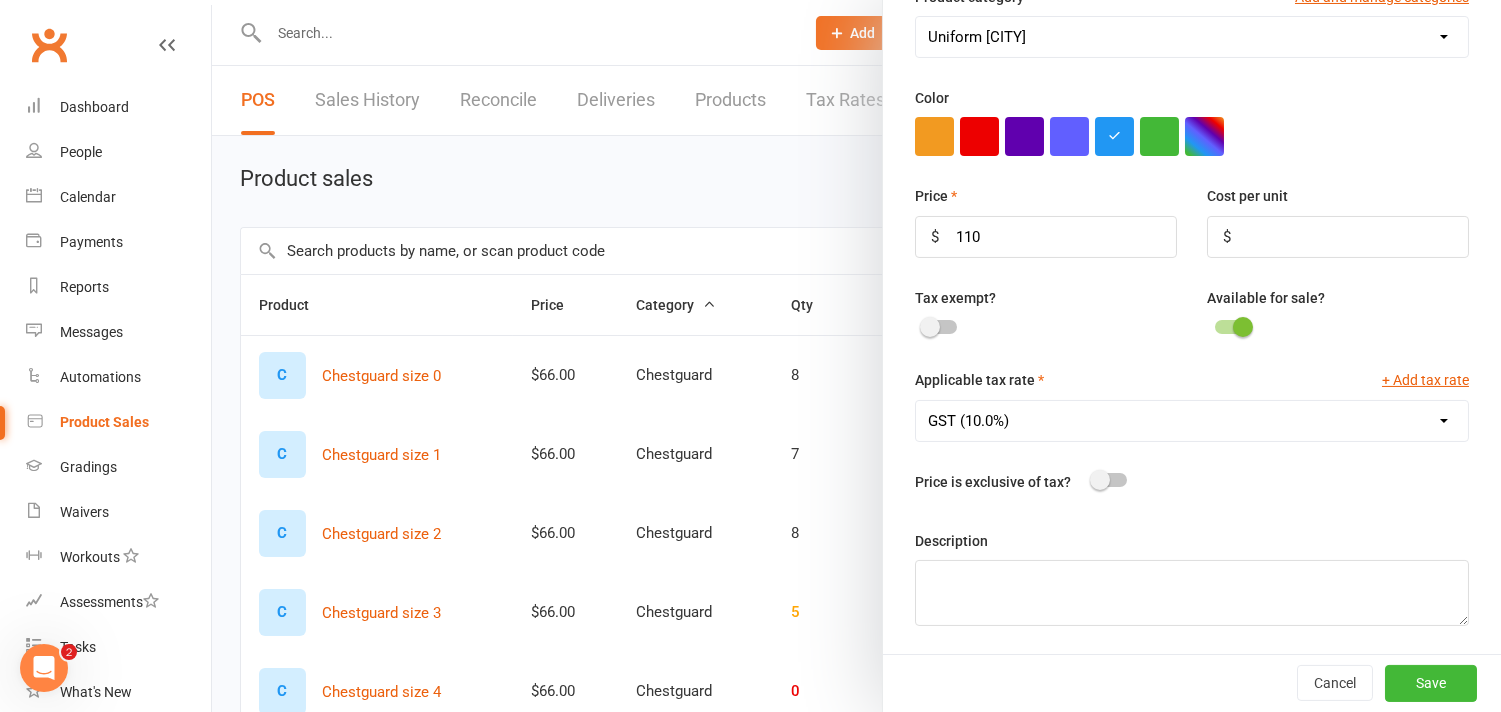 click on "GST (10.0%)" at bounding box center (1192, 421) 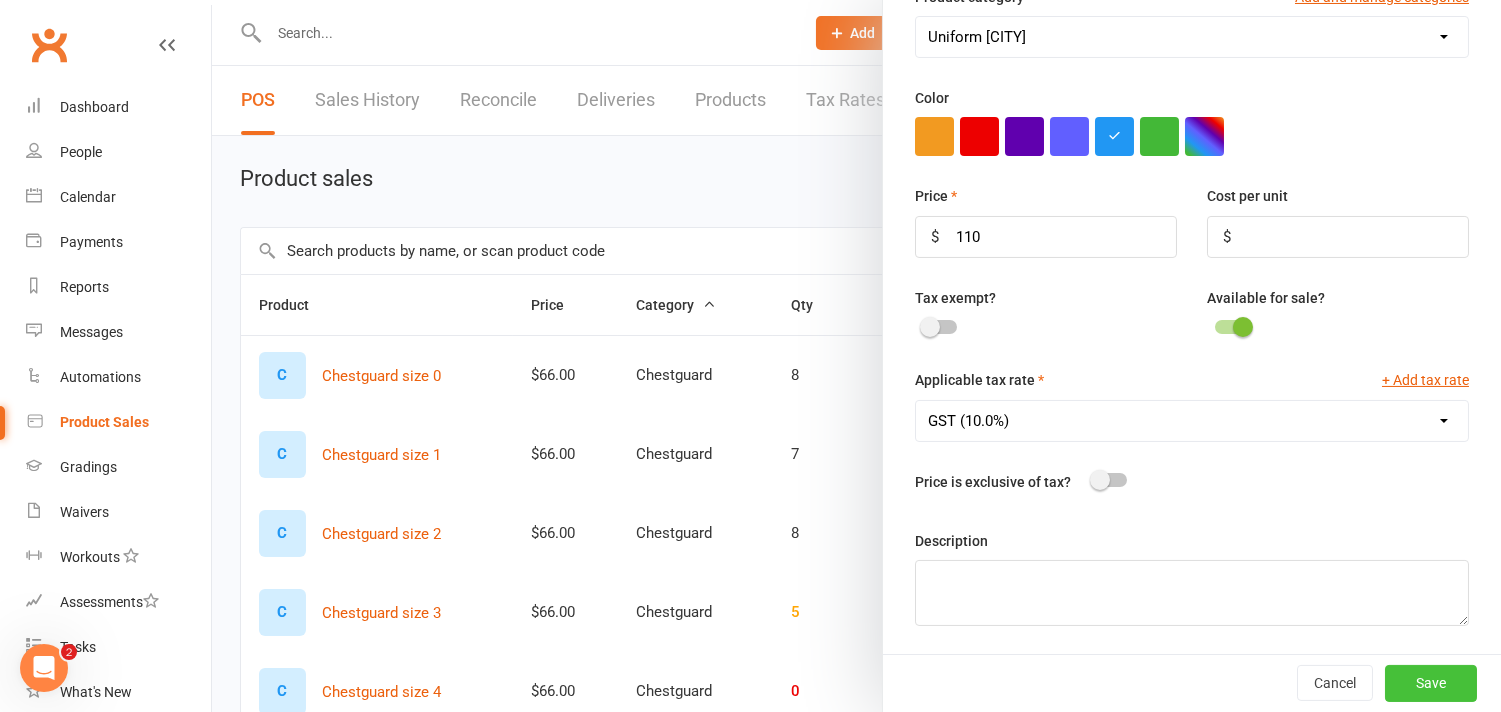 click on "Save" at bounding box center (1431, 683) 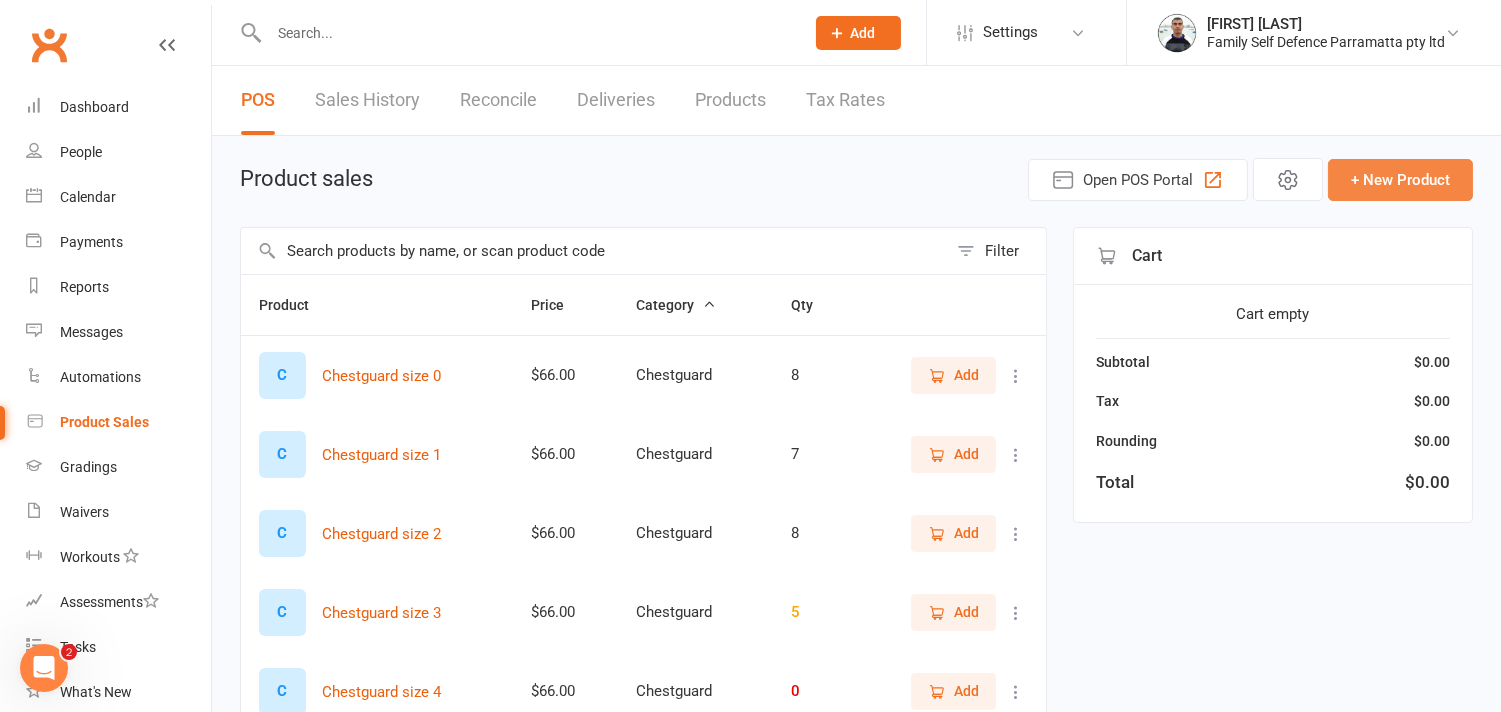 click on "+ New Product" at bounding box center [1400, 180] 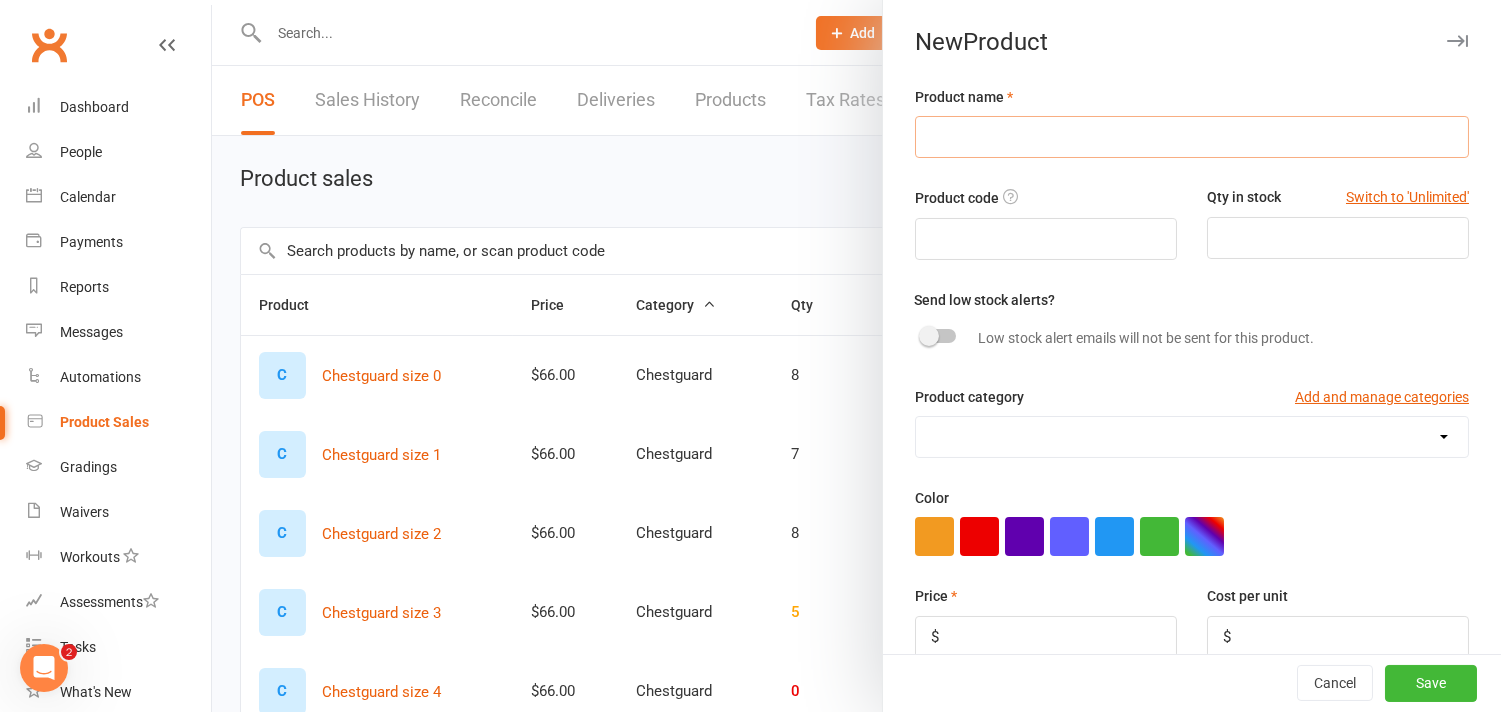click at bounding box center (1192, 137) 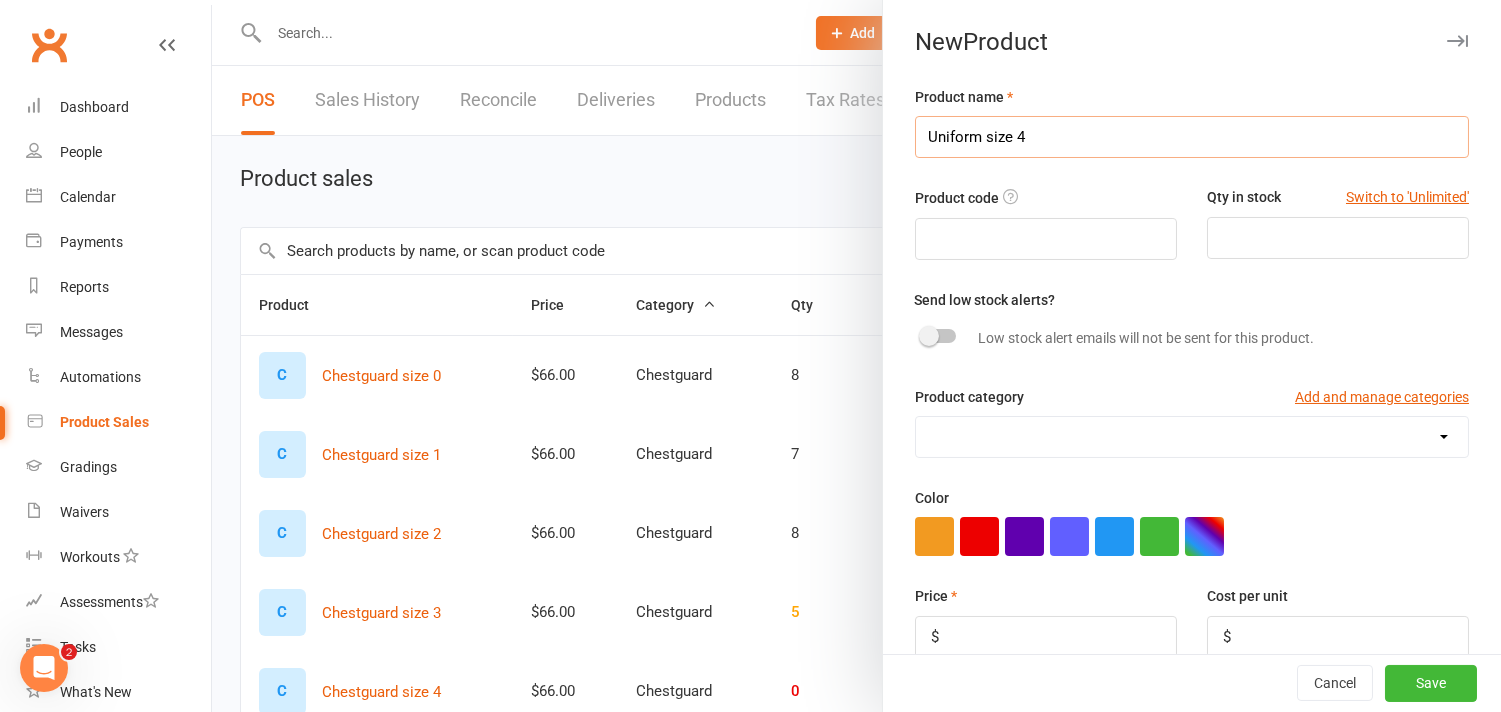 type on "Uniform size 4" 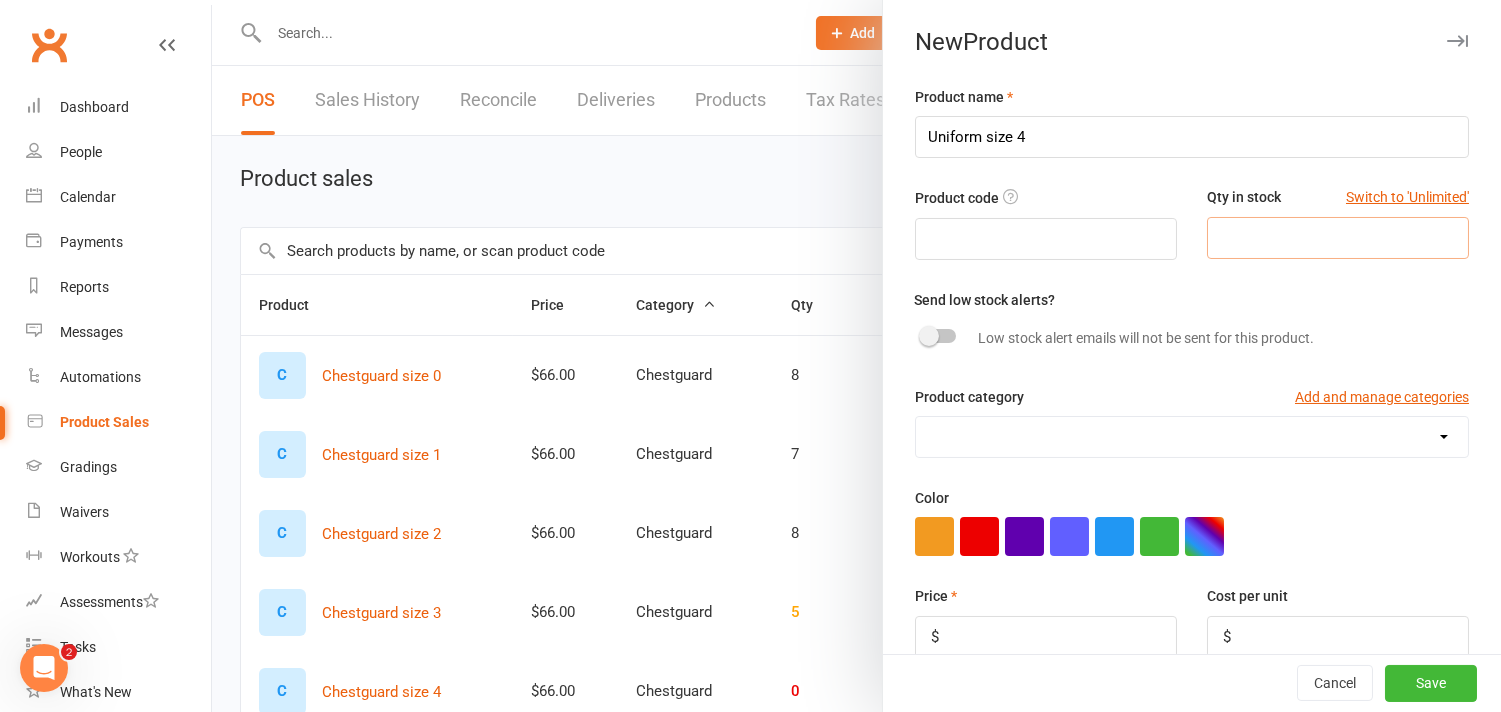 click at bounding box center [1338, 238] 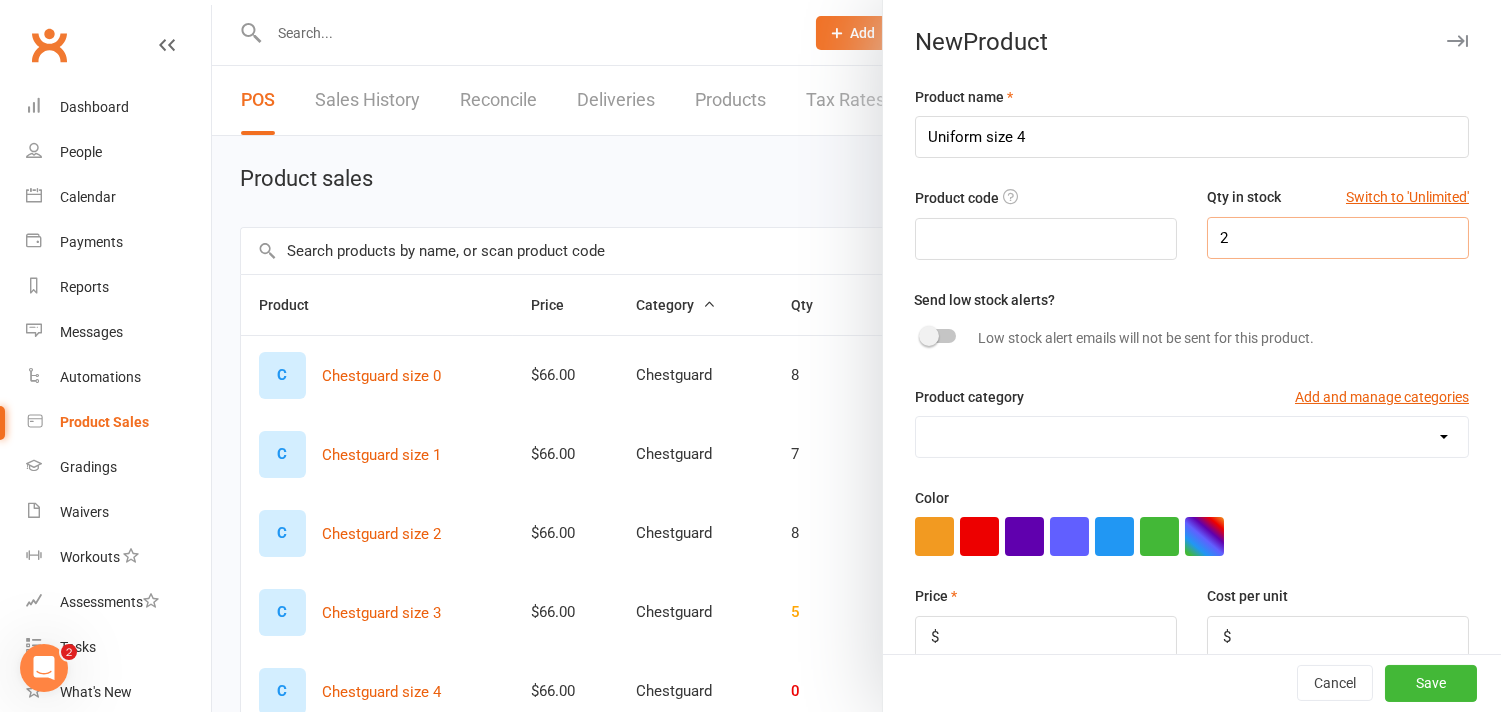 type on "2" 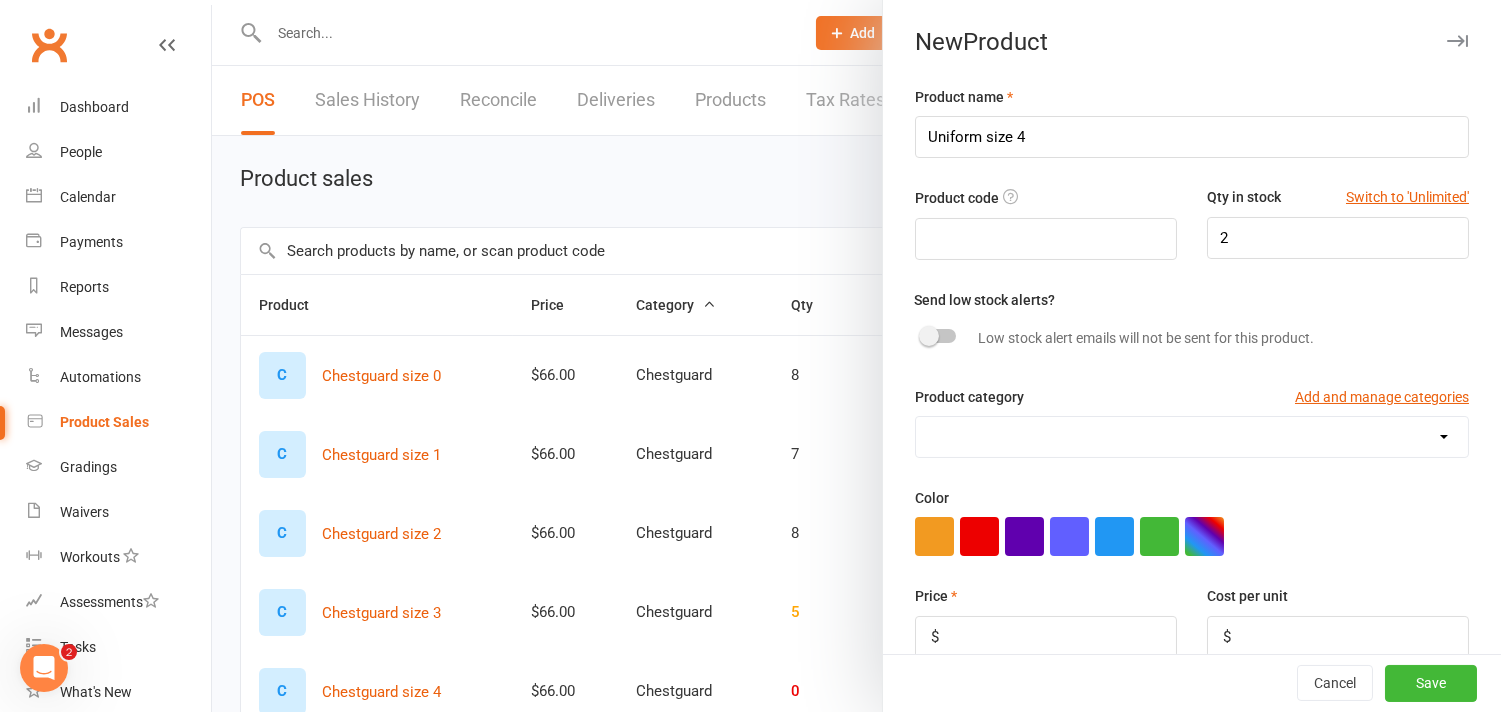 click on "Chestguard Gloves Headguard Uniform [CITY] Uniform [CITY]" at bounding box center [1192, 437] 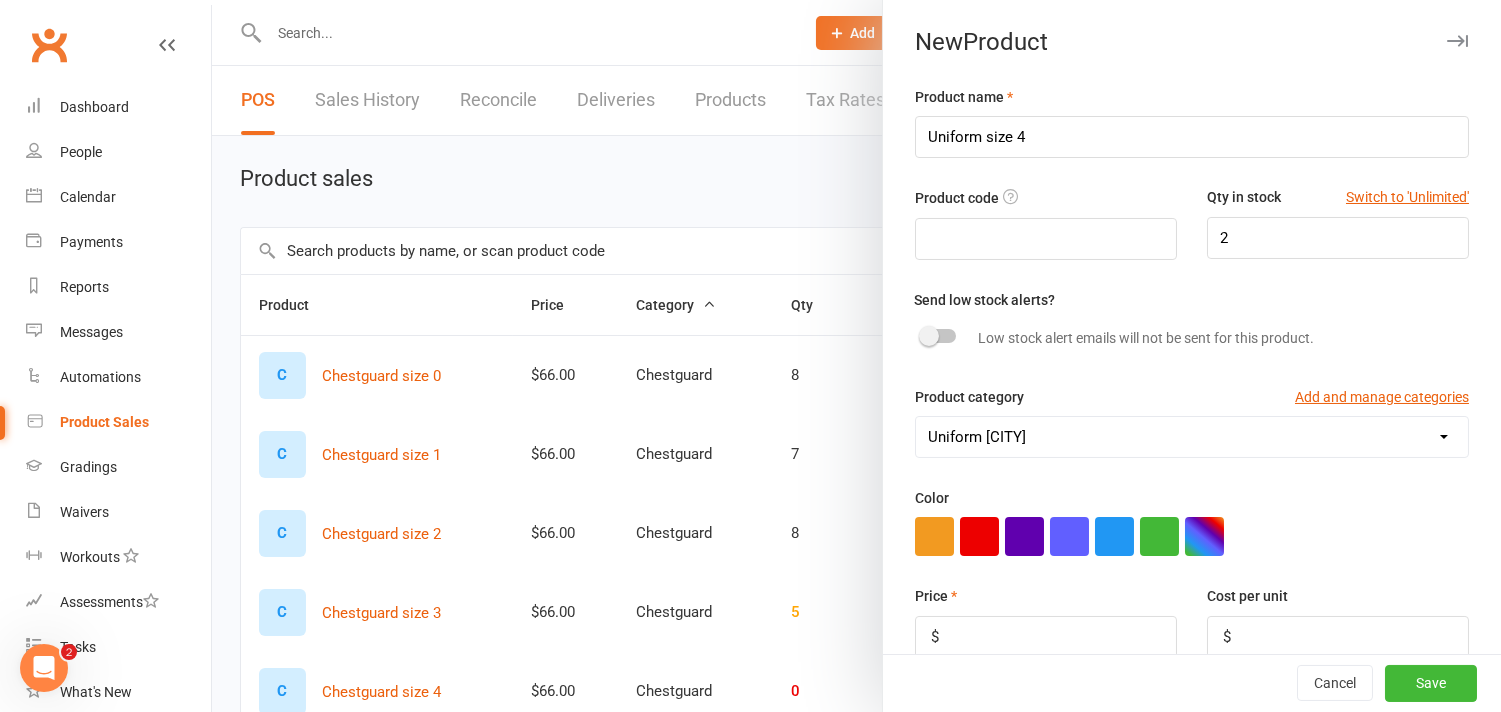 click on "Chestguard Gloves Headguard Uniform [CITY] Uniform [CITY]" at bounding box center (1192, 437) 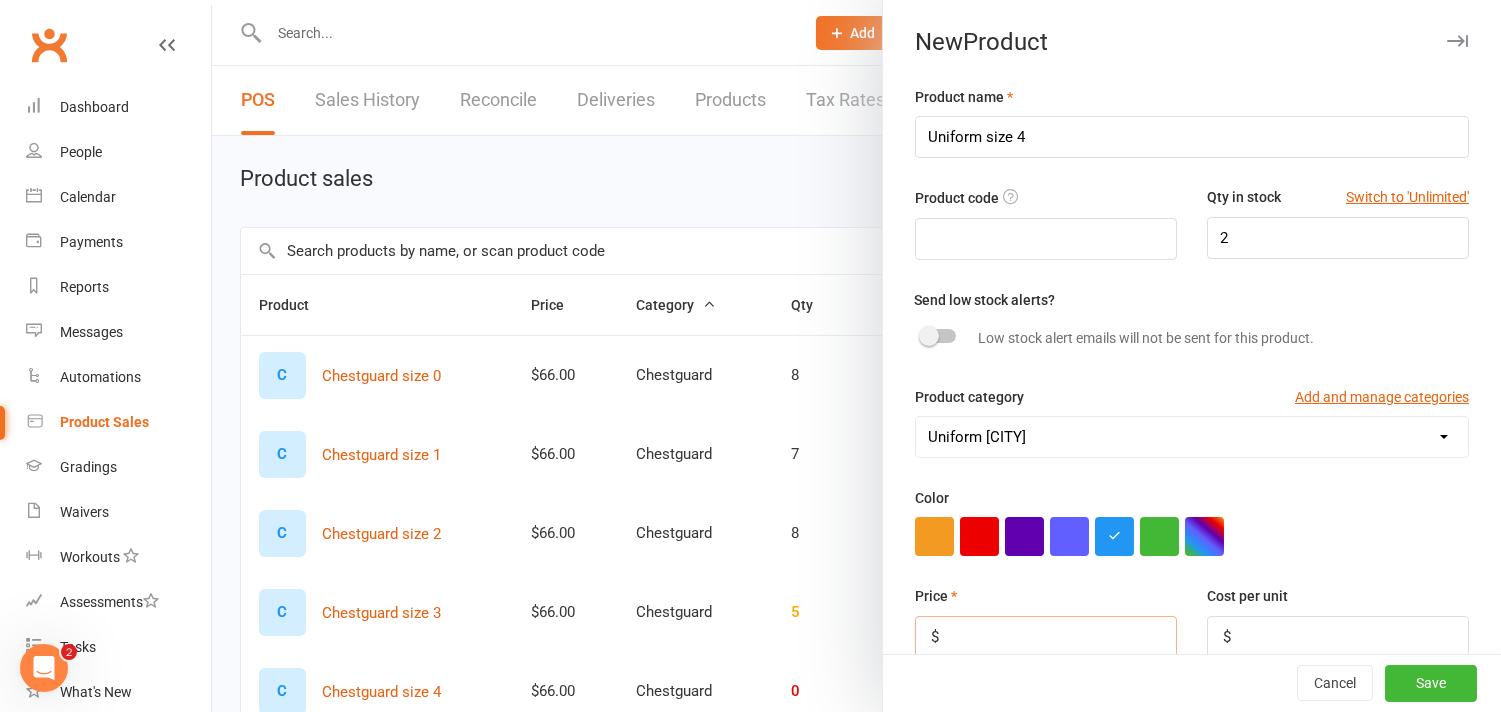 click at bounding box center [1046, 637] 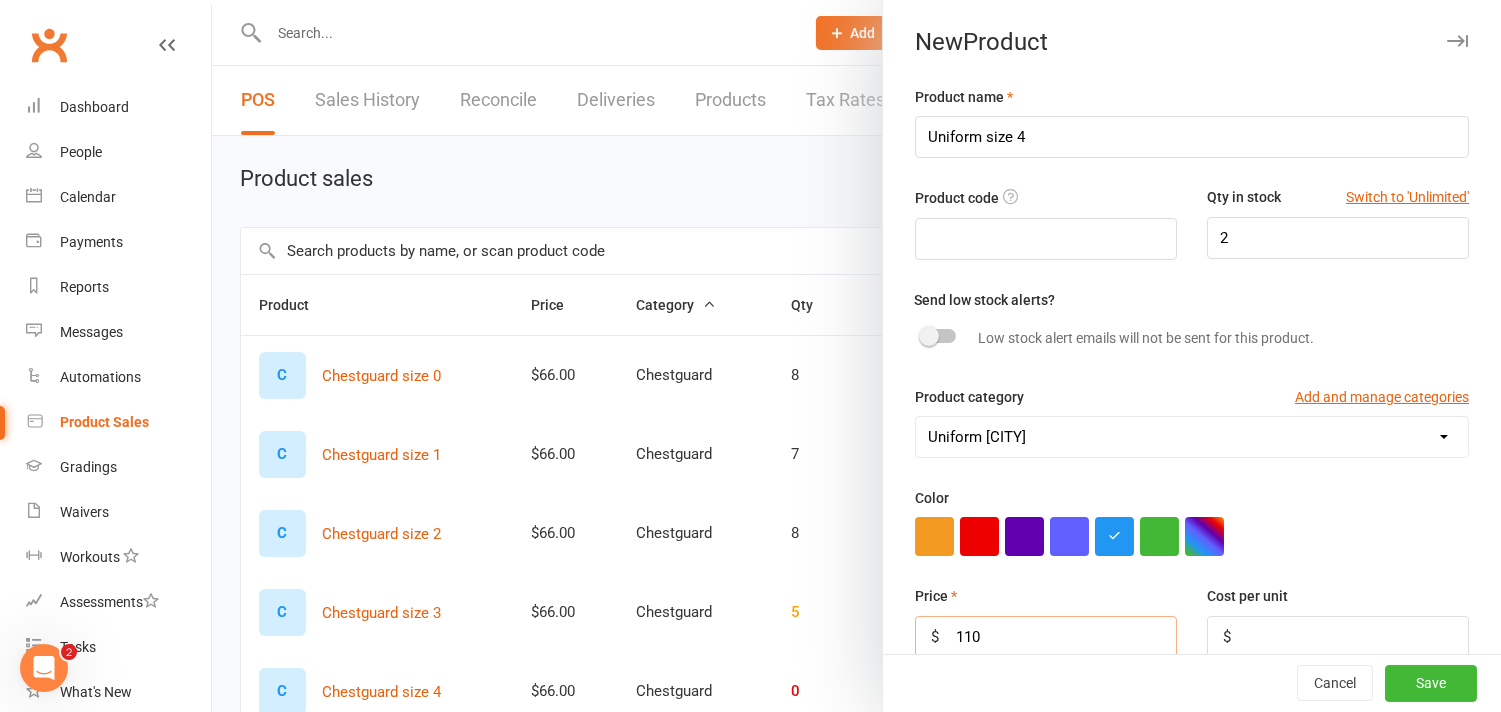 type on "110" 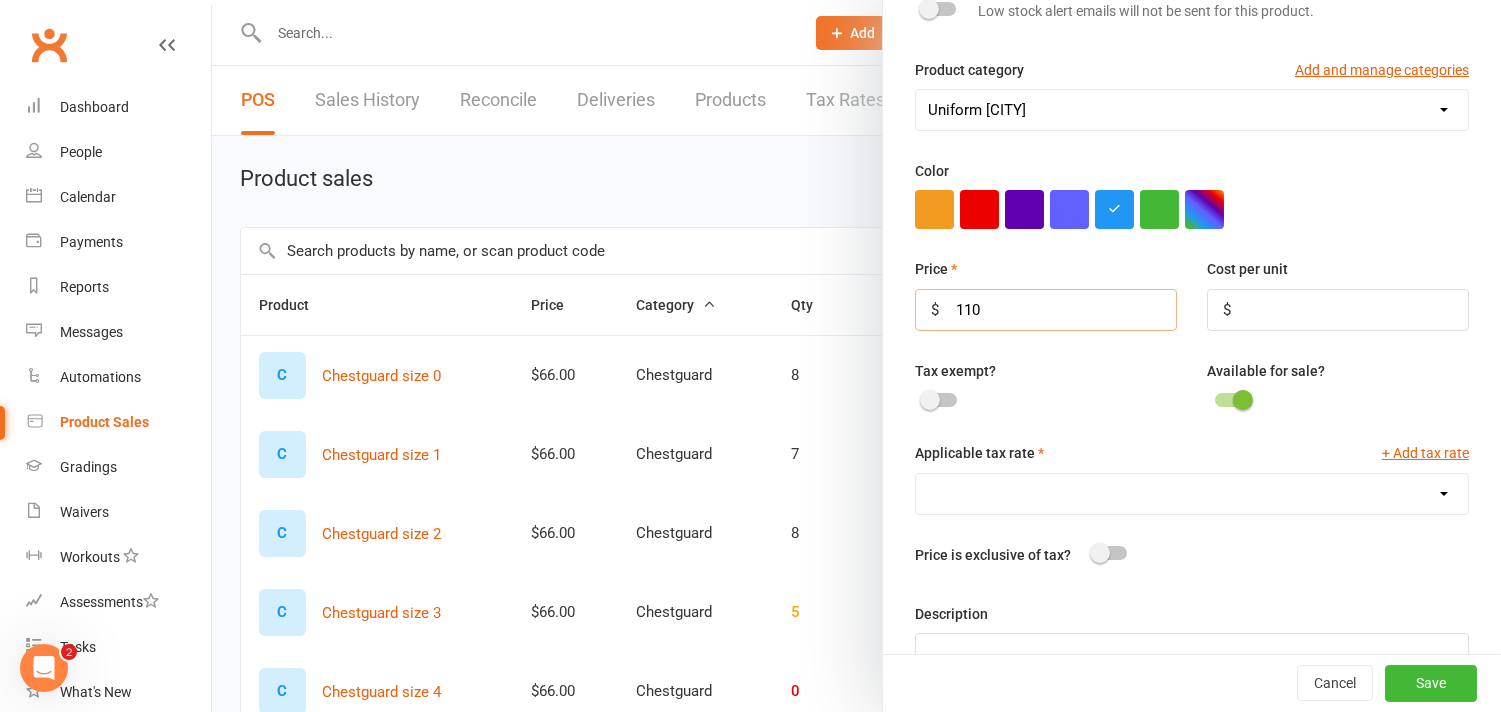 scroll, scrollTop: 333, scrollLeft: 0, axis: vertical 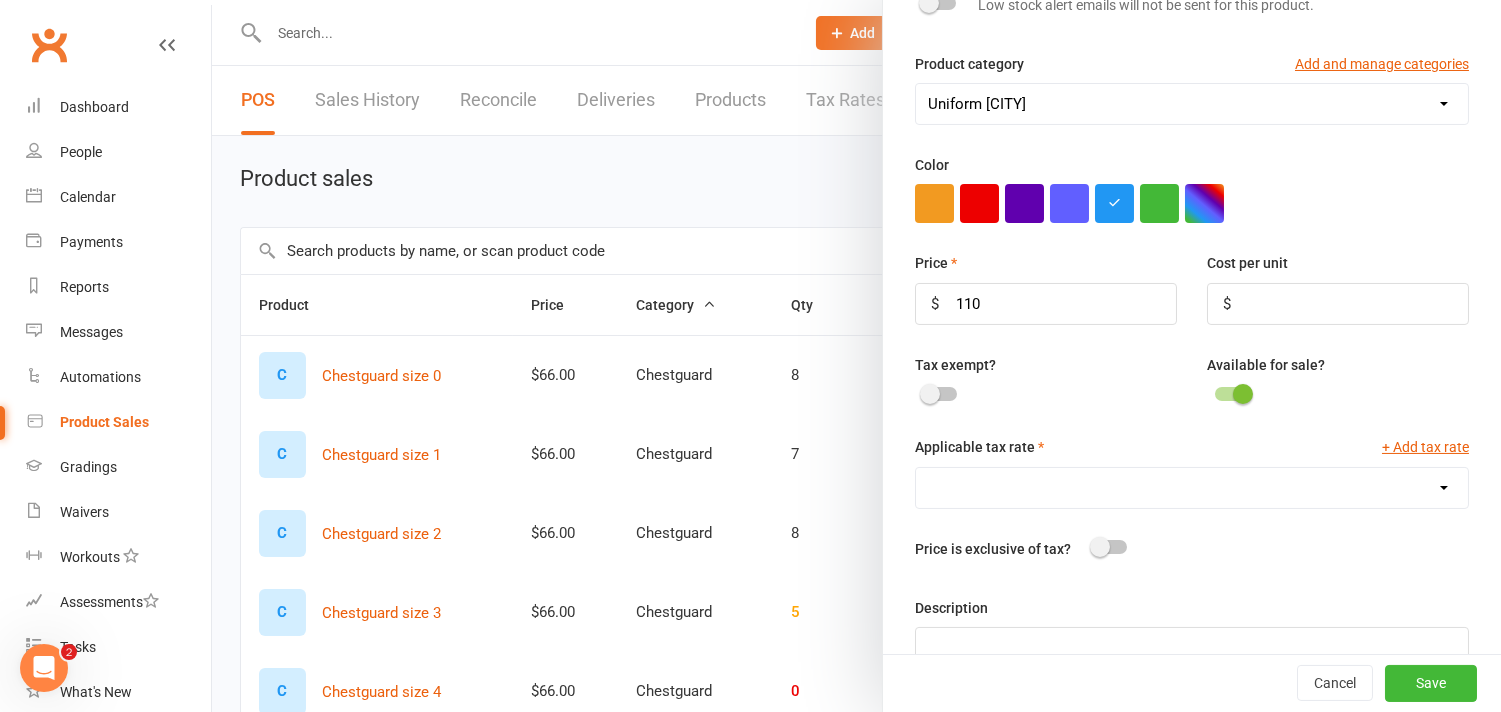 click on "GST (10.0%)" at bounding box center [1192, 488] 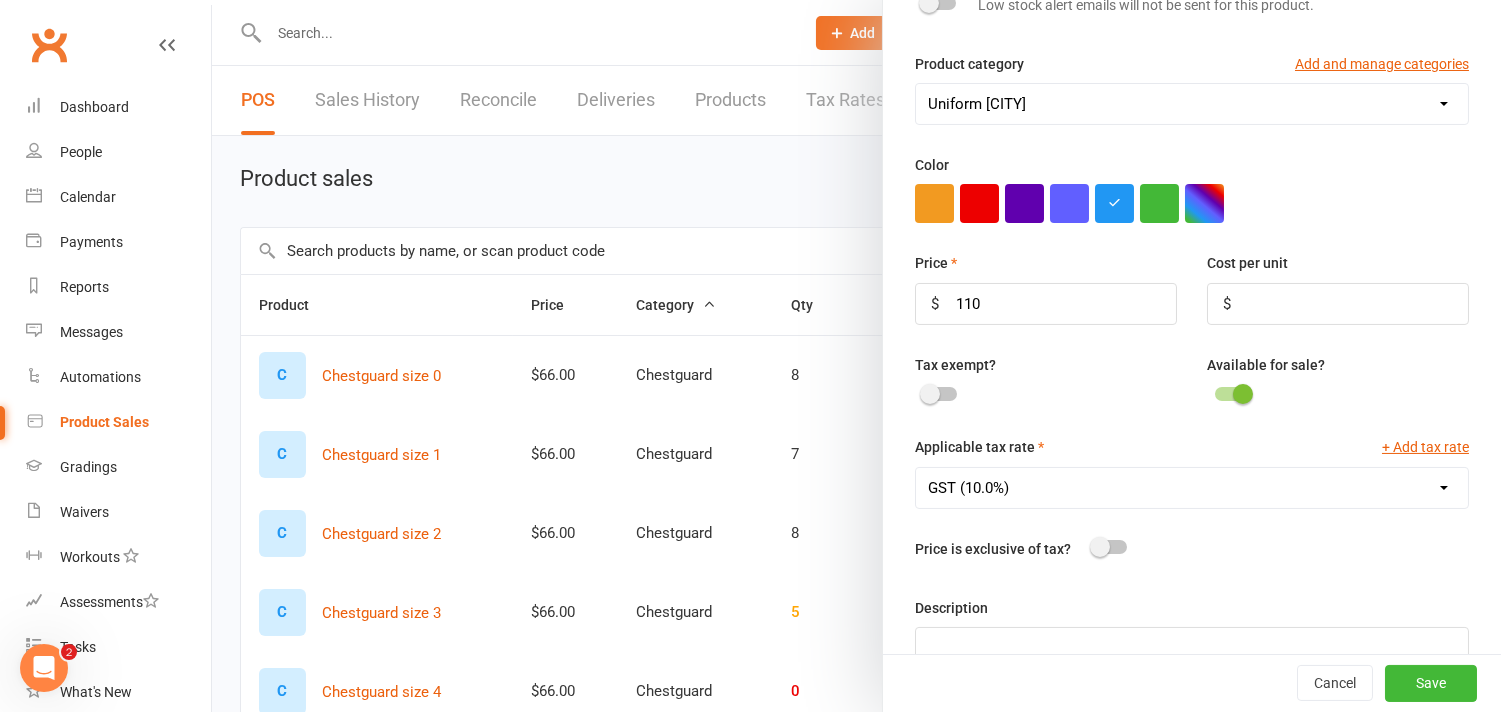 click on "GST (10.0%)" at bounding box center [1192, 488] 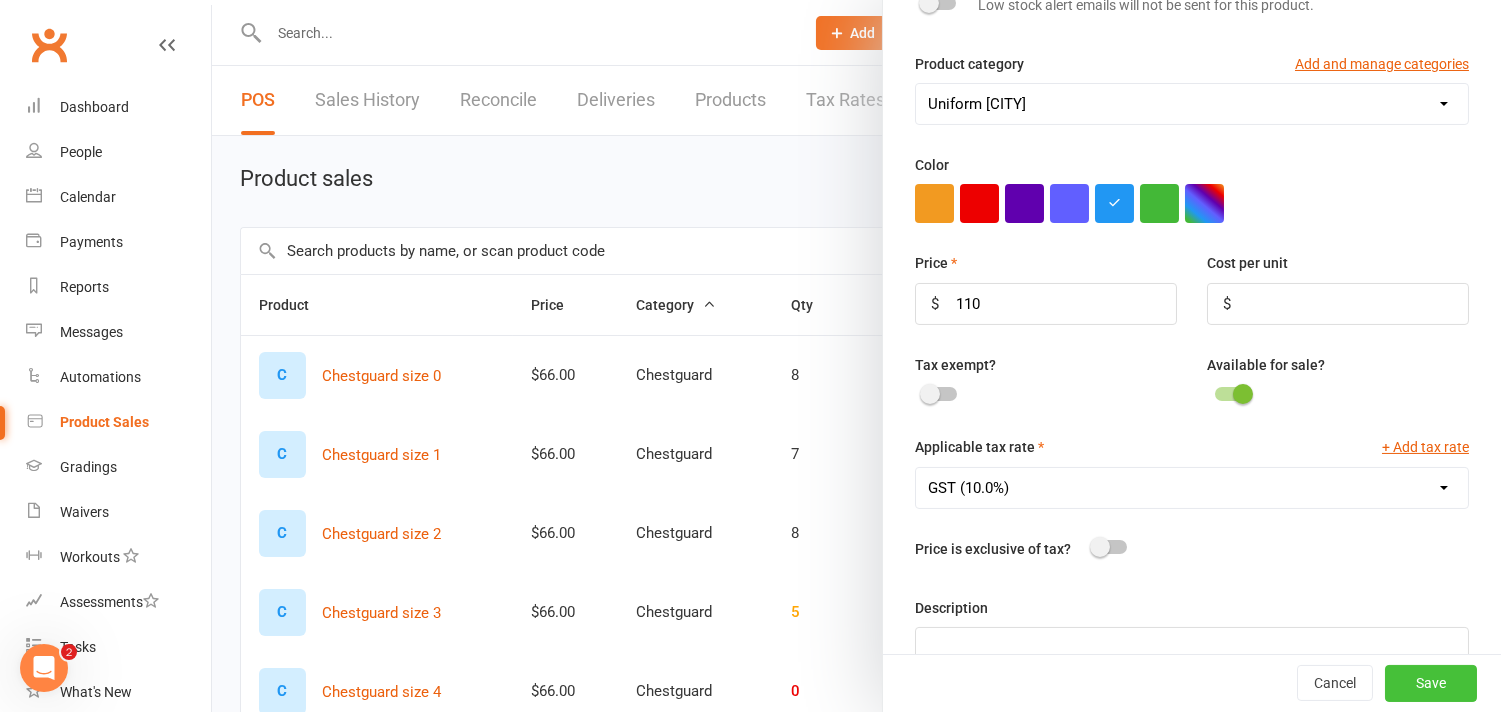 drag, startPoint x: 1405, startPoint y: 686, endPoint x: 1340, endPoint y: 683, distance: 65.06919 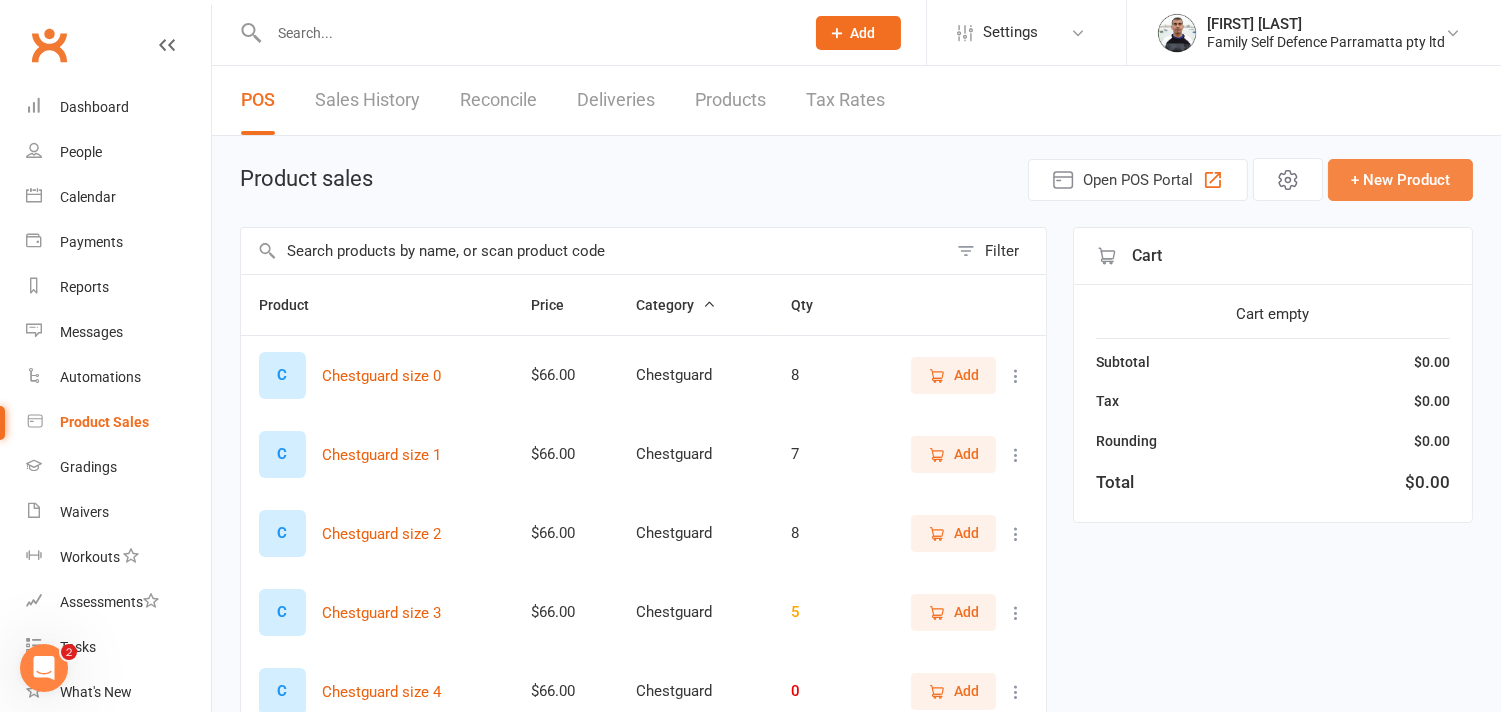 click on "+ New Product" at bounding box center (1400, 180) 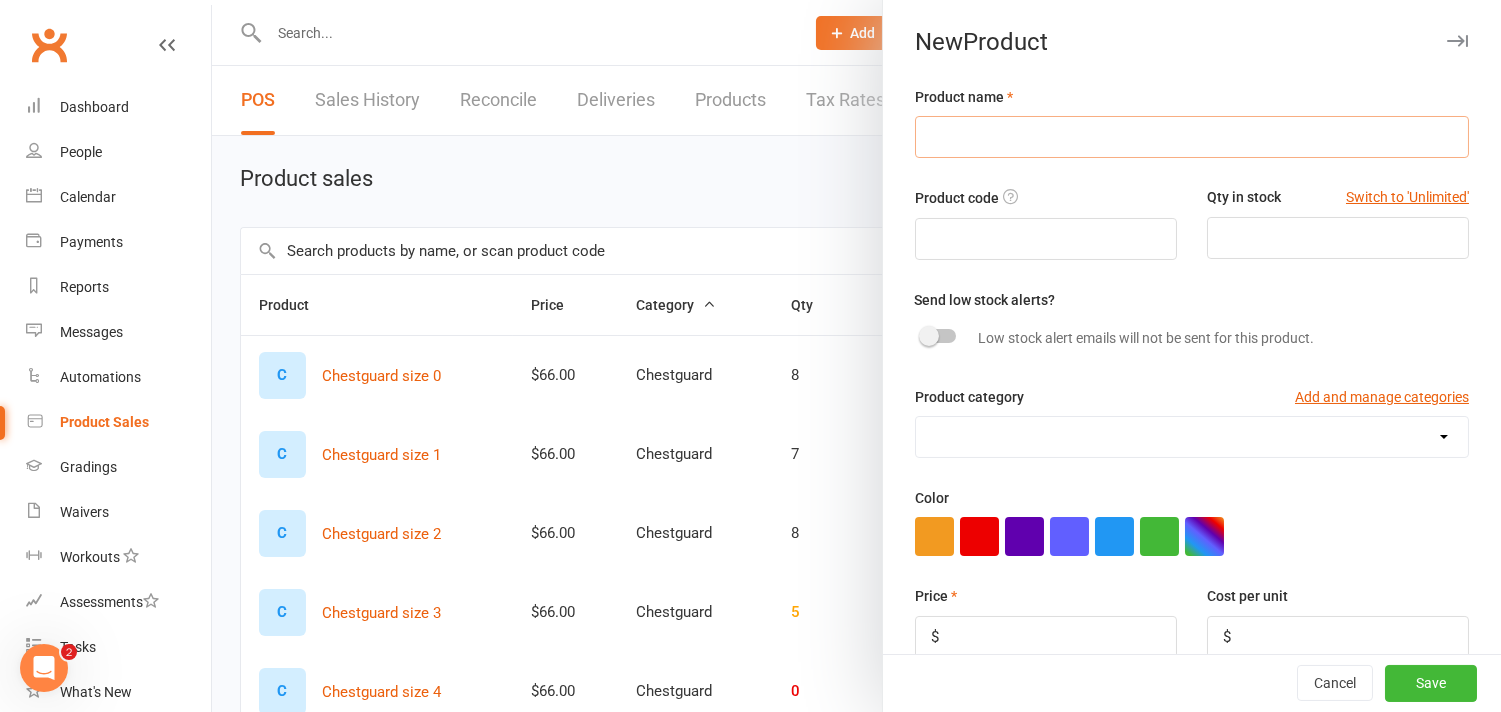 click at bounding box center (1192, 137) 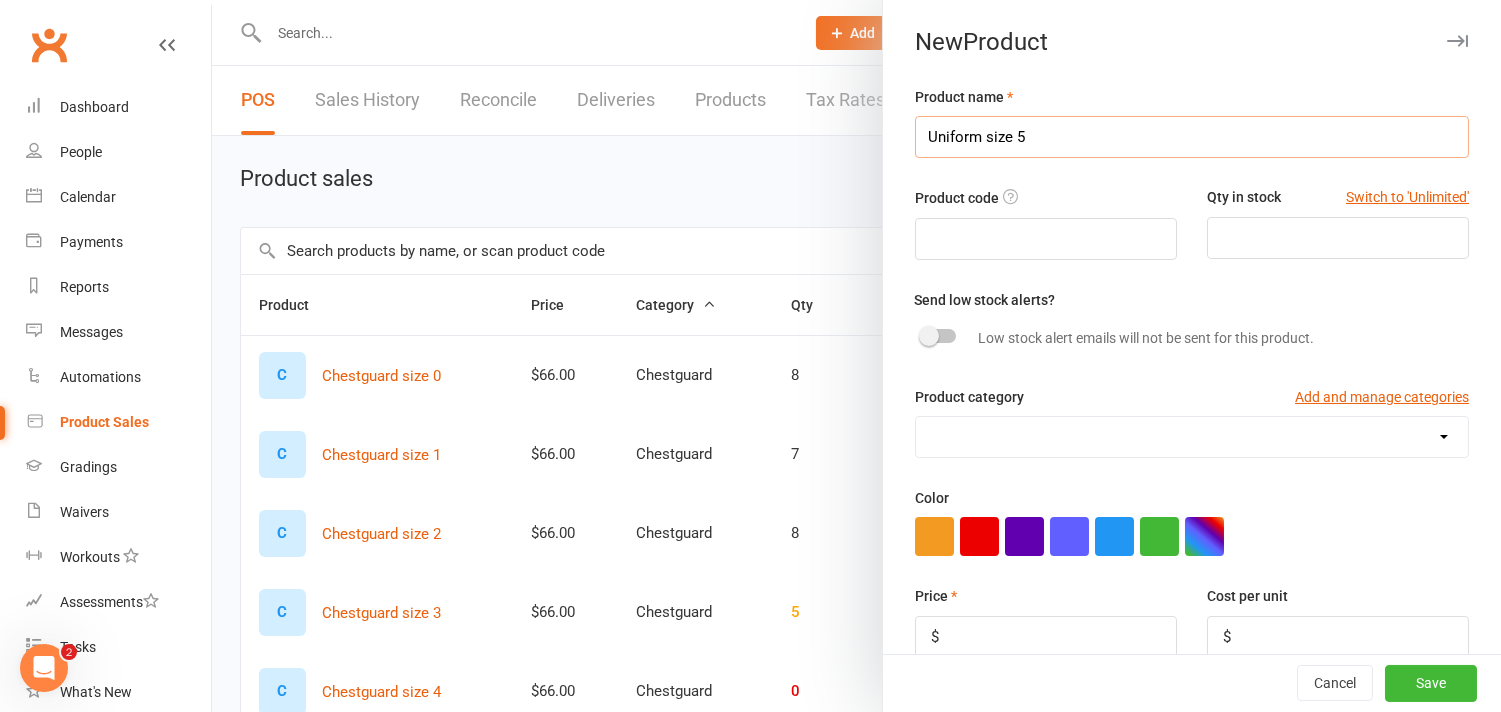 type on "Uniform size 5" 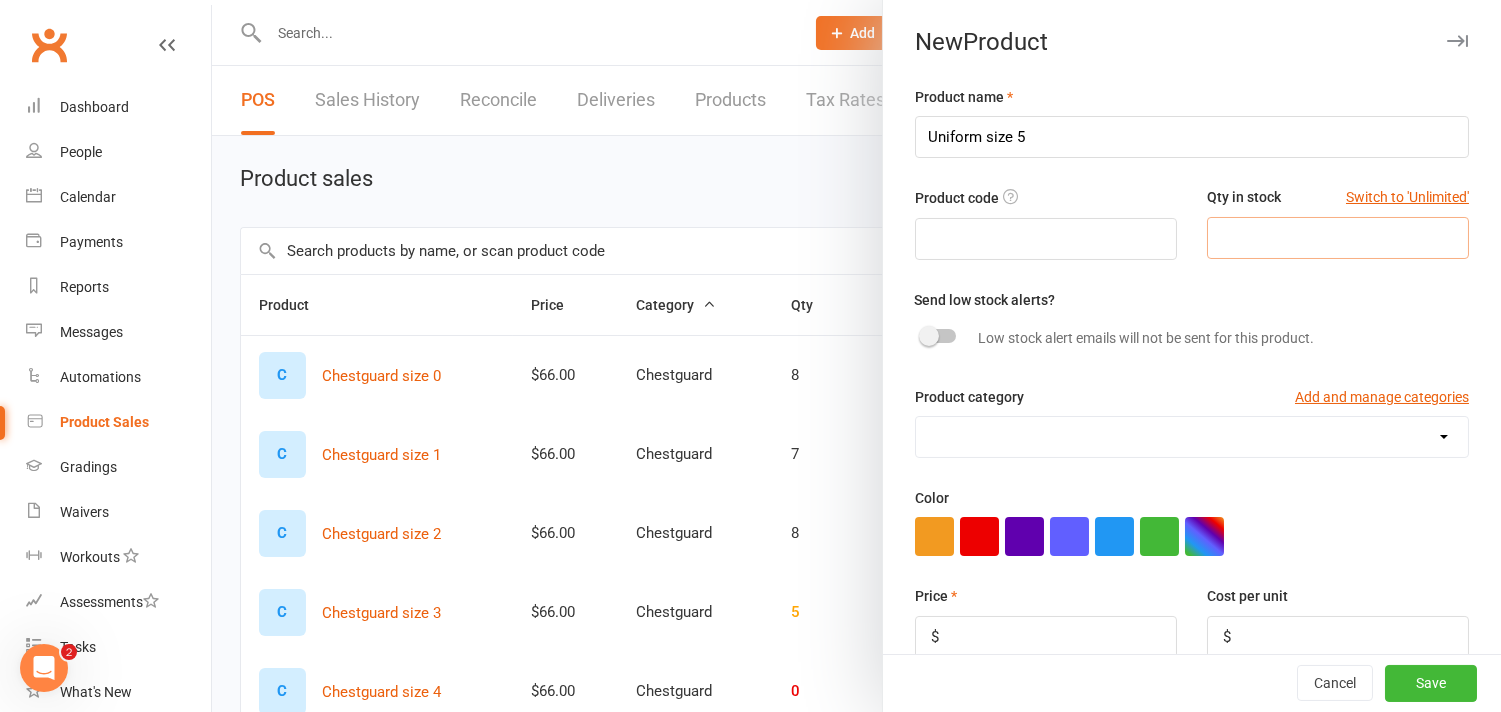 click at bounding box center [1338, 238] 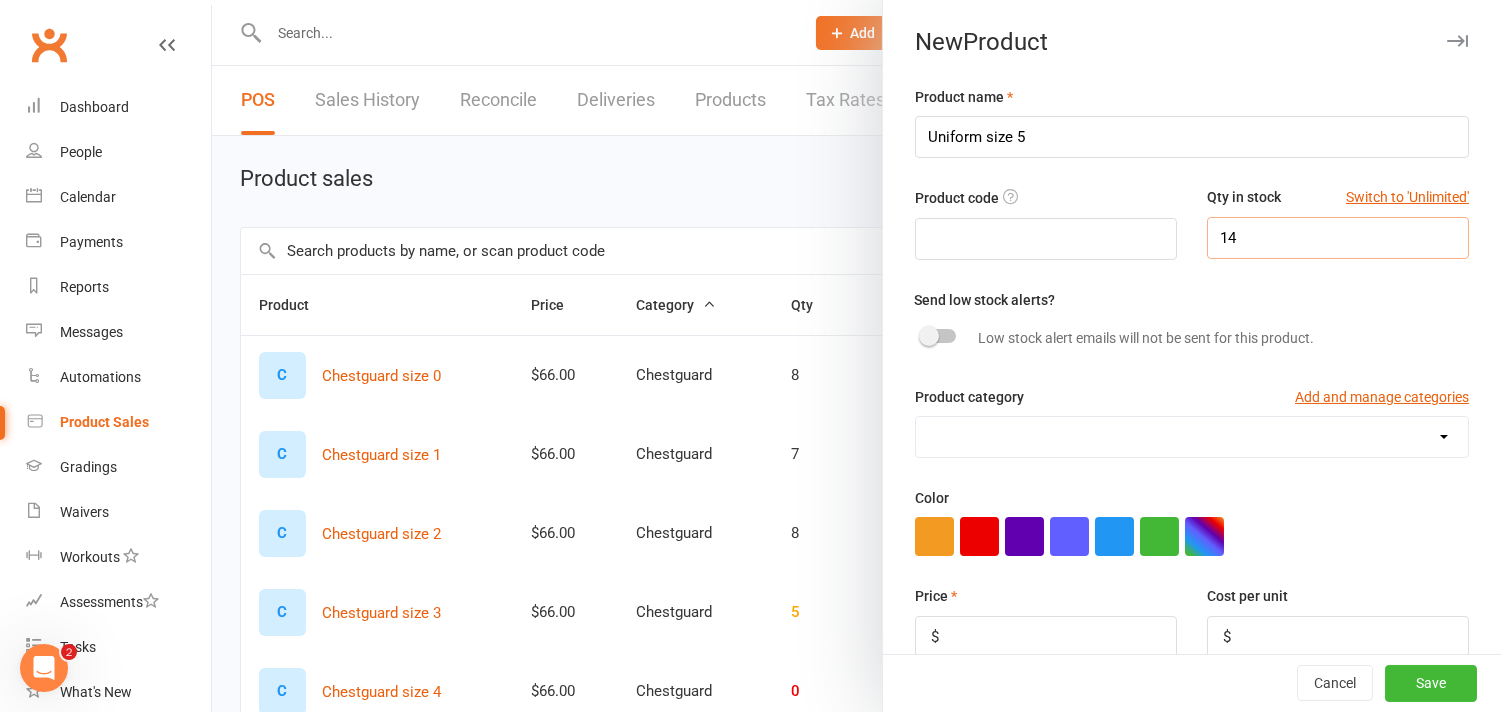 type on "14" 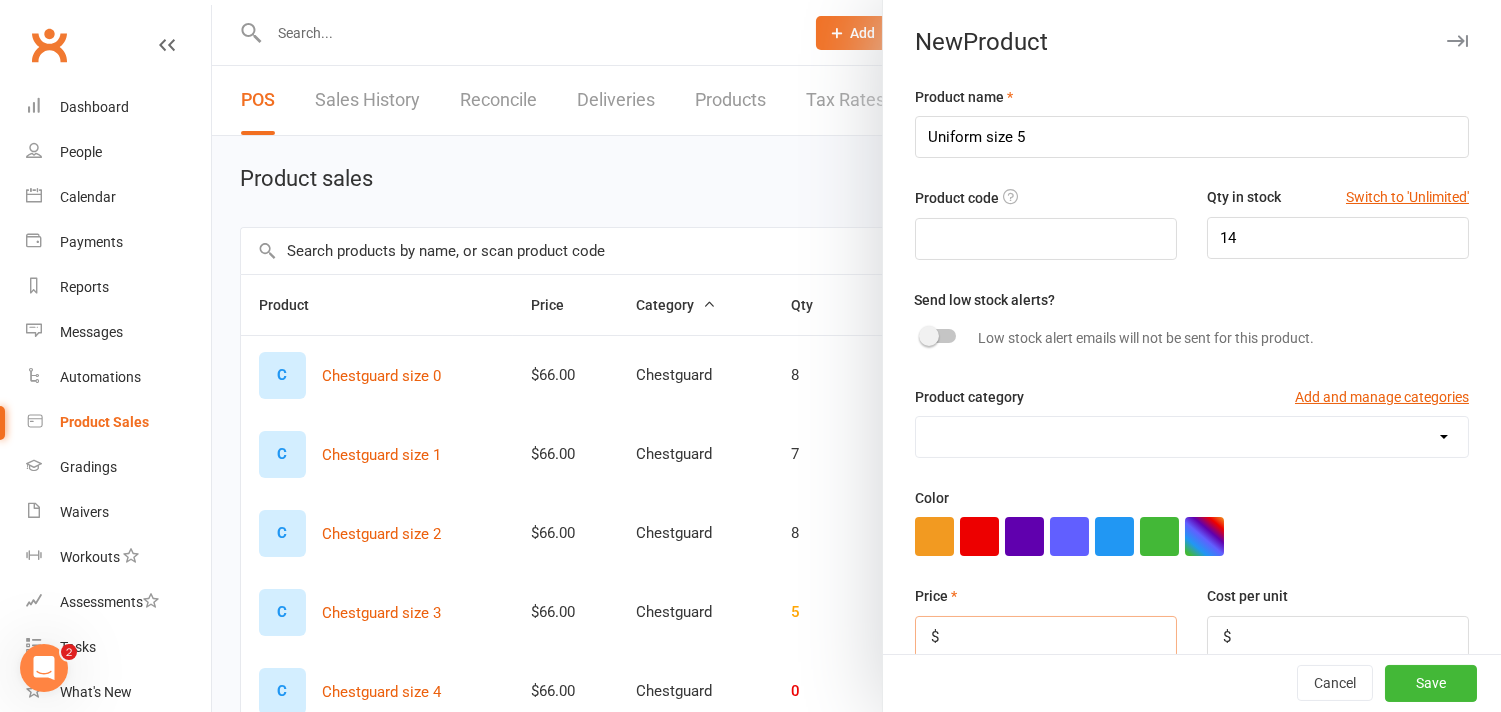 click at bounding box center [1046, 637] 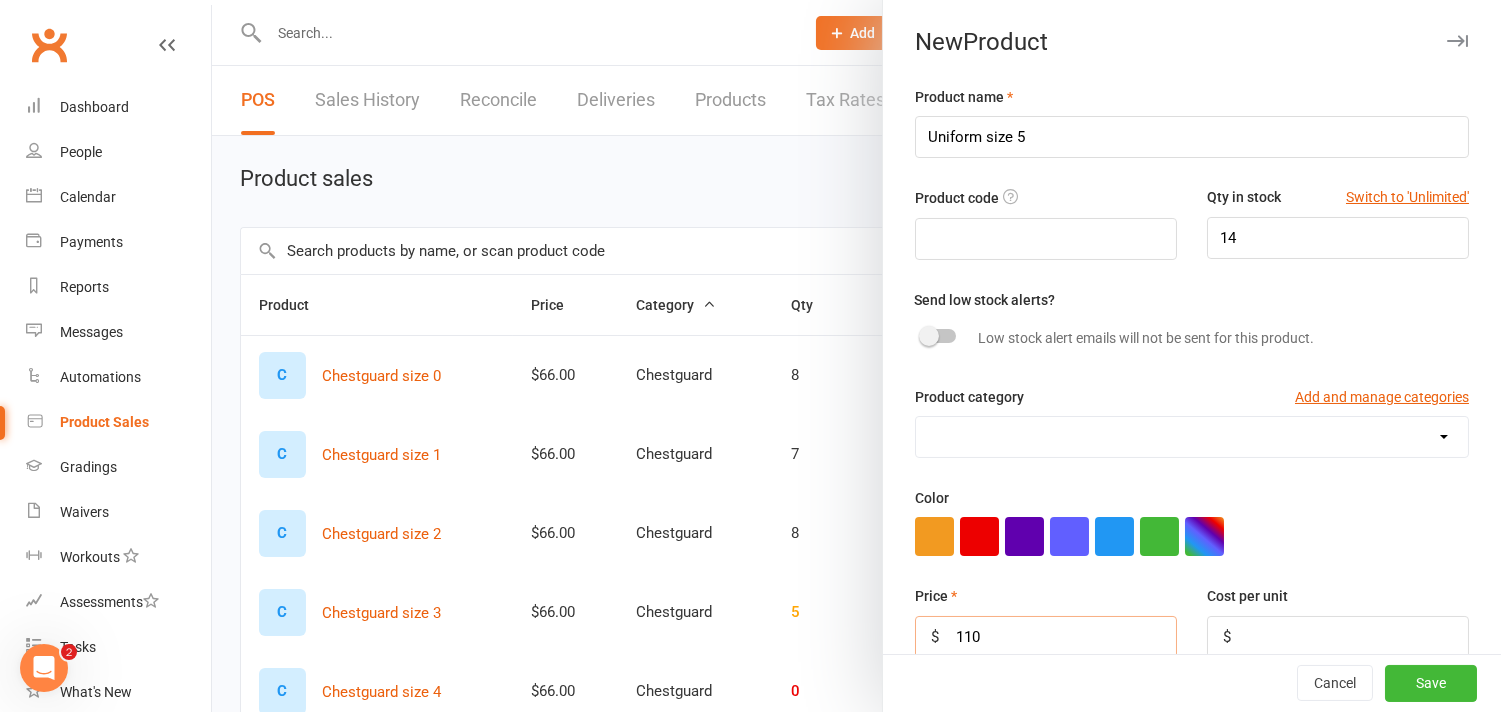 type on "110" 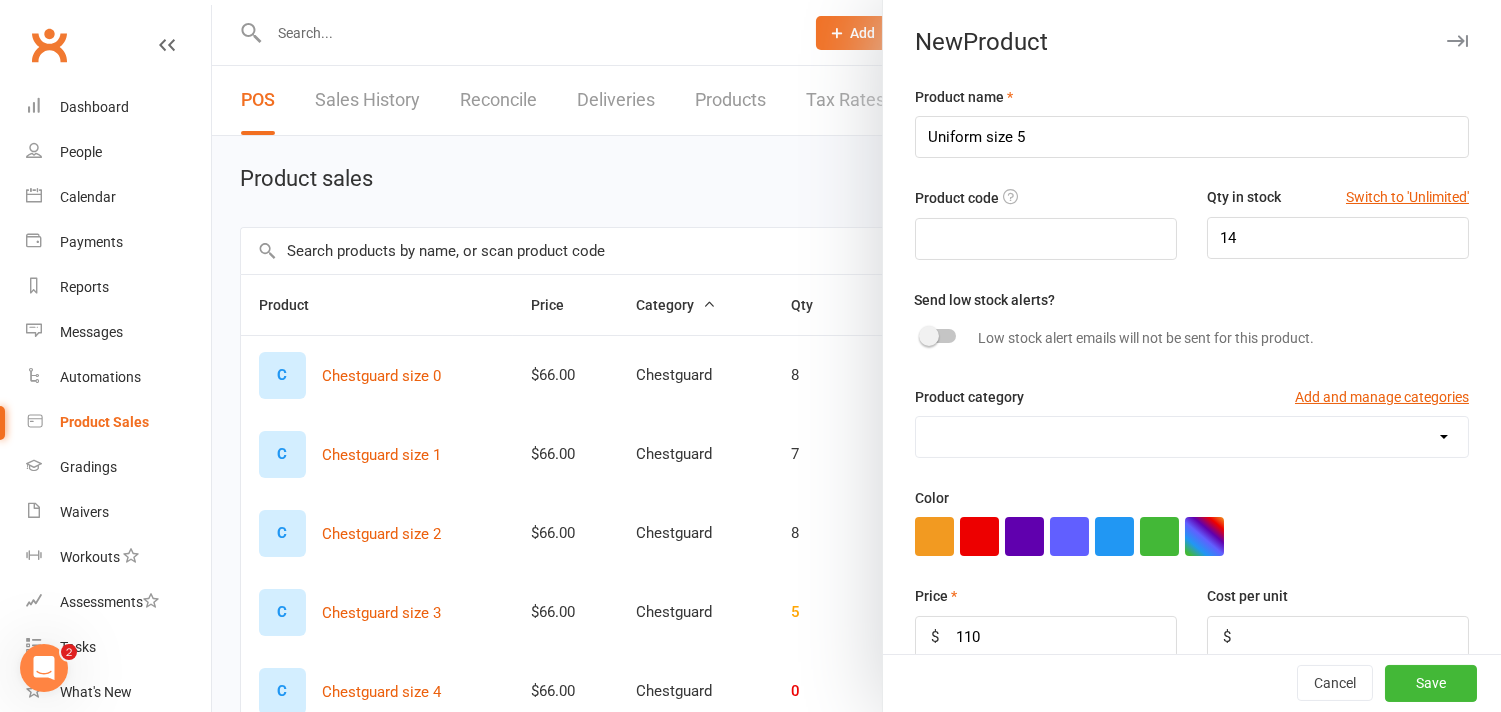 click on "Chestguard Gloves Headguard Uniform [CITY] Uniform [CITY]" at bounding box center (1192, 437) 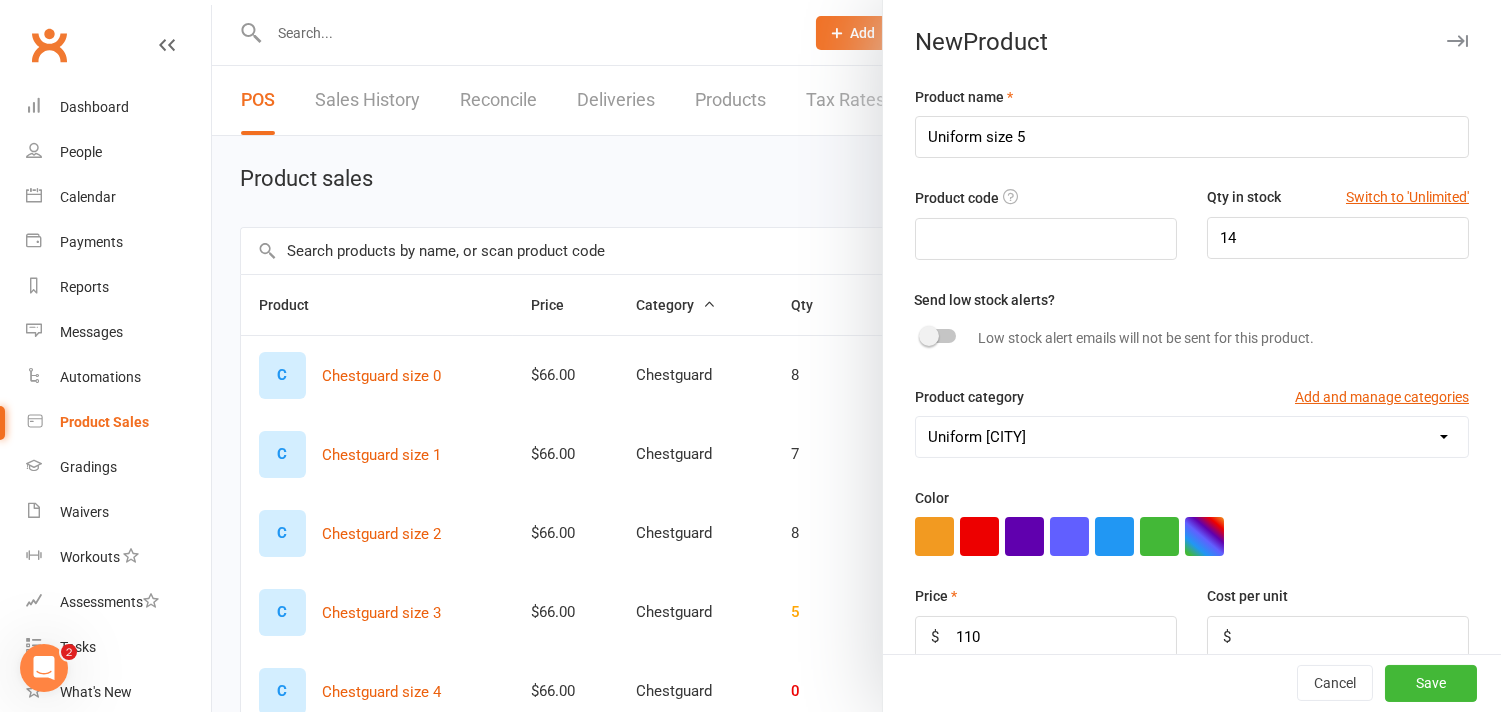 click on "Chestguard Gloves Headguard Uniform [CITY] Uniform [CITY]" at bounding box center (1192, 437) 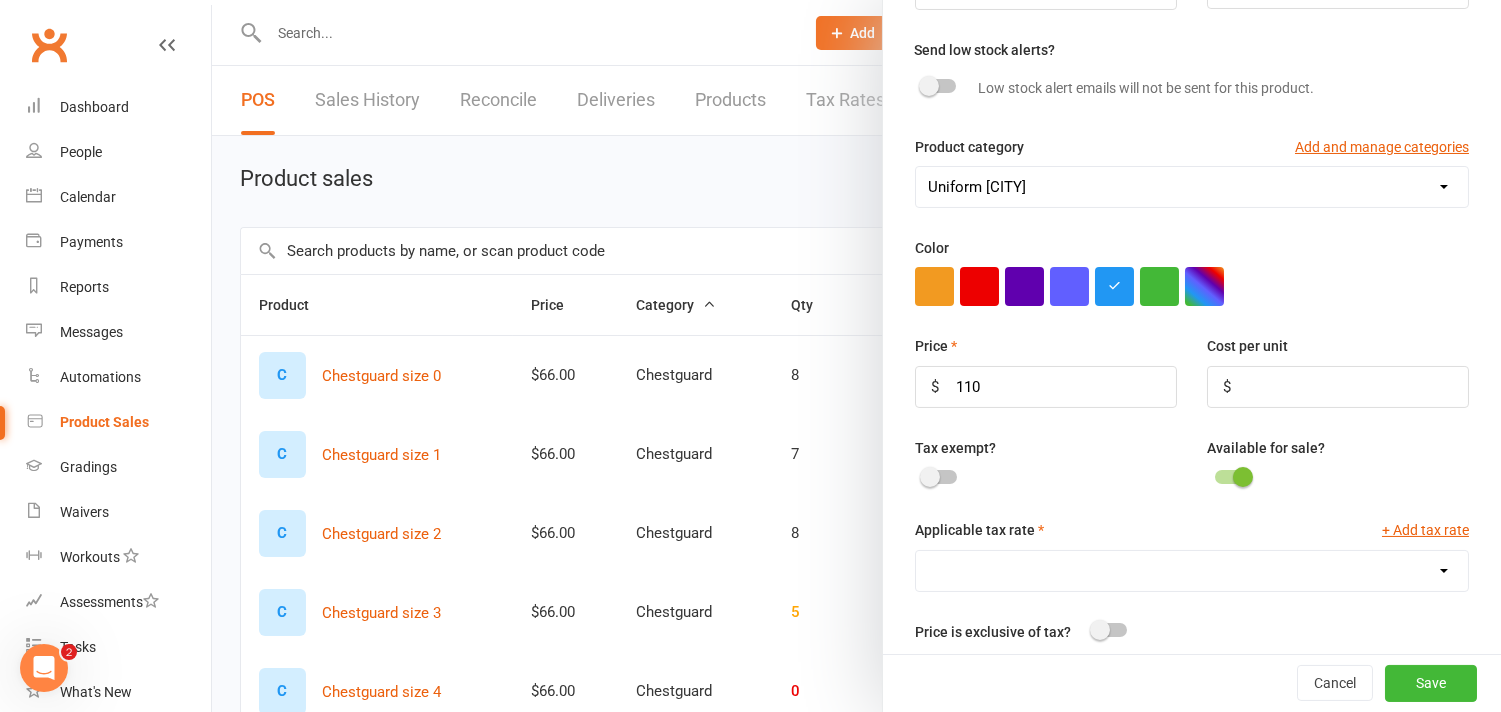scroll, scrollTop: 333, scrollLeft: 0, axis: vertical 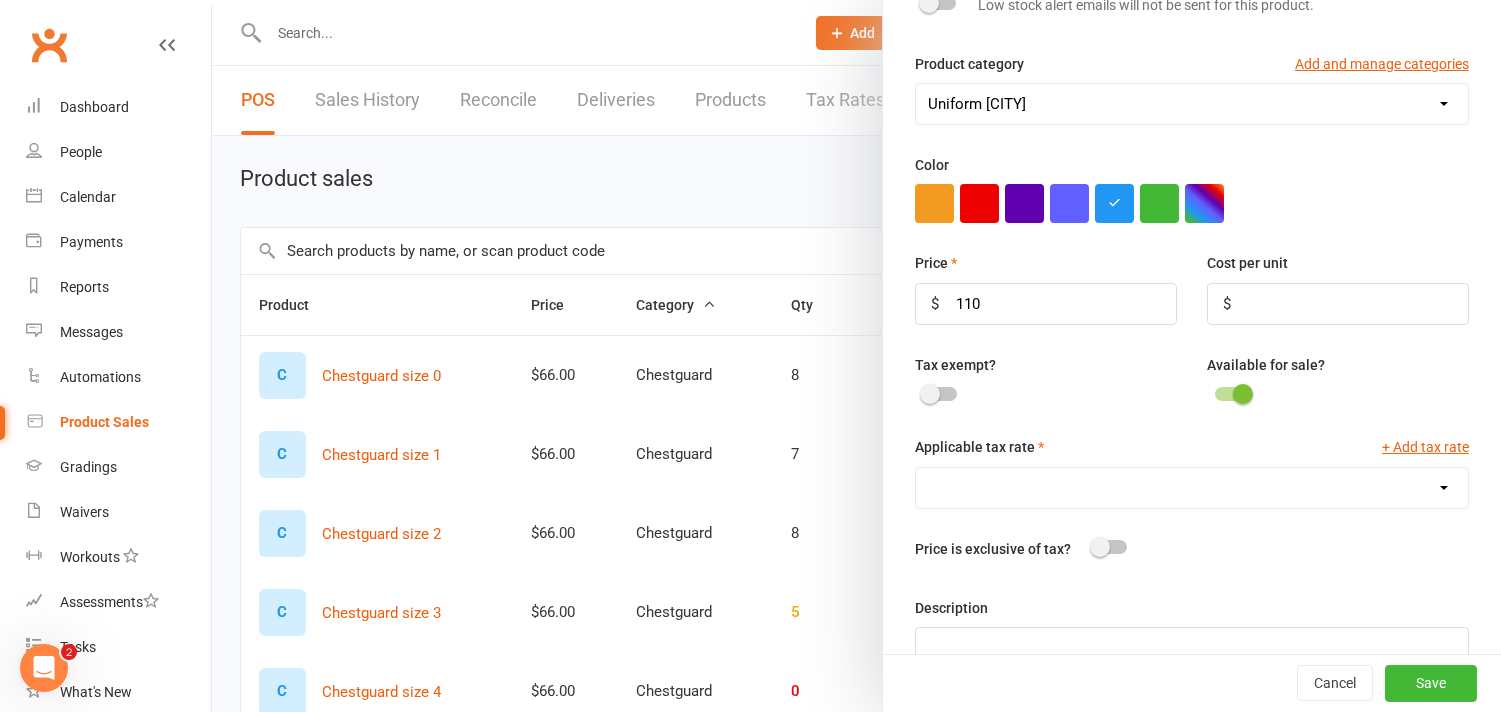 click on "GST (10.0%)" at bounding box center (1192, 488) 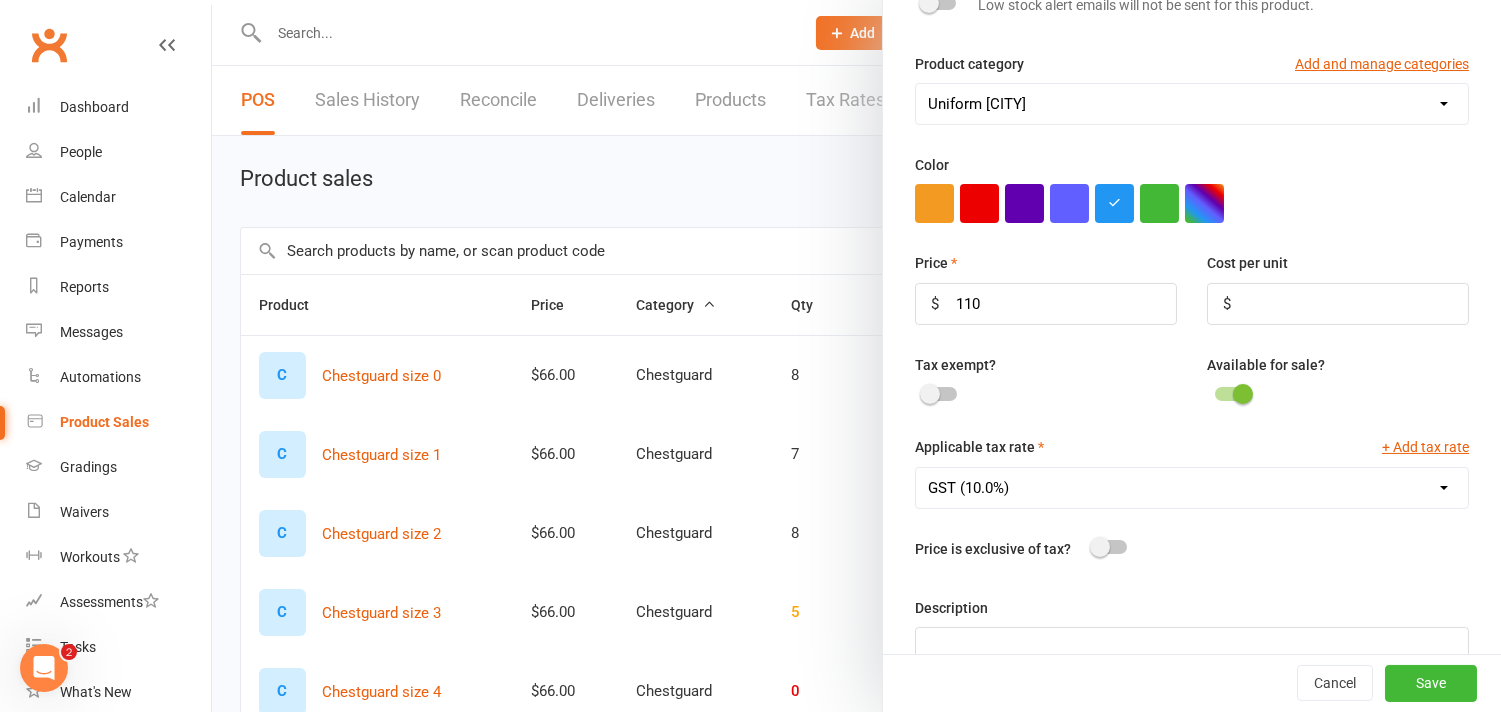 click on "GST (10.0%)" at bounding box center (1192, 488) 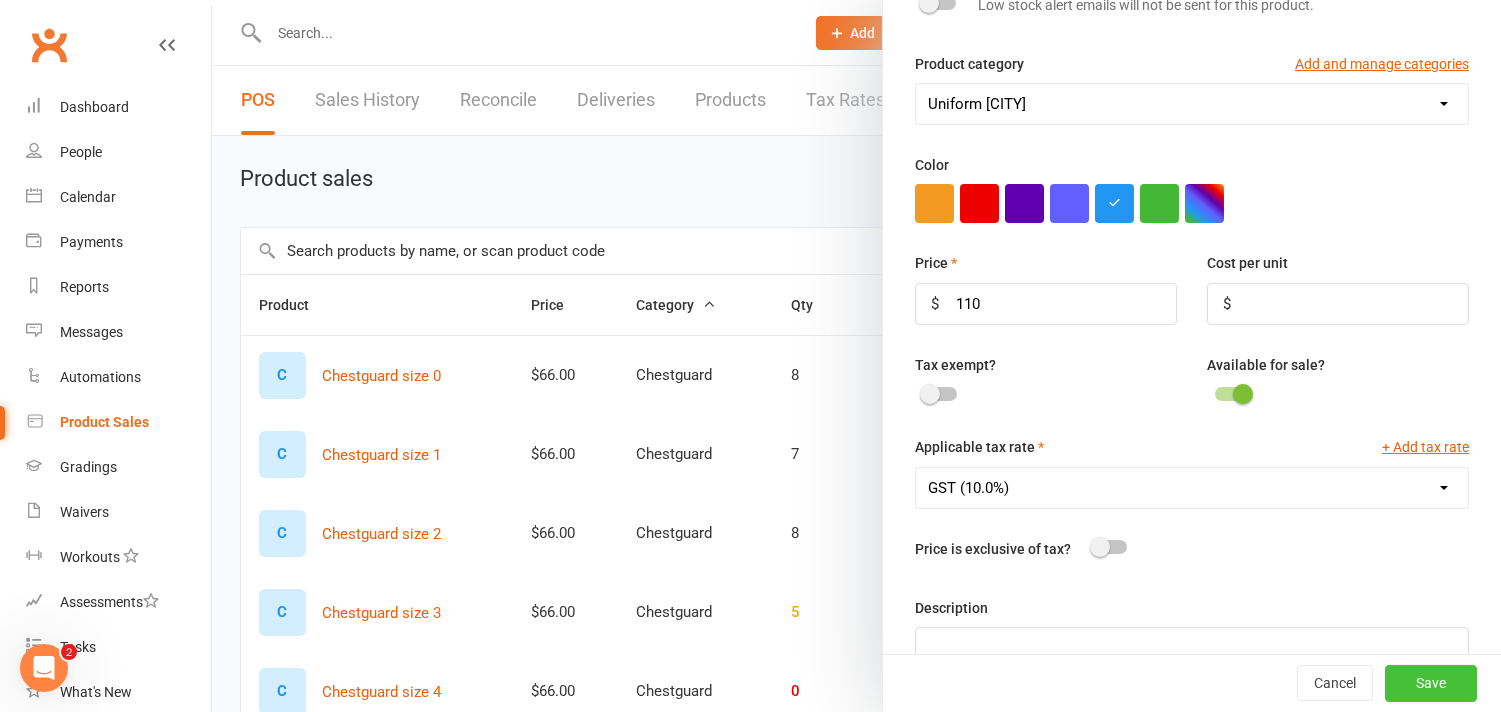 click on "Save" at bounding box center [1431, 684] 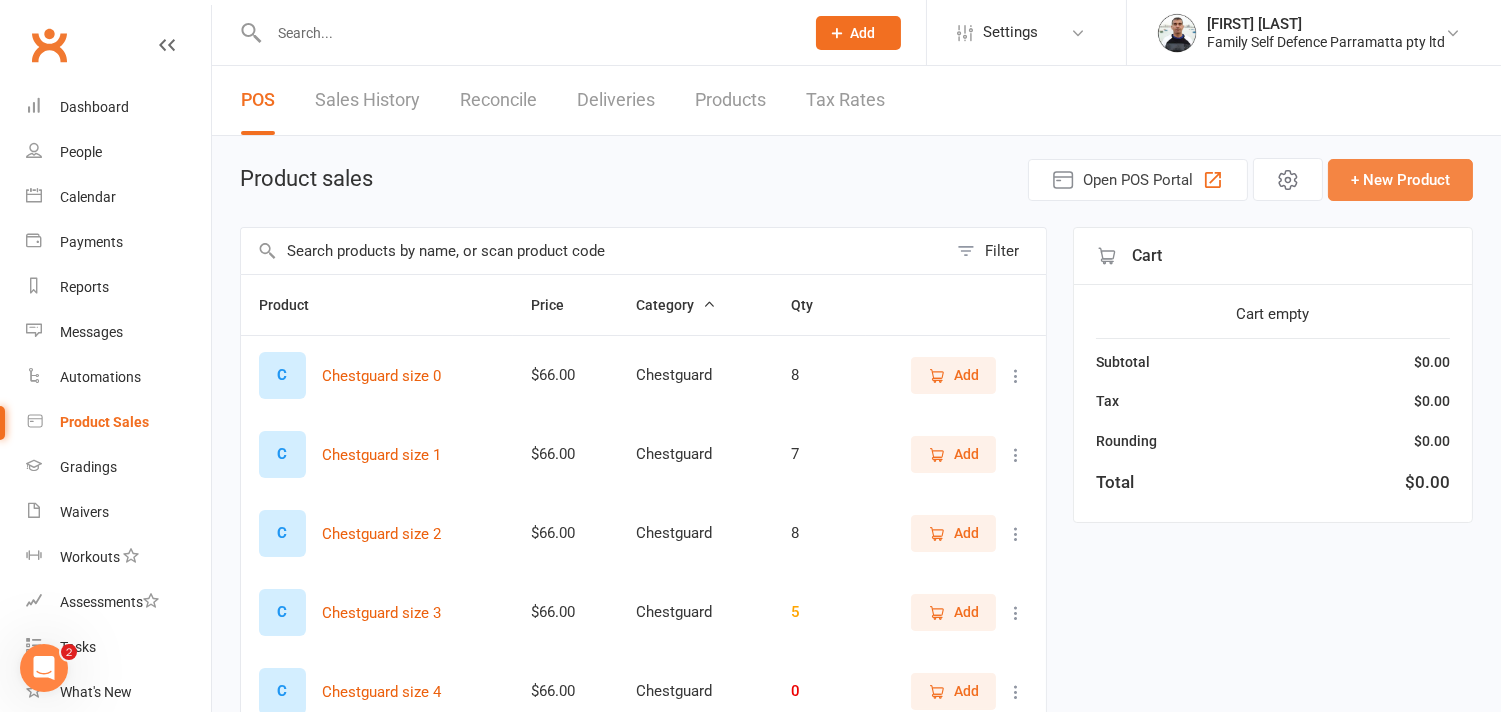 click on "+ New Product" at bounding box center [1400, 180] 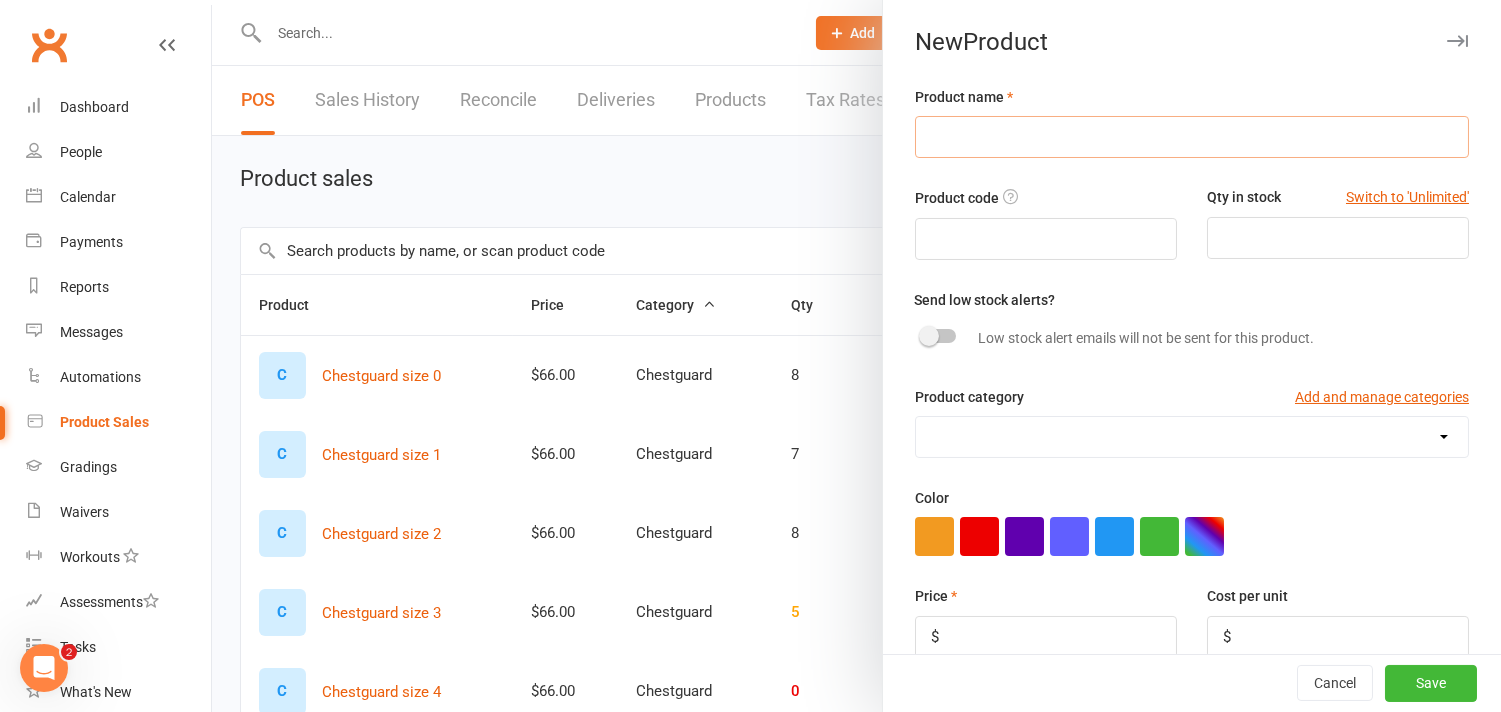 click at bounding box center [1192, 137] 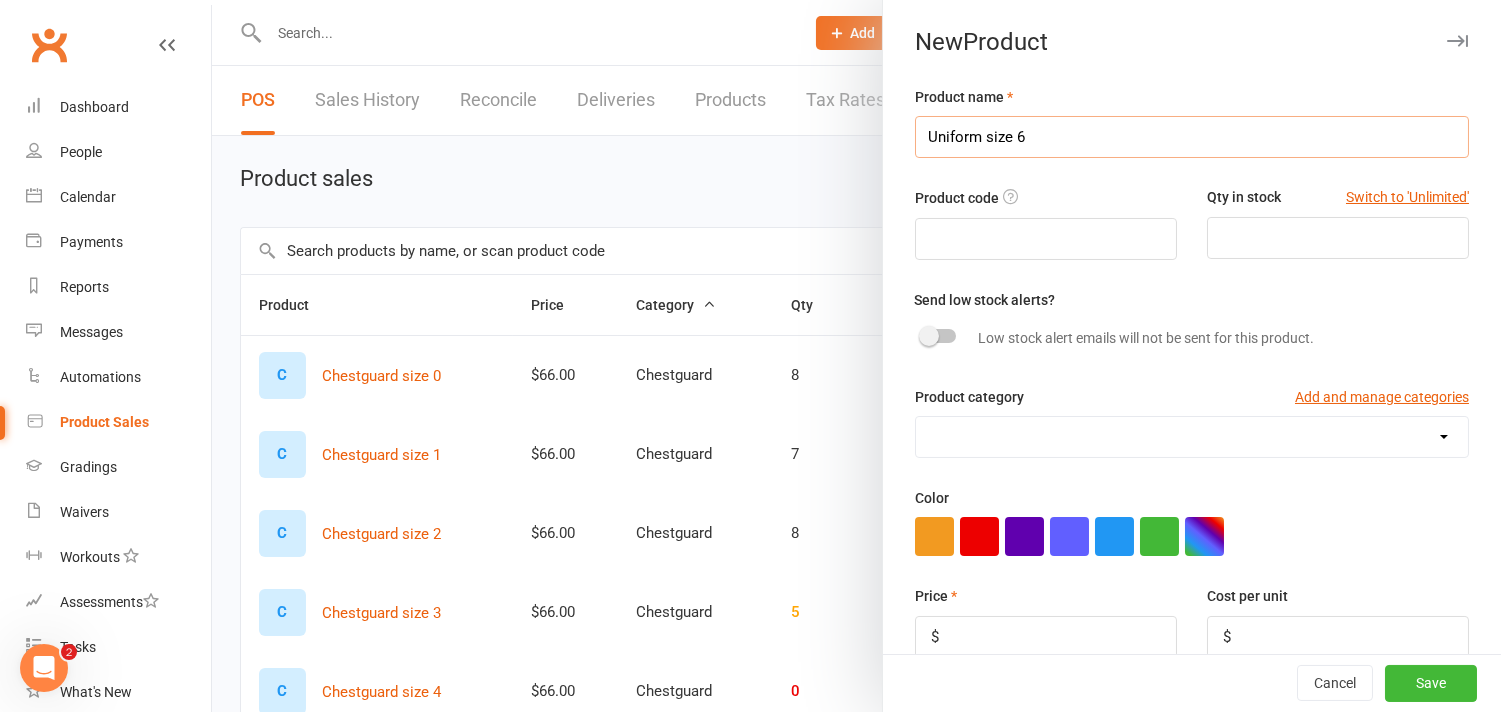 type on "Uniform size 6" 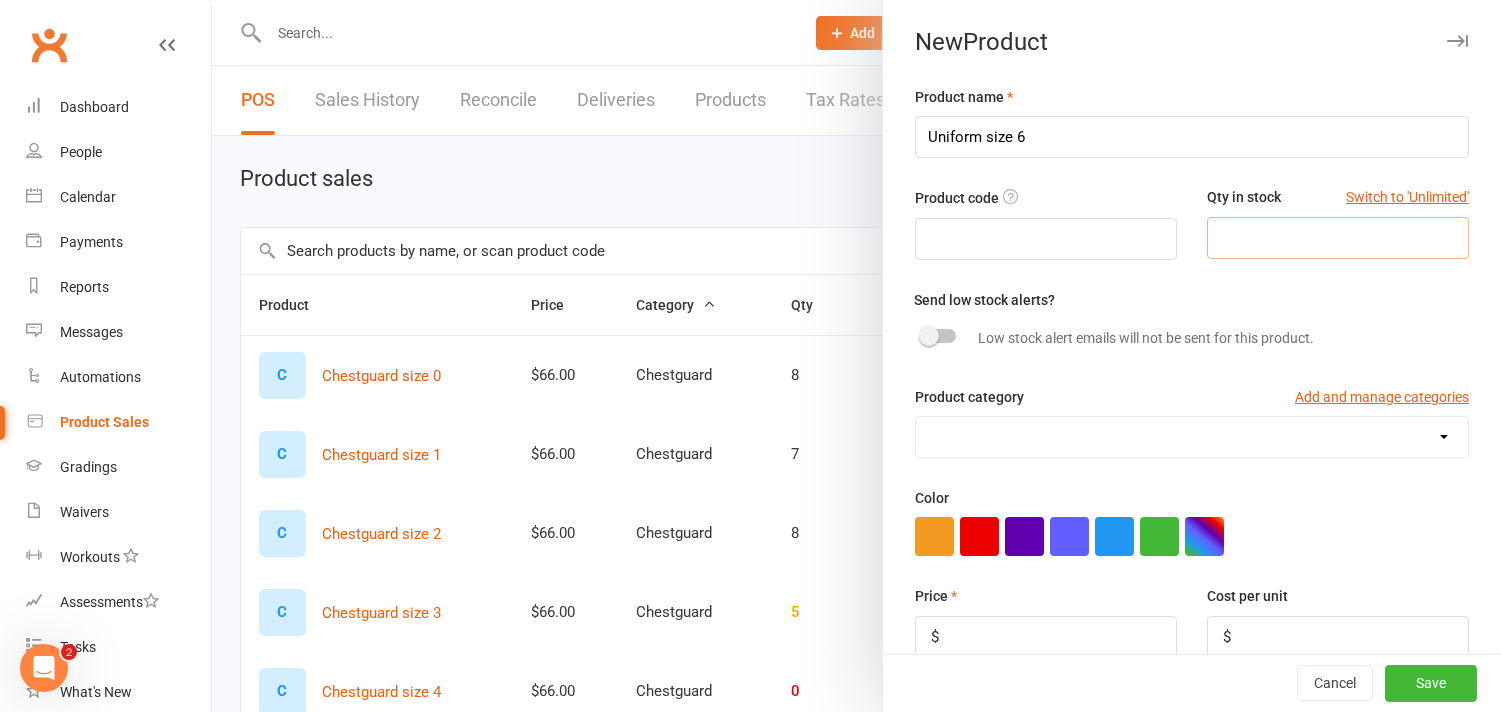click at bounding box center [1338, 238] 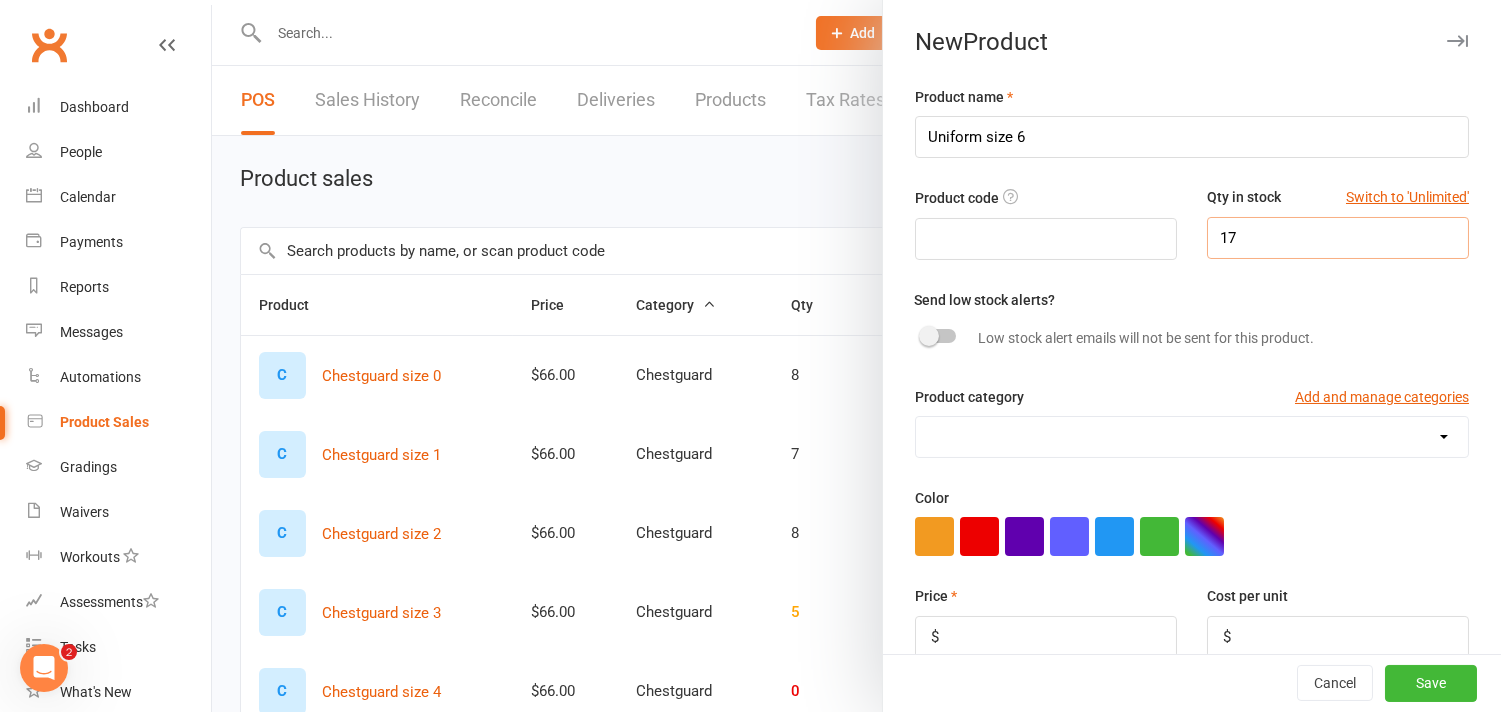 type on "17" 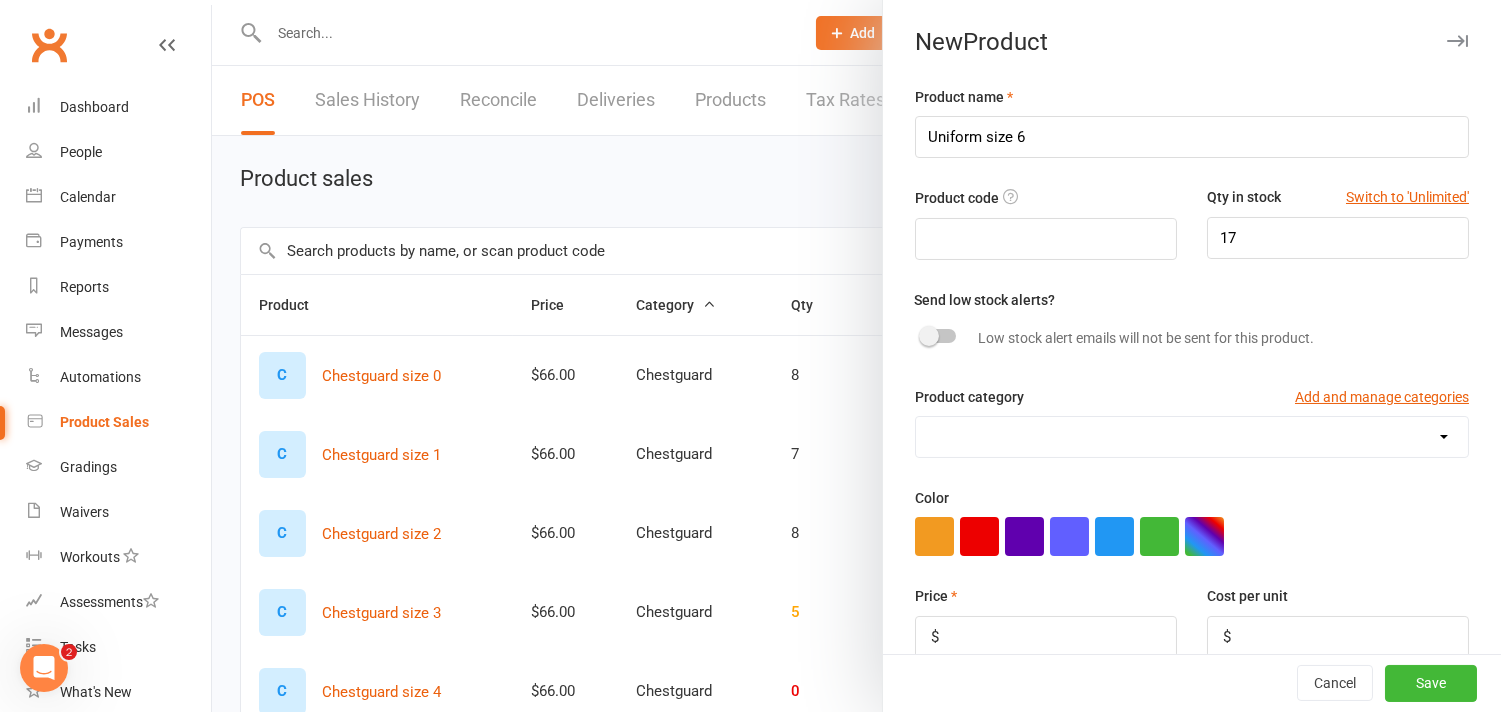 click on "Chestguard Gloves Headguard Uniform [CITY] Uniform [CITY]" at bounding box center [1192, 437] 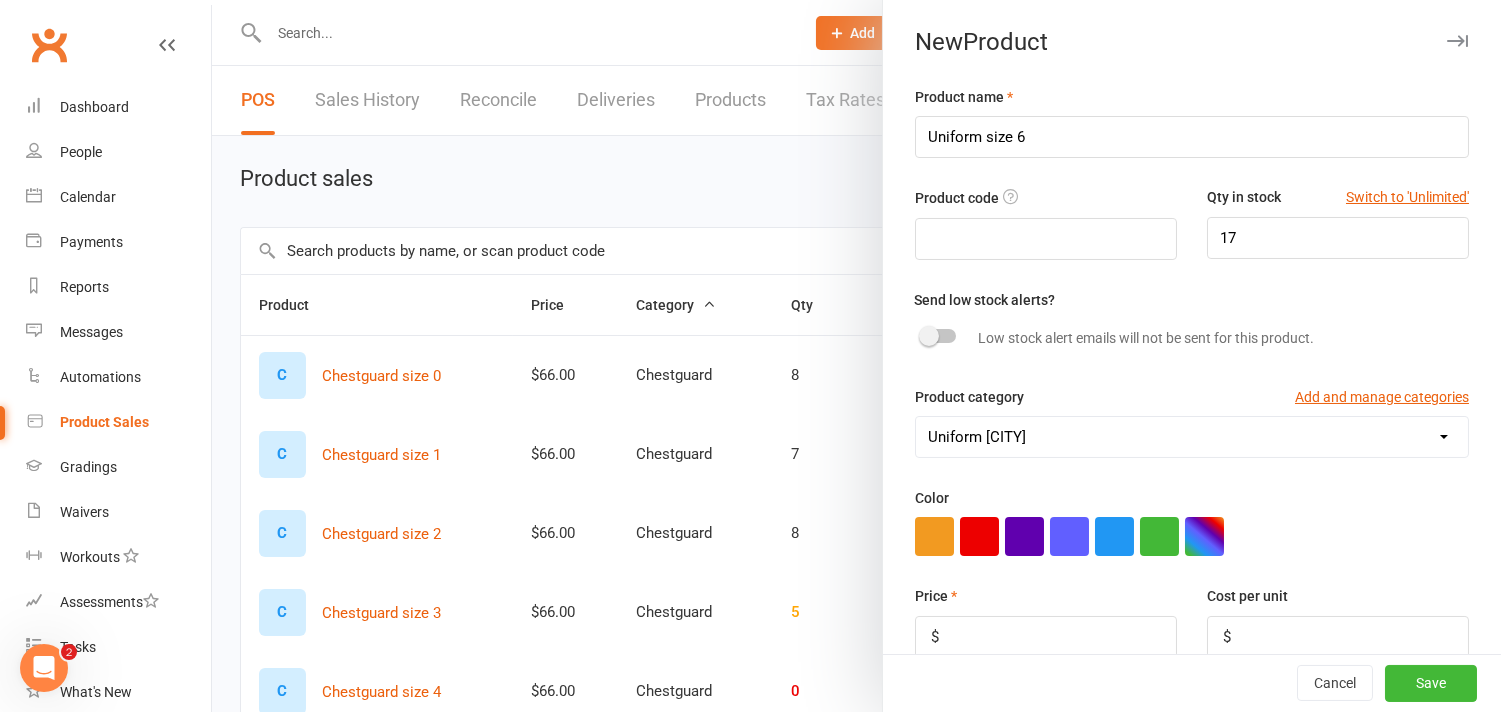 click on "Chestguard Gloves Headguard Uniform [CITY] Uniform [CITY]" at bounding box center [1192, 437] 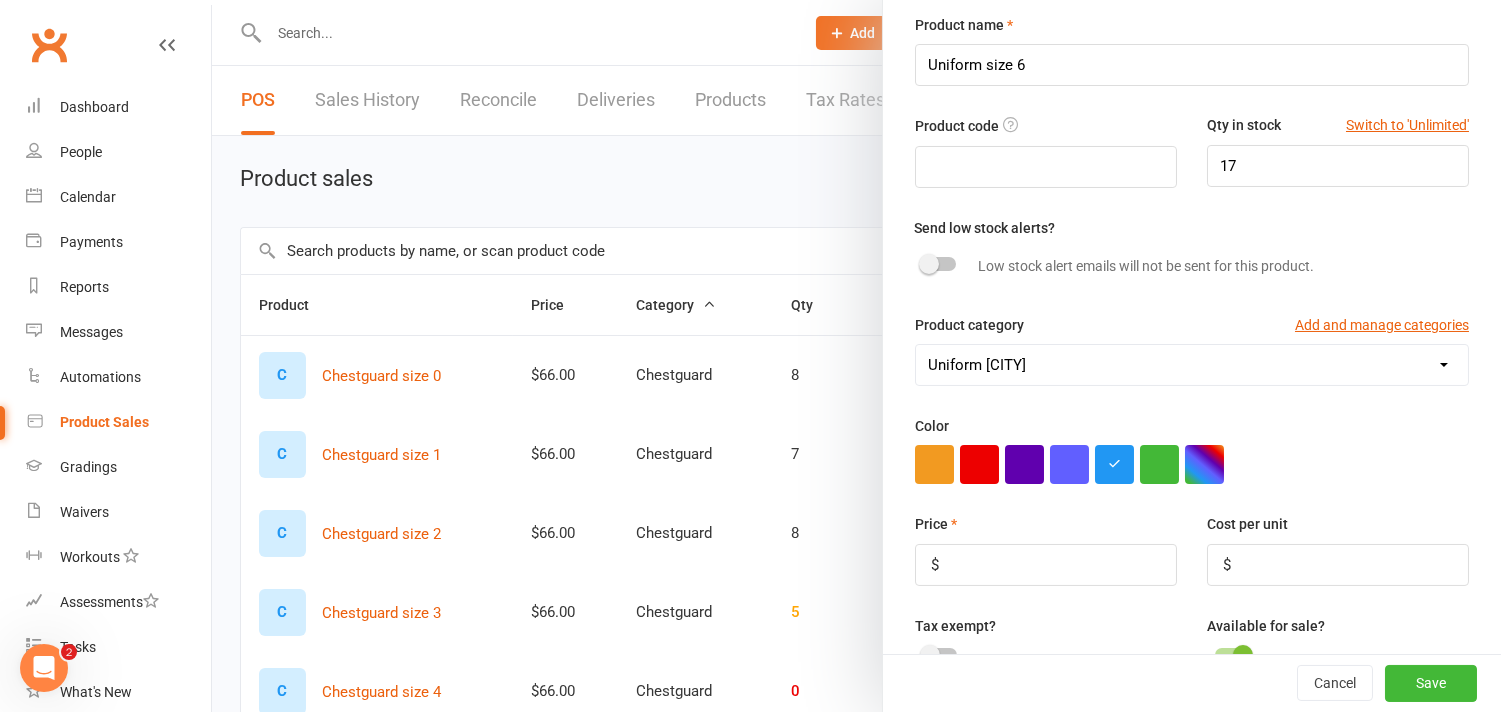scroll, scrollTop: 111, scrollLeft: 0, axis: vertical 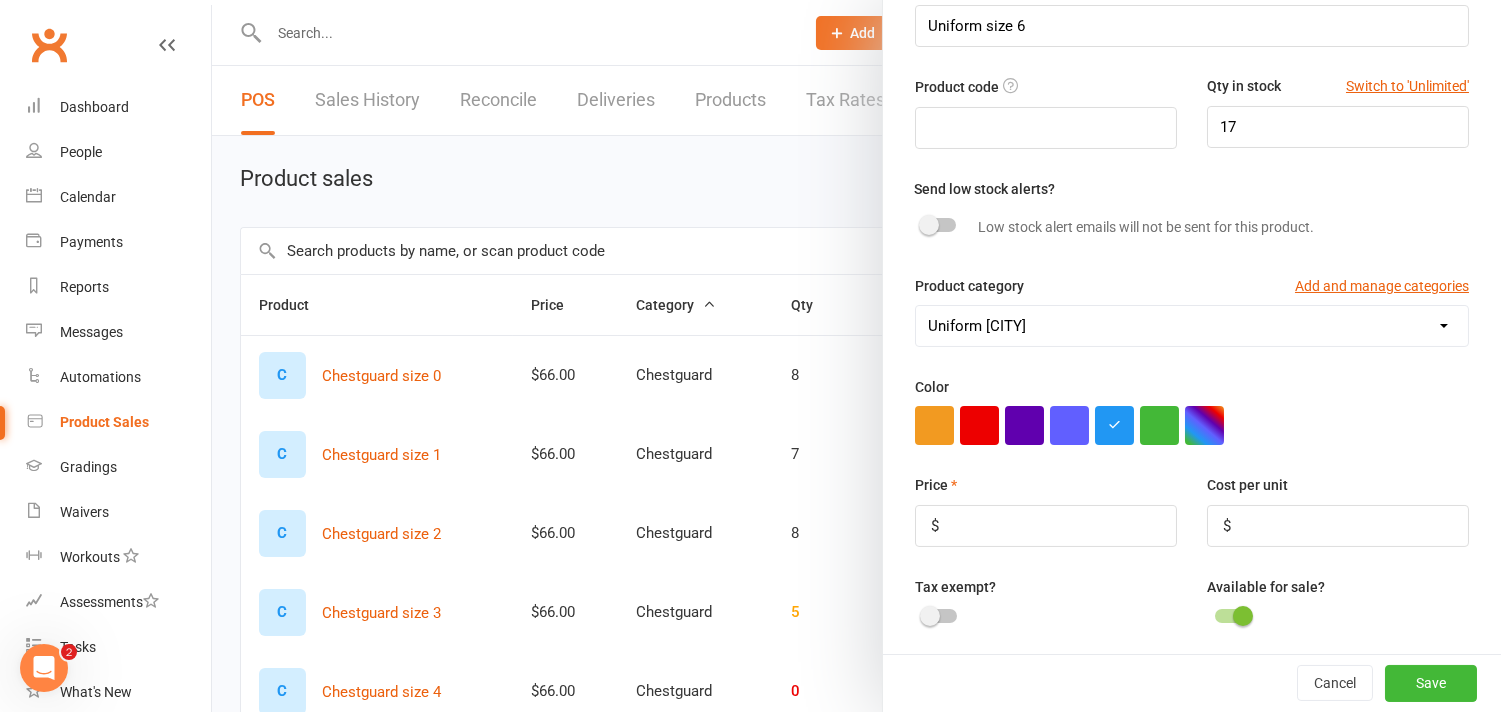 click on "$" at bounding box center (935, 526) 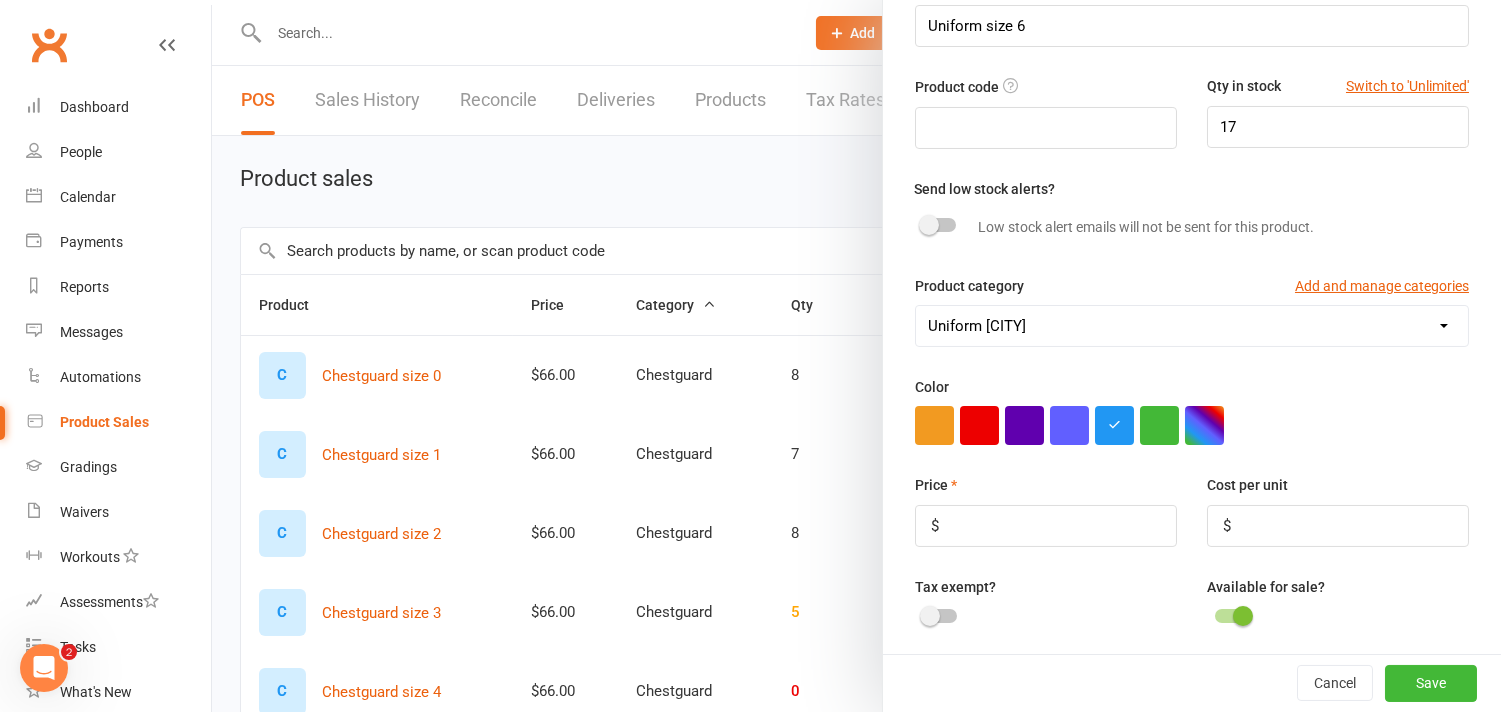 click on "$" at bounding box center (935, 526) 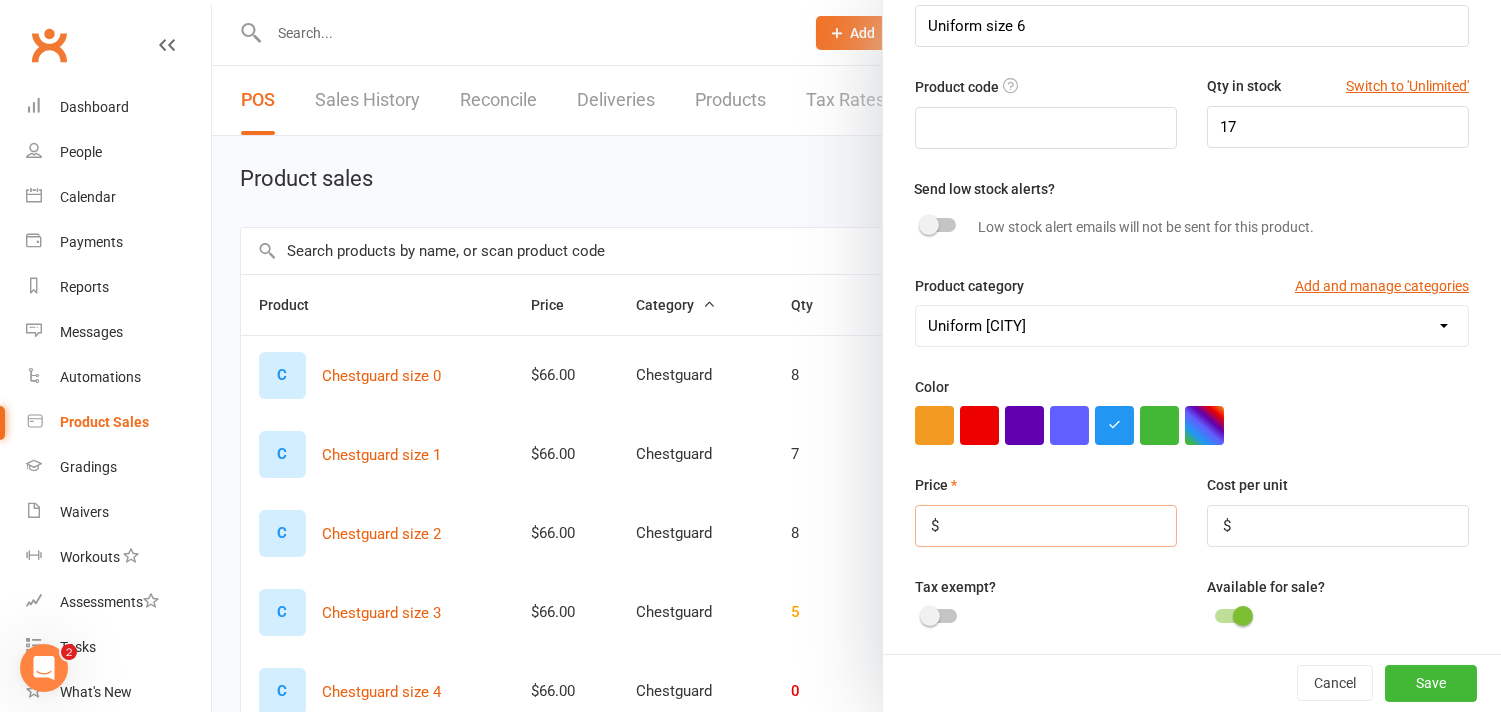click at bounding box center [1046, 526] 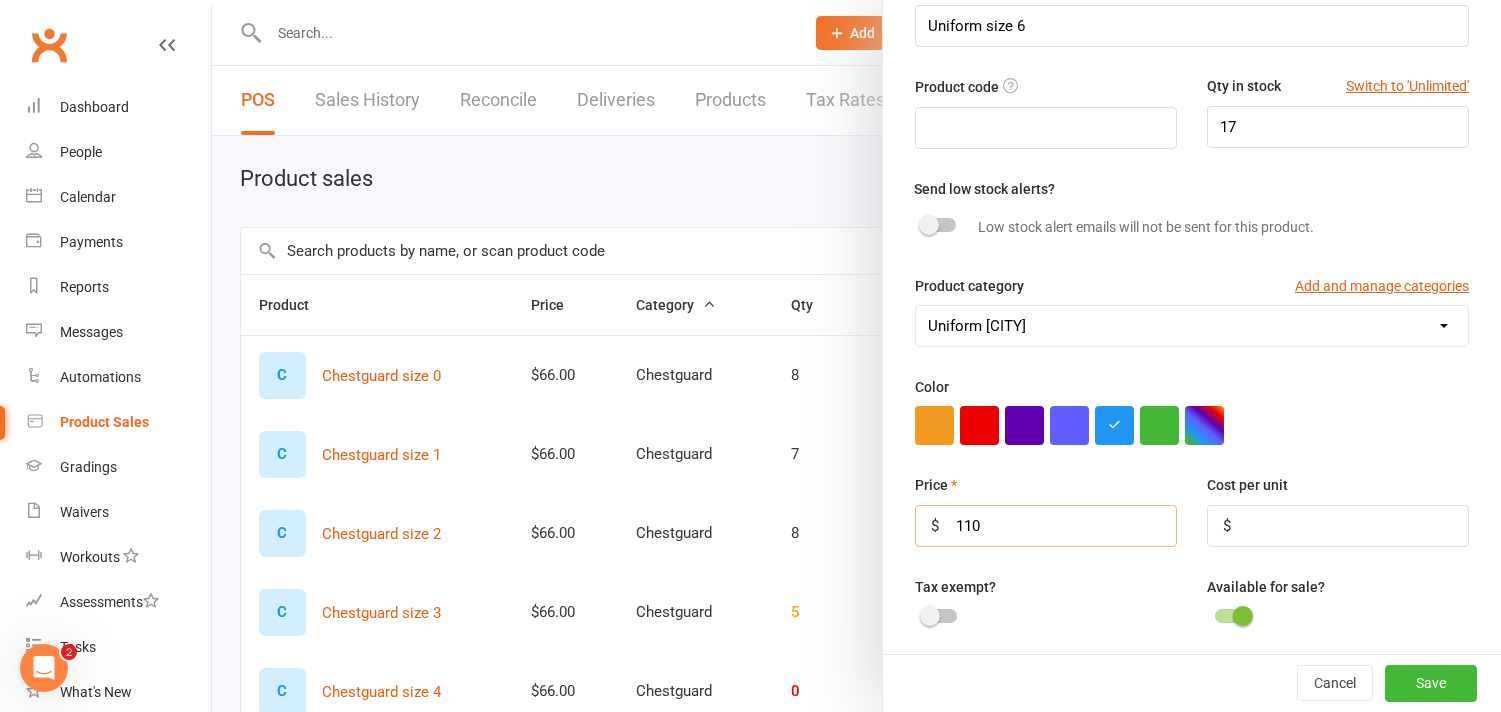 type on "110" 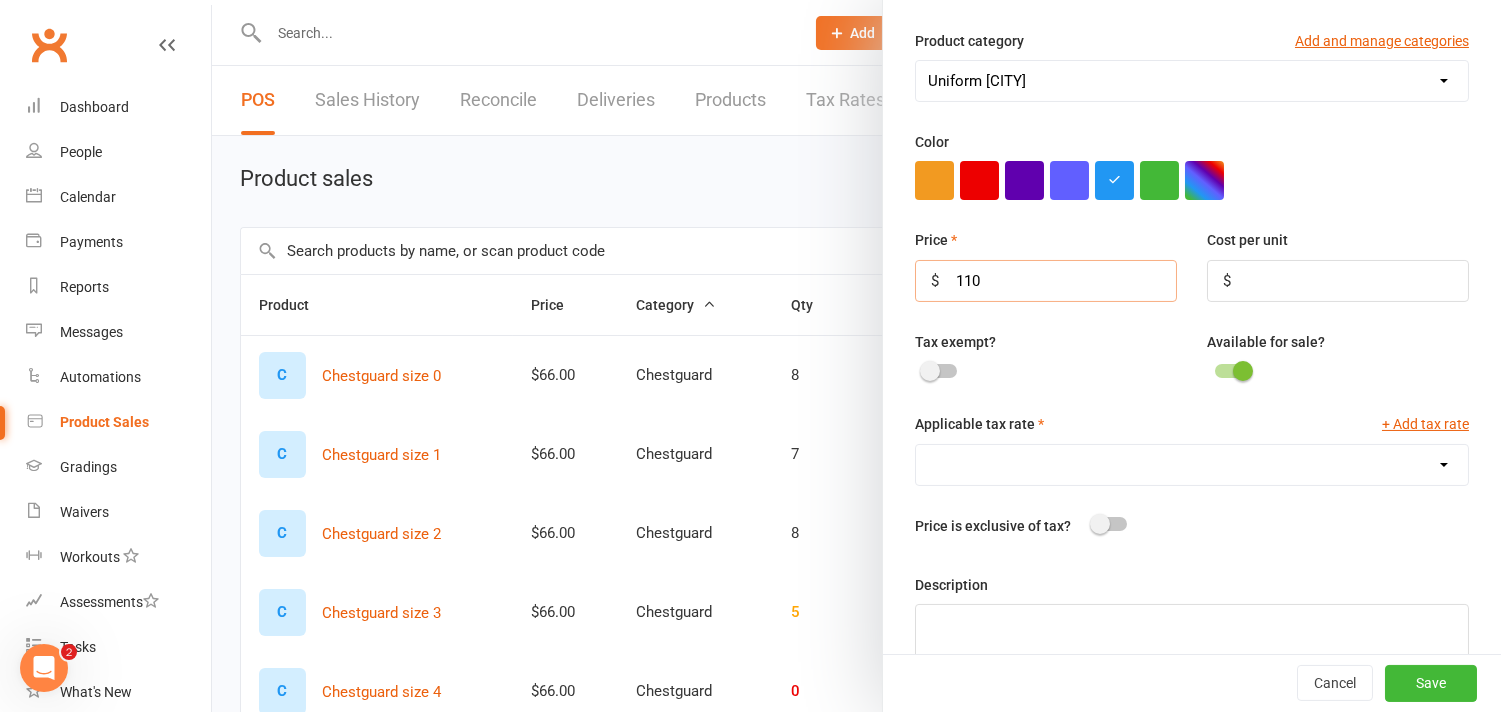 scroll, scrollTop: 402, scrollLeft: 0, axis: vertical 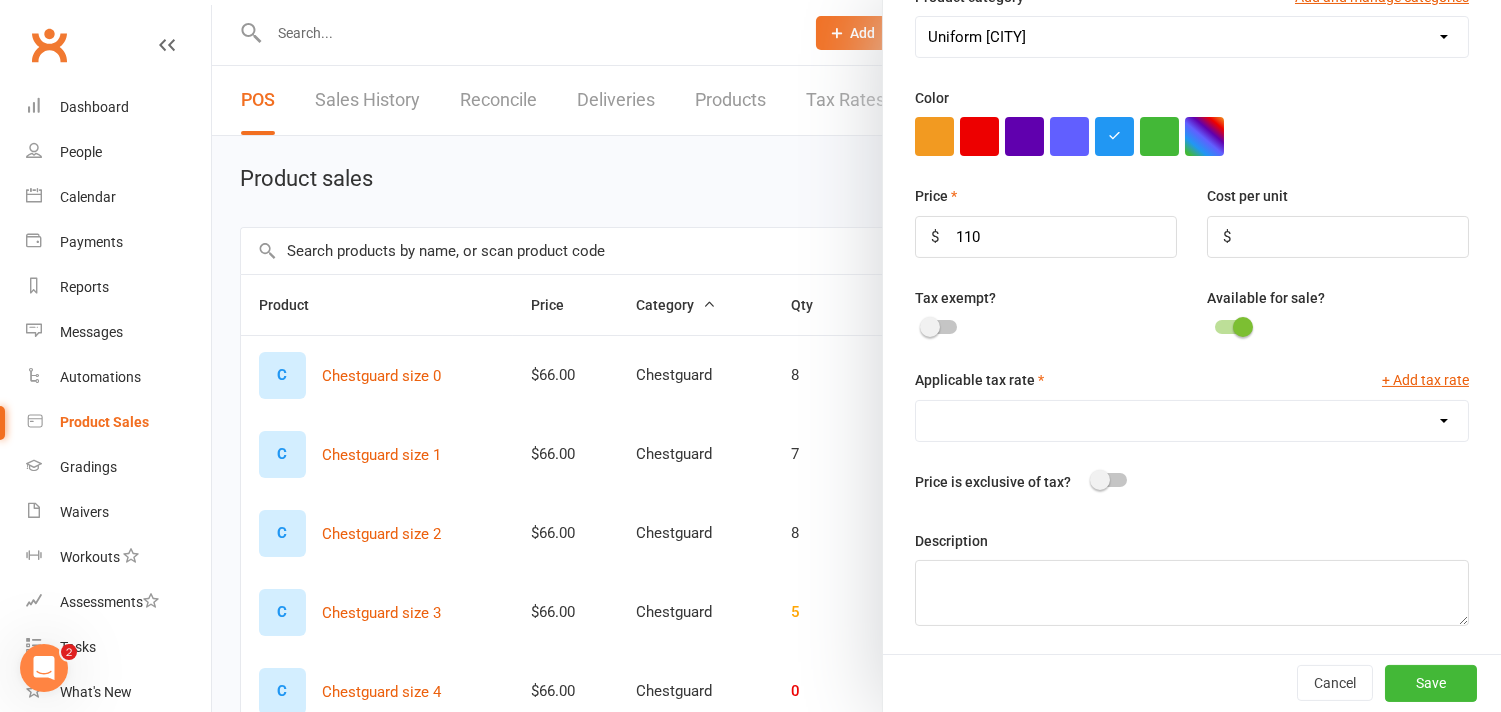 click on "GST (10.0%)" at bounding box center [1192, 421] 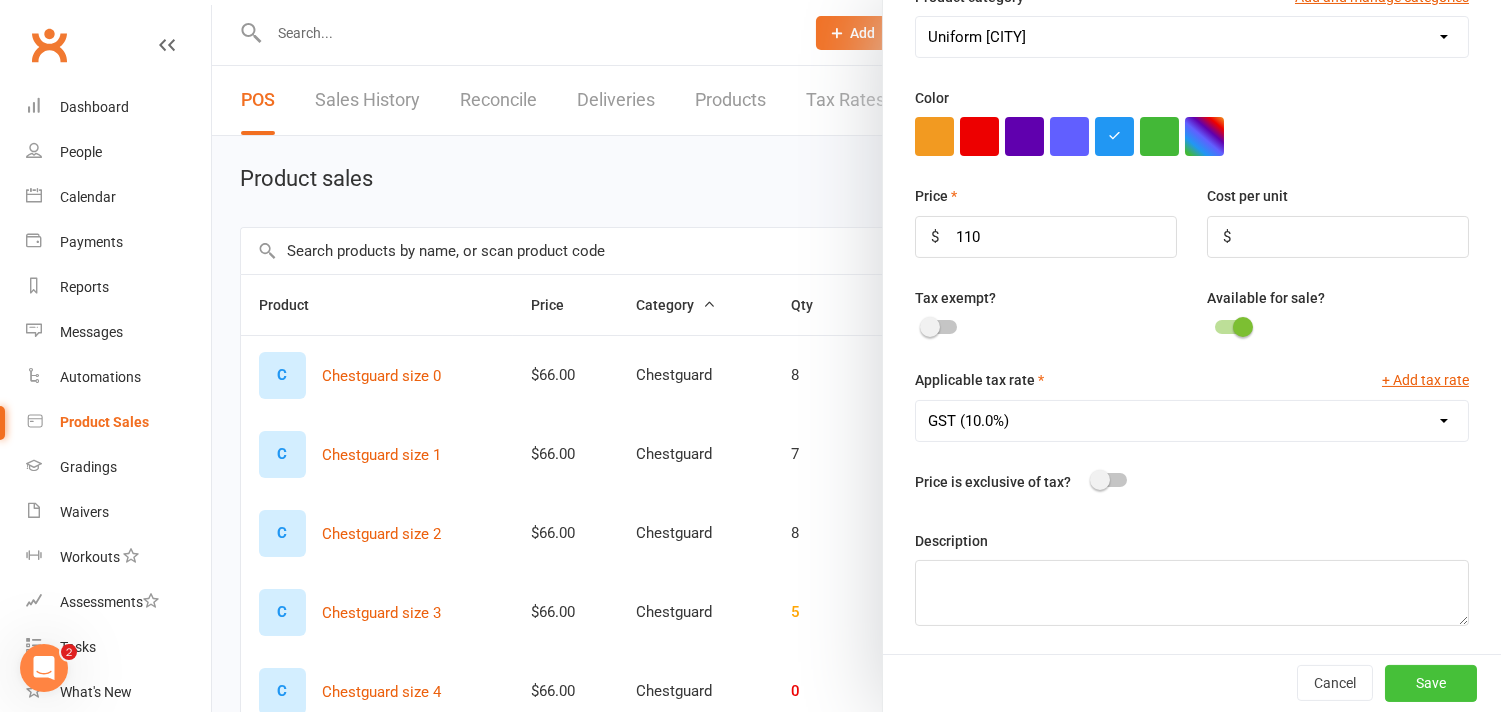 click on "Save" at bounding box center [1431, 683] 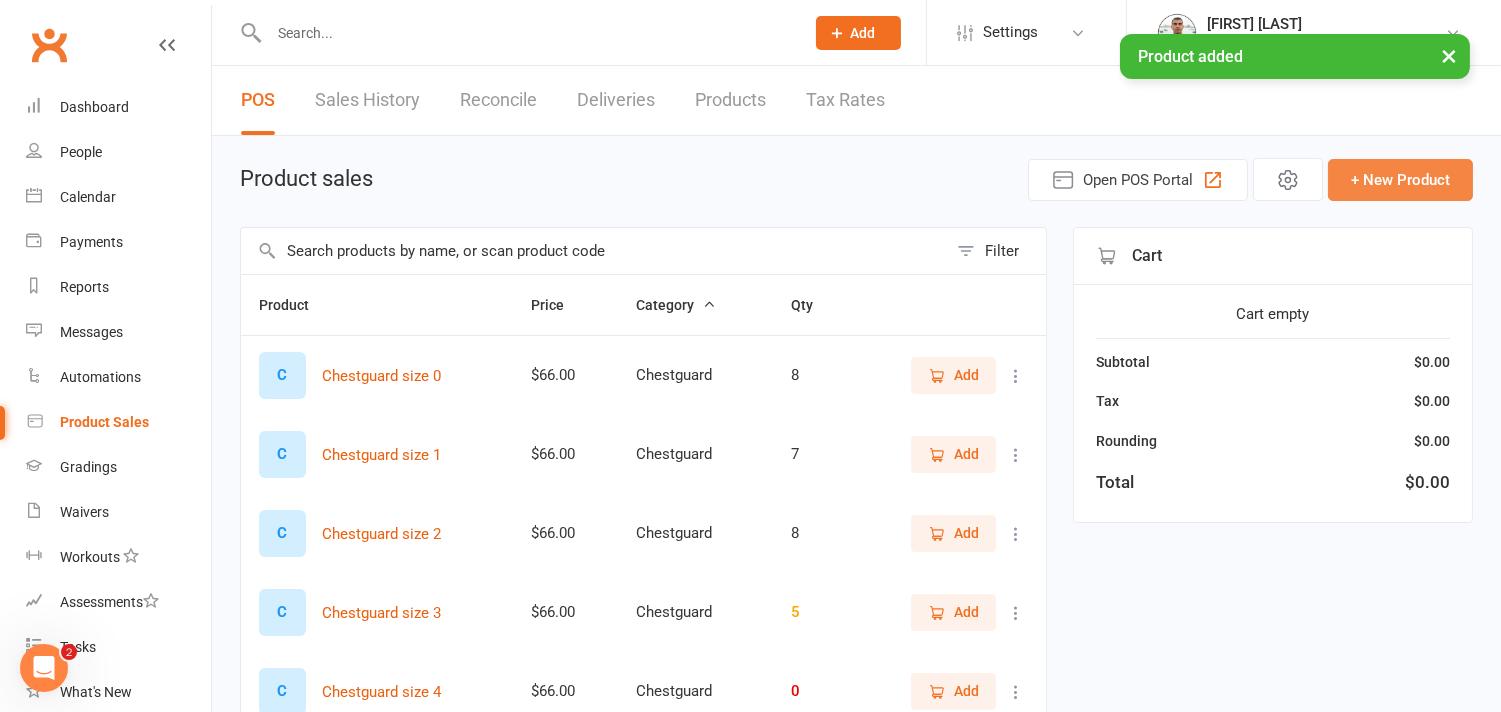 click on "+ New Product" at bounding box center [1400, 180] 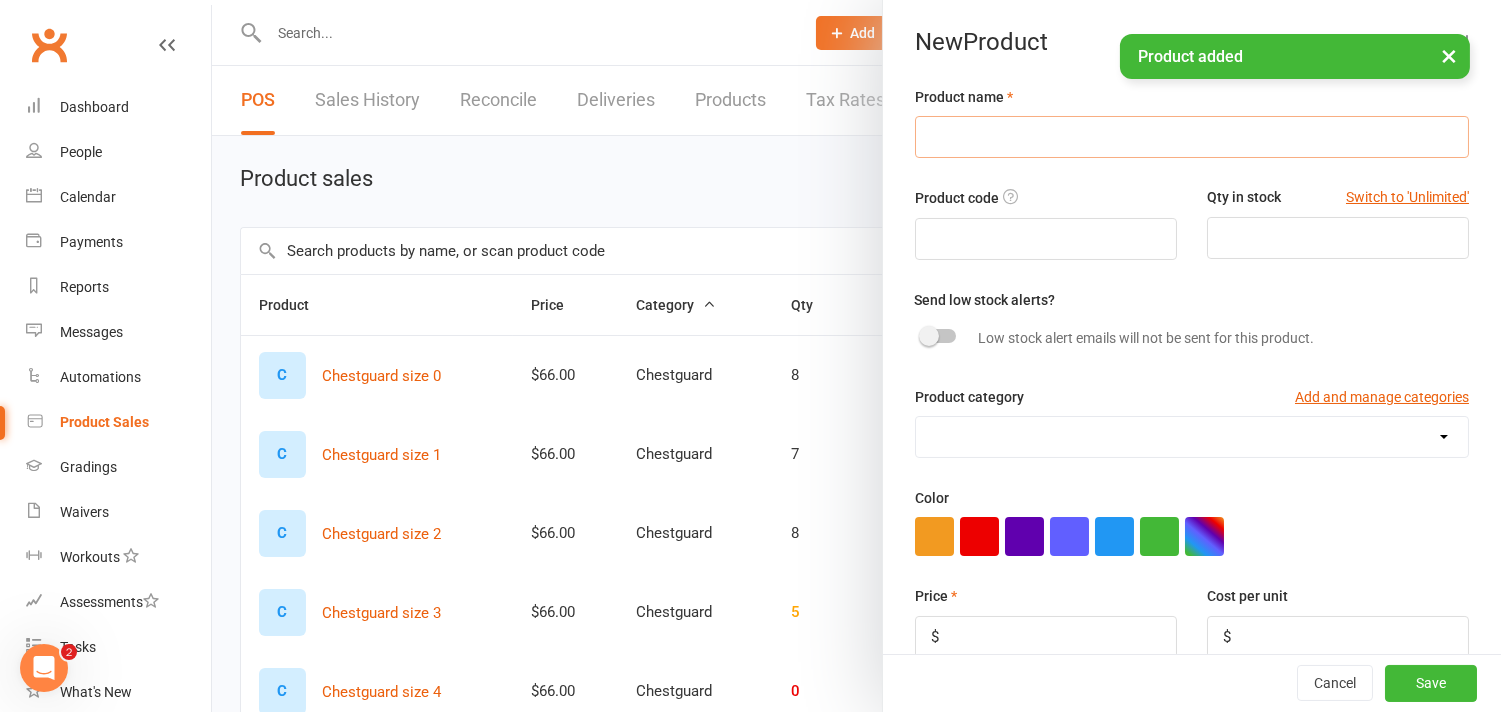 click at bounding box center [1192, 137] 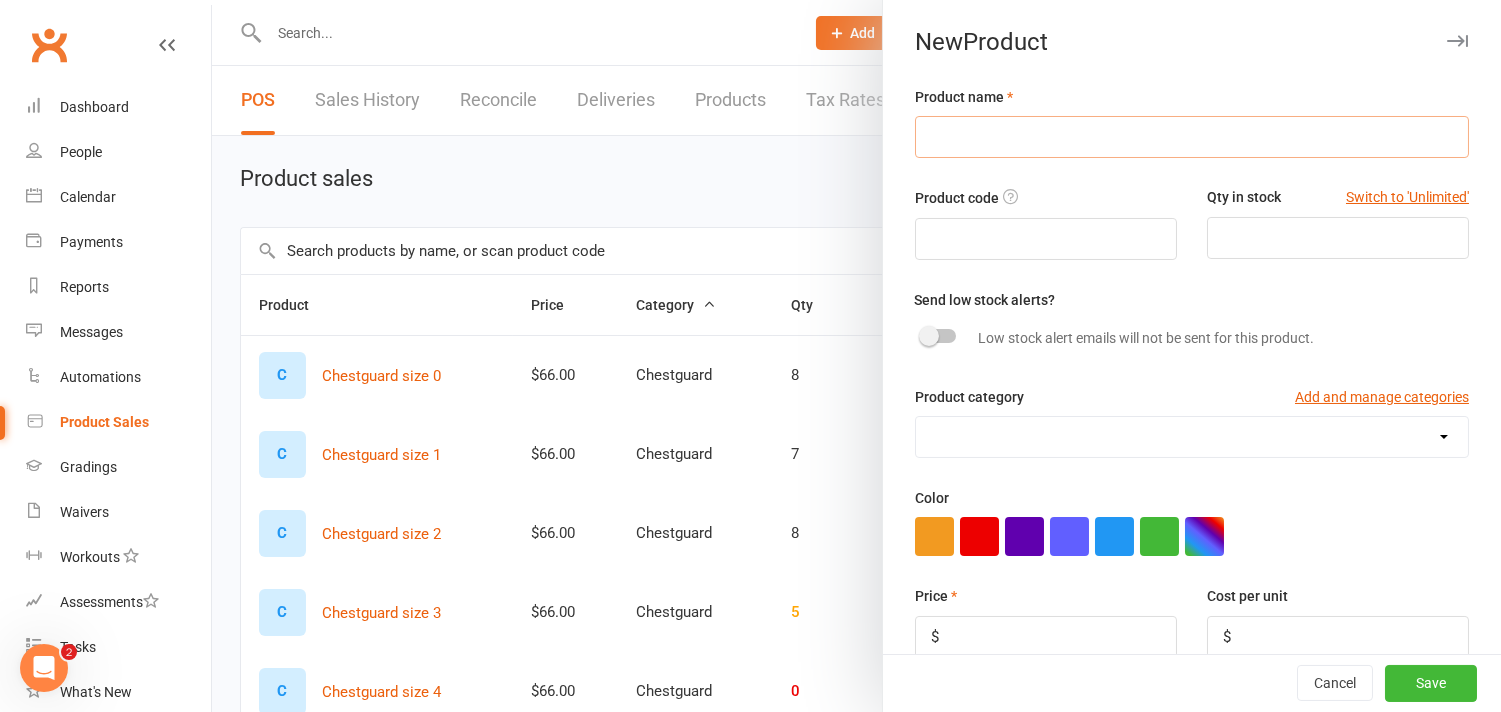 paste on "Uniform size" 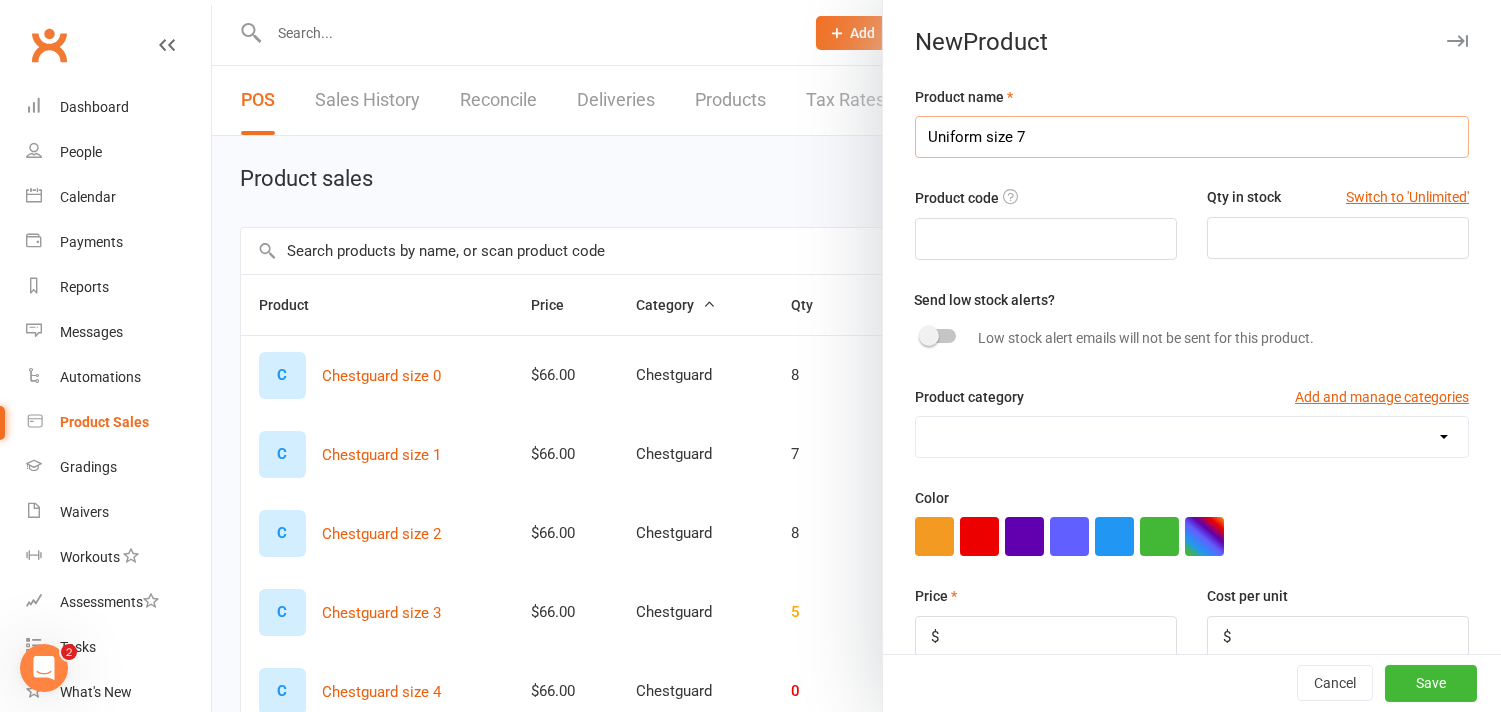 type on "Uniform size 7" 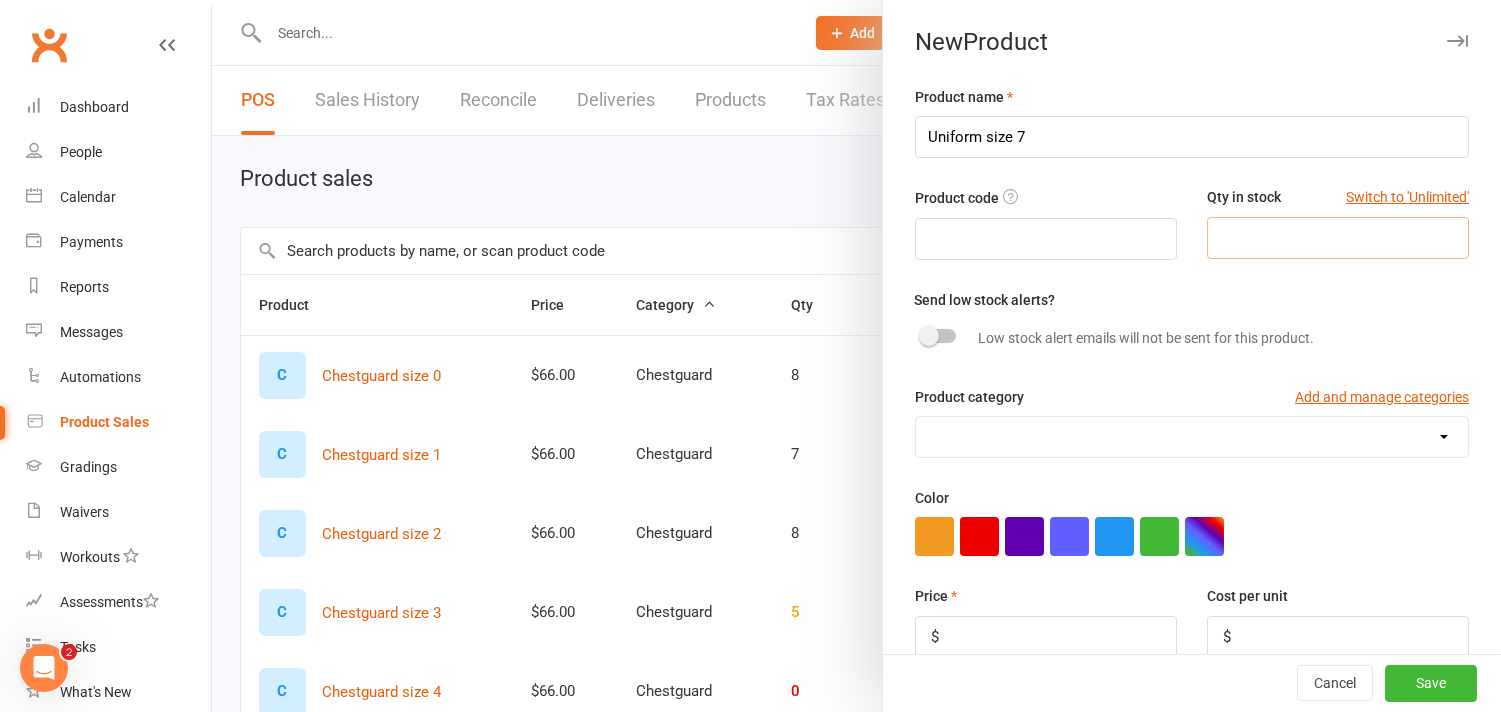 click at bounding box center (1338, 238) 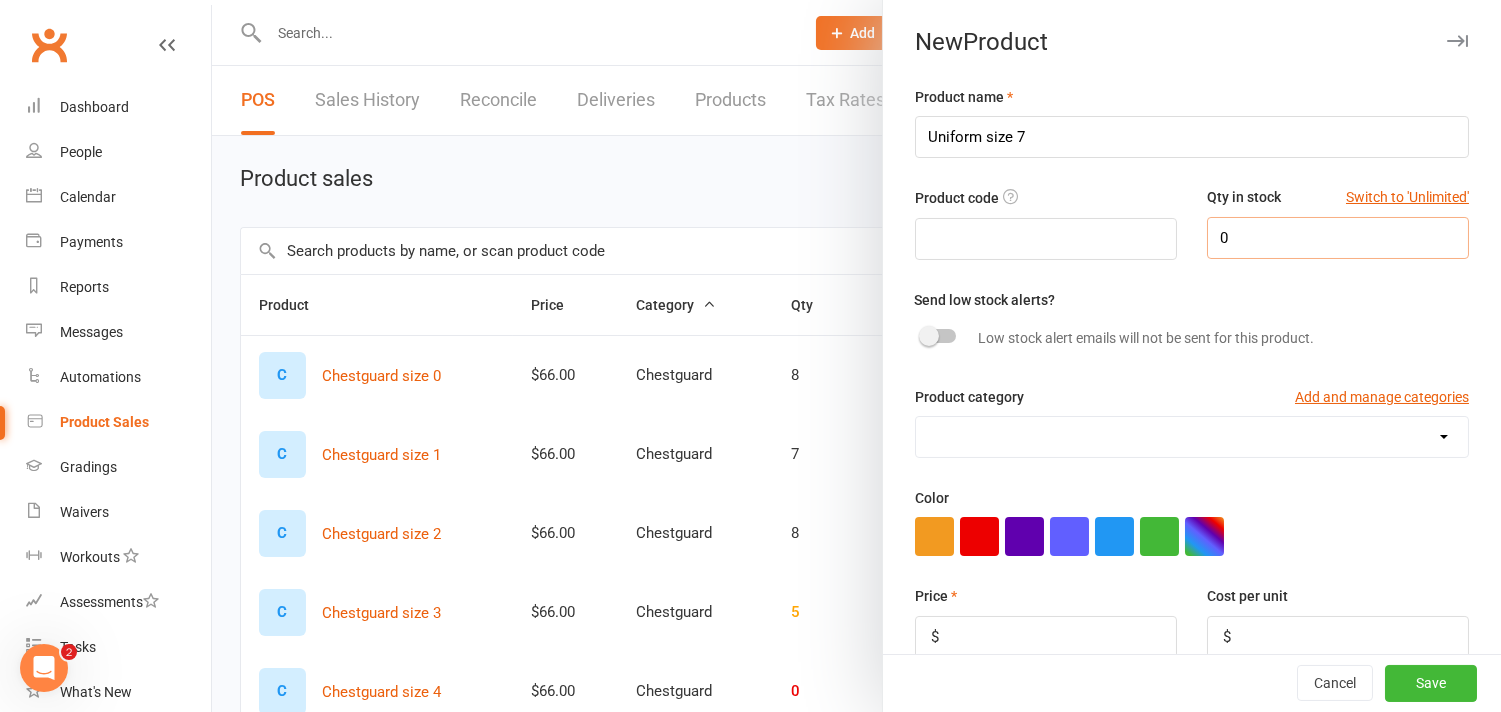 type on "0" 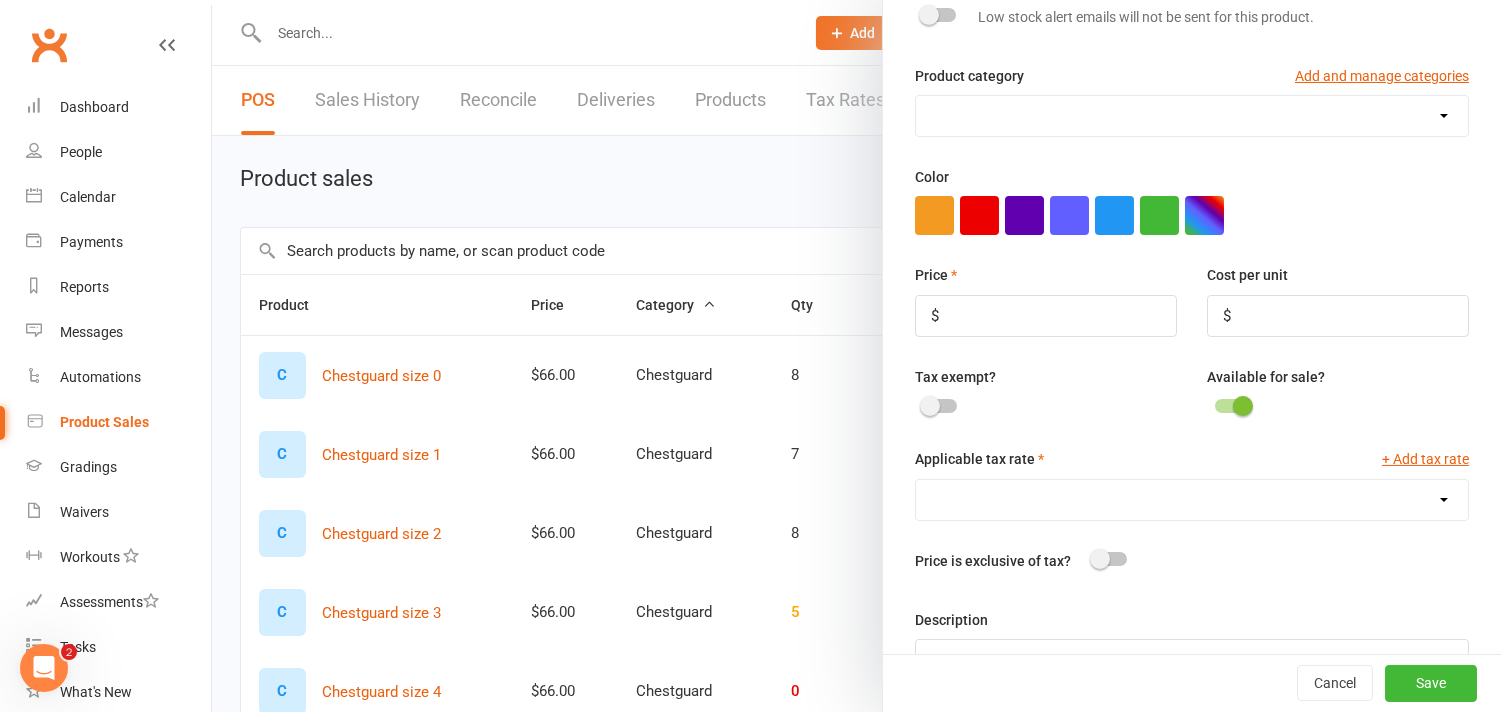 scroll, scrollTop: 333, scrollLeft: 0, axis: vertical 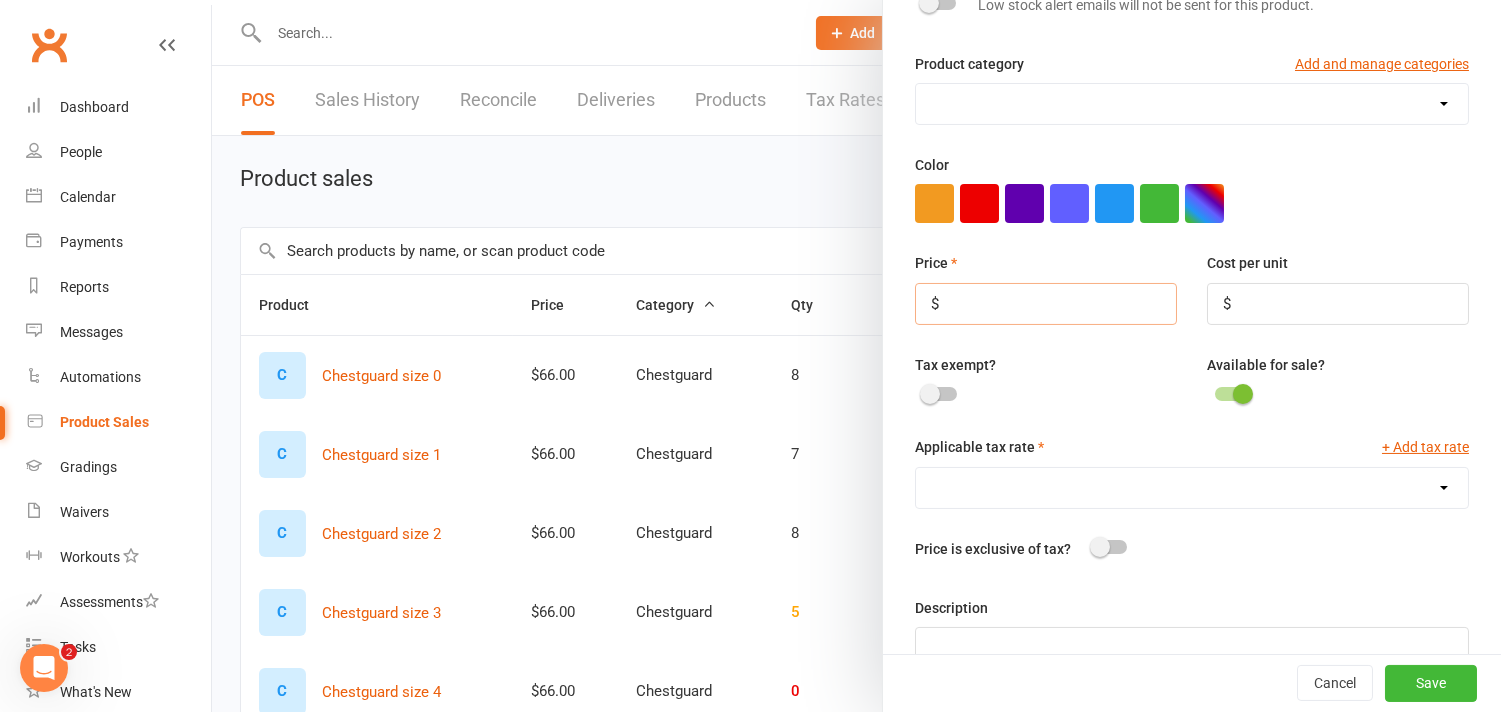 click at bounding box center (1046, 304) 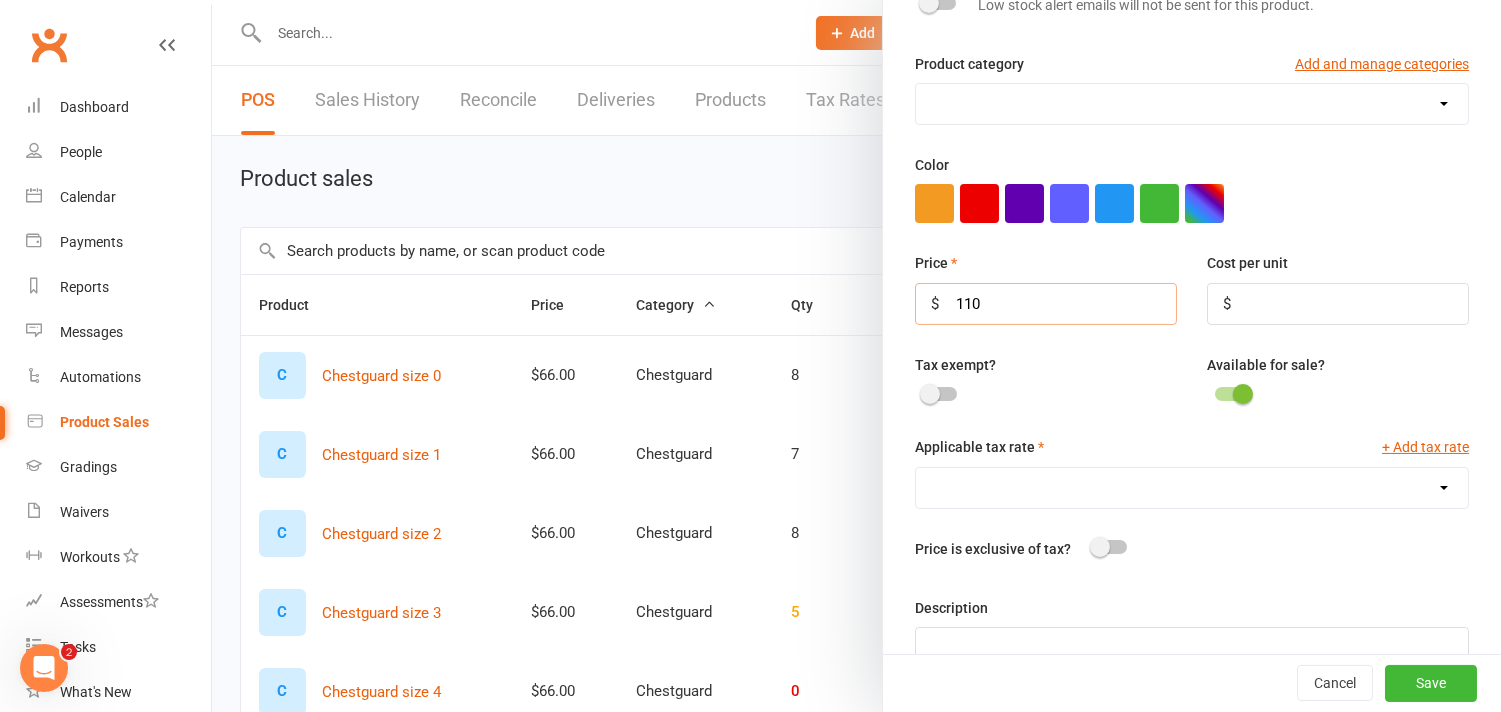 type on "110" 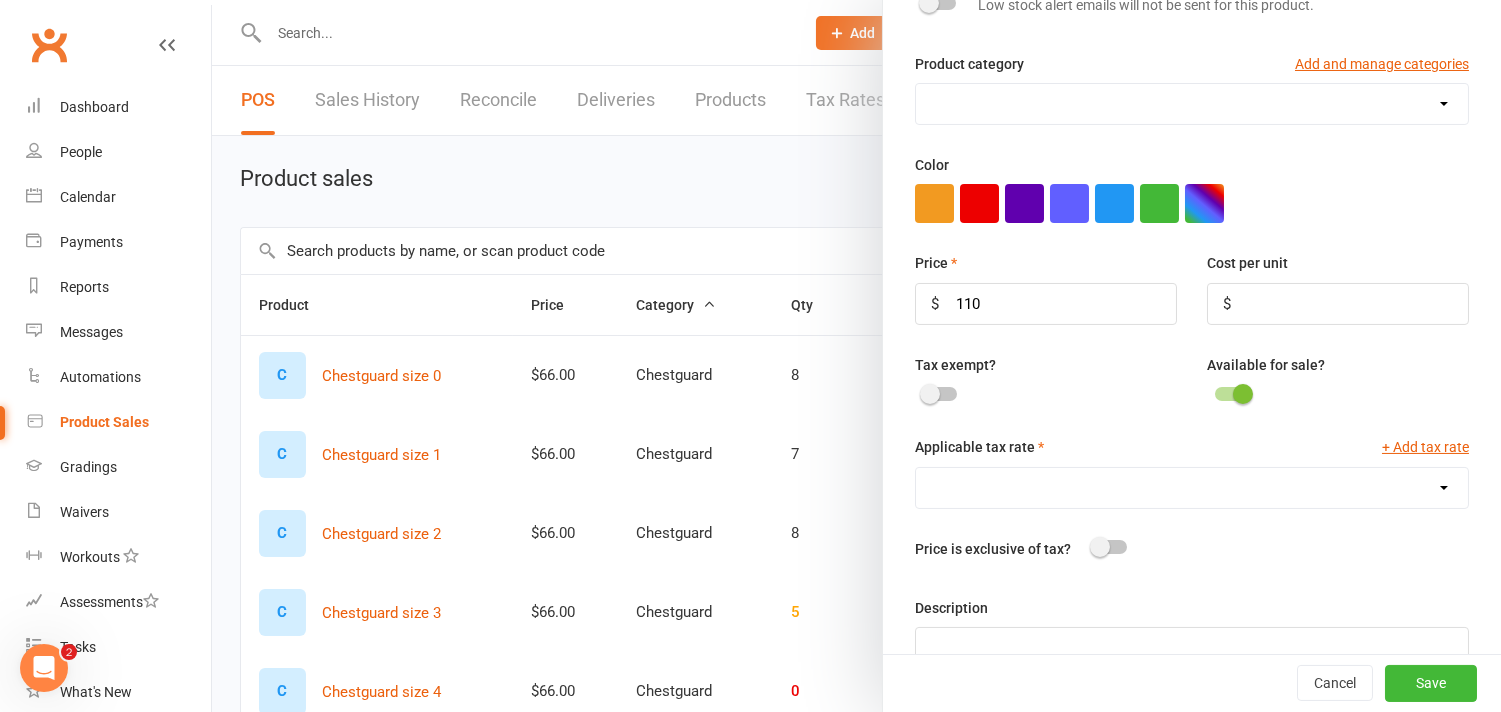 click on "Chestguard Gloves Headguard Uniform [CITY] Uniform [CITY]" at bounding box center [1192, 104] 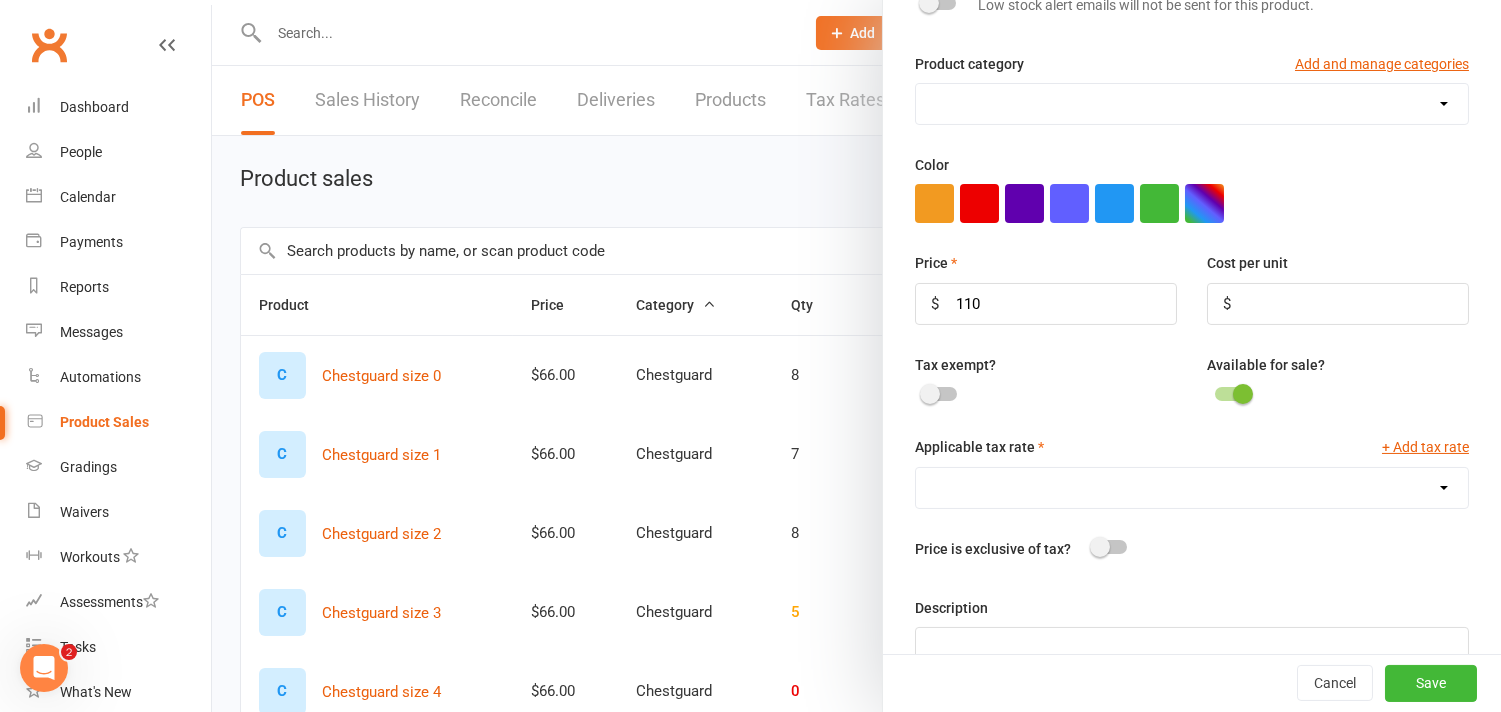 select on "3997" 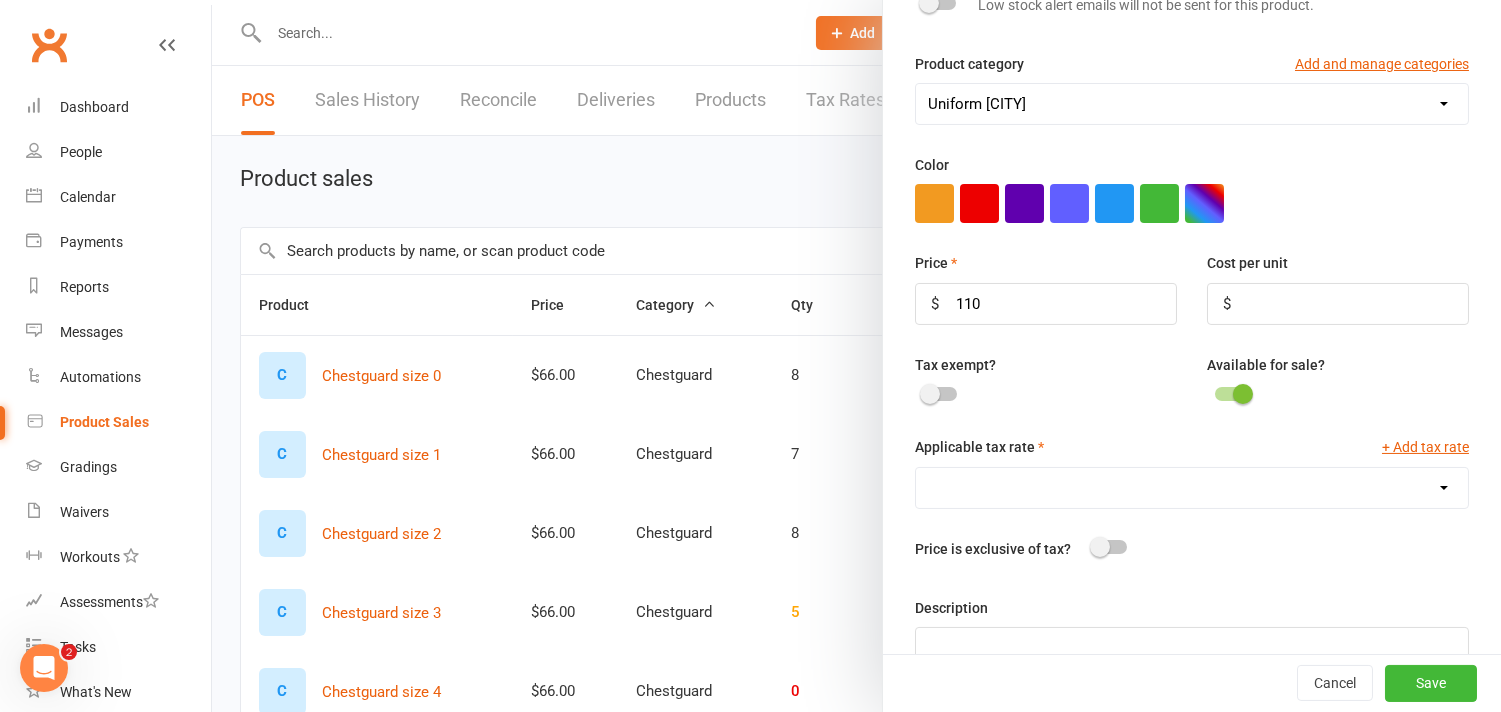 click on "Chestguard Gloves Headguard Uniform [CITY] Uniform [CITY]" at bounding box center (1192, 104) 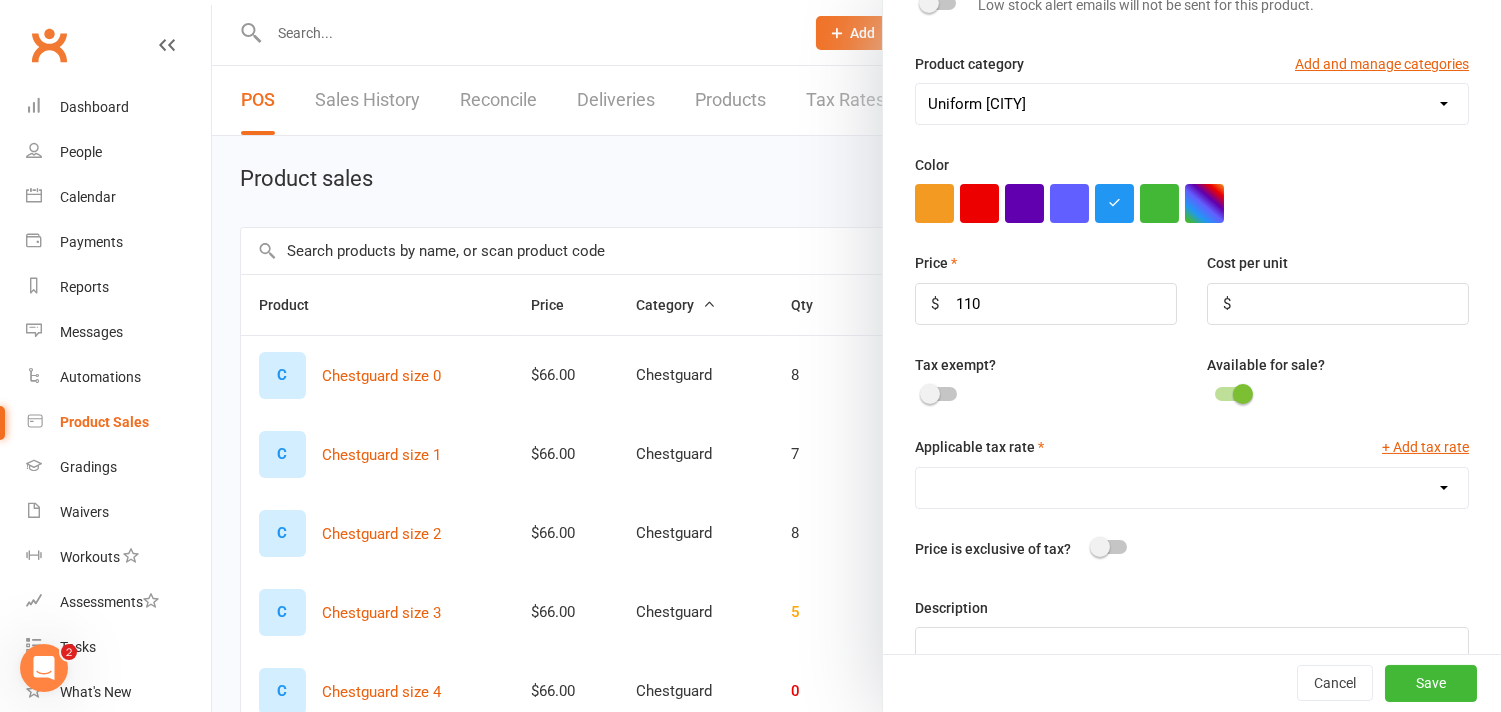click on "GST (10.0%)" at bounding box center [1192, 488] 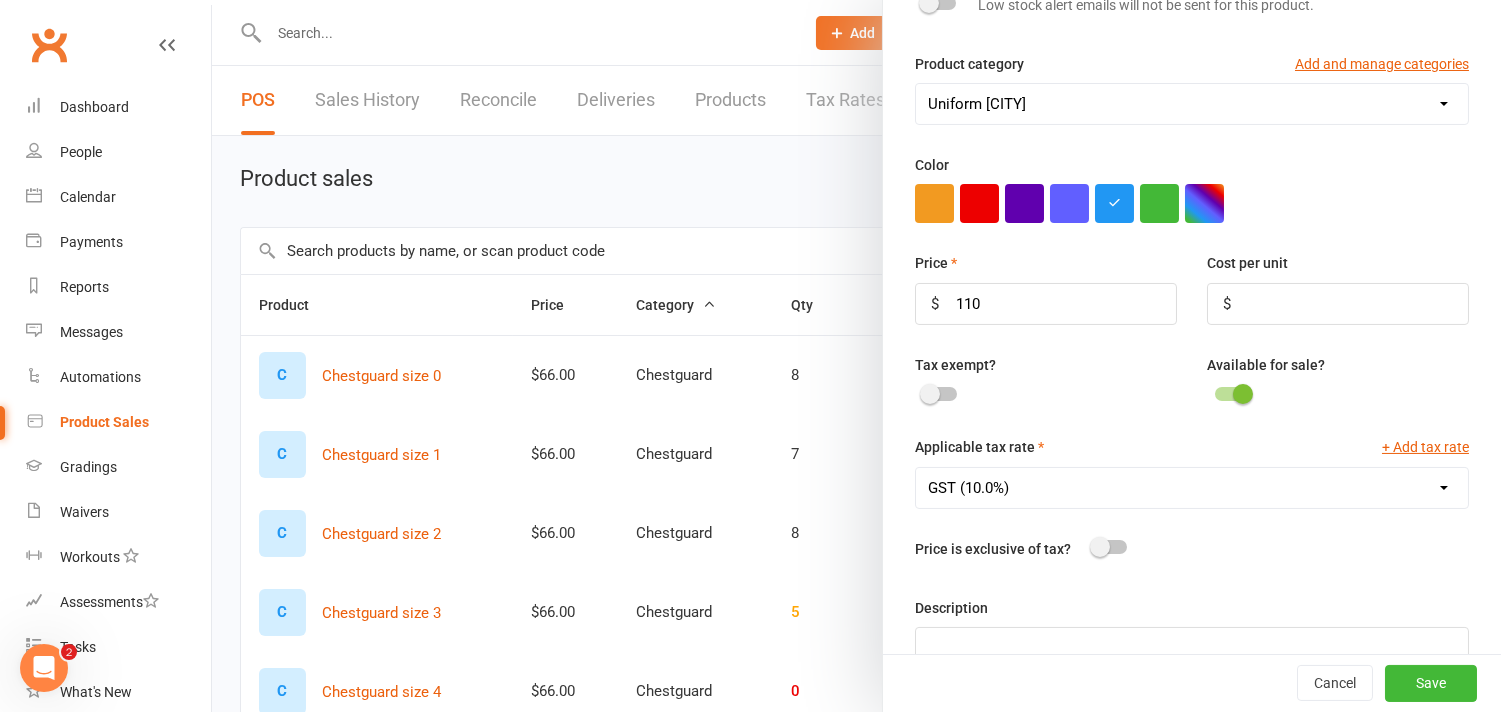 click on "GST (10.0%)" at bounding box center (1192, 488) 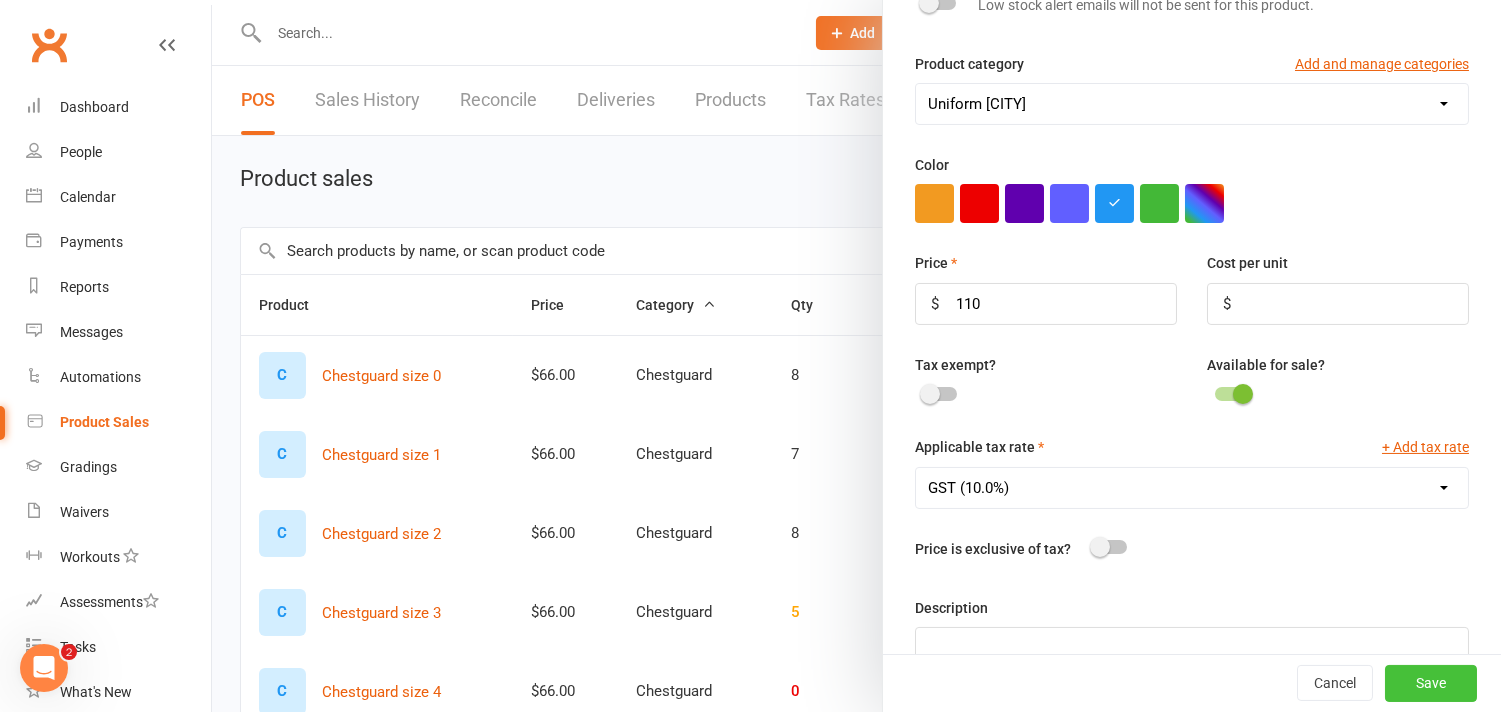 click on "Save" at bounding box center (1431, 684) 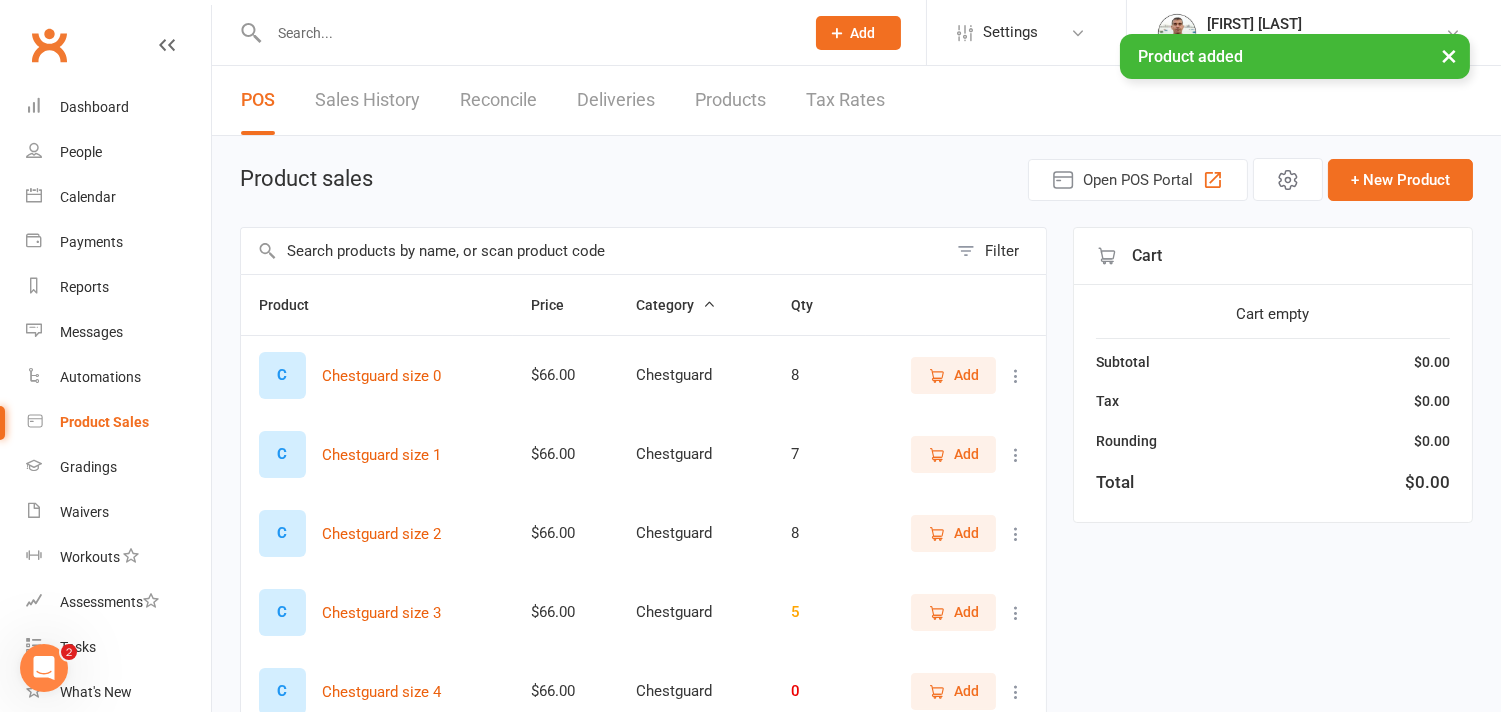 click on "Filter" at bounding box center [996, 251] 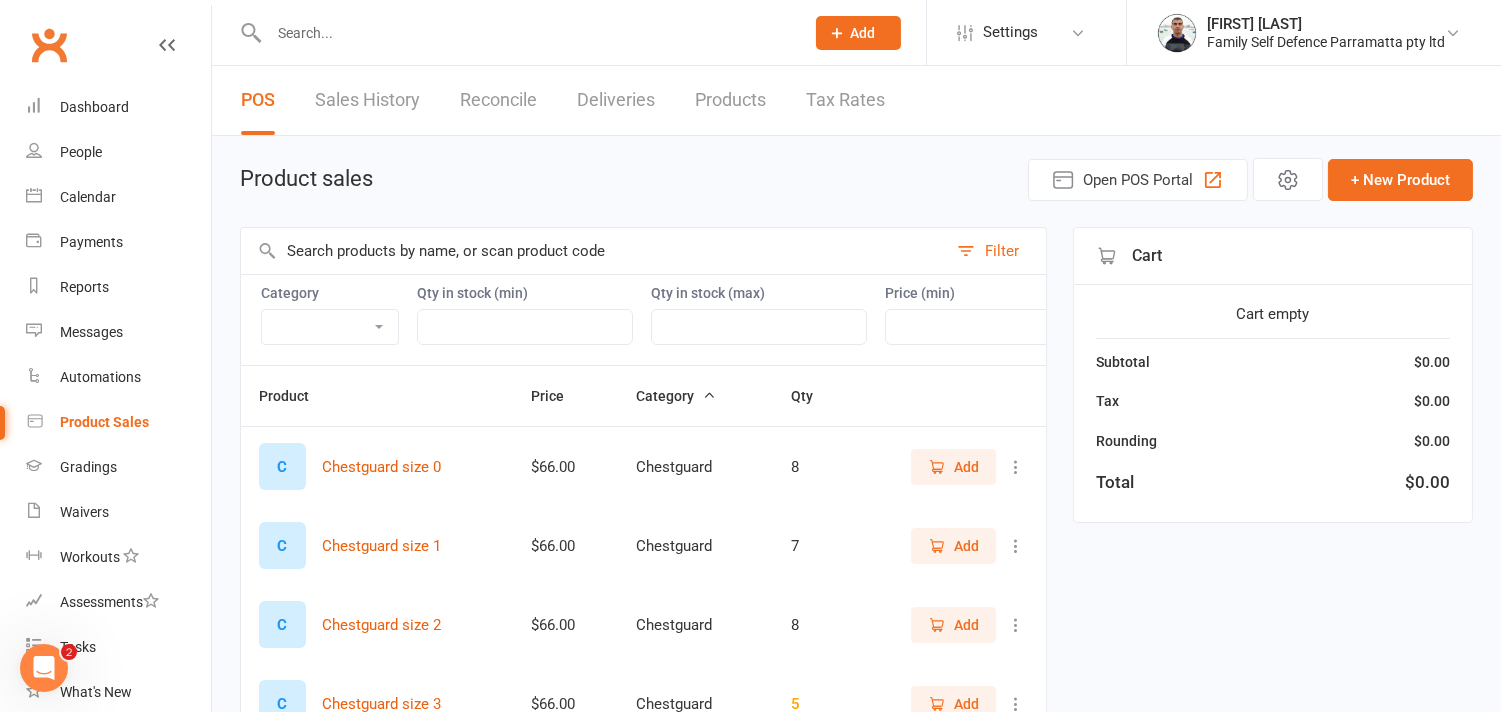 click on "Chestguard Gloves Headguard Uniform [CITY] Uniform [CITY]" at bounding box center (330, 327) 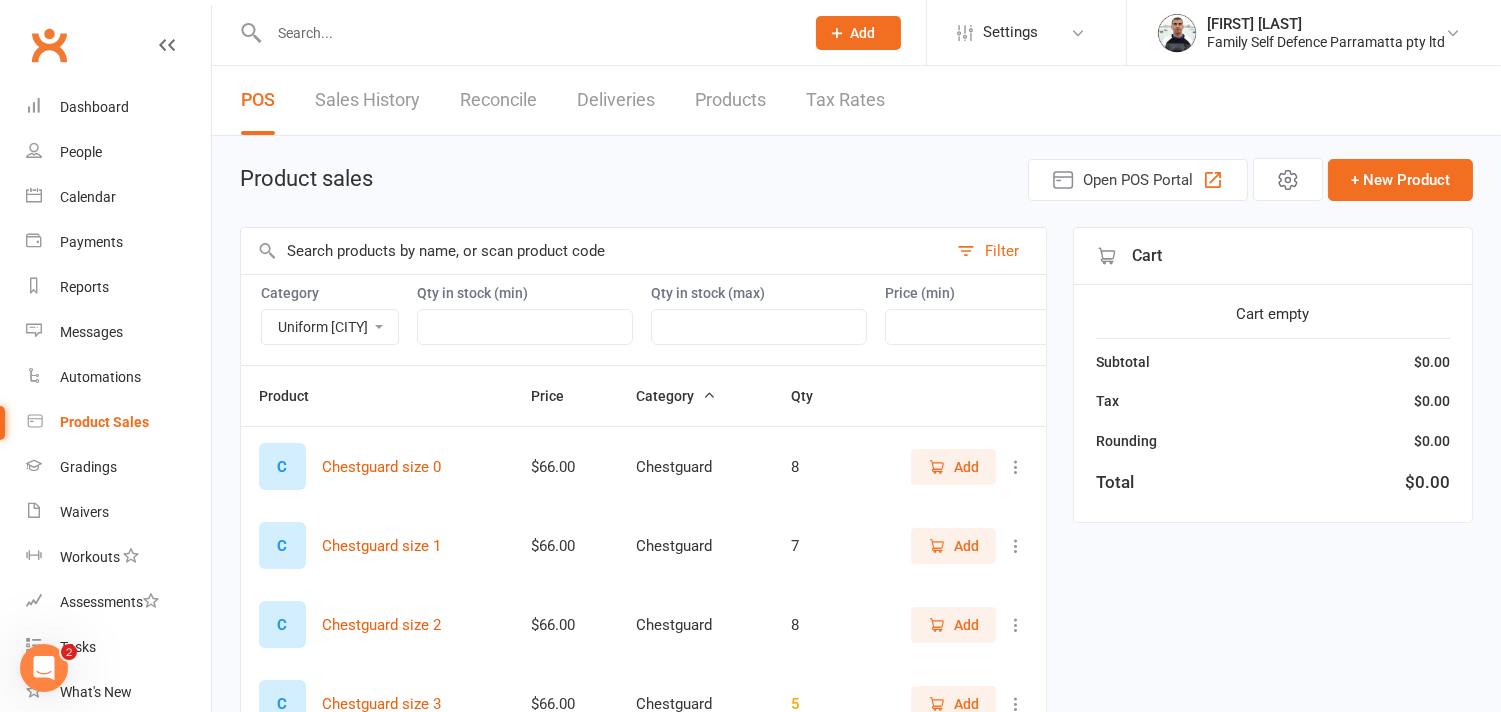 click on "Chestguard Gloves Headguard Uniform [CITY] Uniform [CITY]" at bounding box center [330, 327] 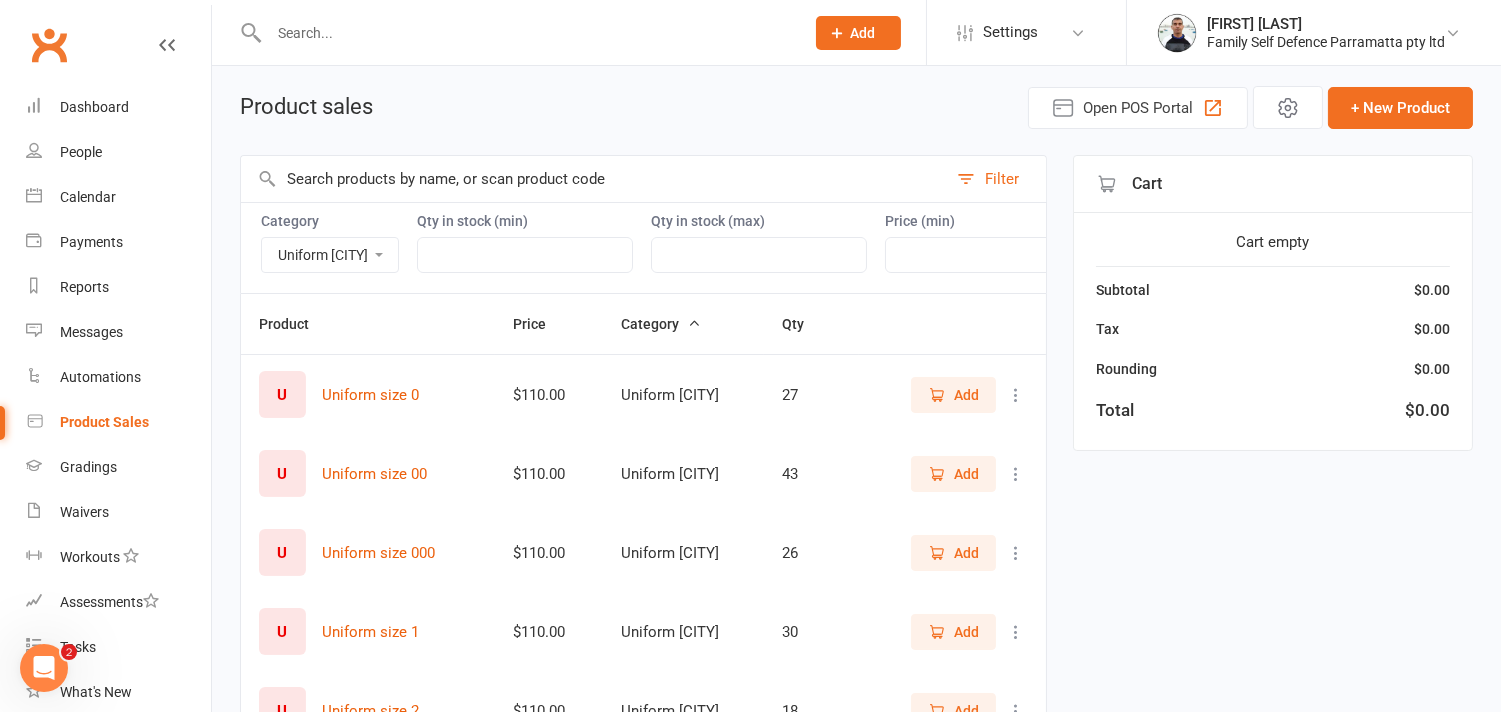 scroll, scrollTop: 111, scrollLeft: 0, axis: vertical 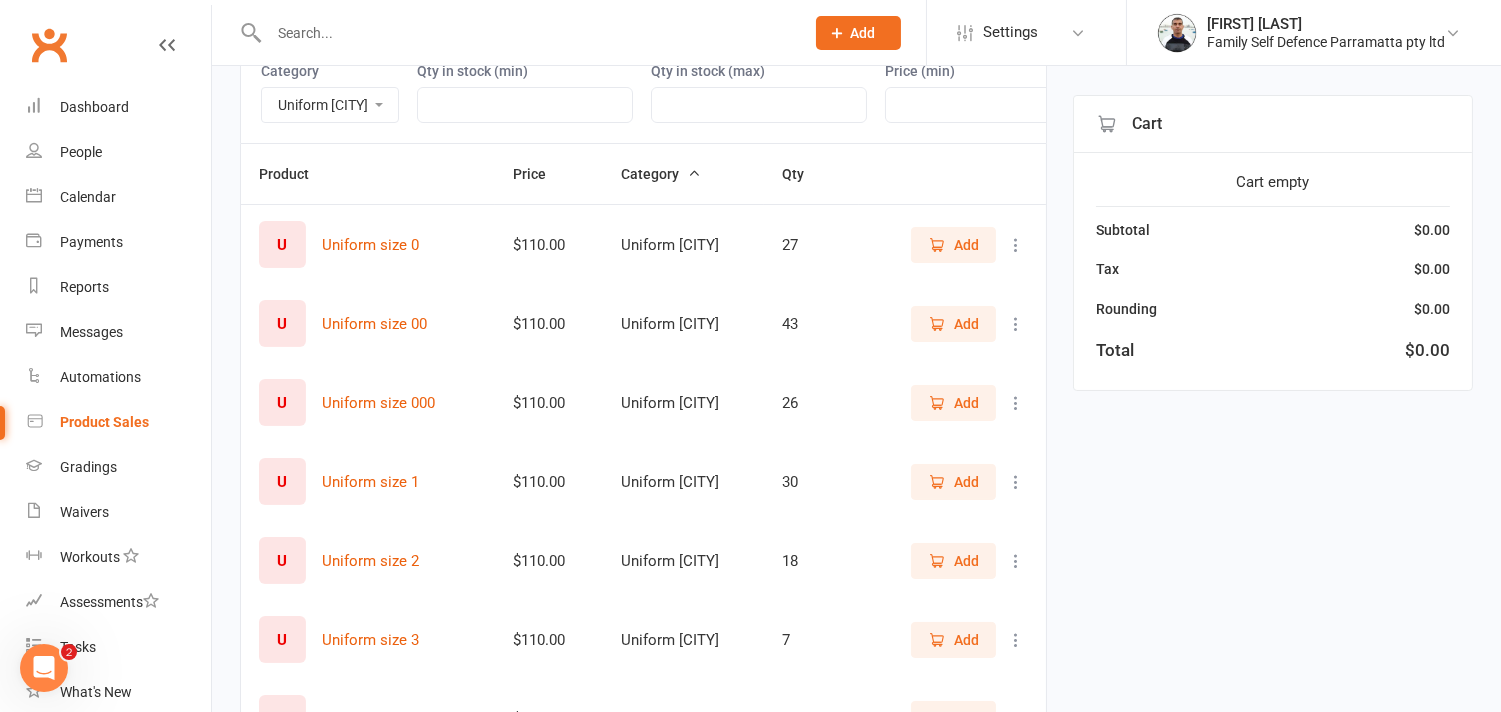 click on "Chestguard Gloves Headguard Uniform [CITY] Uniform [CITY]" at bounding box center [330, 105] 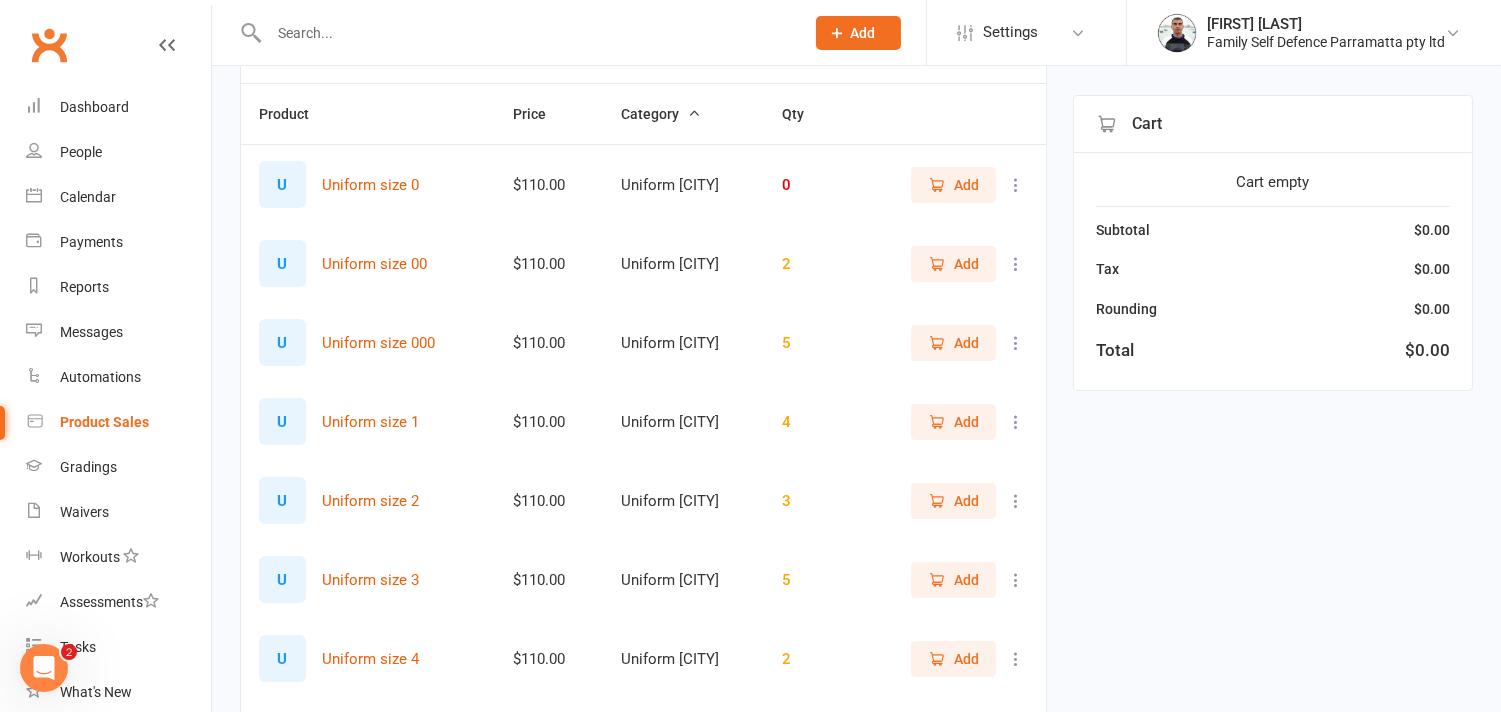 scroll, scrollTop: 333, scrollLeft: 0, axis: vertical 